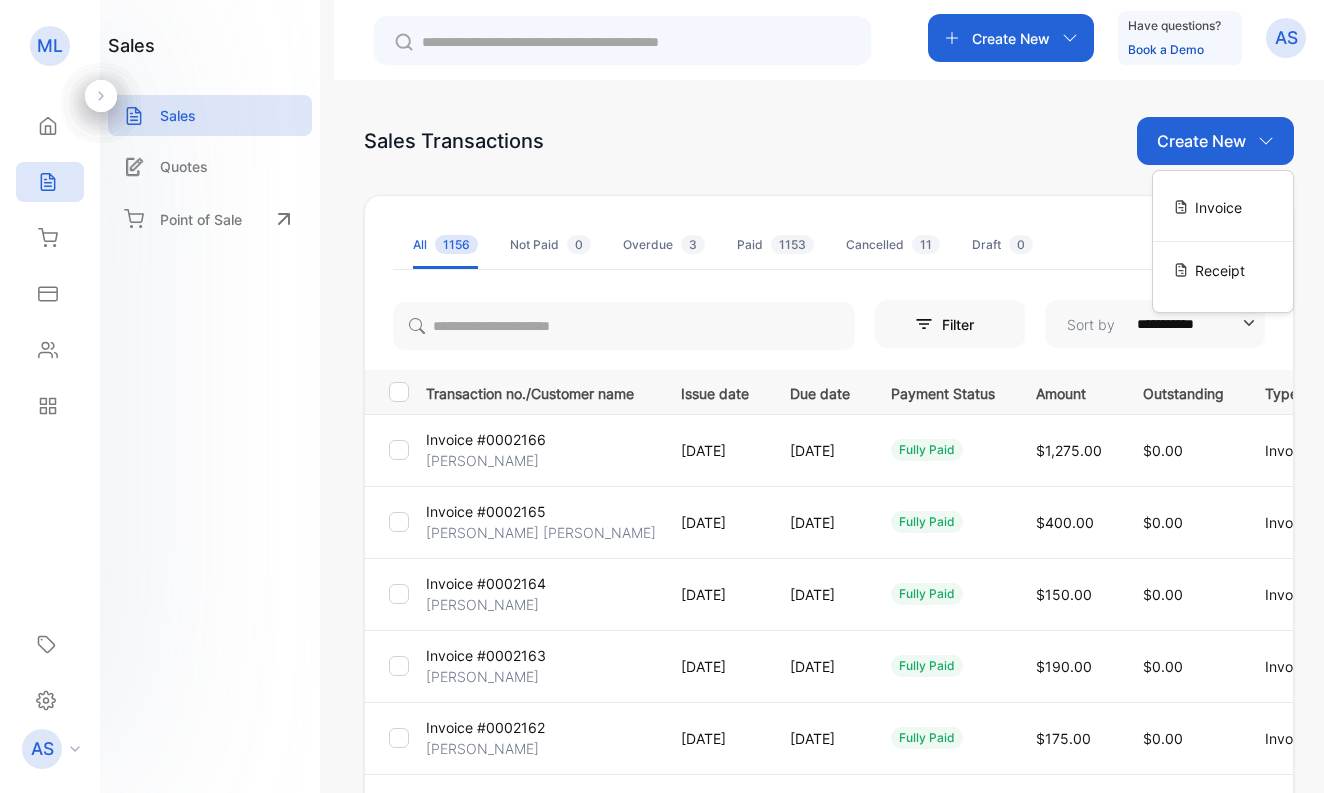 scroll, scrollTop: 0, scrollLeft: 0, axis: both 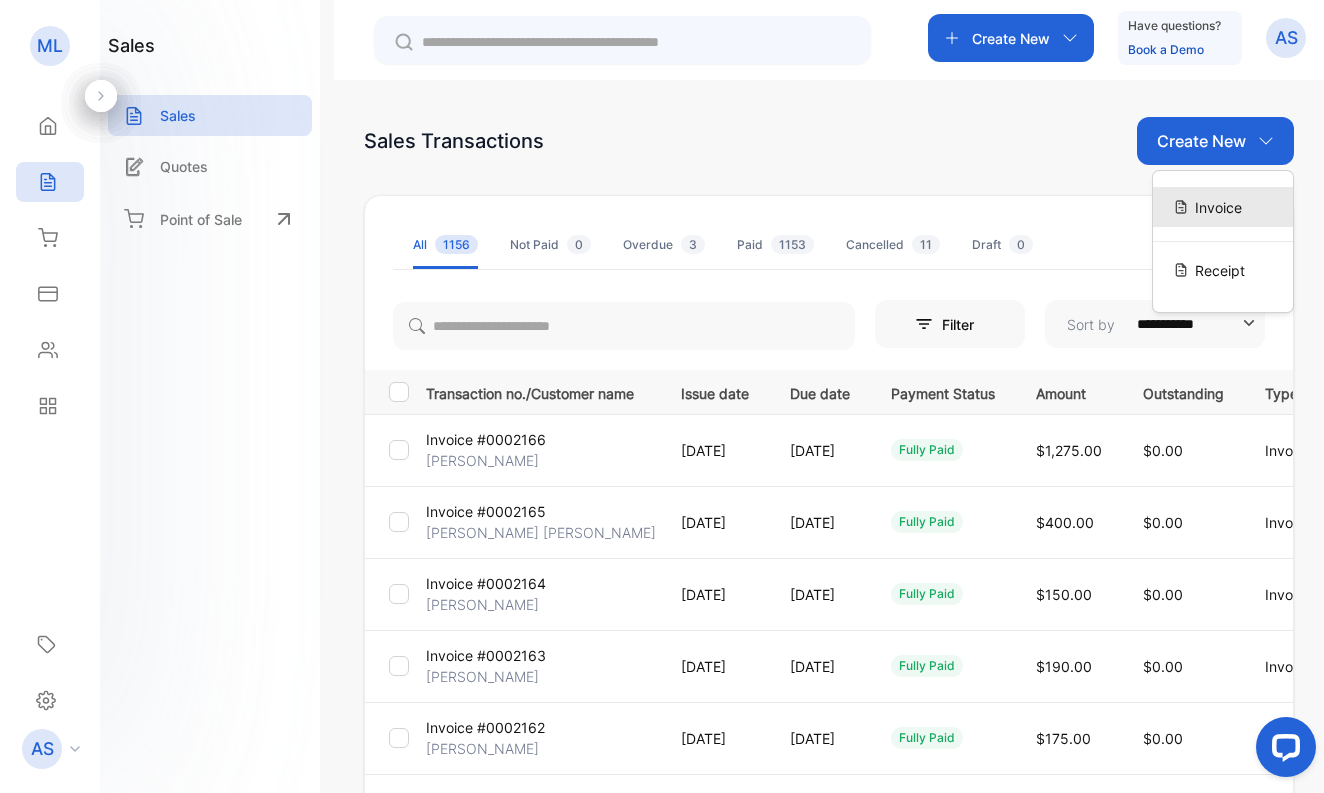 click on "Invoice" at bounding box center (1218, 207) 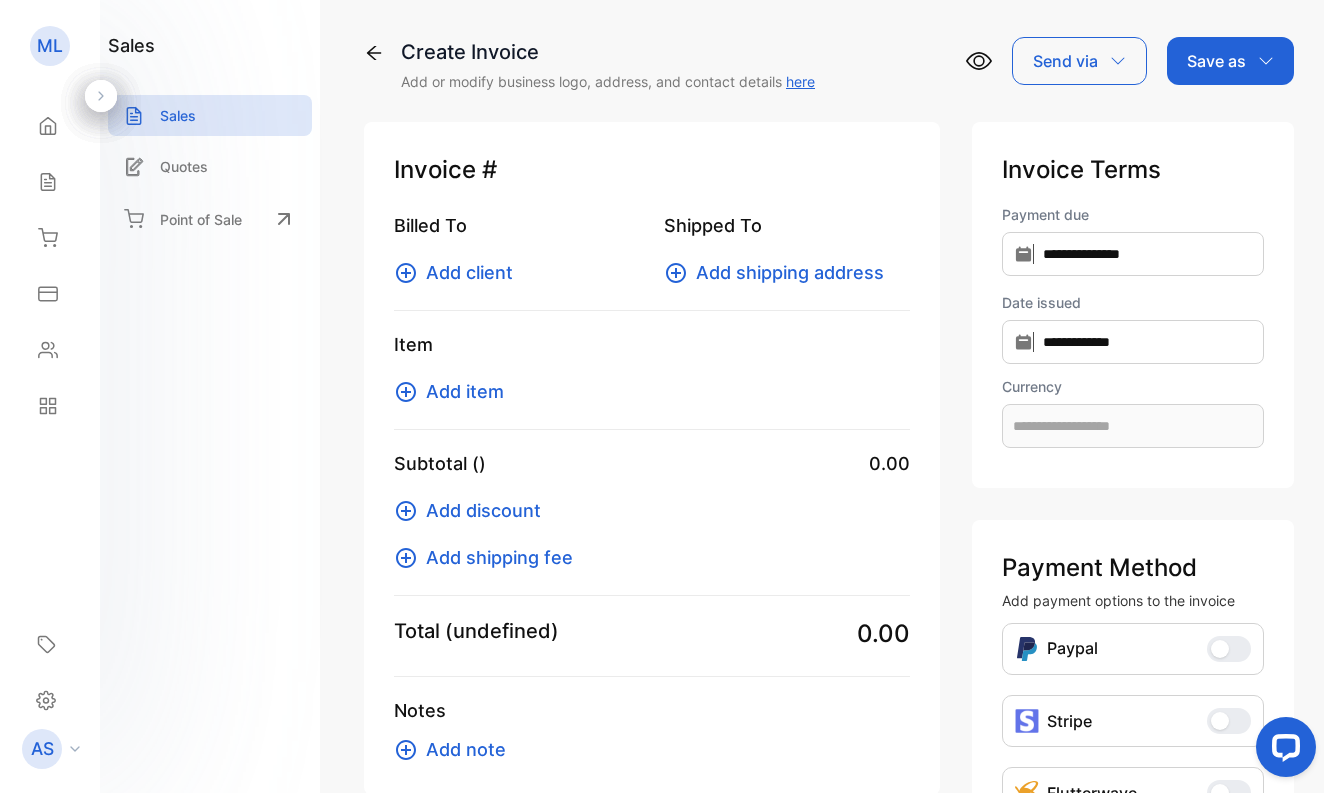 type on "**********" 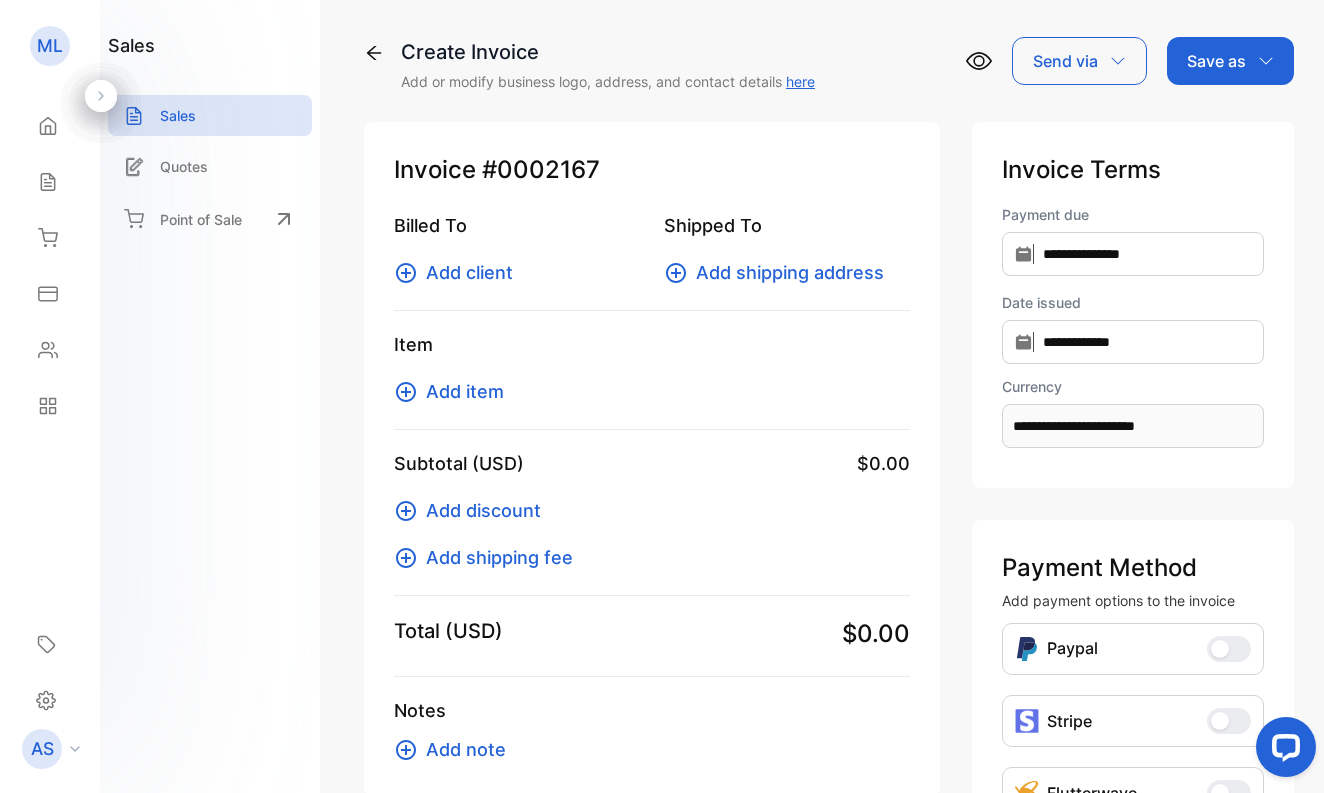 click on "Add client" at bounding box center (469, 272) 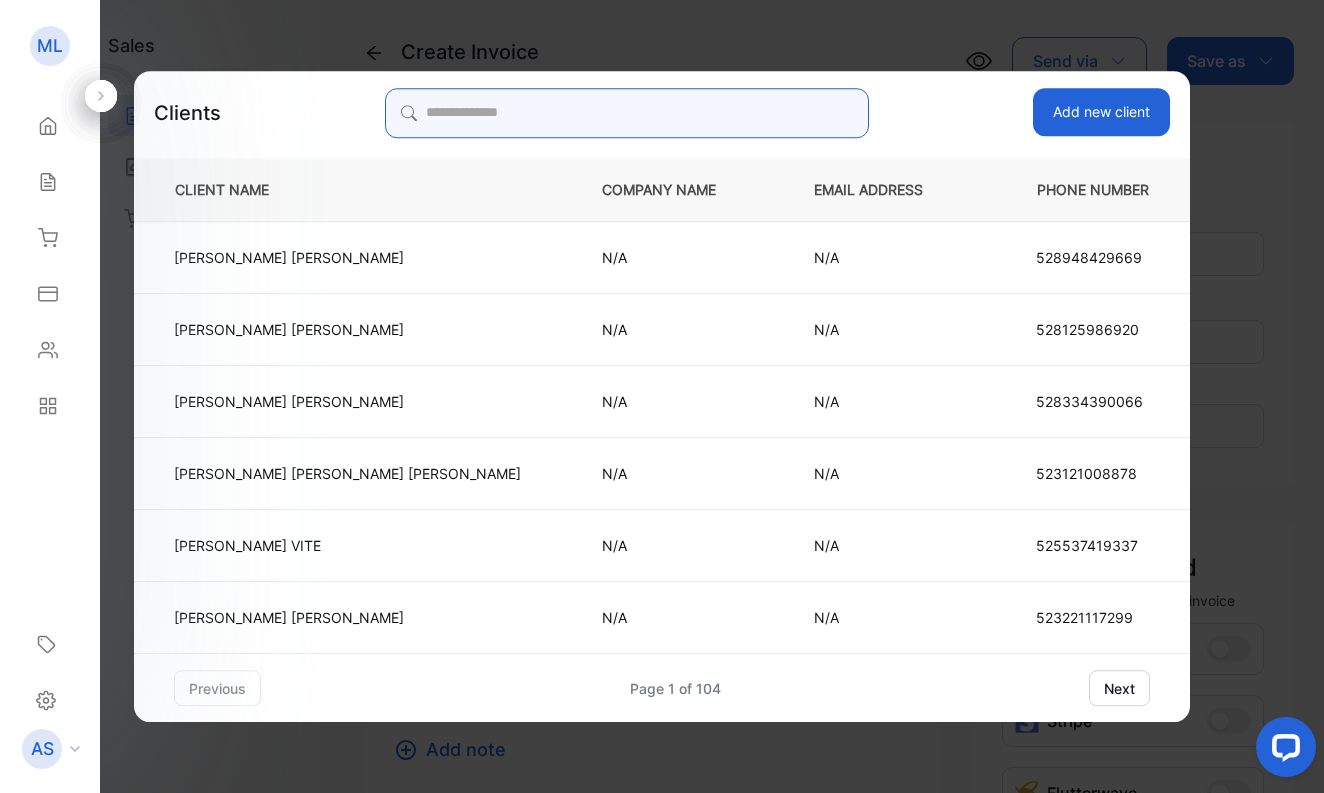 click at bounding box center [626, 113] 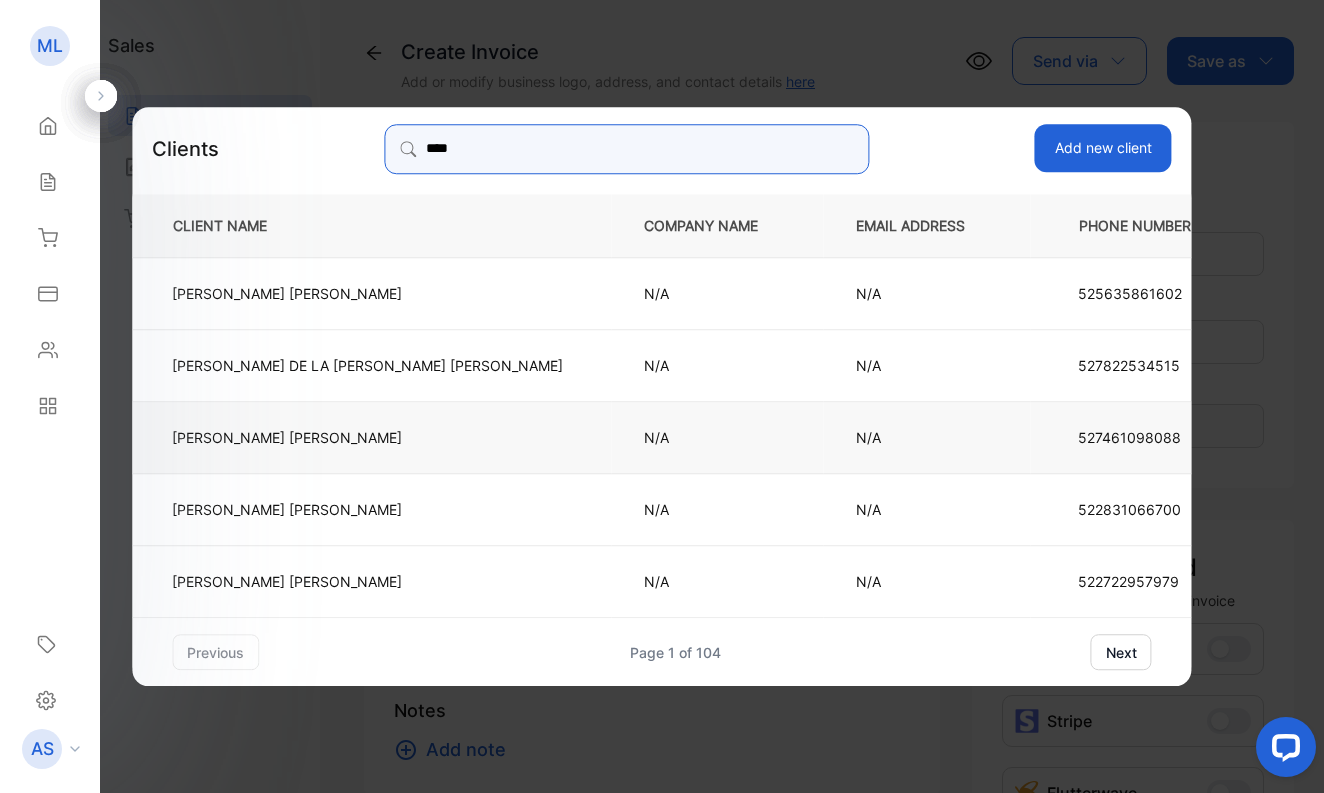 type on "***" 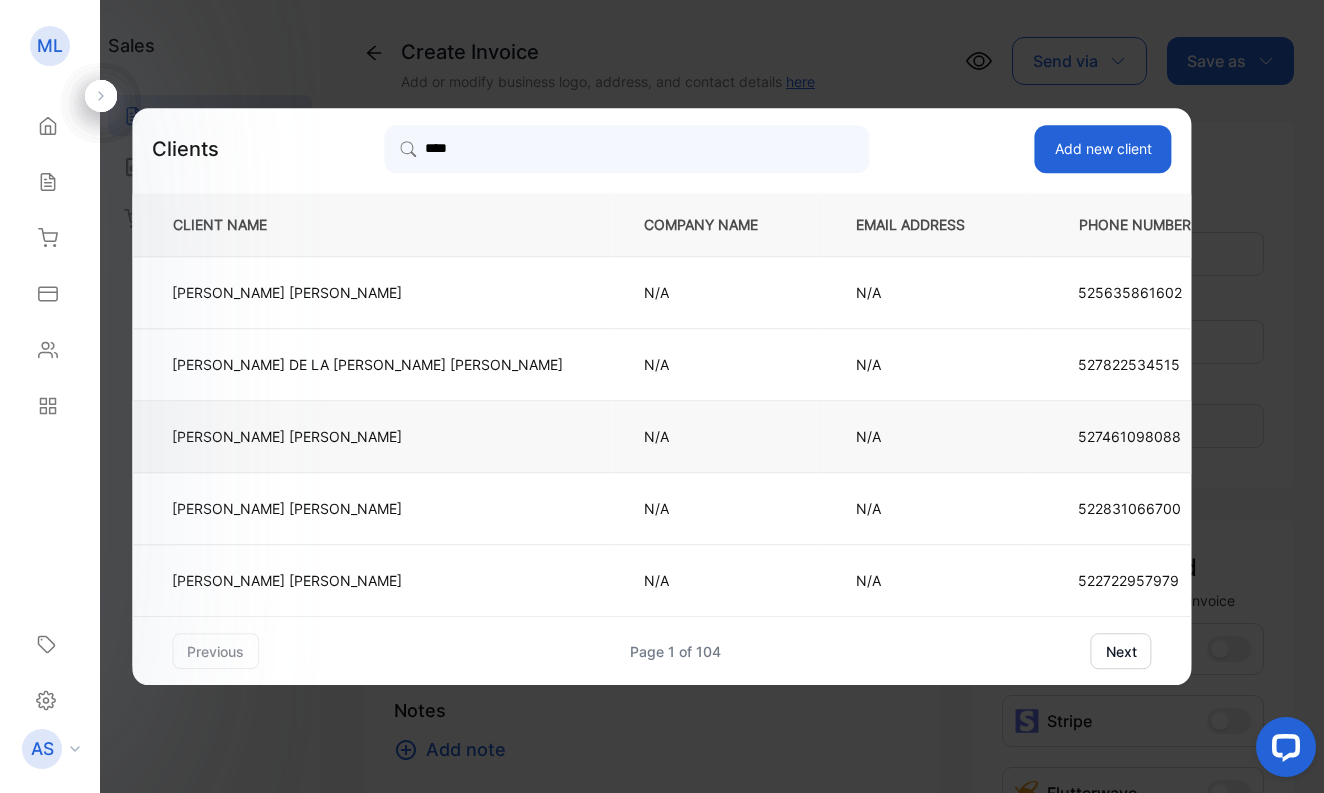 click on "[PERSON_NAME] ESBELDY   [PERSON_NAME]" at bounding box center [367, 436] 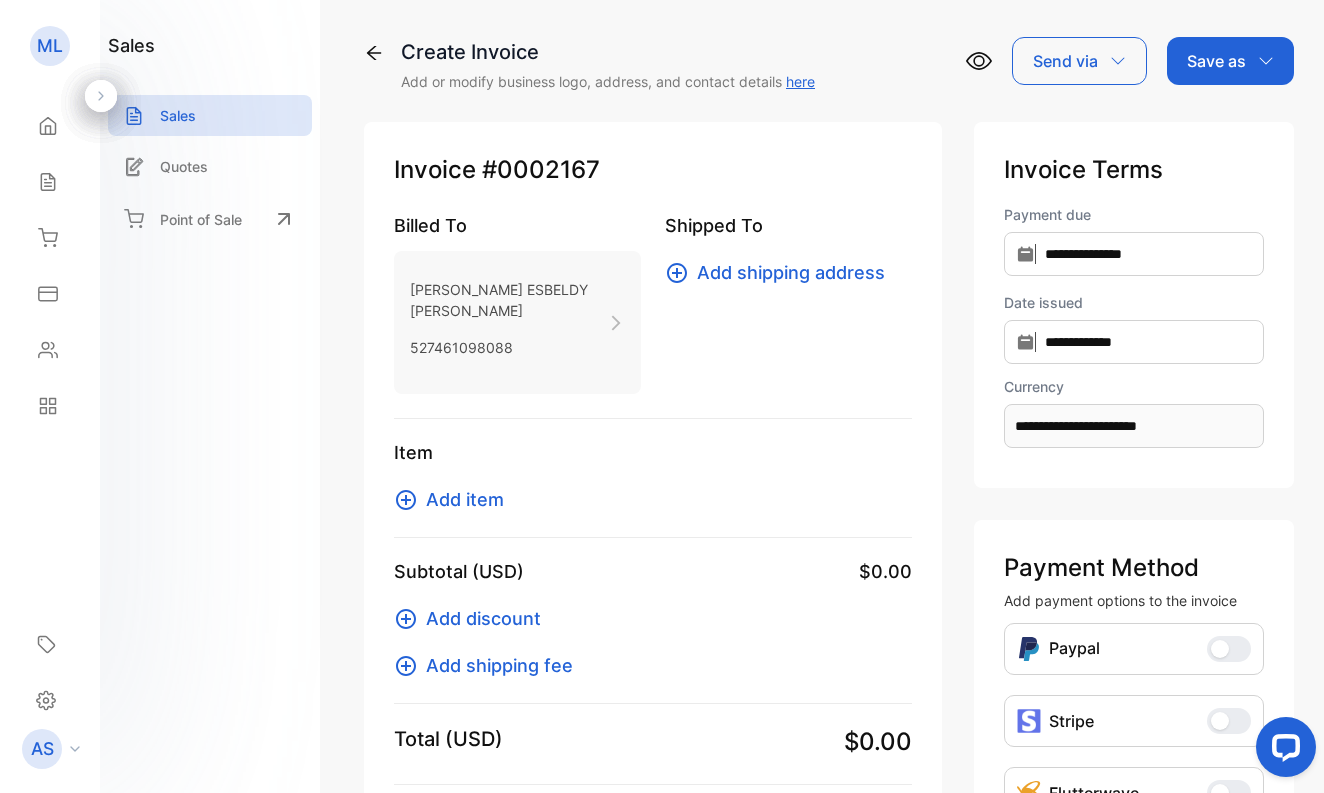 click on "Add item" at bounding box center (465, 499) 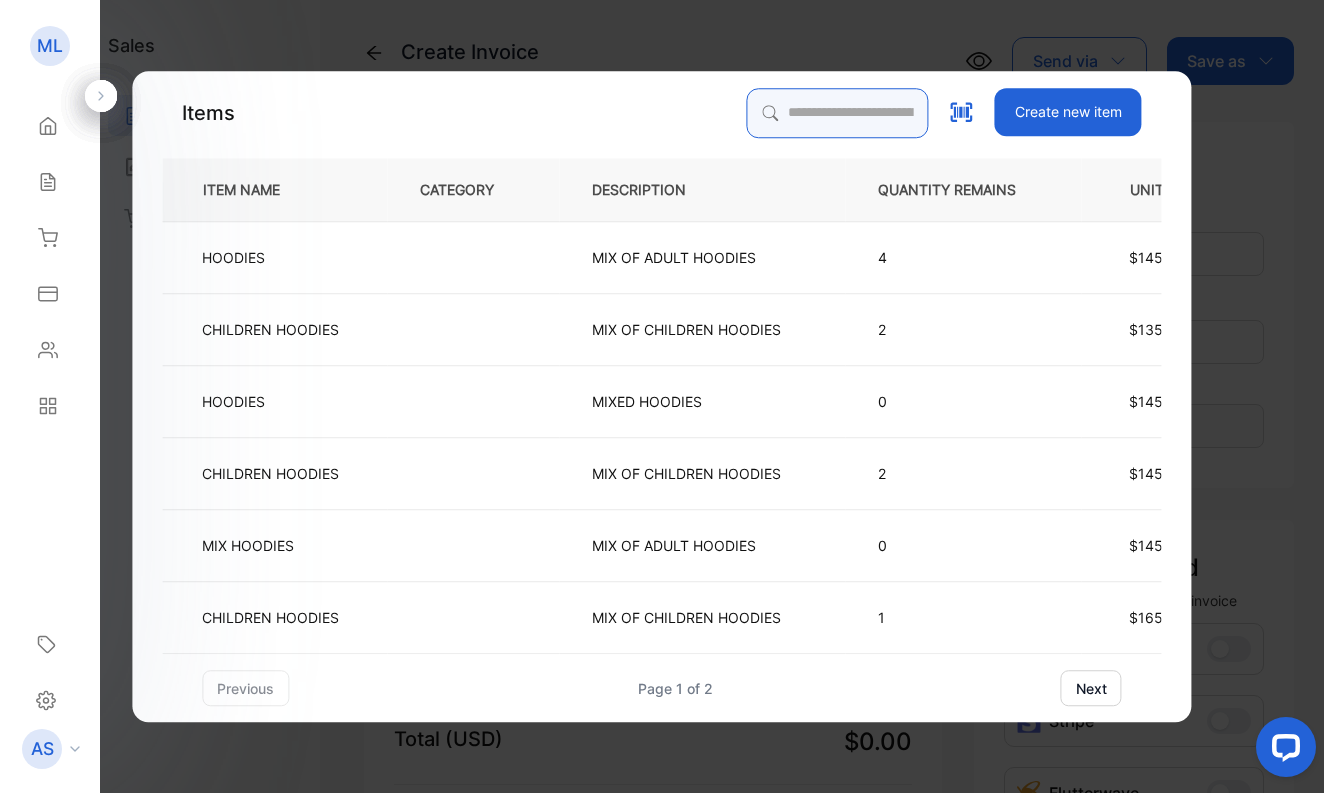 click at bounding box center (838, 113) 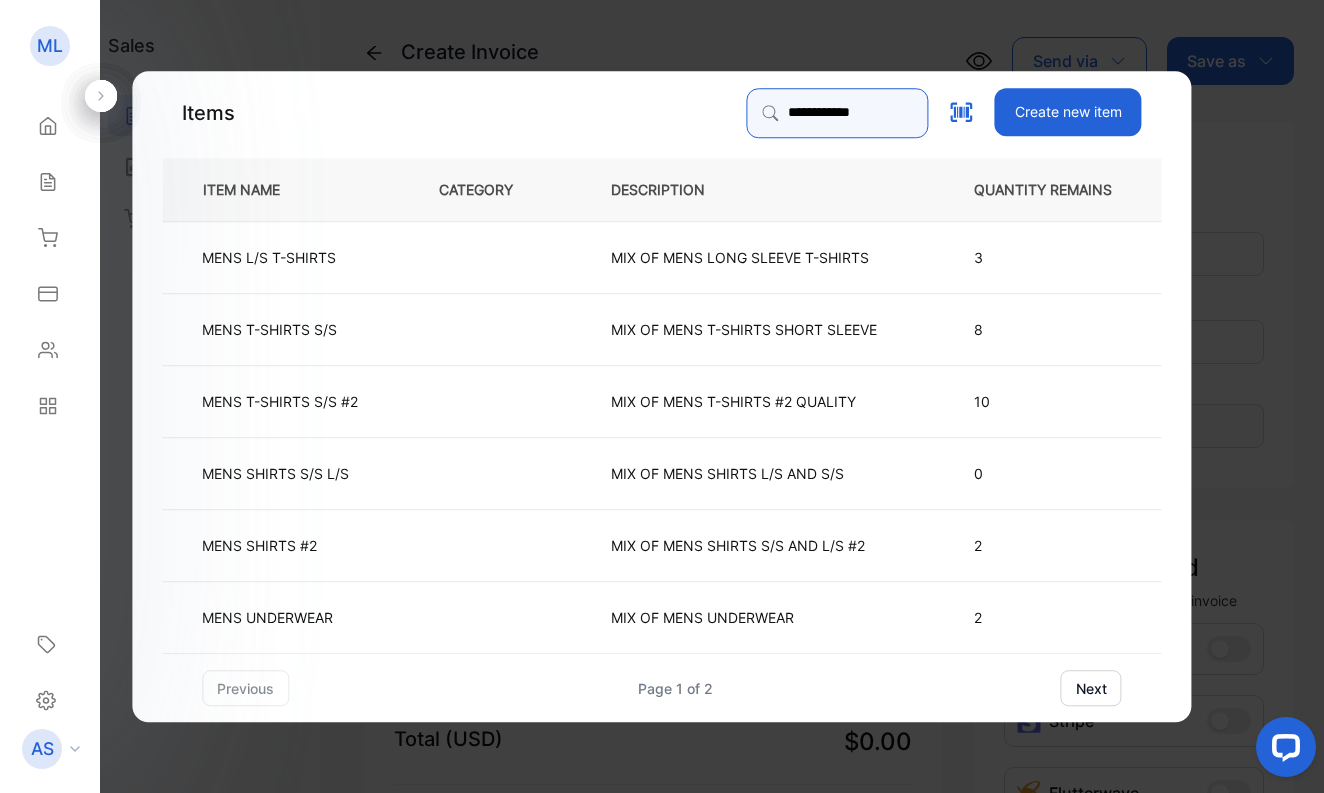 type on "**********" 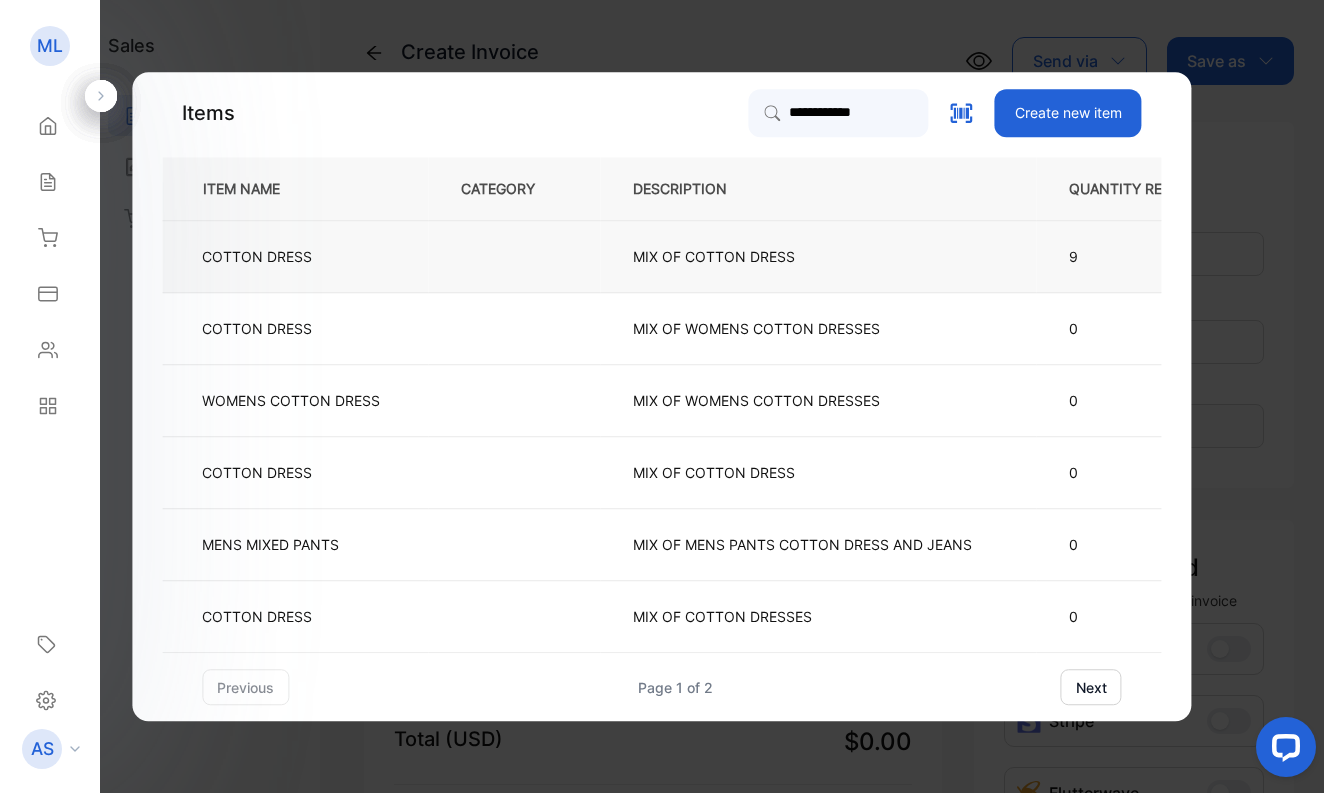click on "COTTON DRESS" at bounding box center [257, 256] 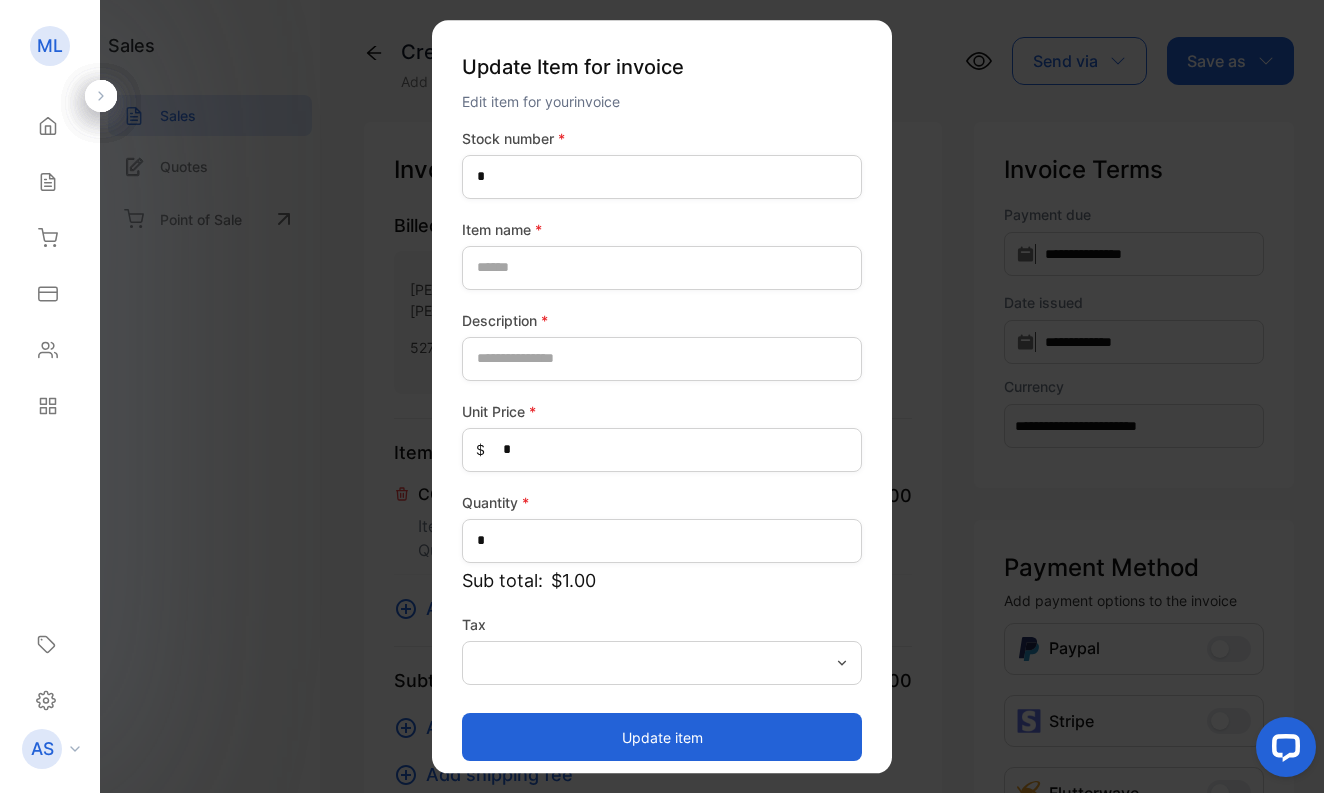 type on "****" 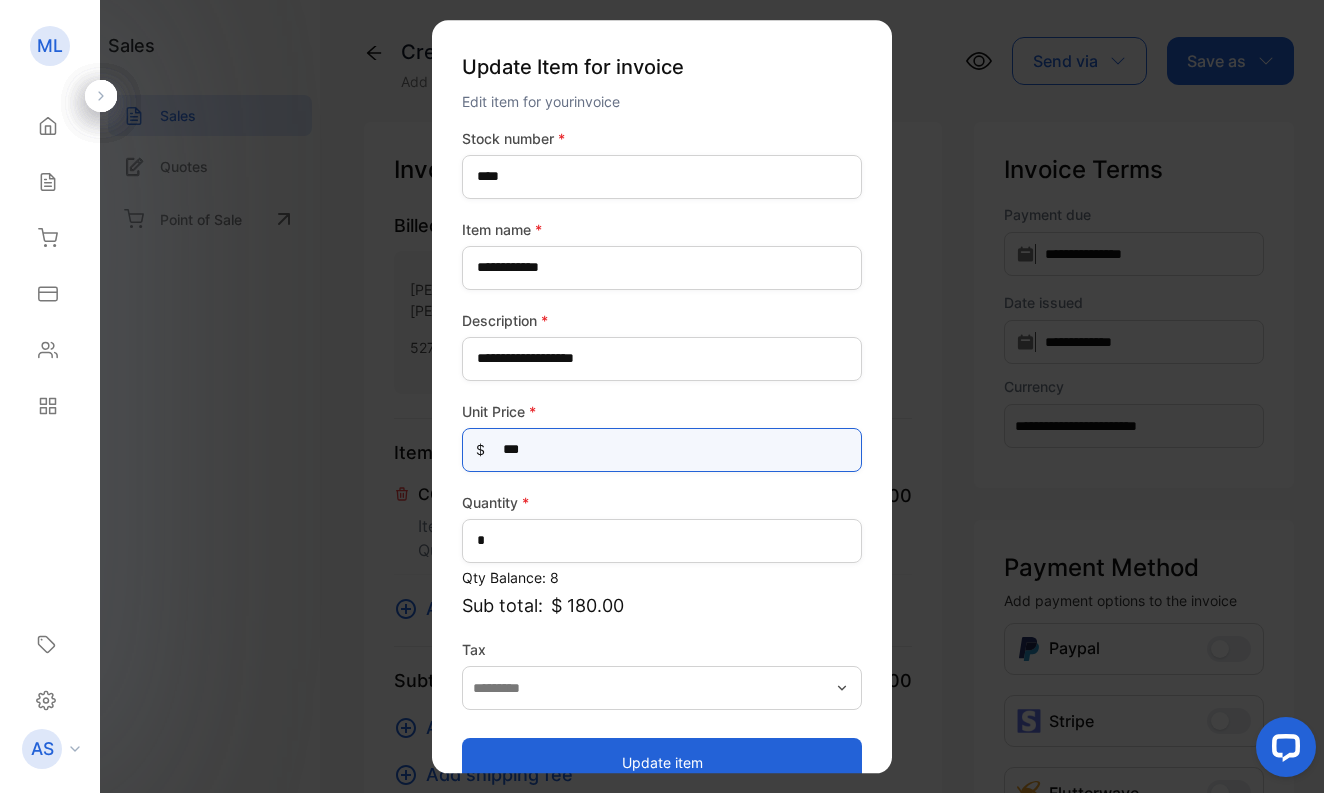 click on "***" at bounding box center [662, 450] 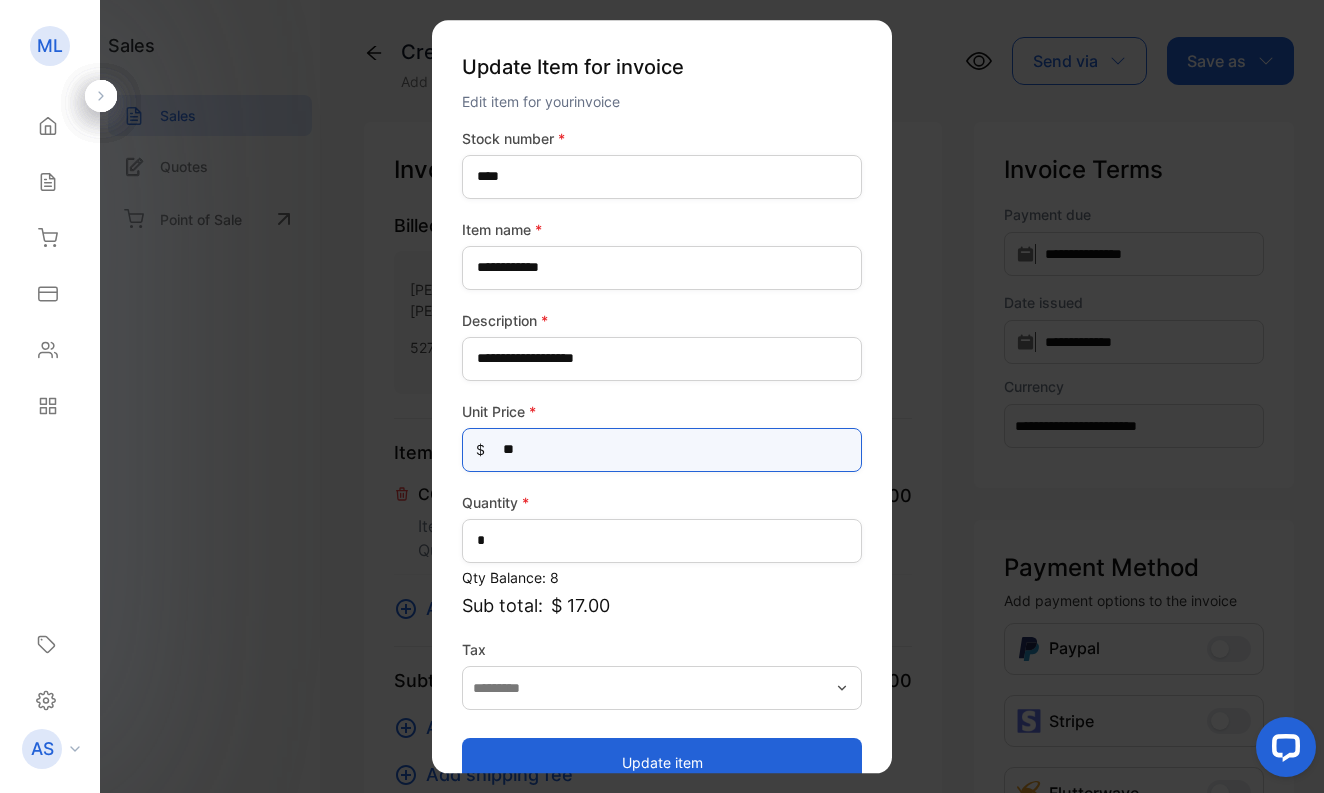 type on "***" 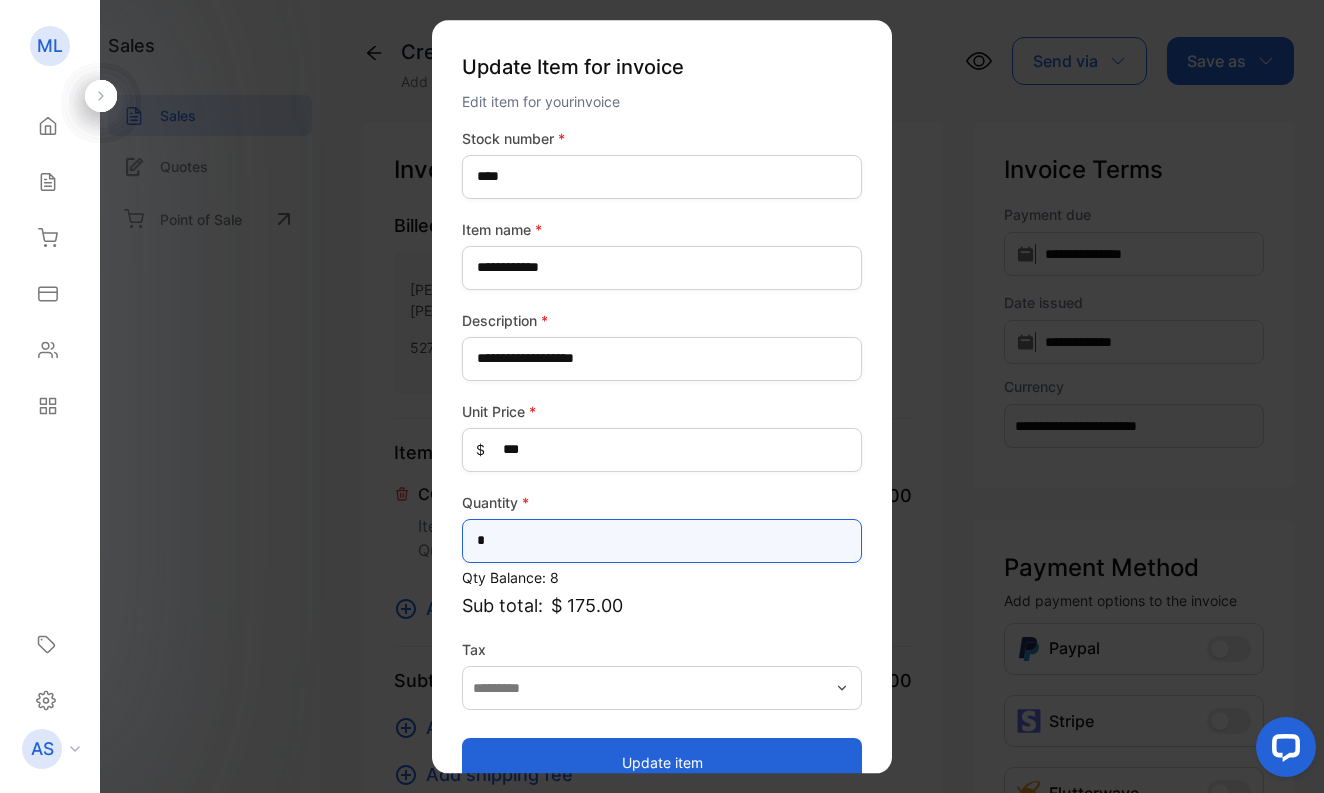 click on "*" at bounding box center (662, 541) 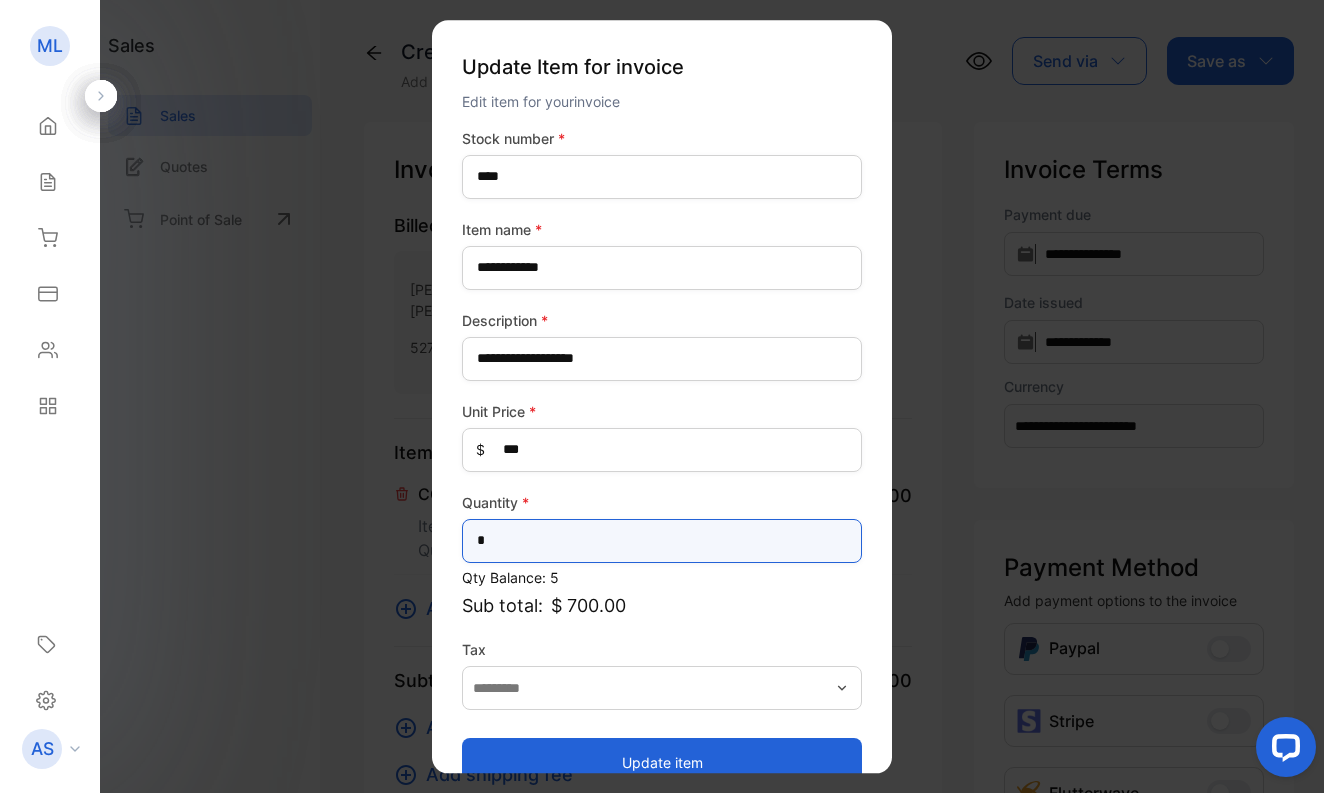type on "*" 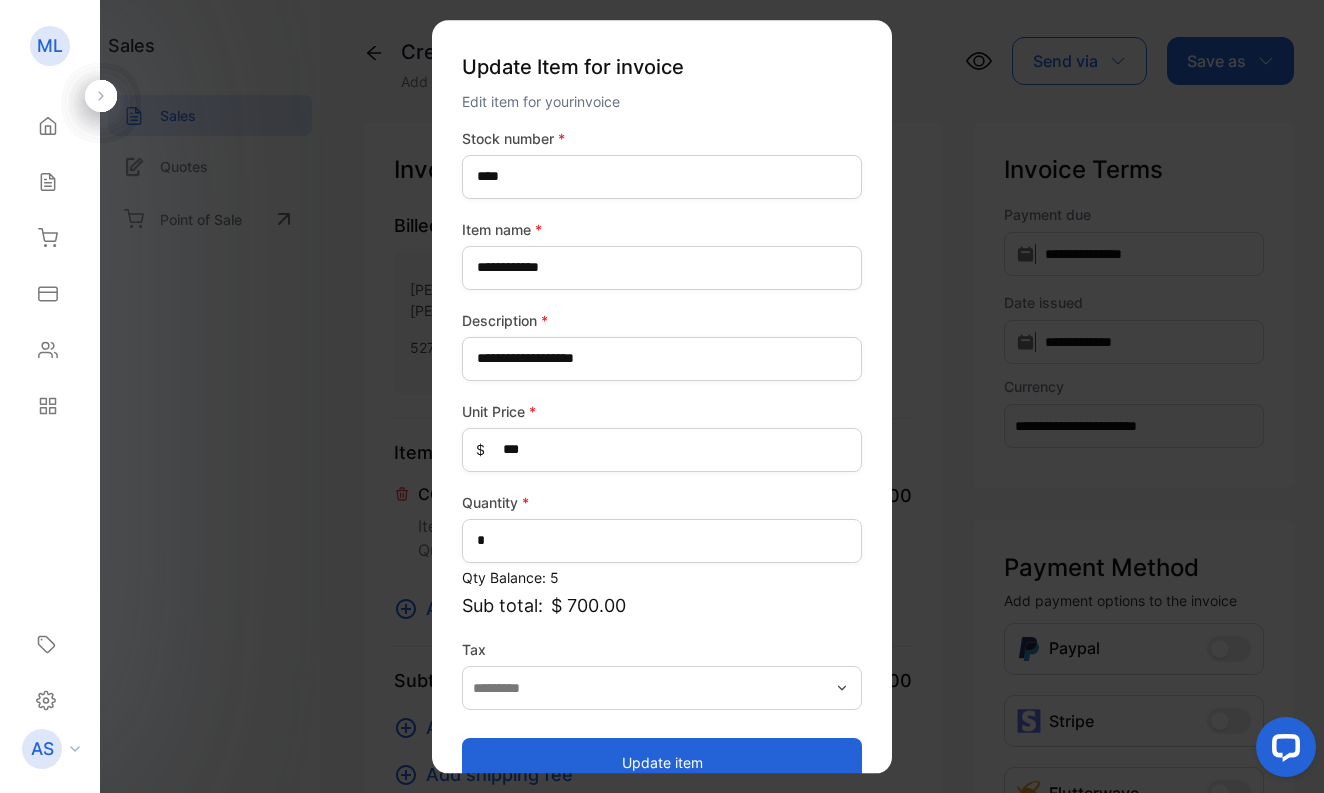 click on "Update item" at bounding box center (662, 762) 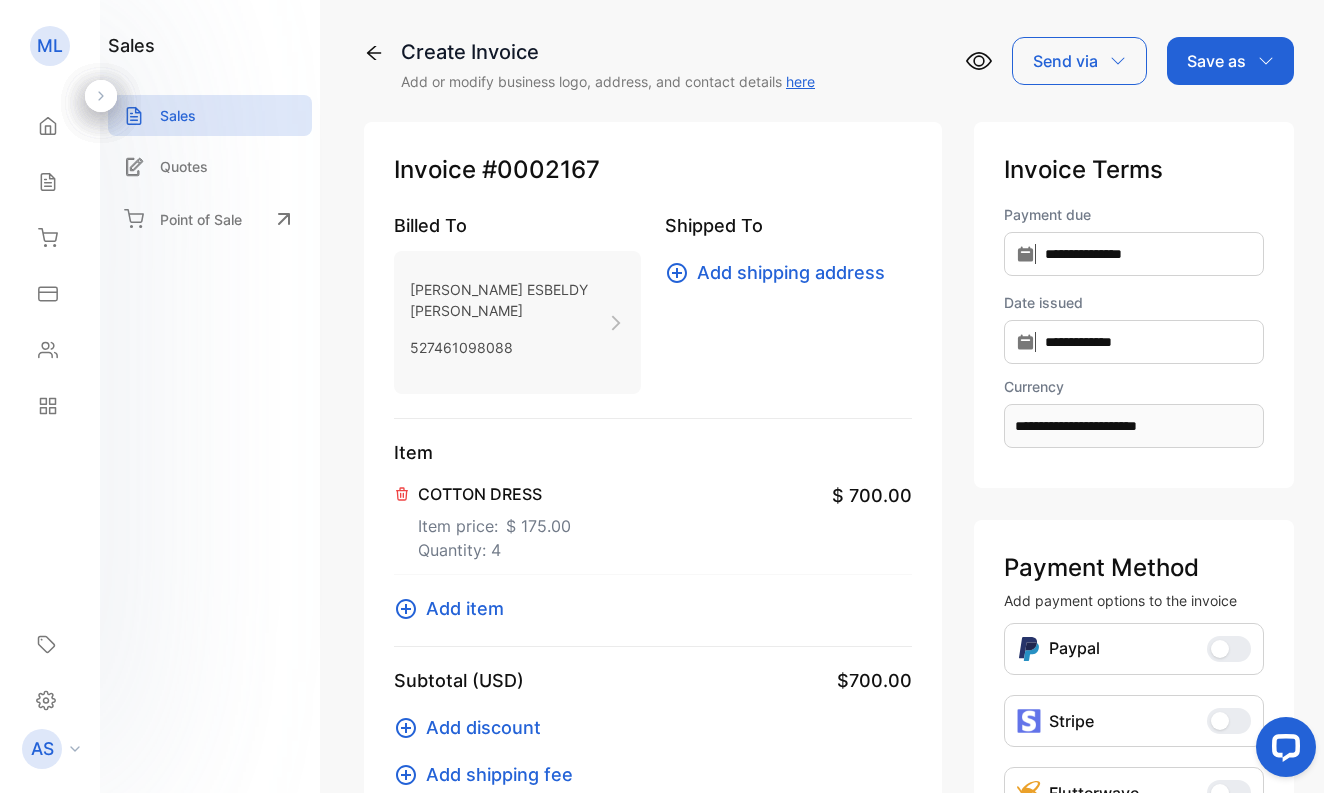 click on "Add item" at bounding box center [465, 608] 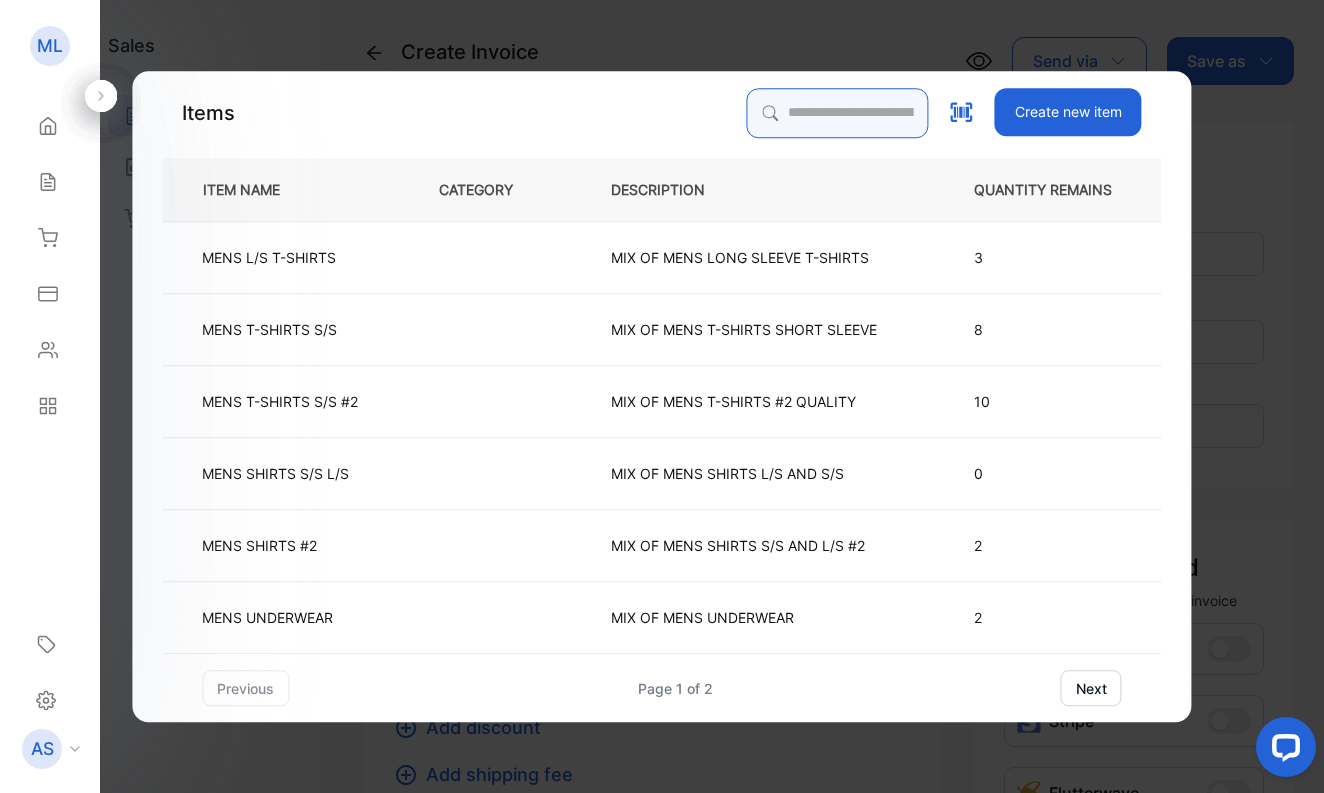 click at bounding box center (838, 113) 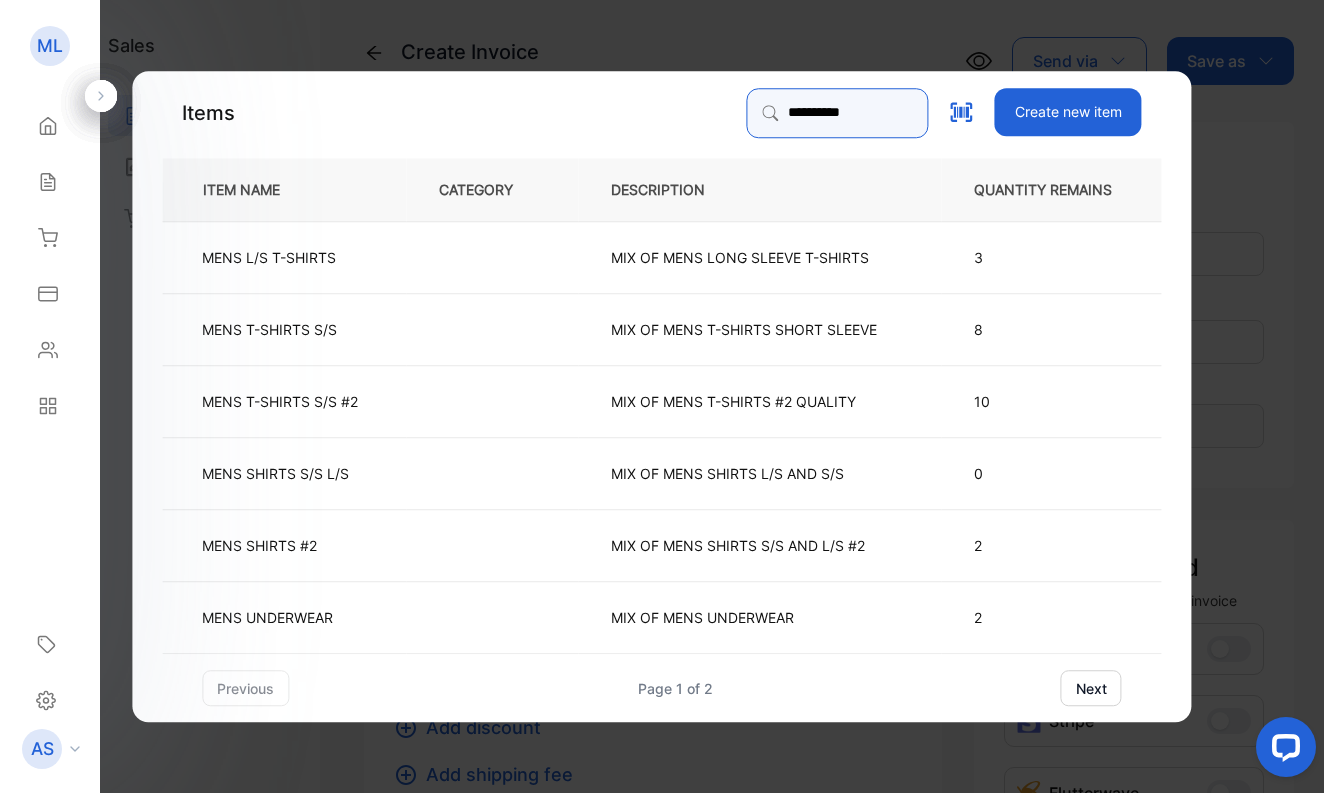 type on "**********" 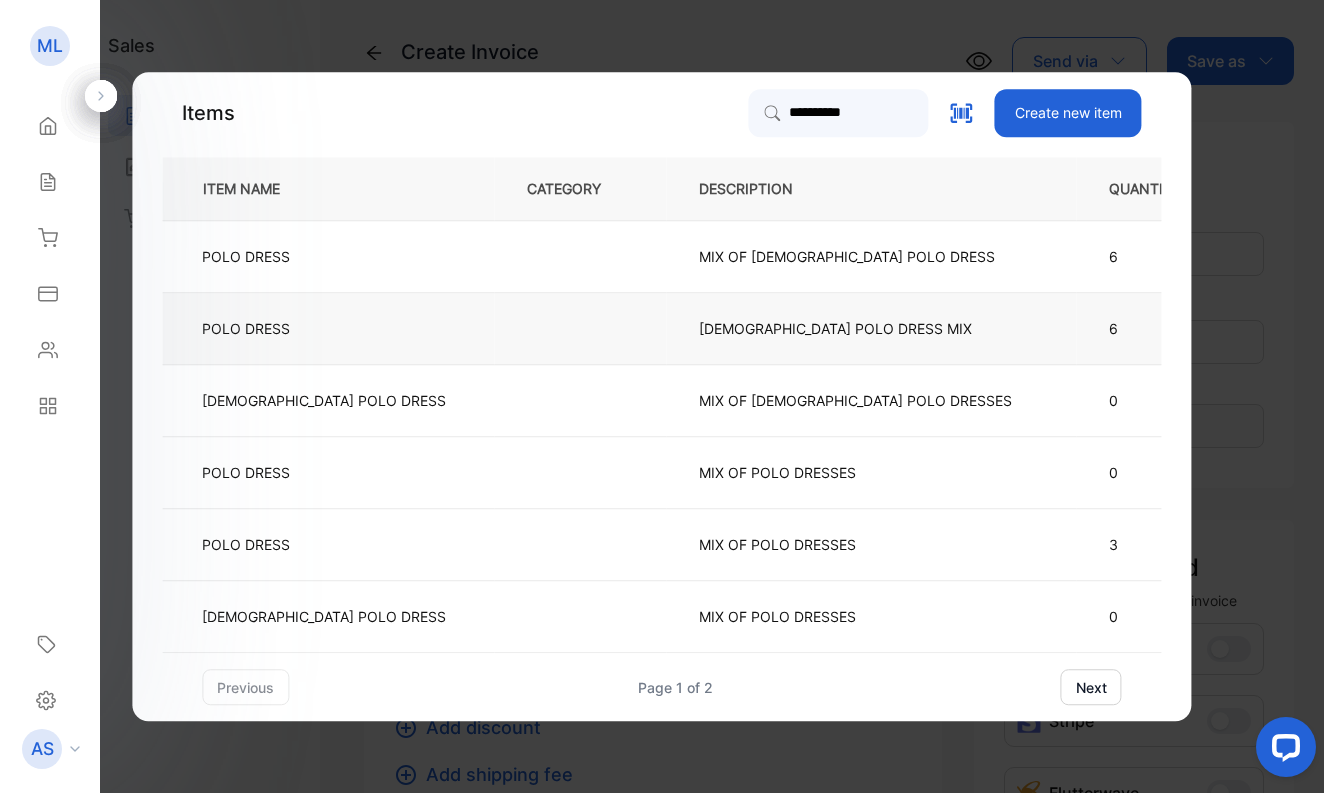 click on "POLO DRESS" at bounding box center [253, 328] 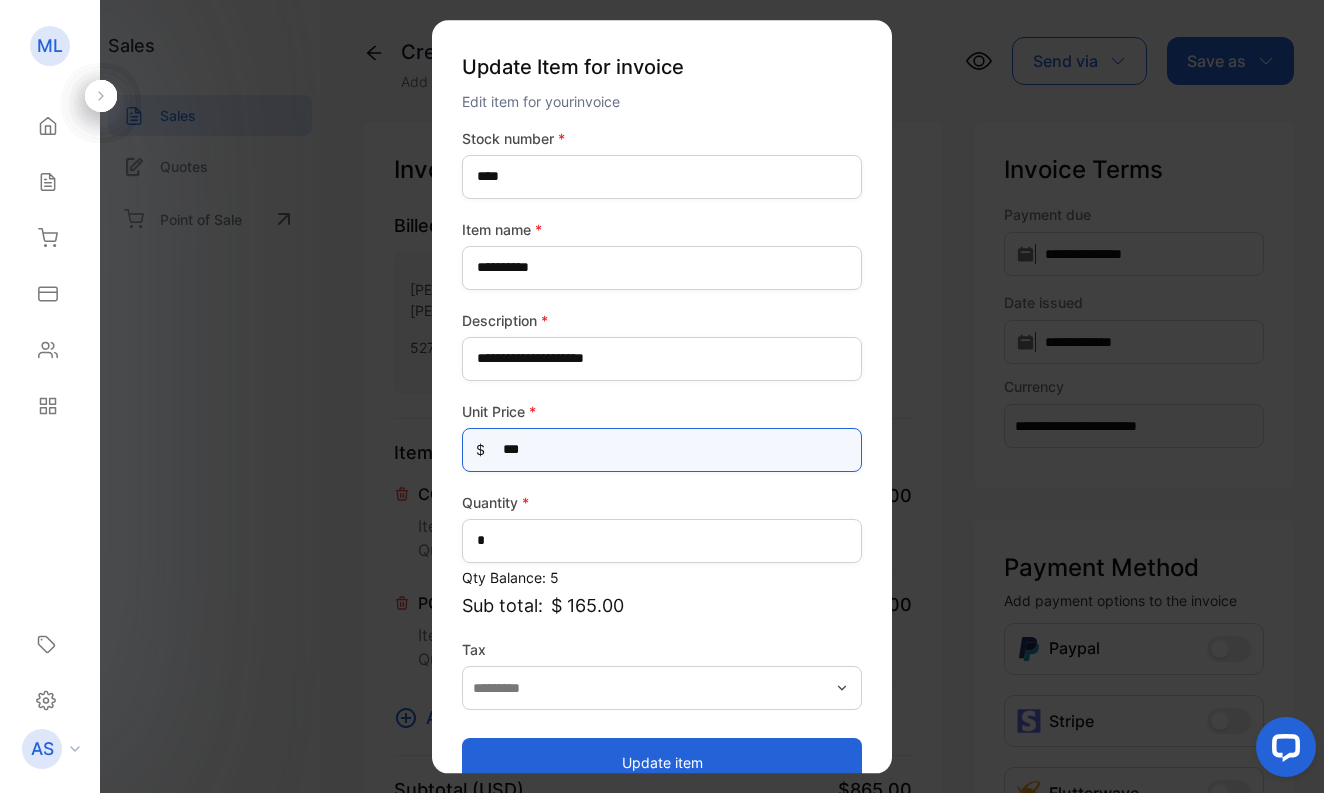 click on "***" at bounding box center [662, 450] 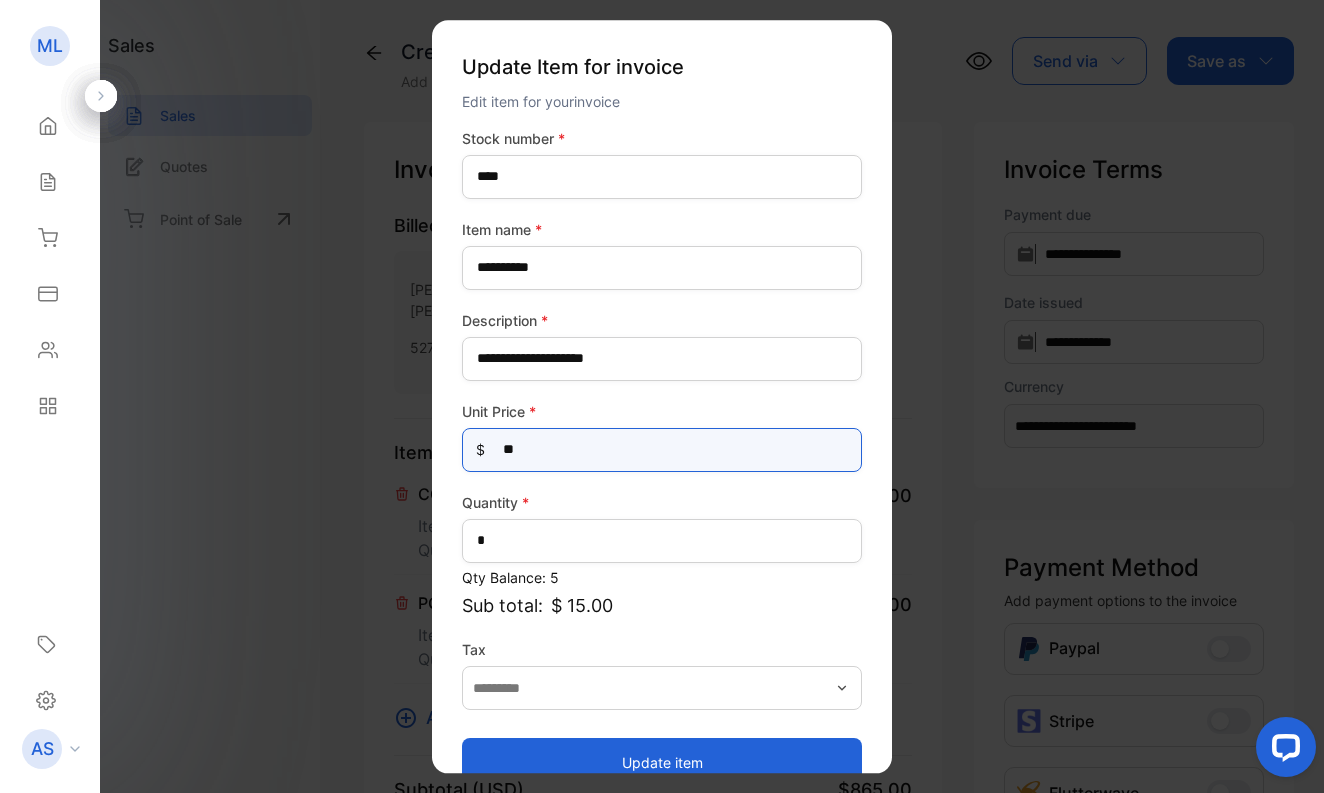 type on "***" 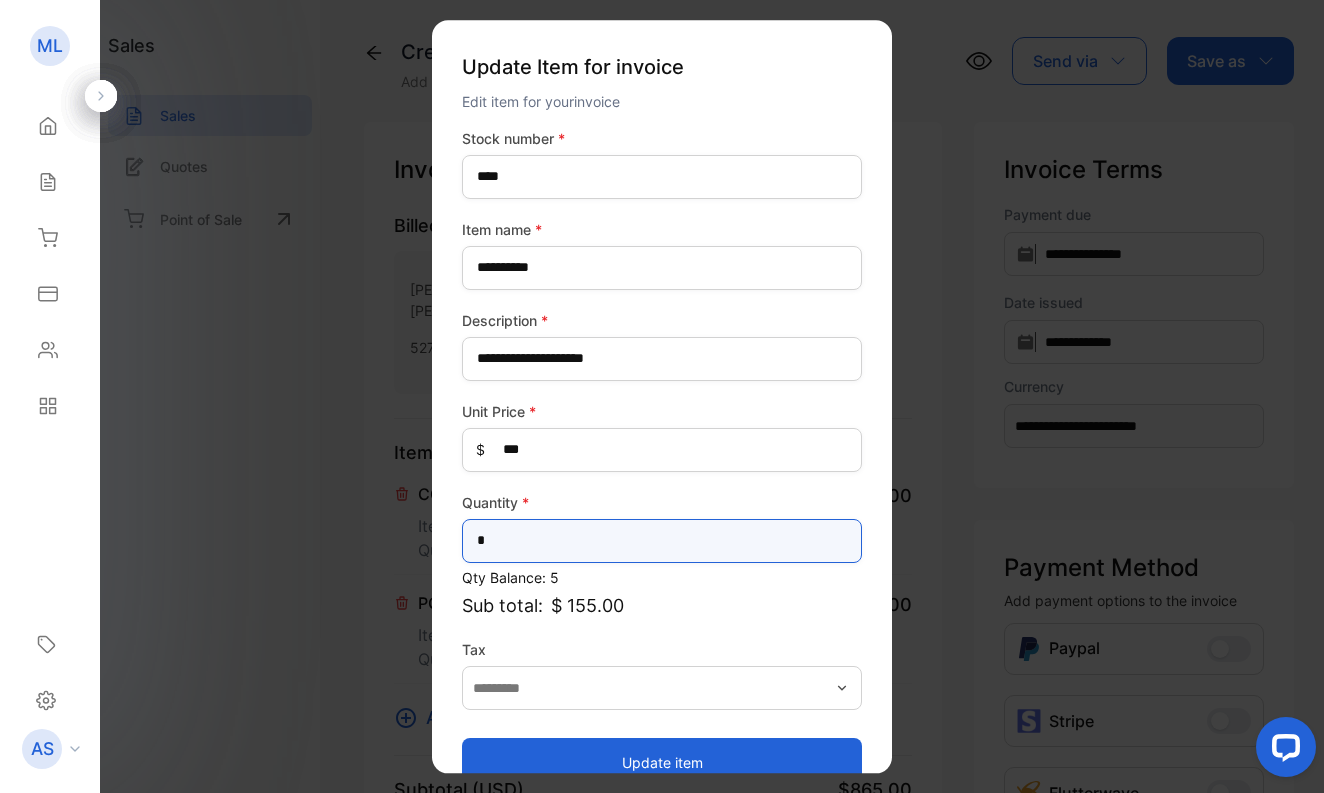 click on "*" at bounding box center [662, 541] 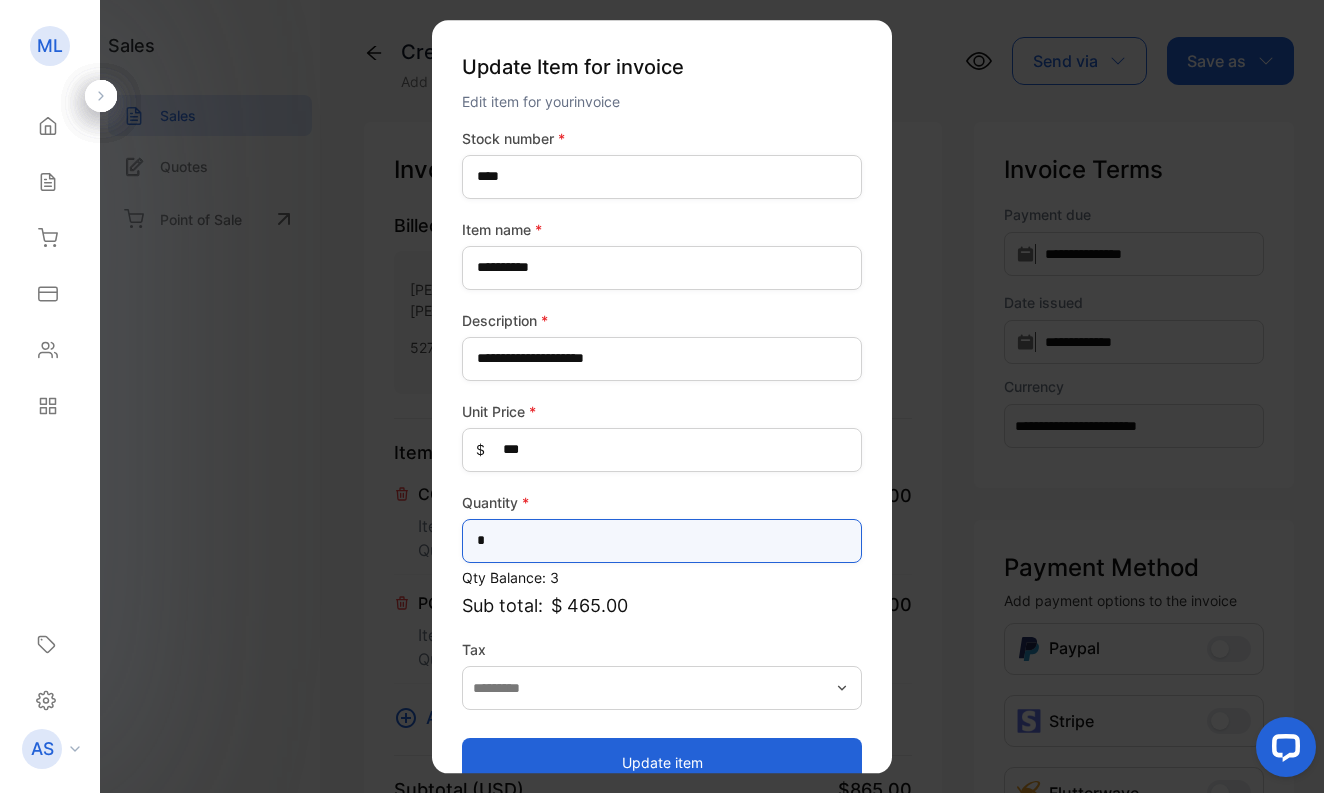 type on "*" 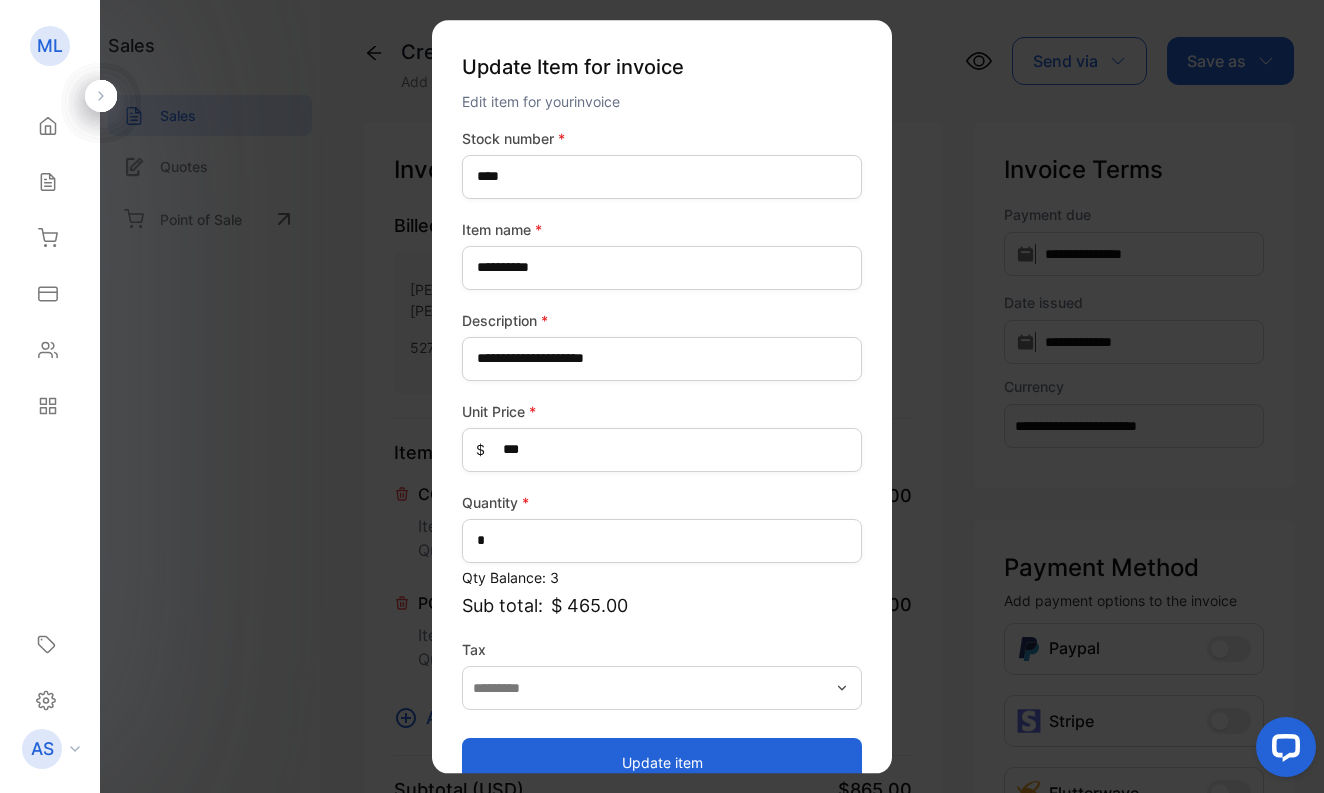 click on "Update item" at bounding box center [662, 762] 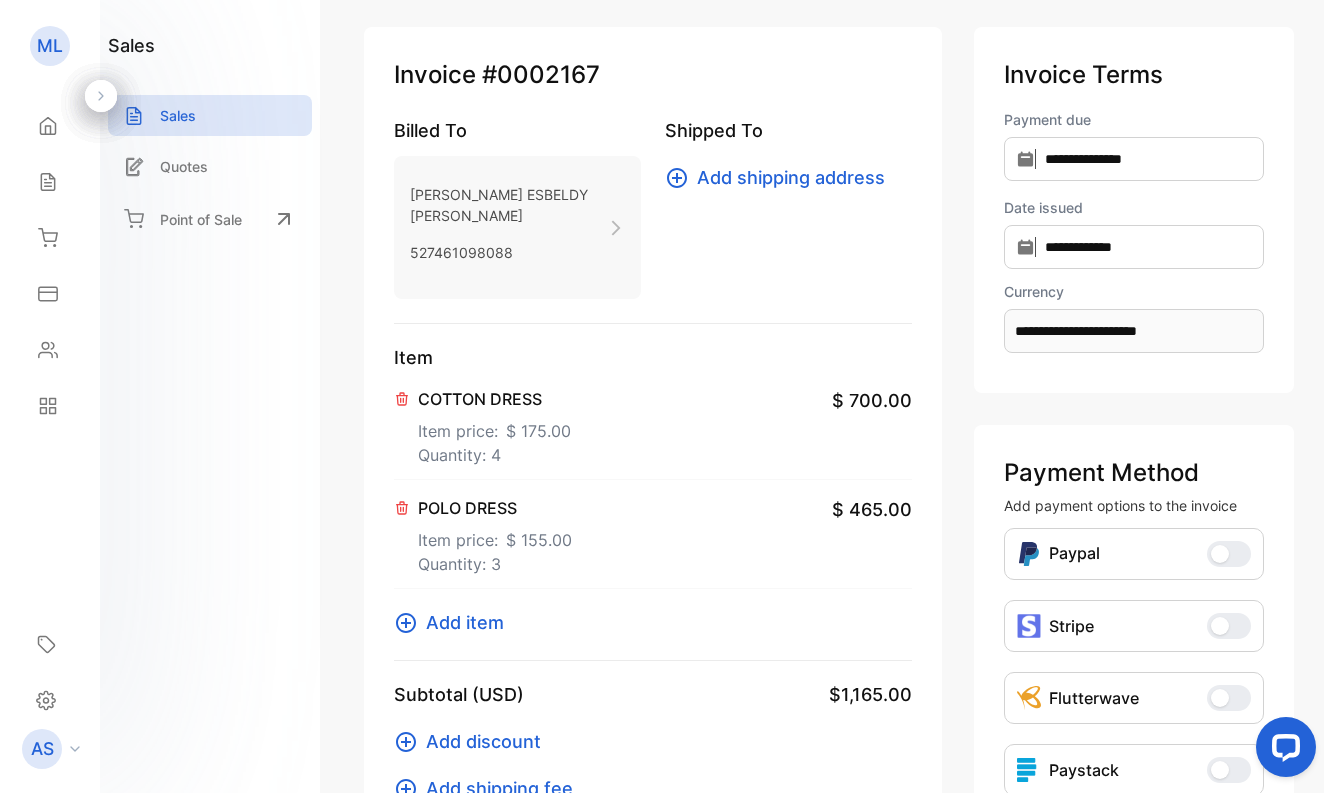 scroll, scrollTop: 123, scrollLeft: 0, axis: vertical 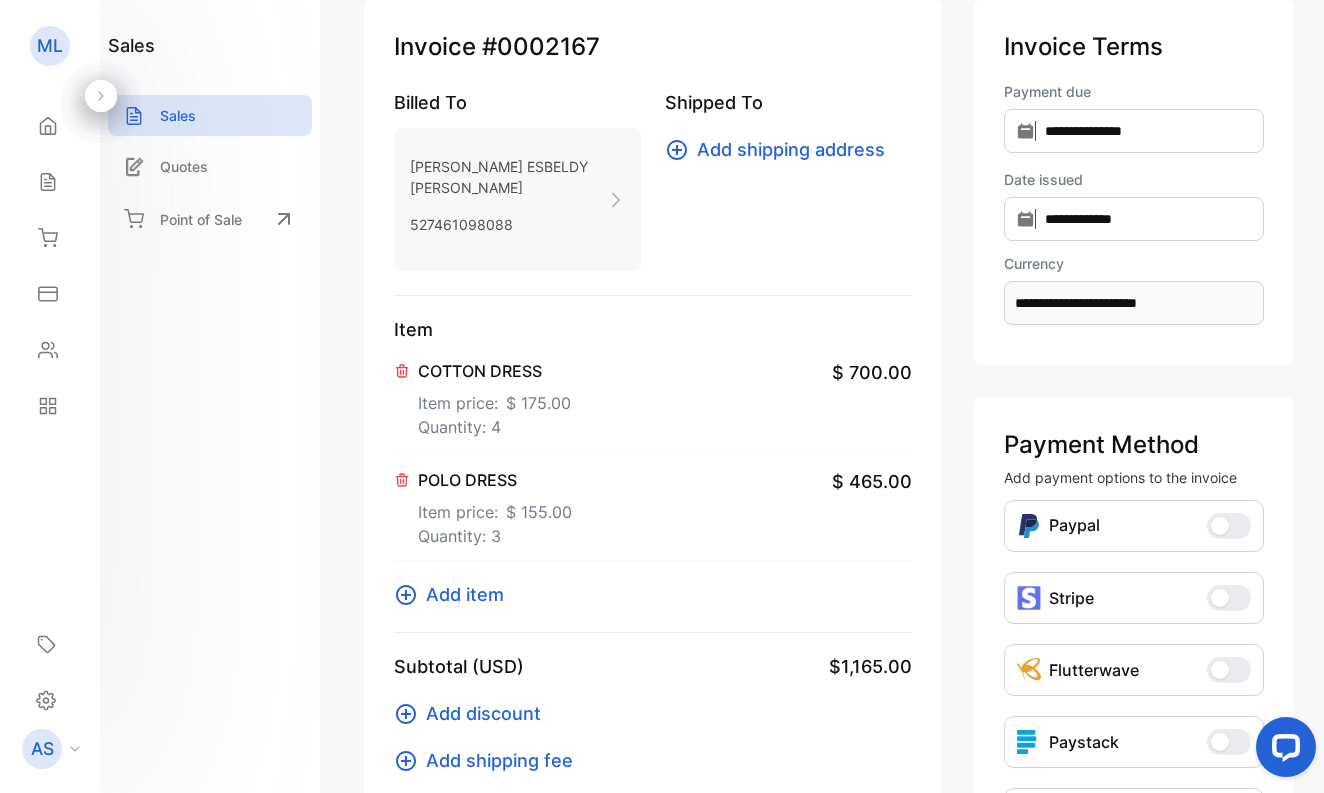 click on "Add item" at bounding box center [465, 594] 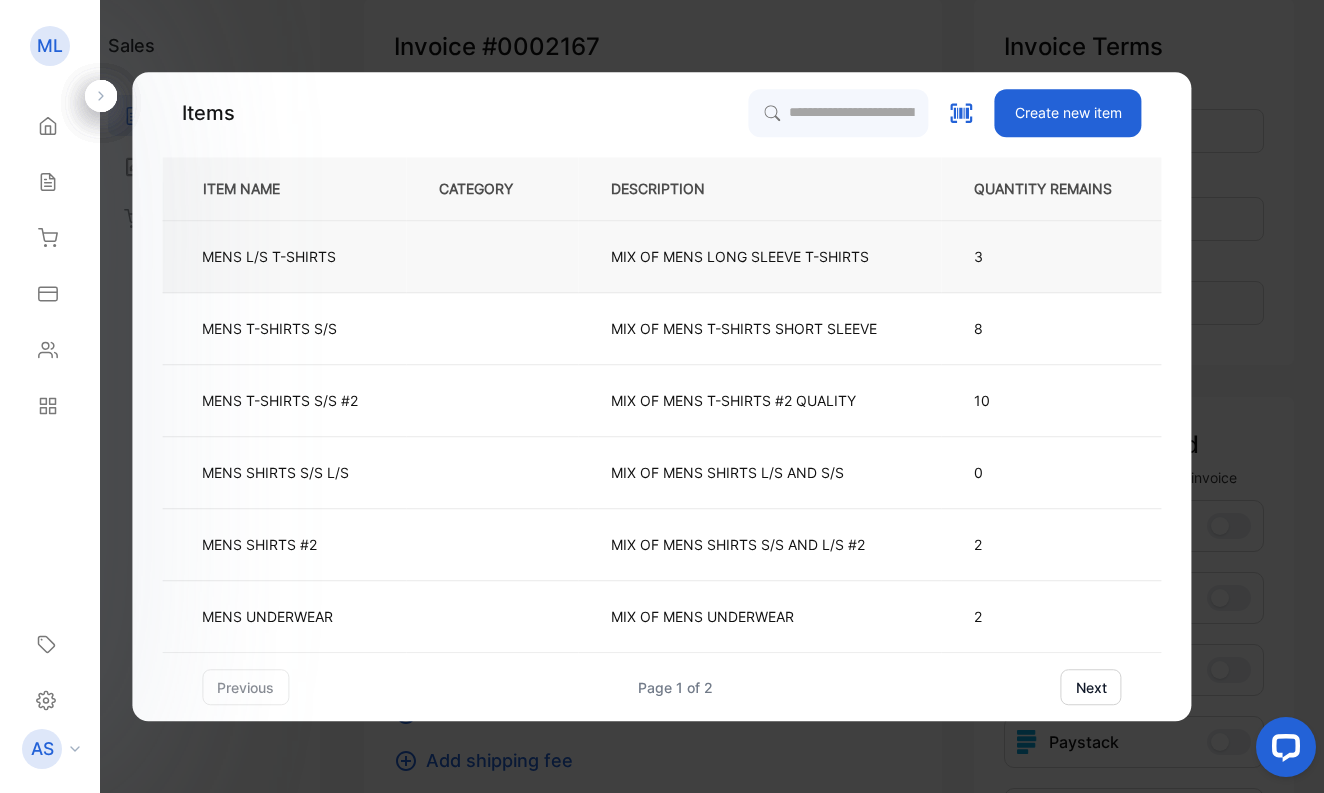 click on "MENS L/S T-SHIRTS" at bounding box center [269, 256] 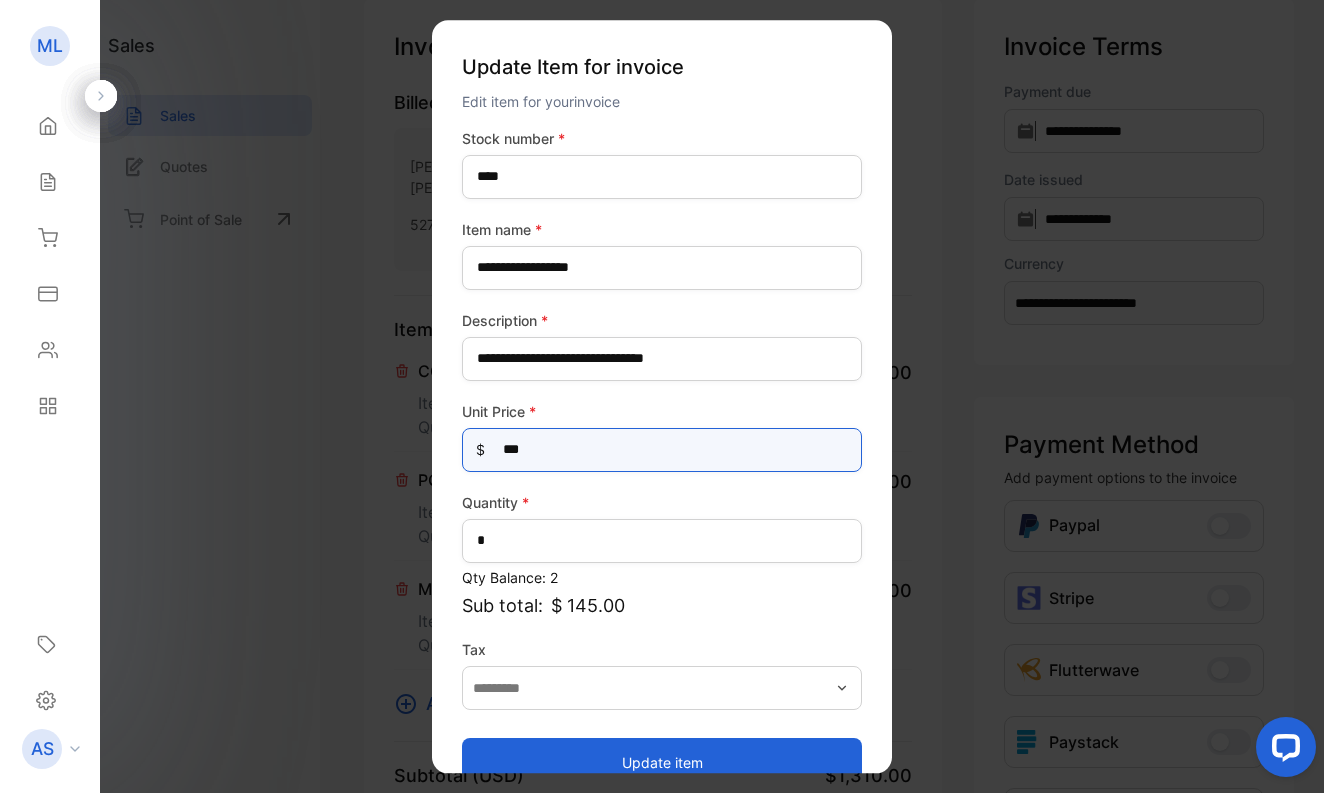 click on "***" at bounding box center [662, 450] 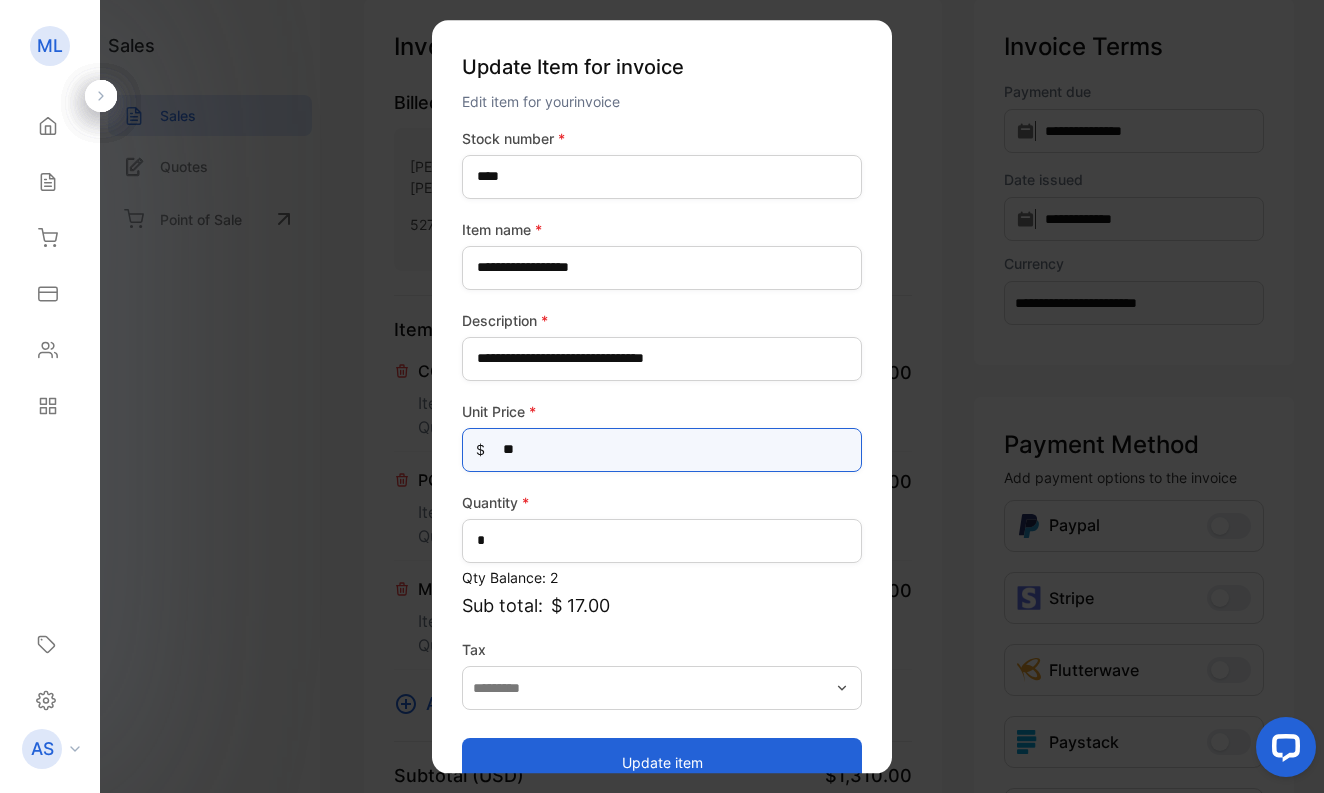 type on "***" 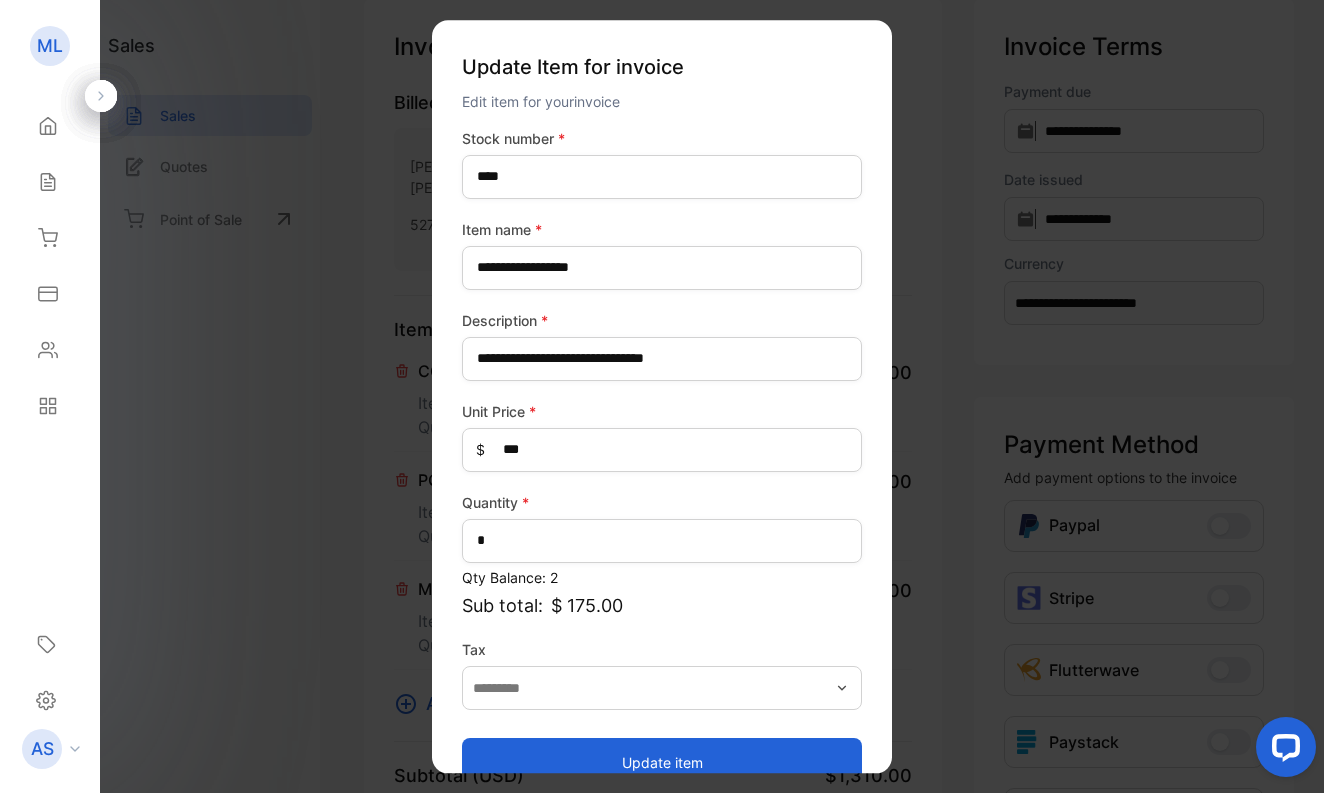 click on "Update item" at bounding box center (662, 762) 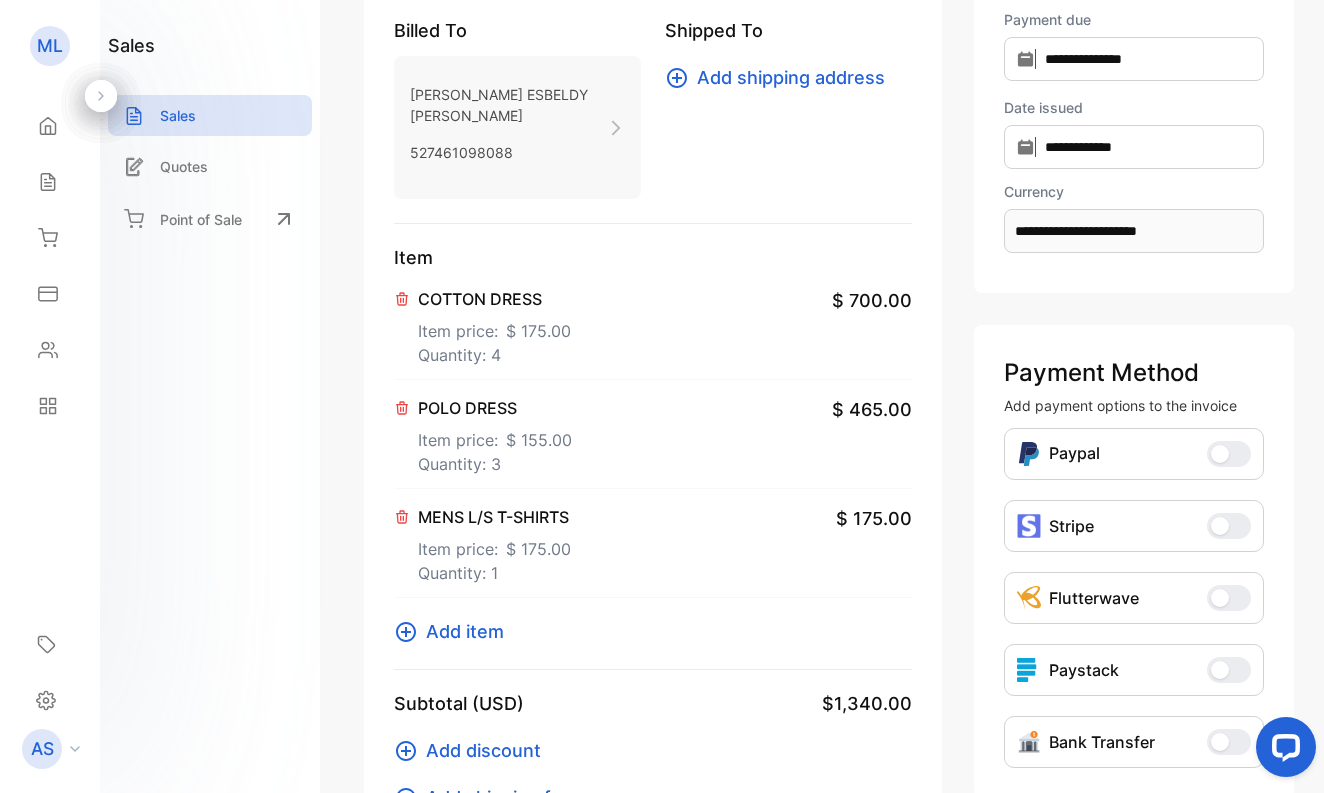 scroll, scrollTop: 196, scrollLeft: 0, axis: vertical 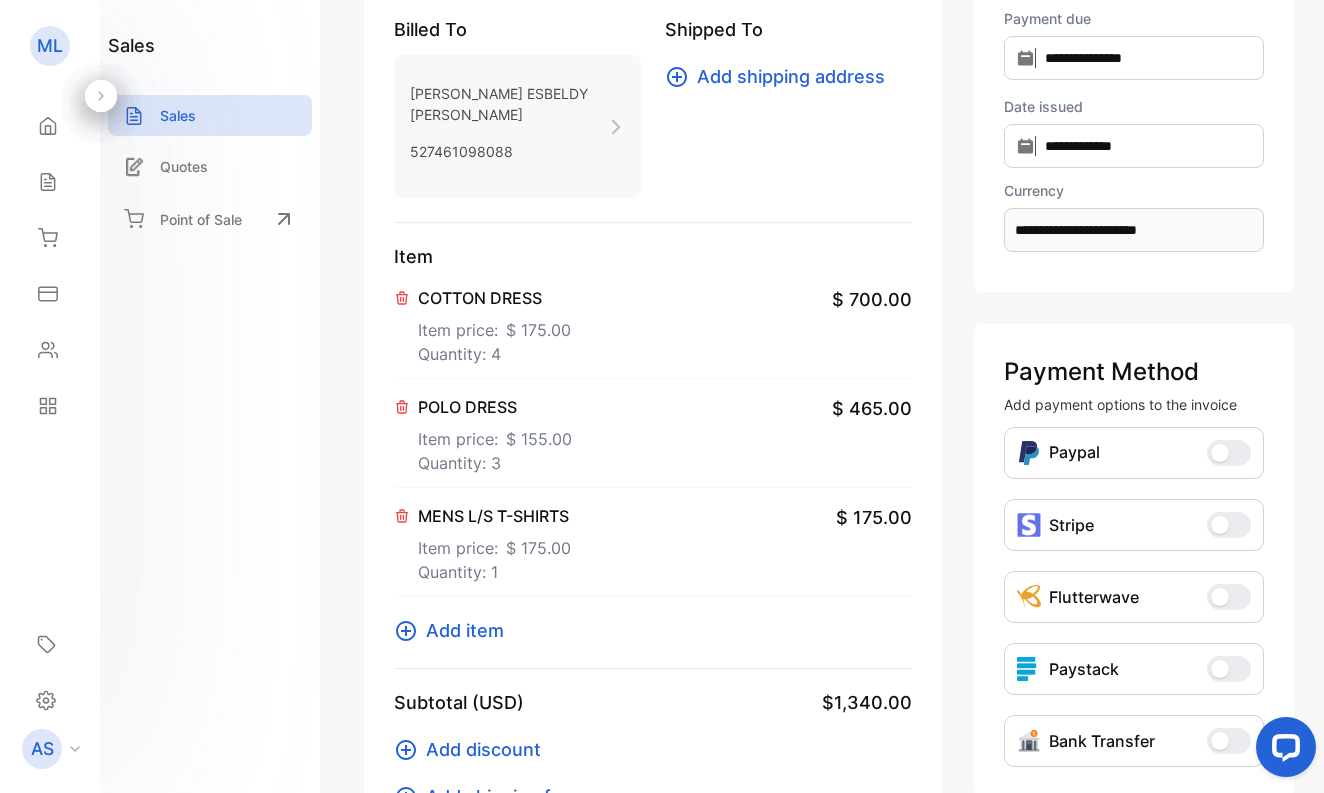 click on "Add item" at bounding box center [465, 630] 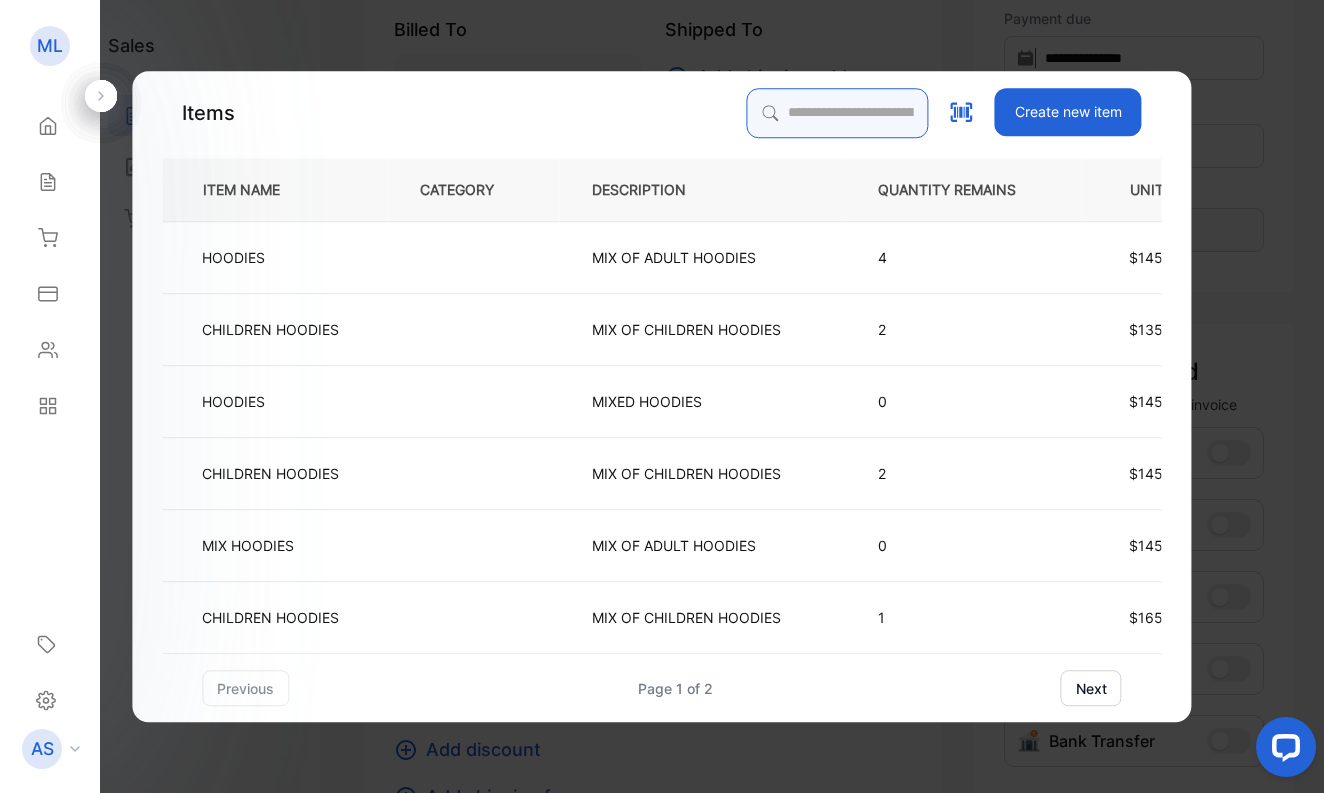 click at bounding box center [838, 113] 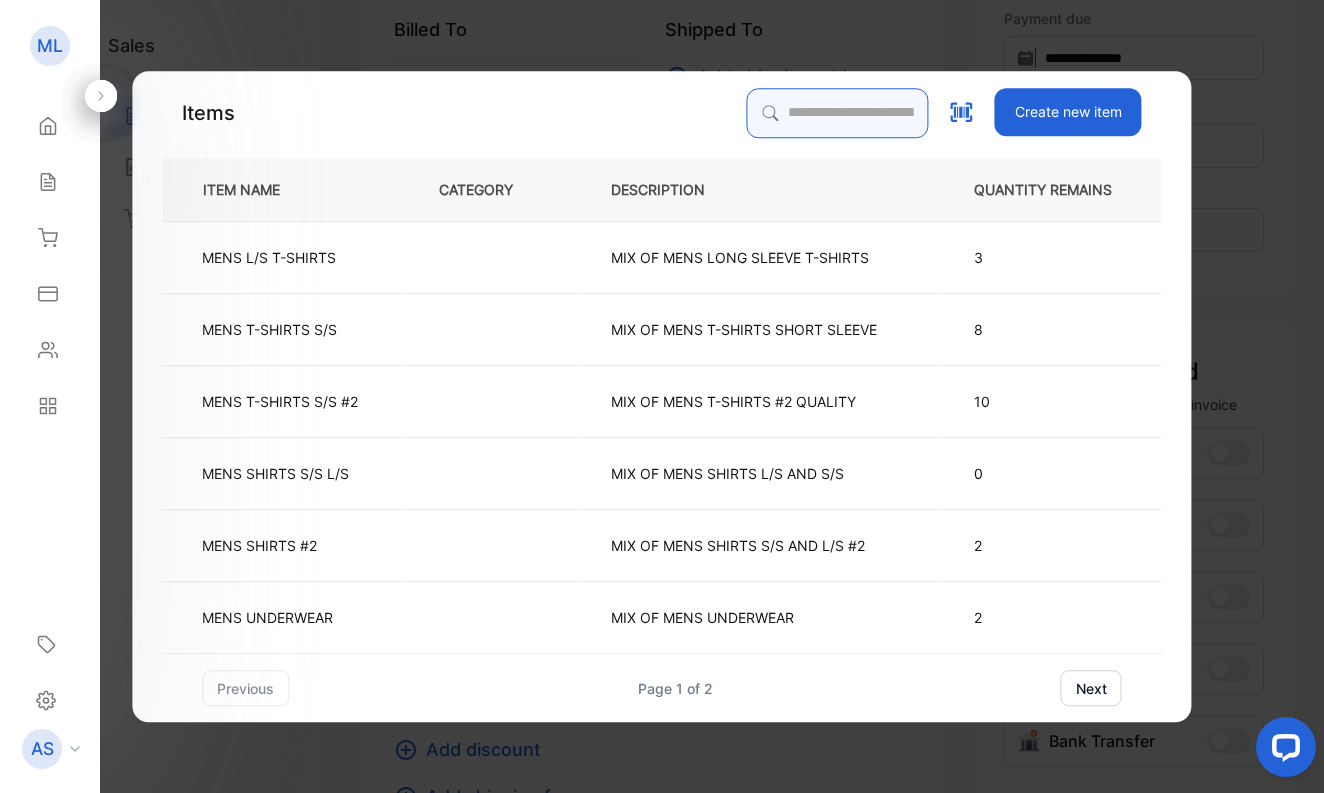 type on "*" 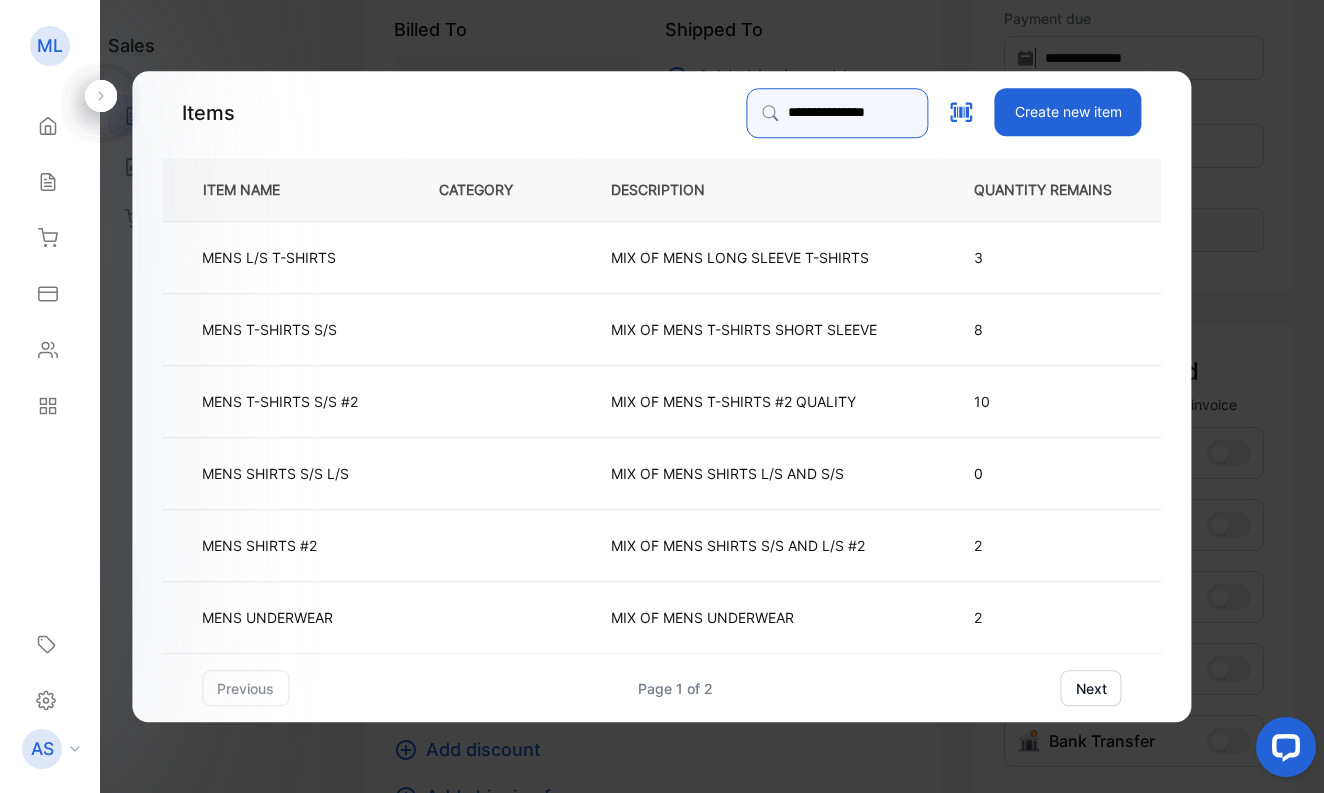 type on "**********" 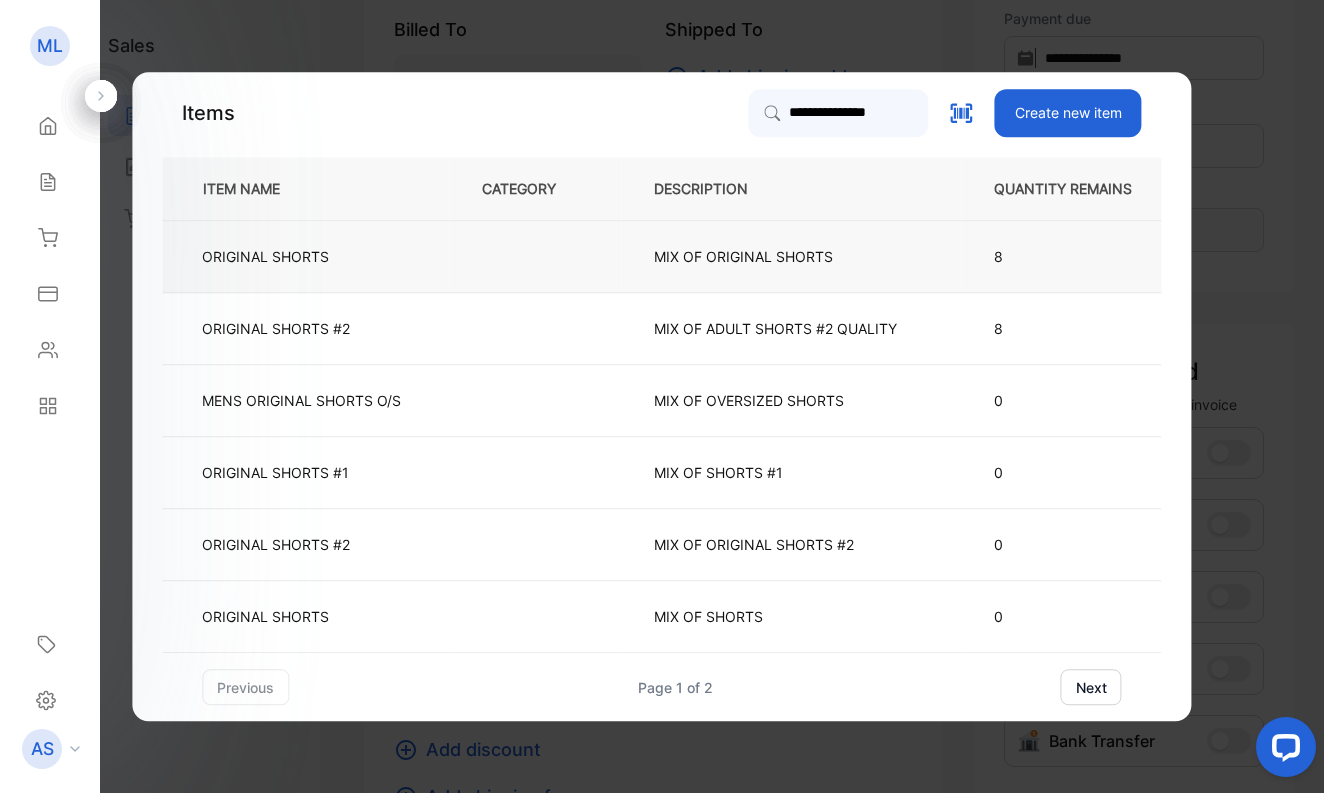 click on "ORIGINAL SHORTS" at bounding box center (265, 256) 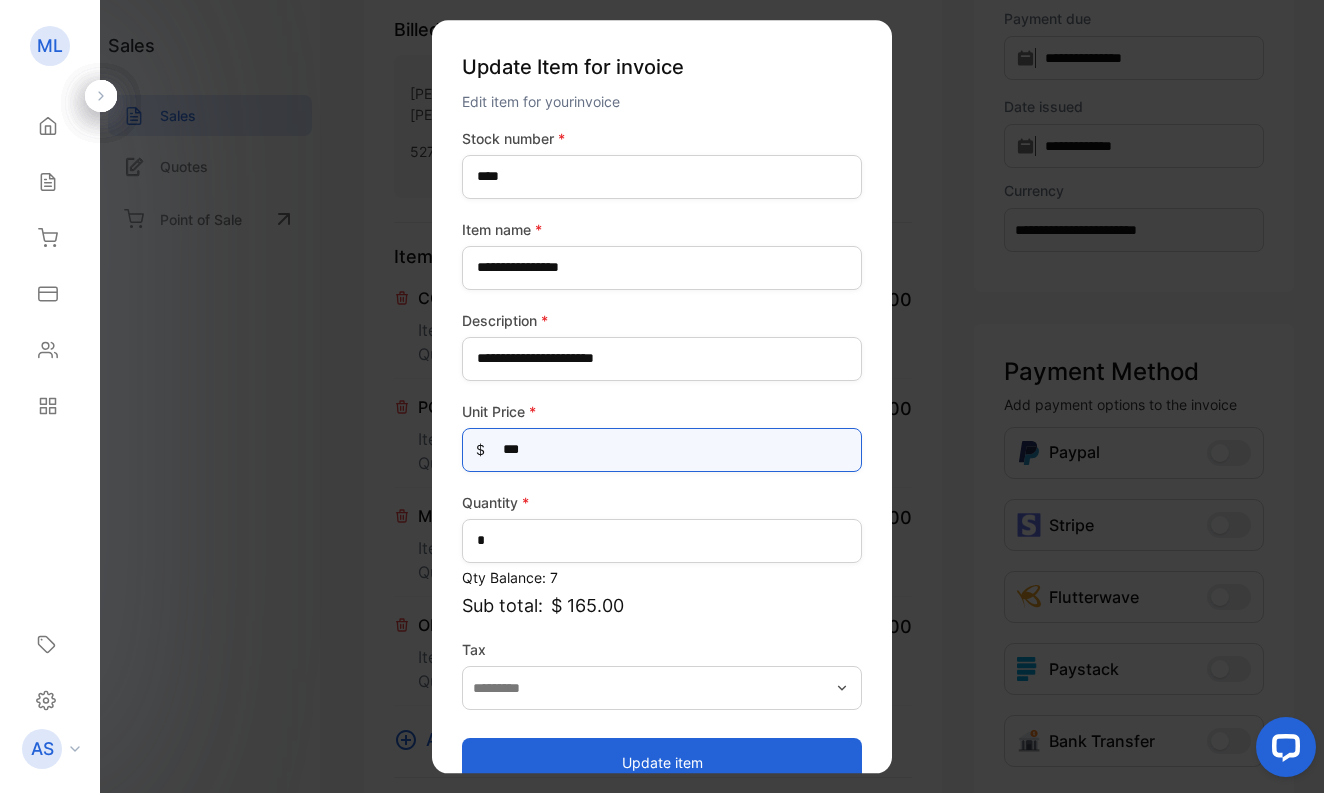 click on "***" at bounding box center [662, 450] 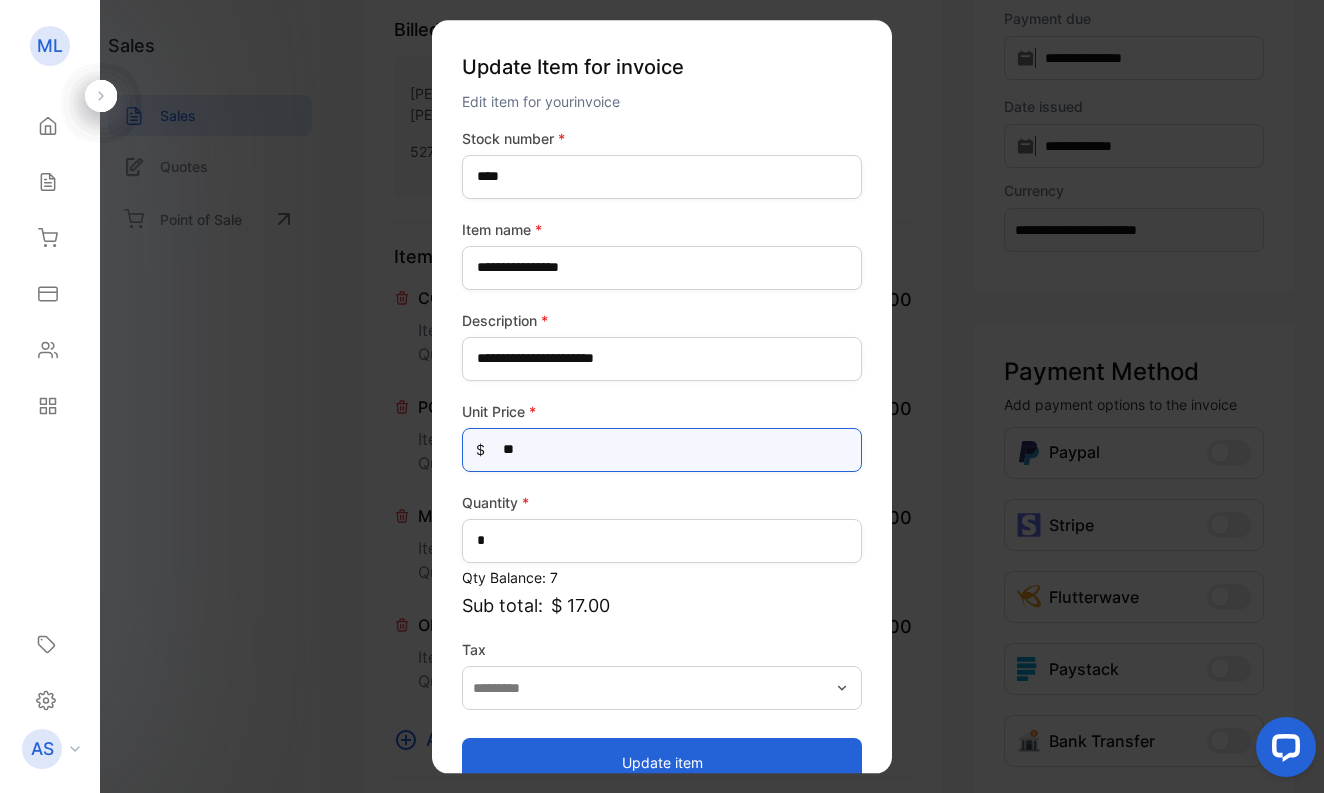 type on "***" 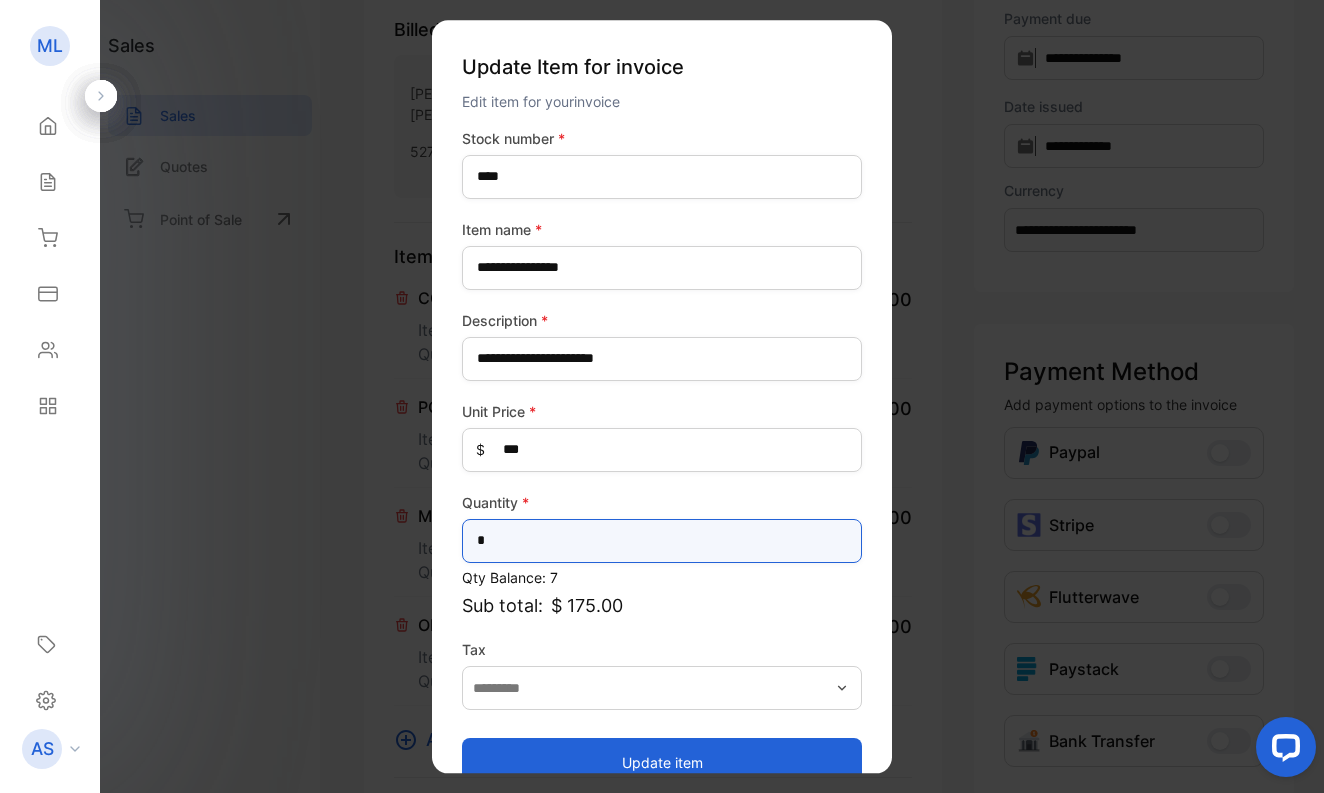 click on "*" at bounding box center [662, 541] 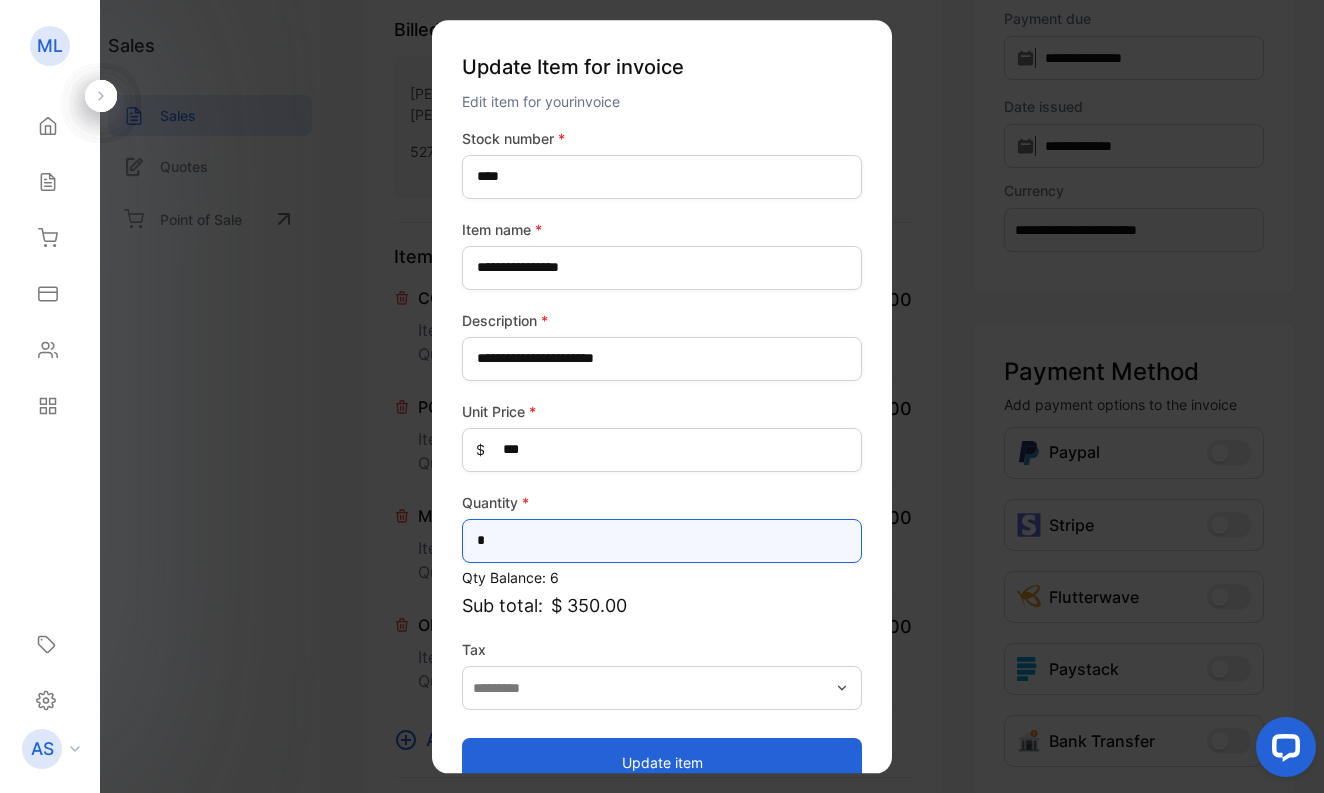 type on "*" 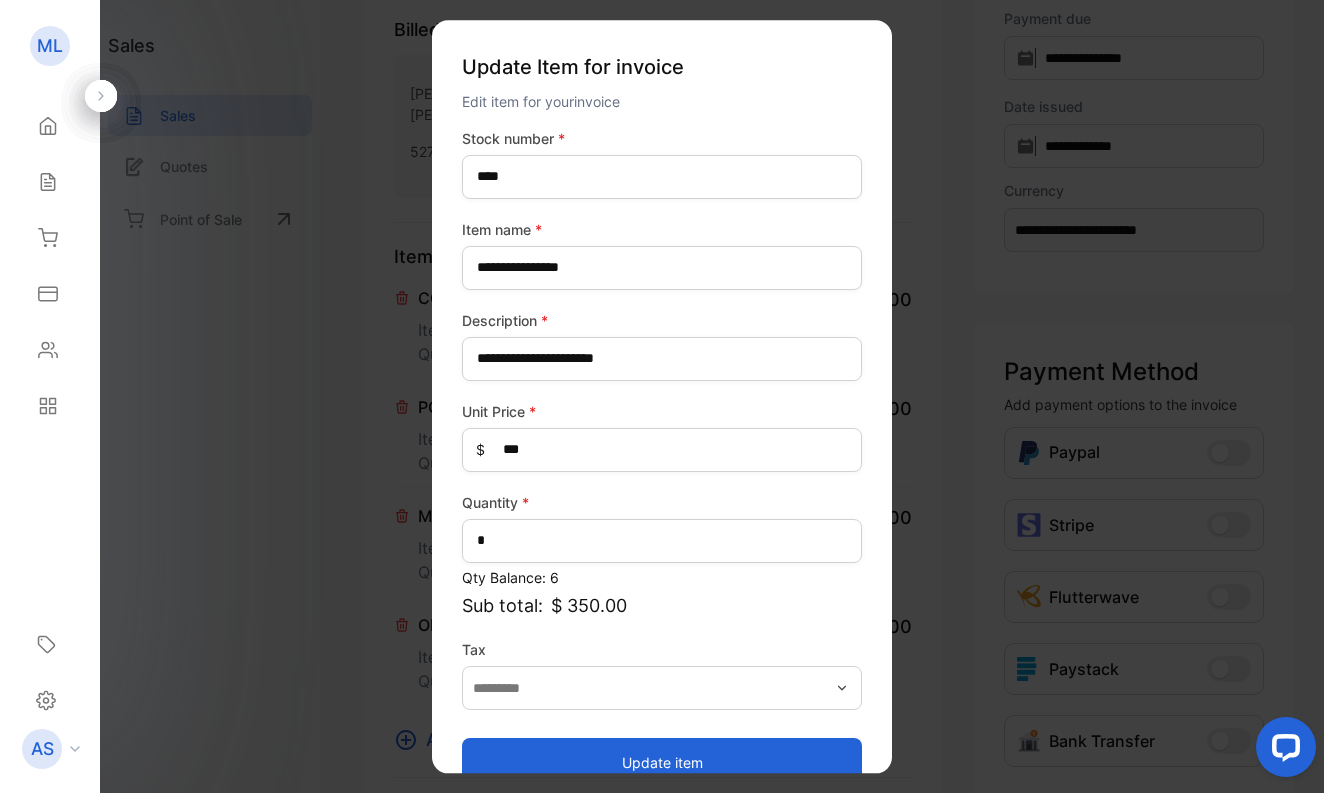 click on "Update item" at bounding box center (662, 762) 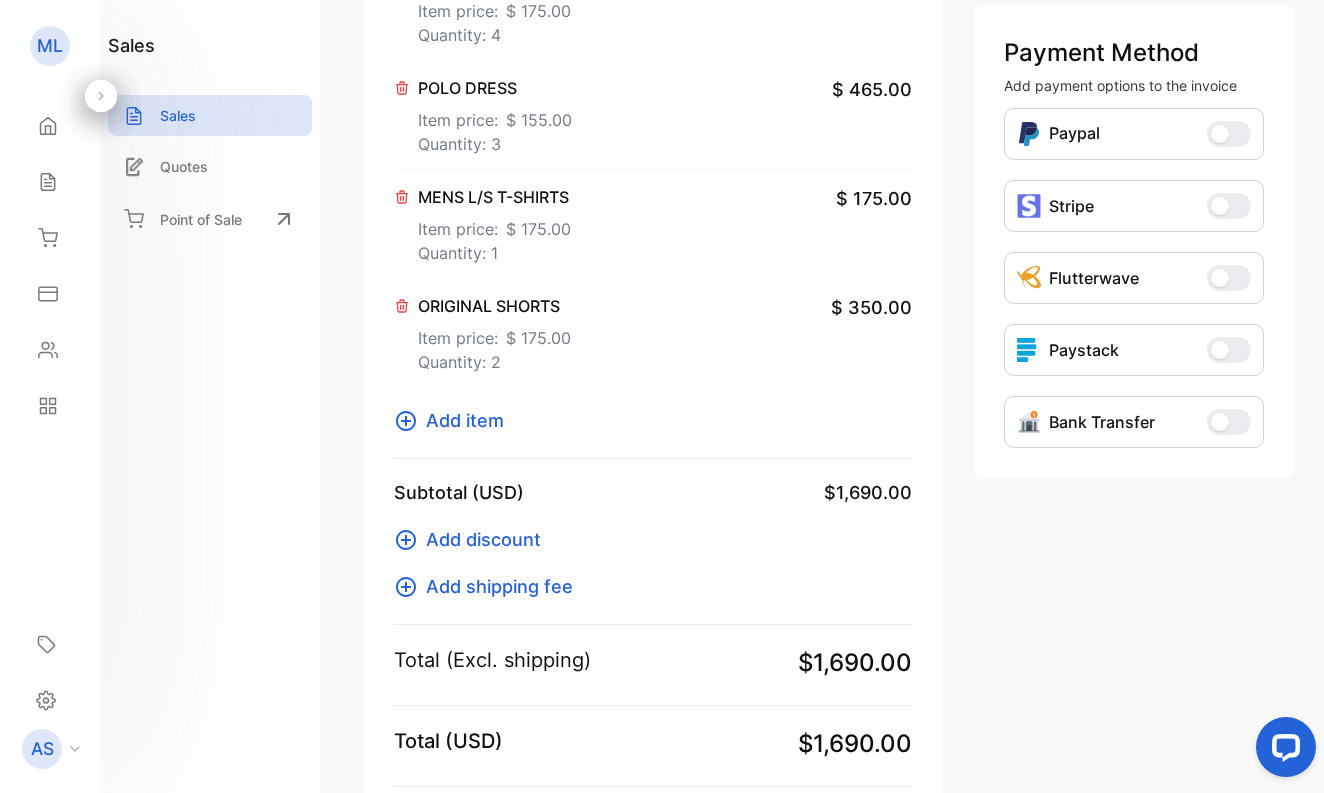 scroll, scrollTop: 555, scrollLeft: 0, axis: vertical 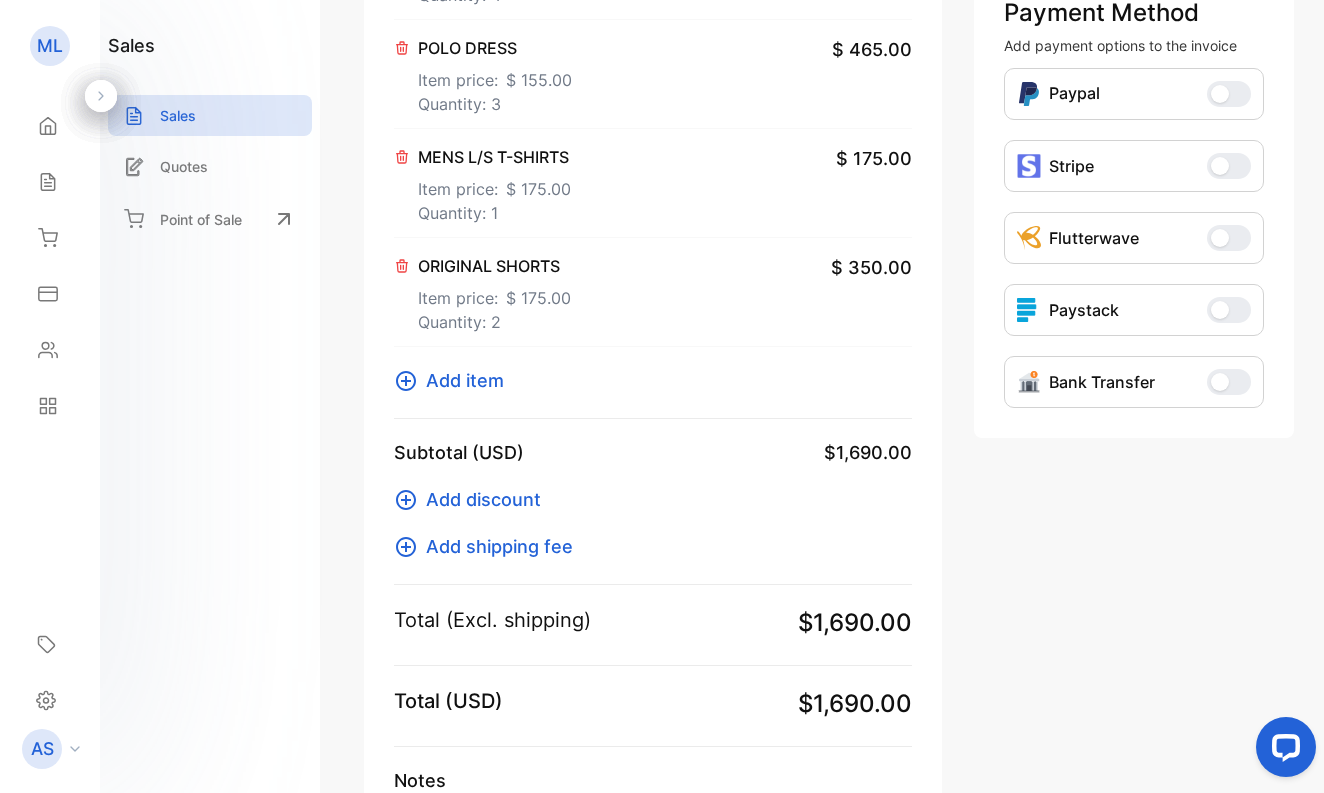 click on "Add item" at bounding box center [465, 380] 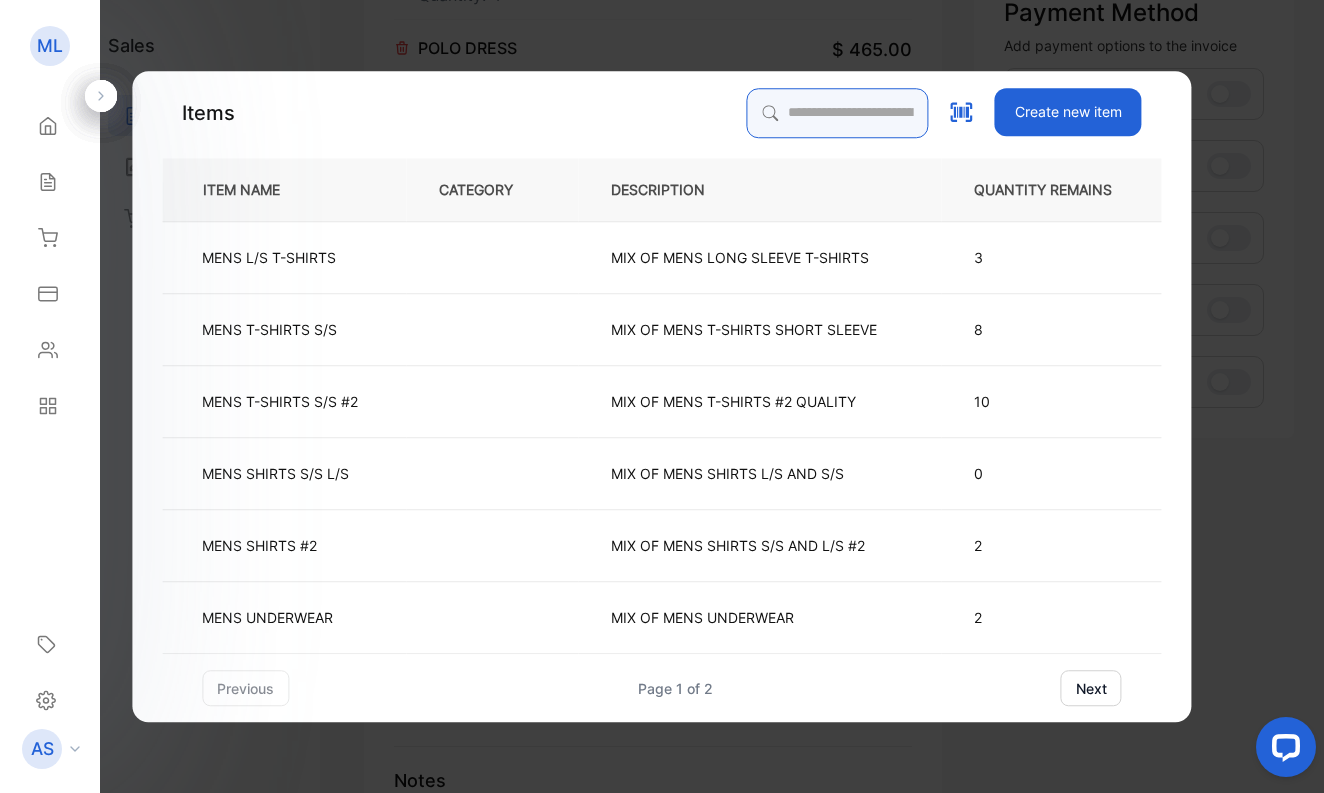 click at bounding box center (838, 113) 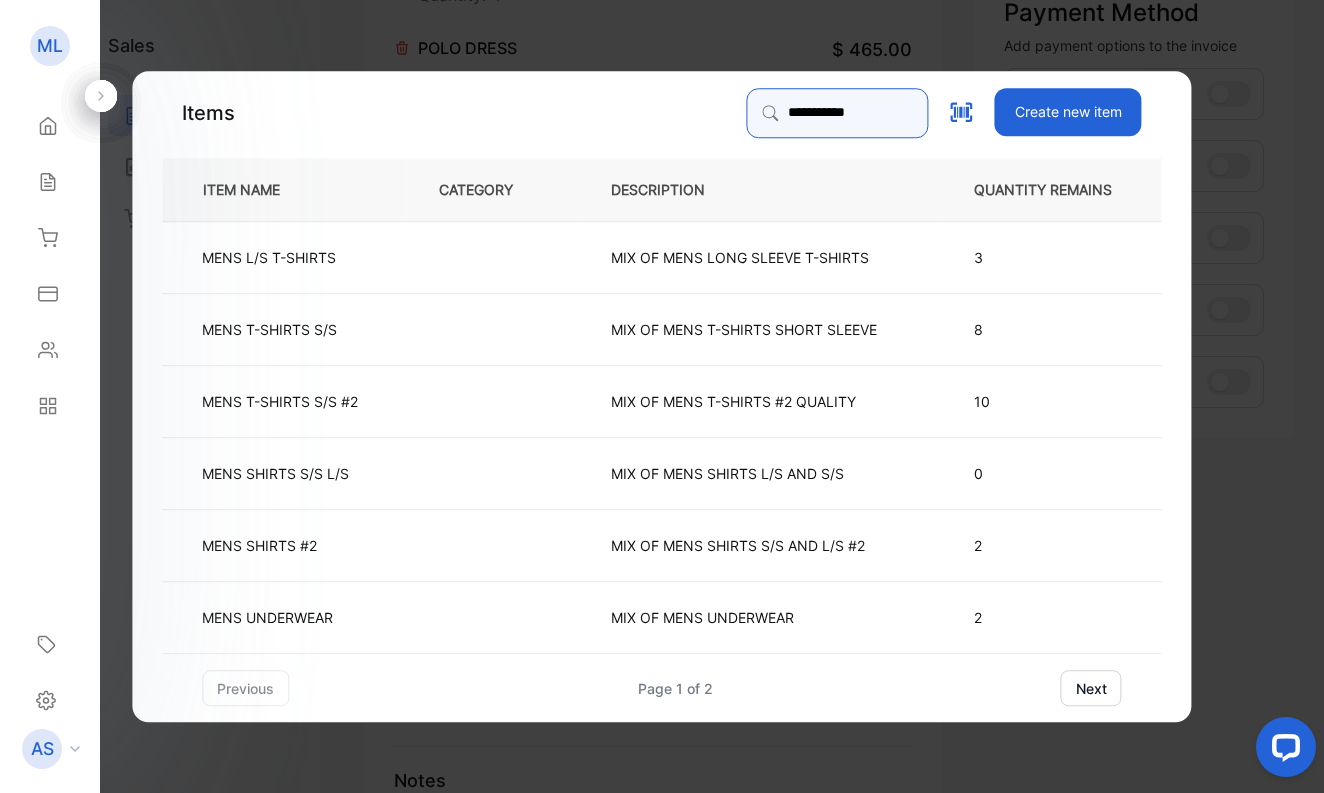 type on "**********" 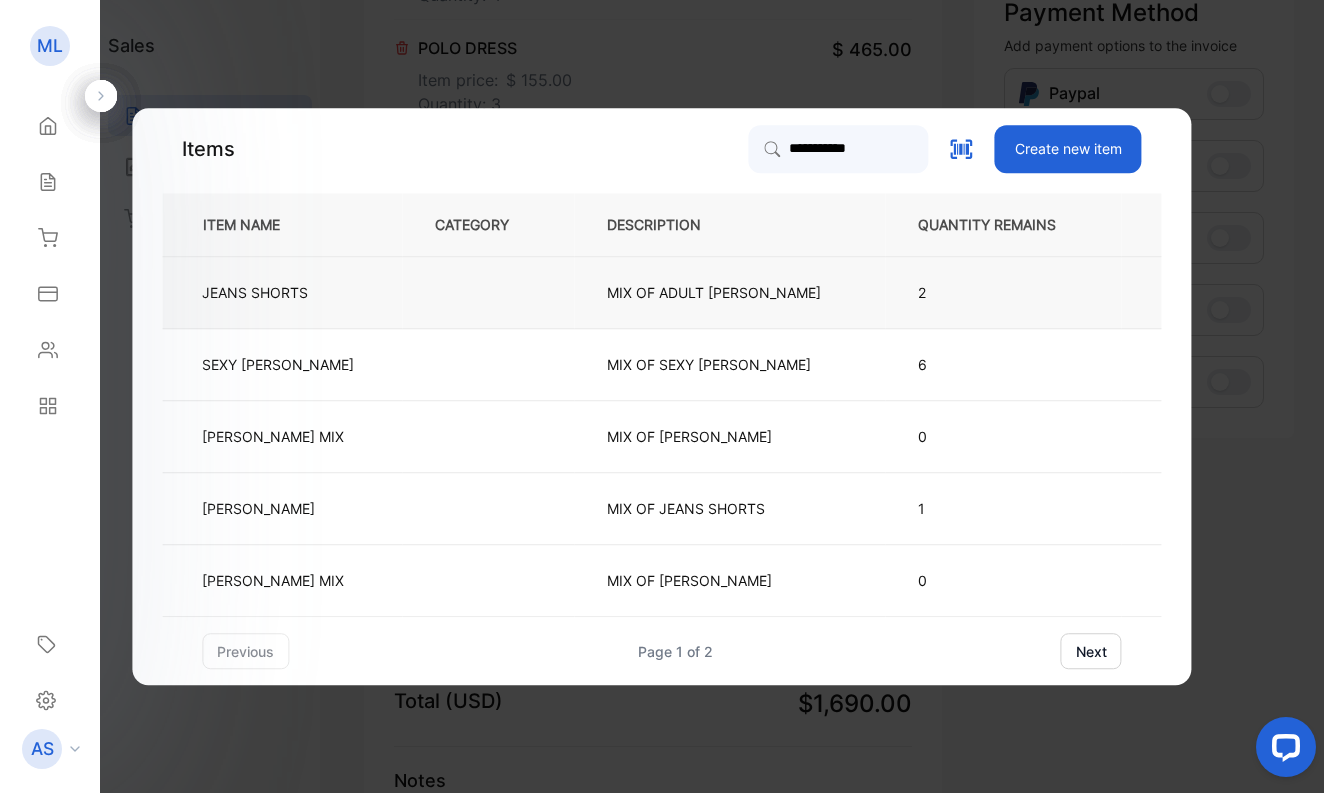 click on "JEANS SHORTS" at bounding box center [255, 292] 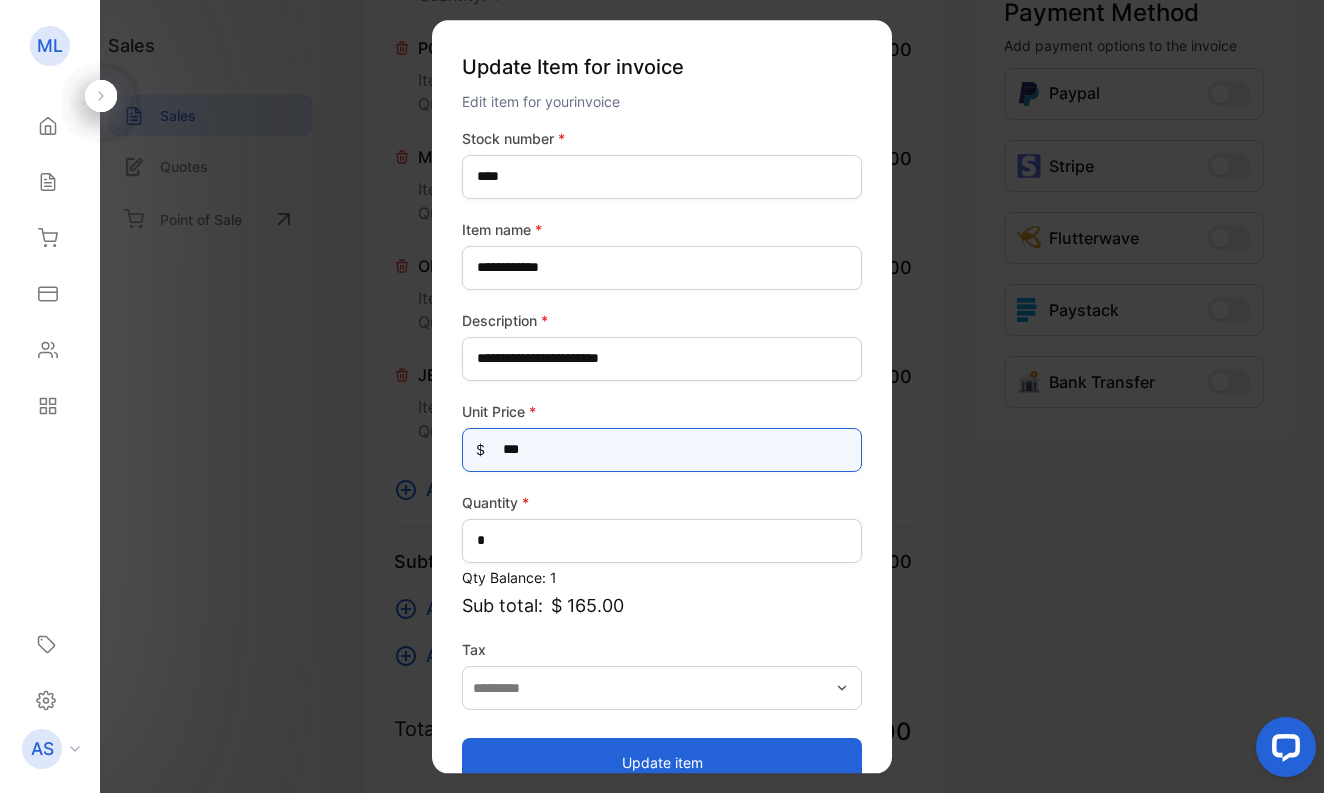 click on "***" at bounding box center (662, 450) 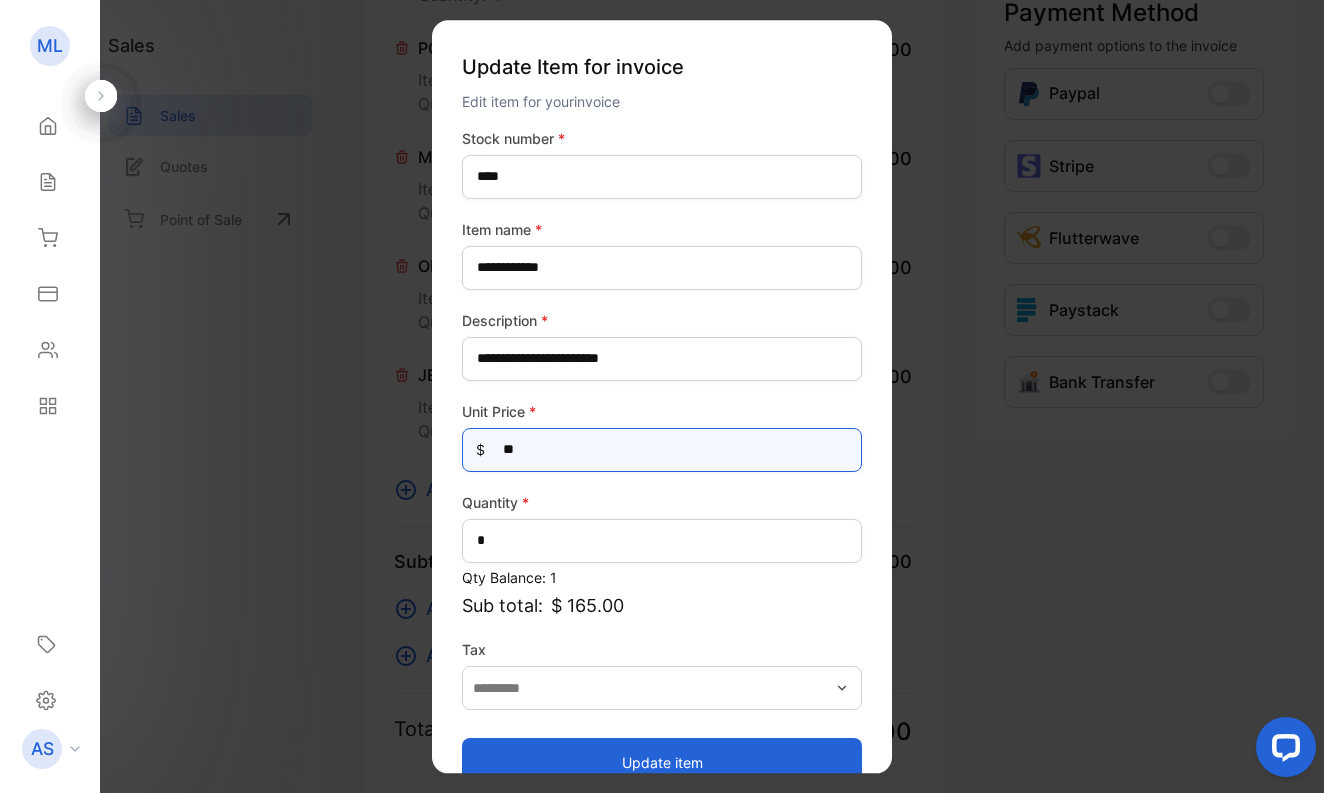 type on "*" 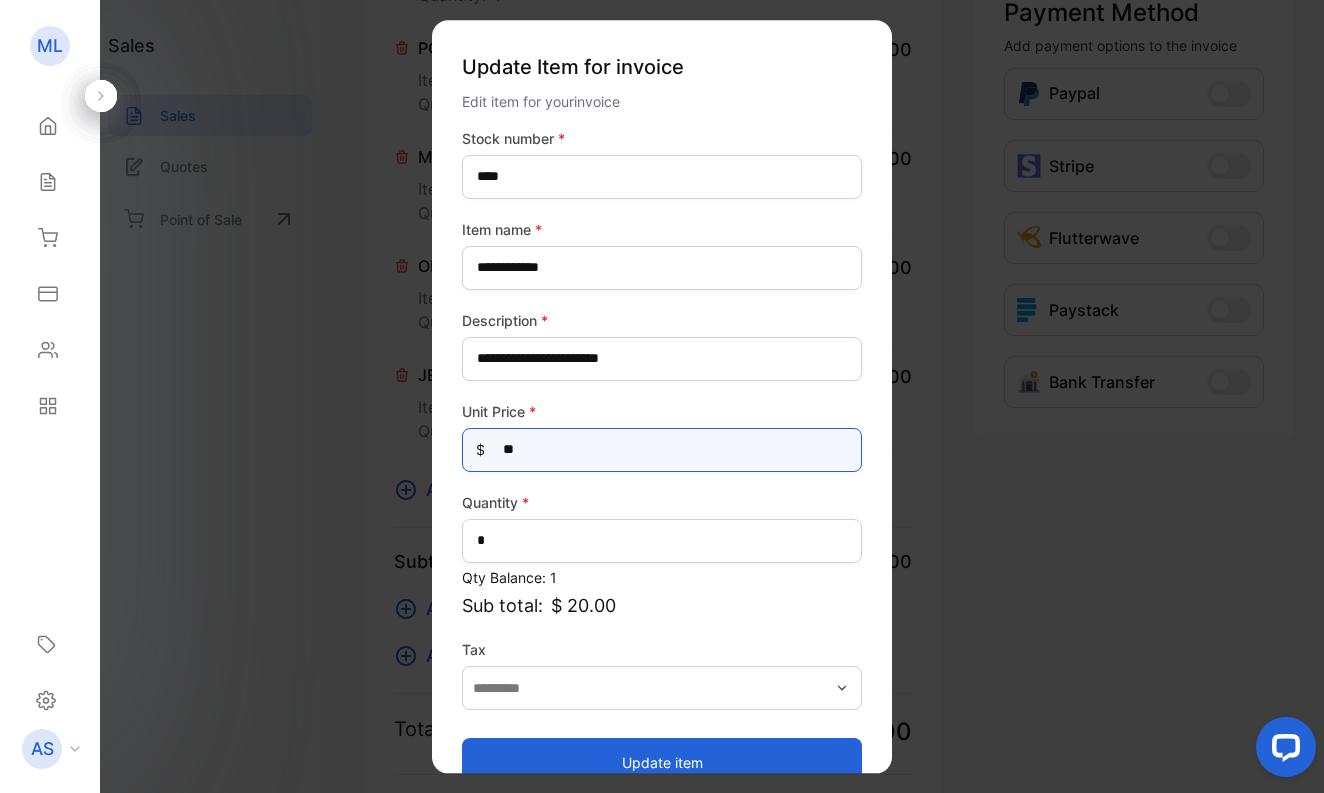 type on "***" 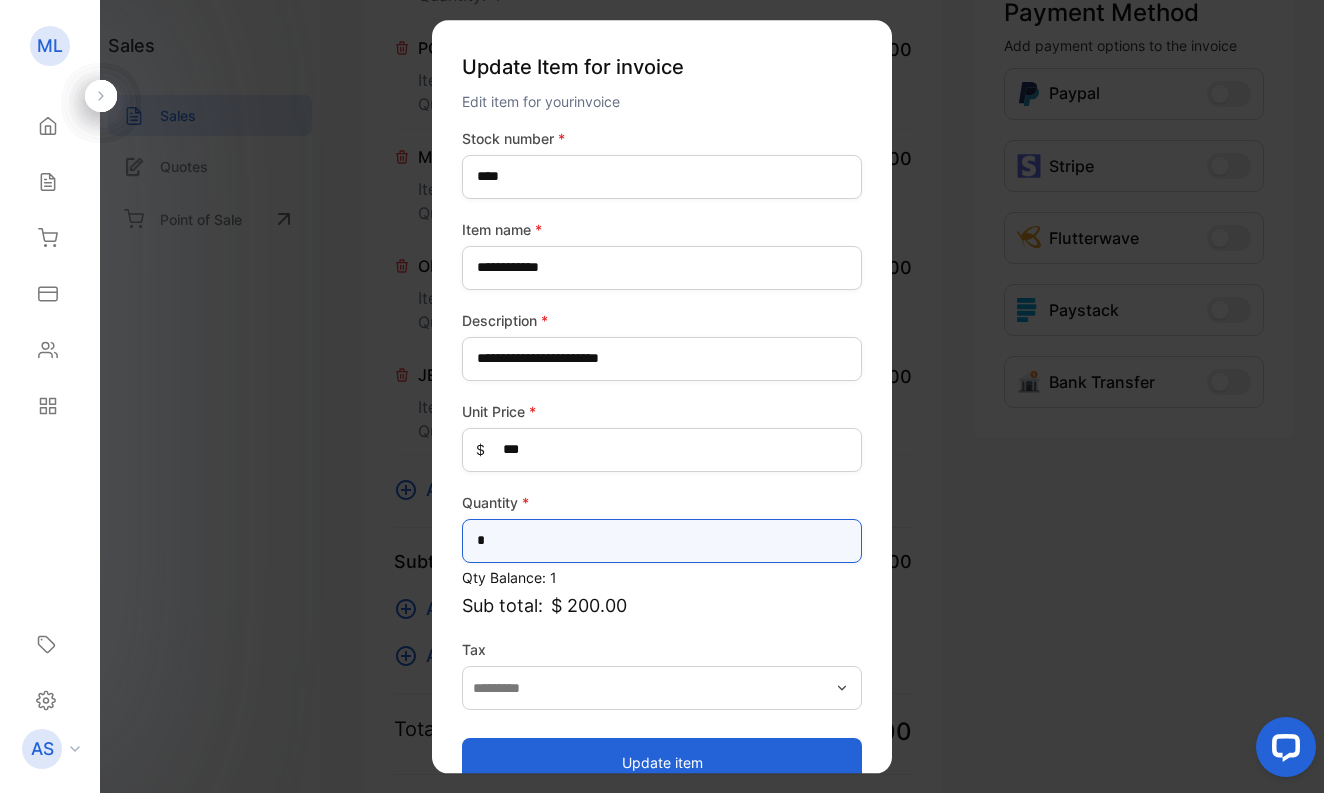 click on "*" at bounding box center [662, 541] 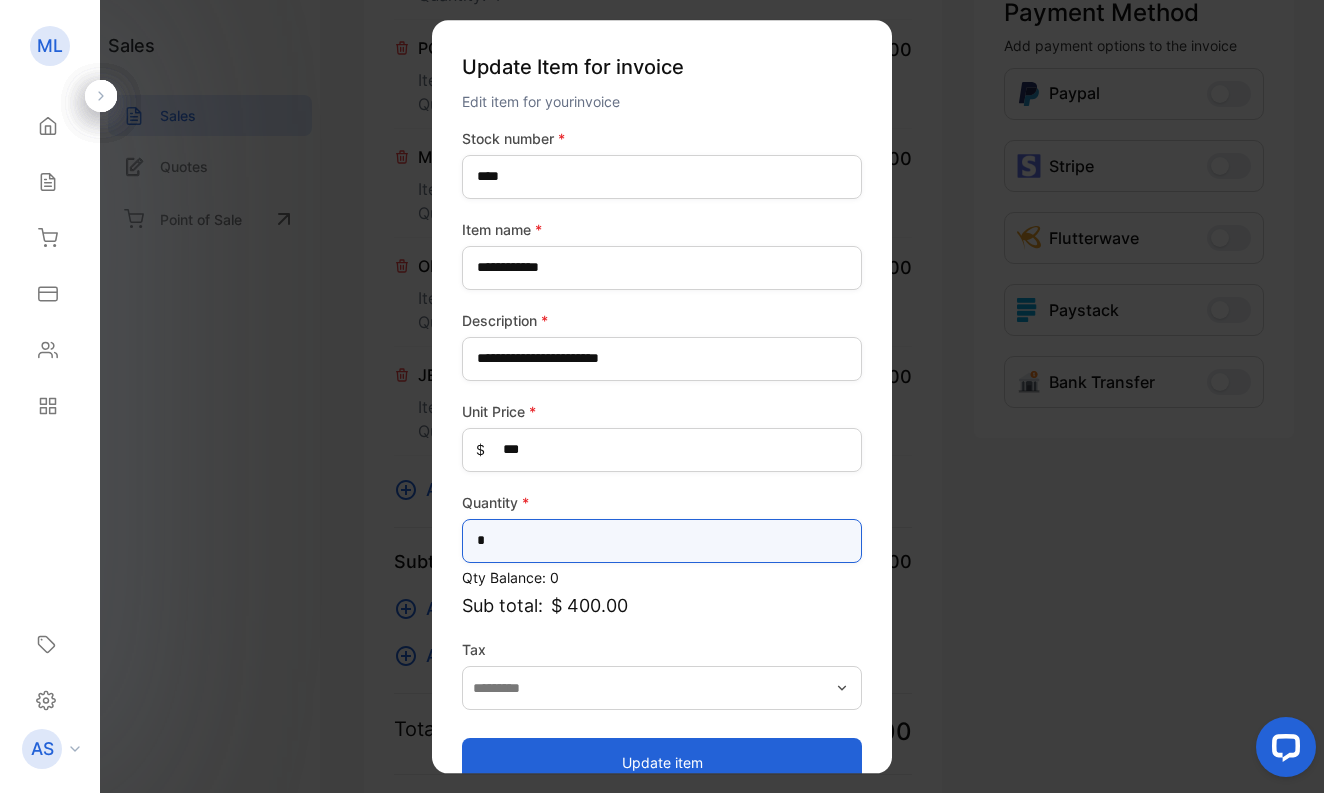 type on "*" 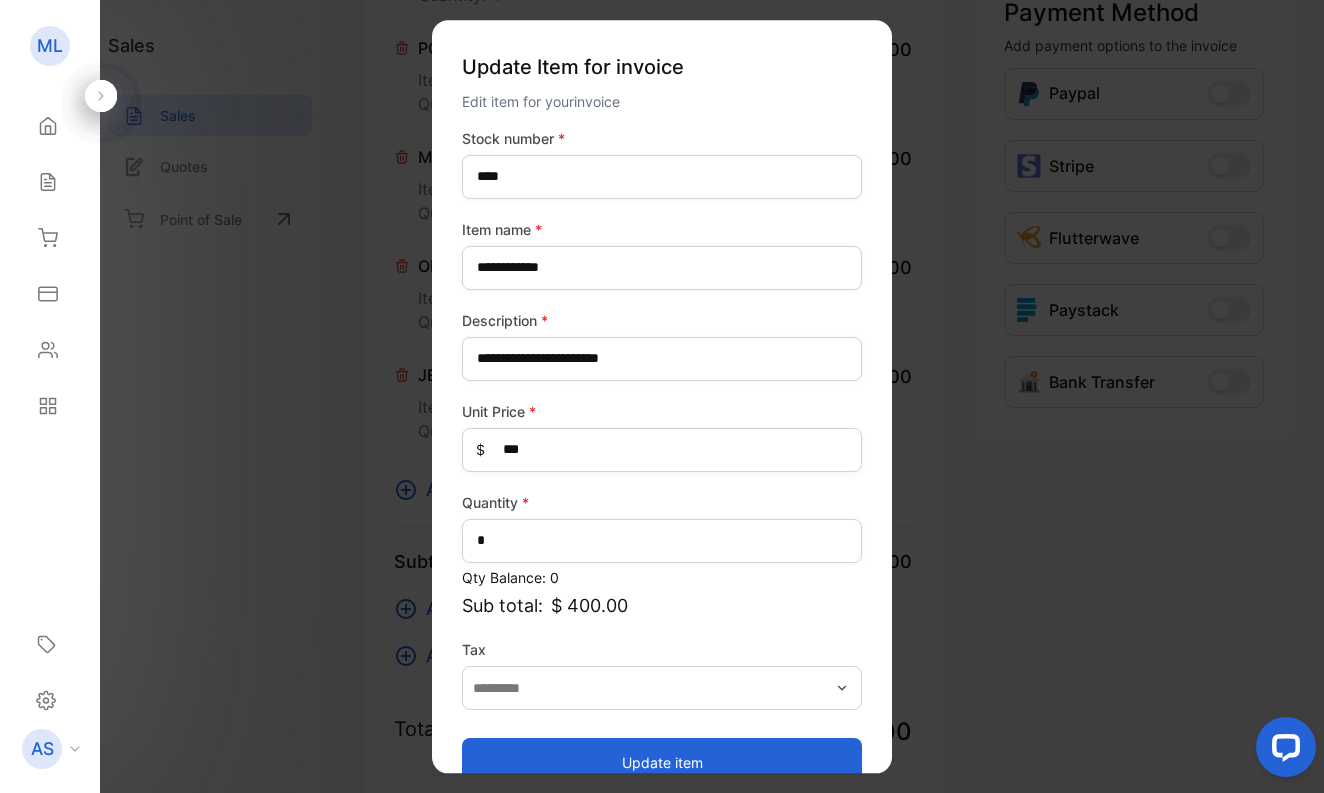 click on "Update item" at bounding box center (662, 762) 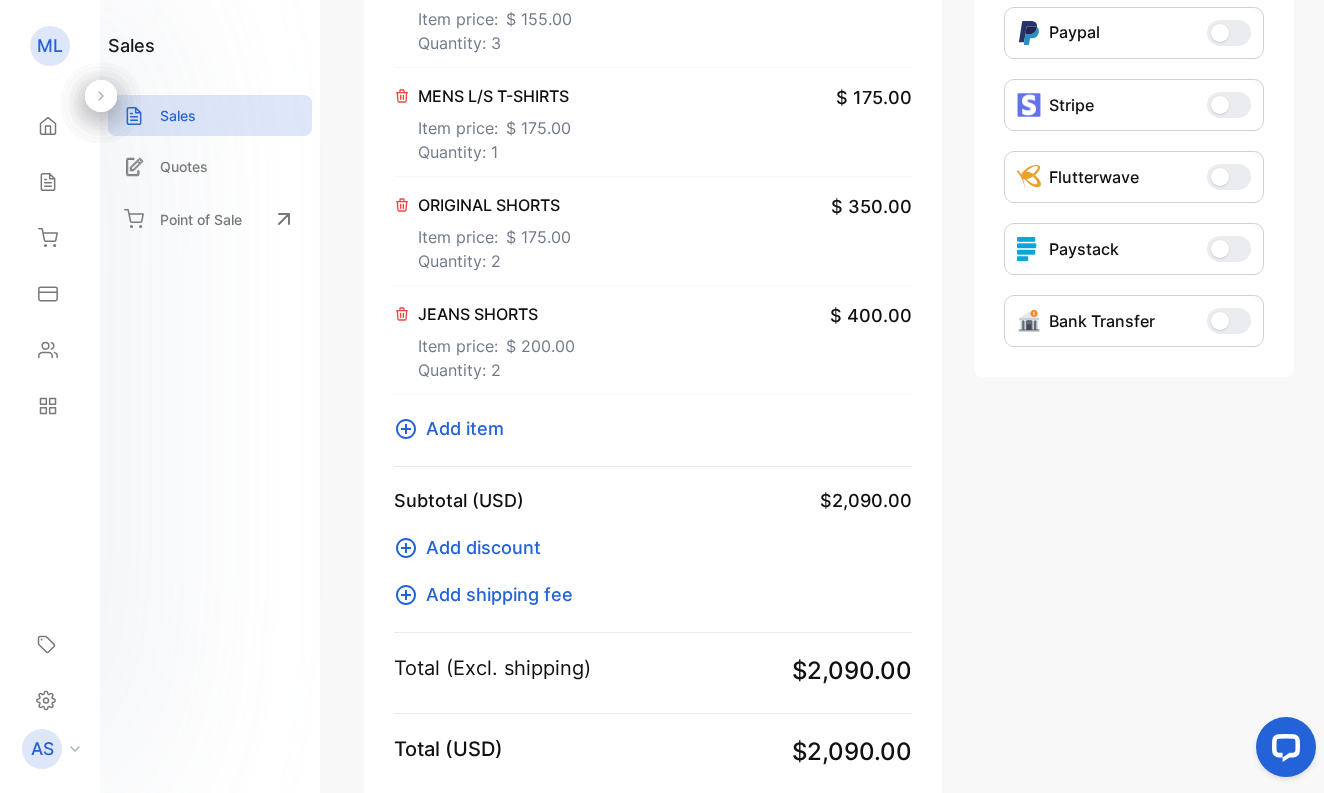 scroll, scrollTop: 646, scrollLeft: 0, axis: vertical 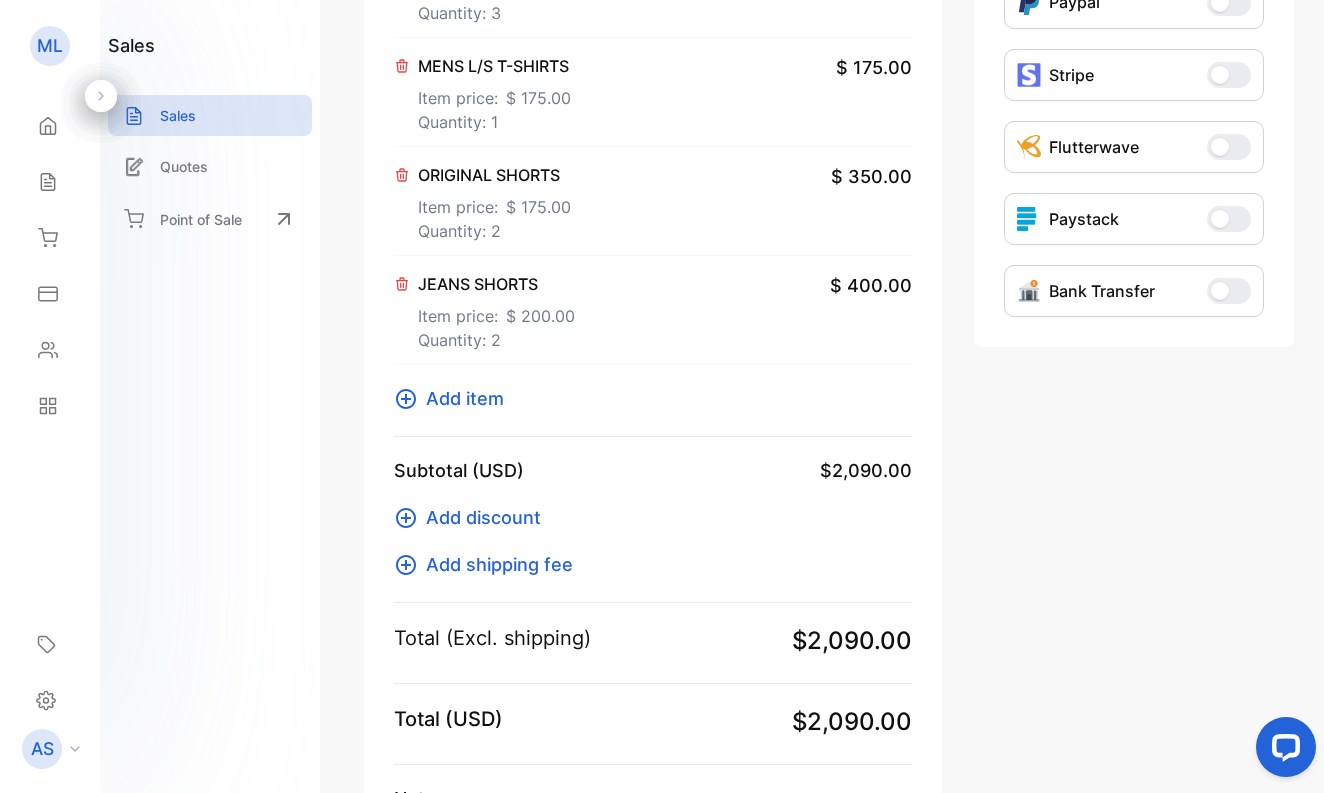 click on "Add item" at bounding box center (465, 398) 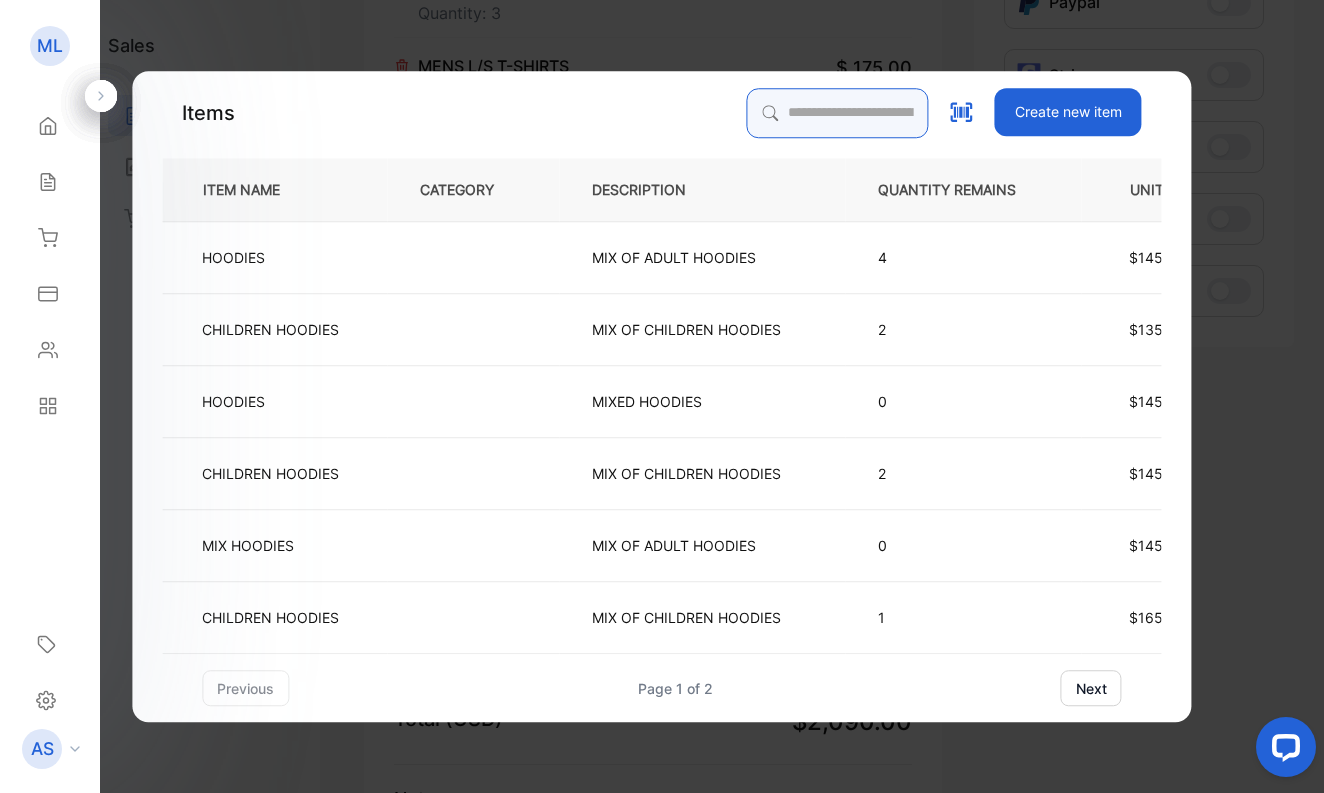 click at bounding box center (838, 113) 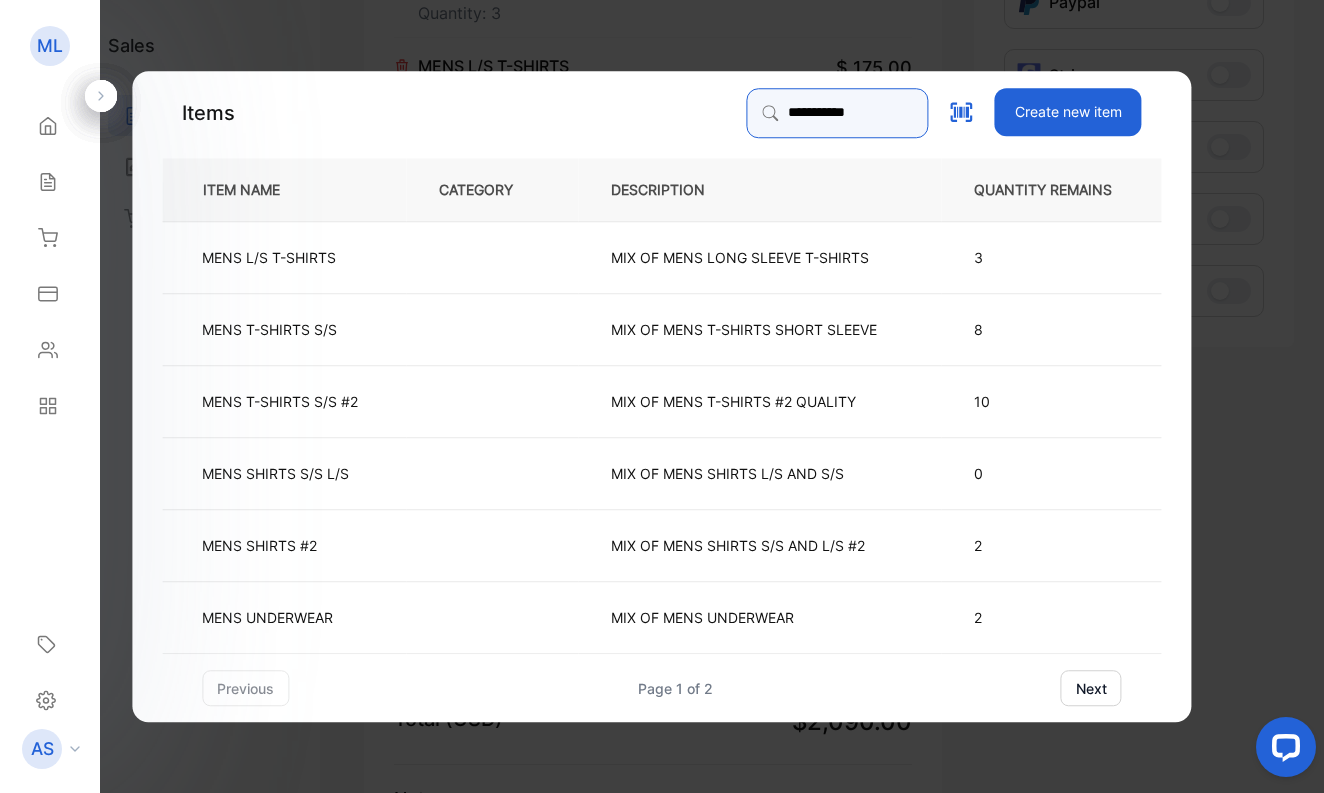 type on "**********" 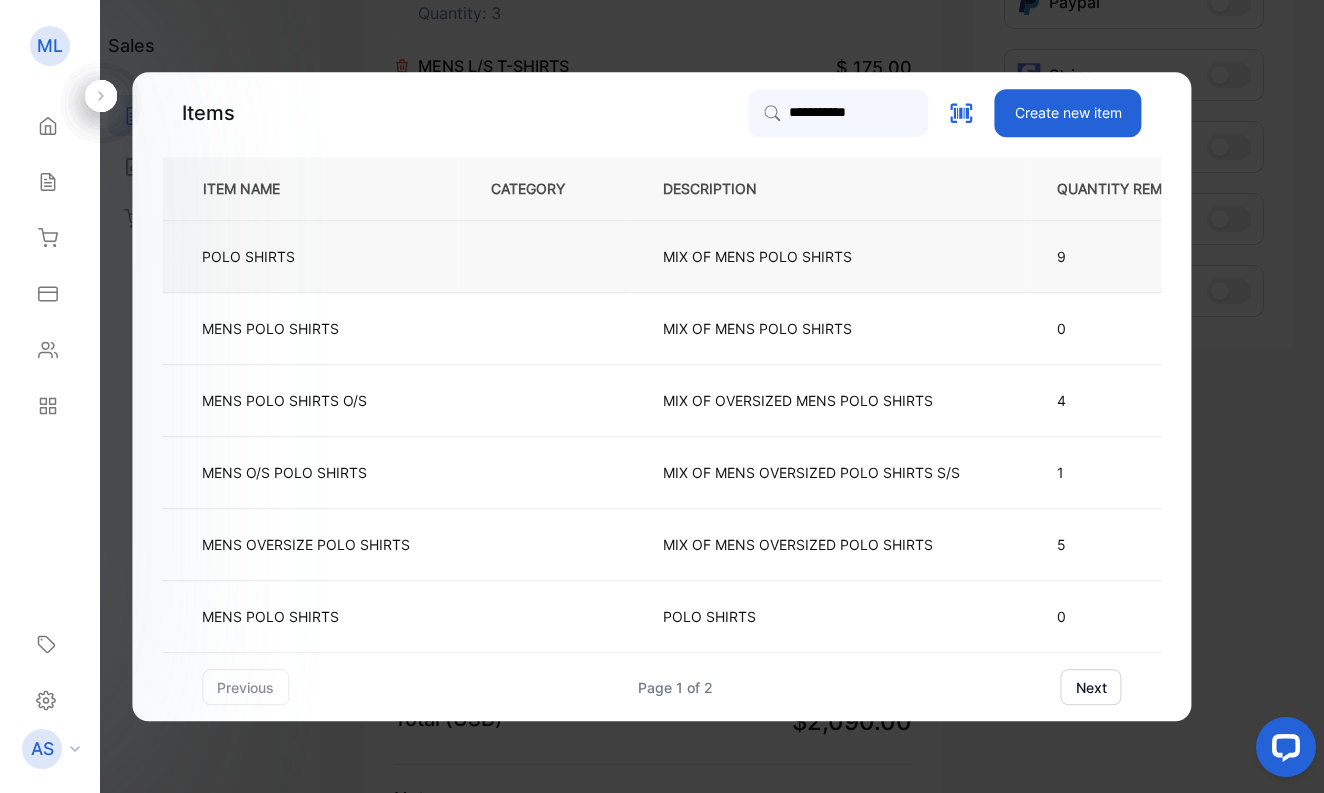 click on "POLO SHIRTS" at bounding box center [248, 256] 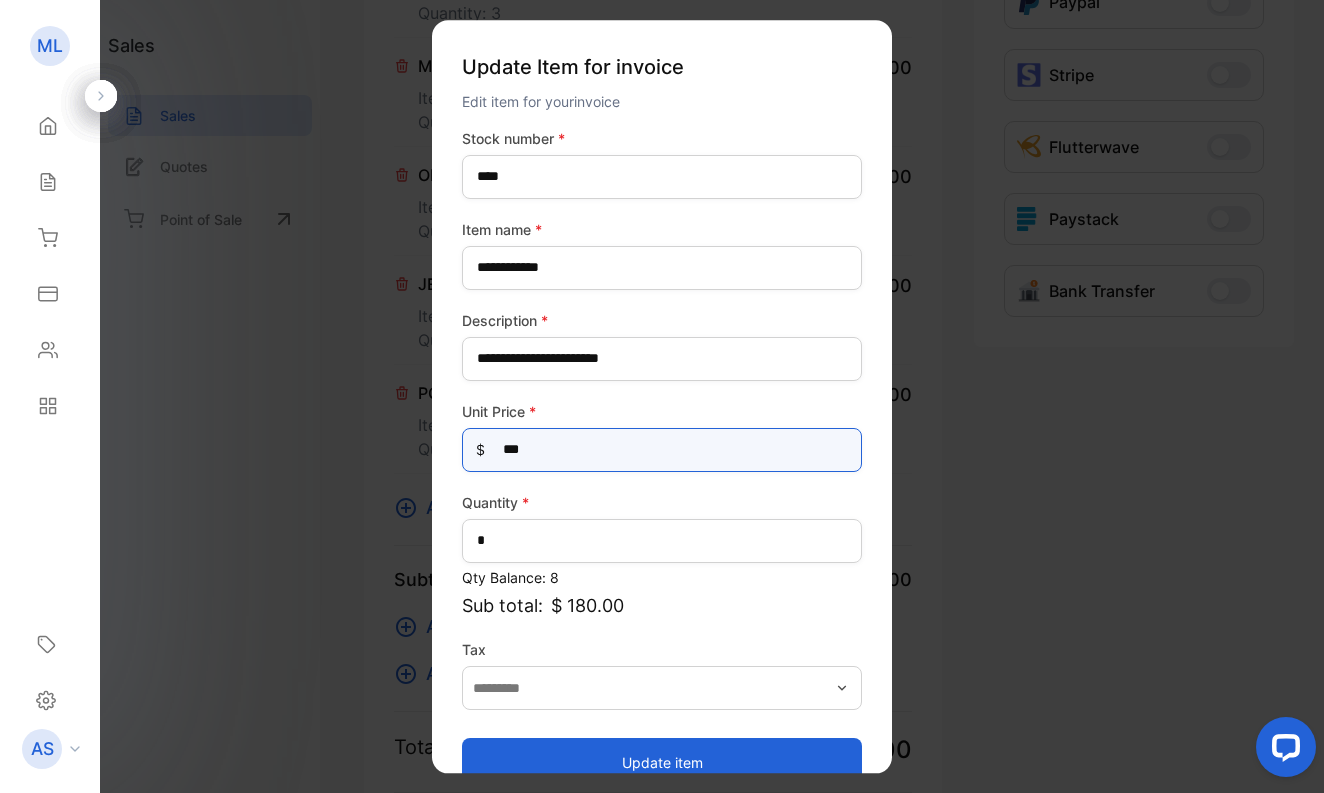 click on "***" at bounding box center (662, 450) 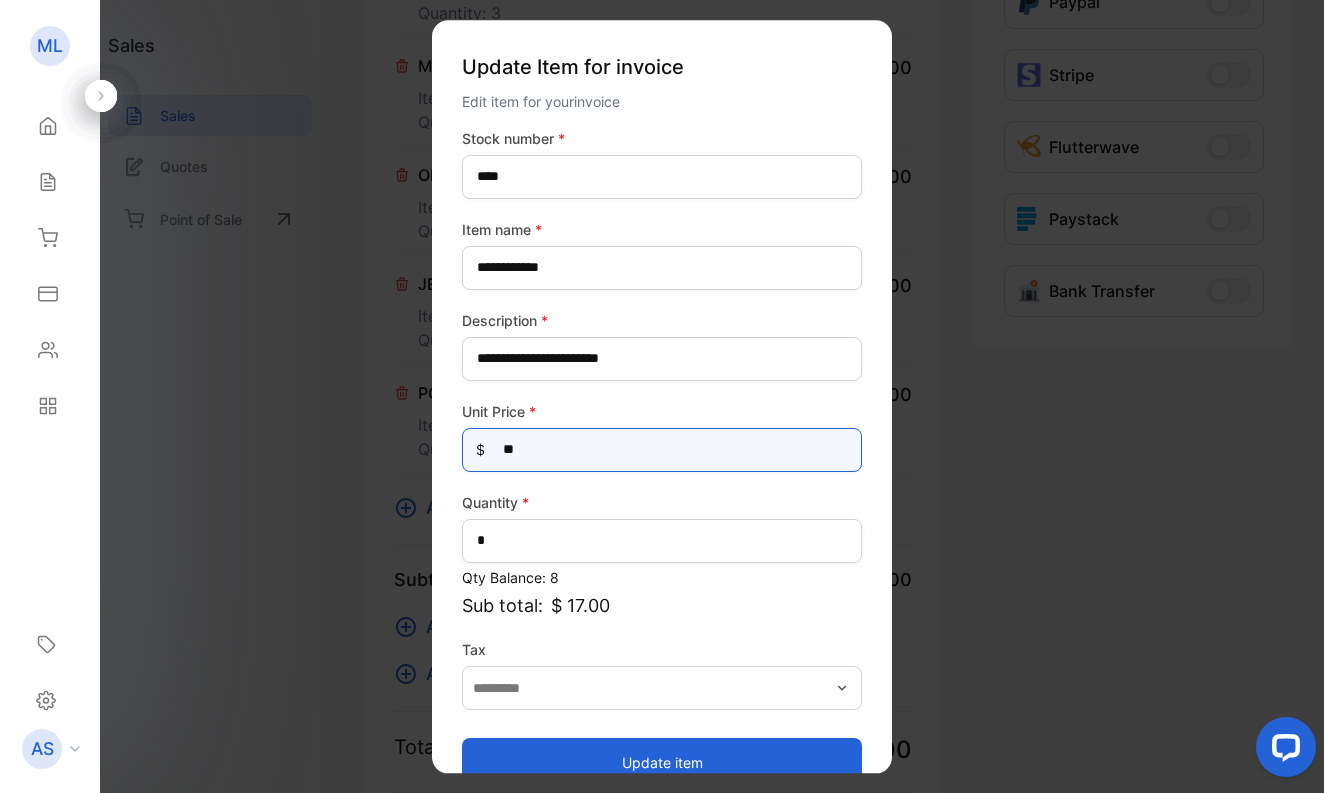 type on "***" 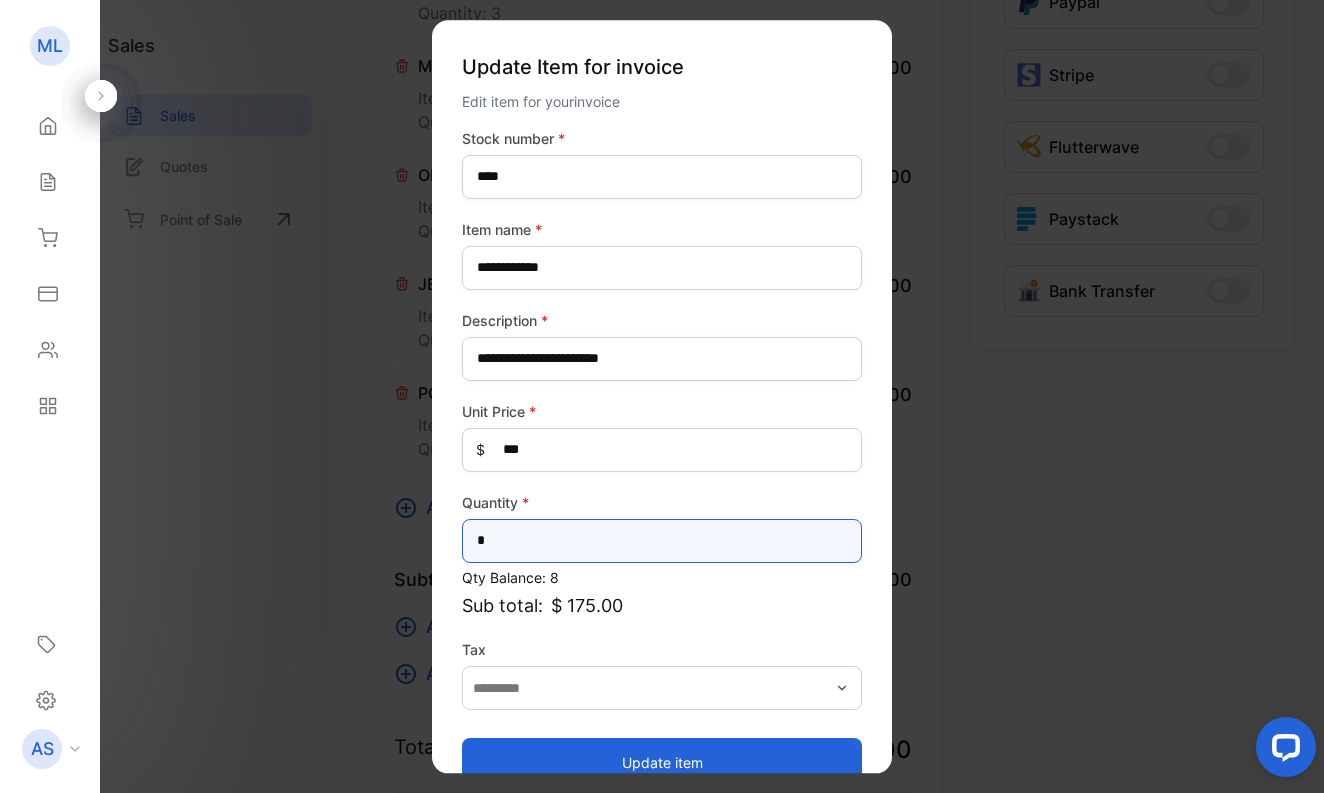 click on "*" at bounding box center [662, 541] 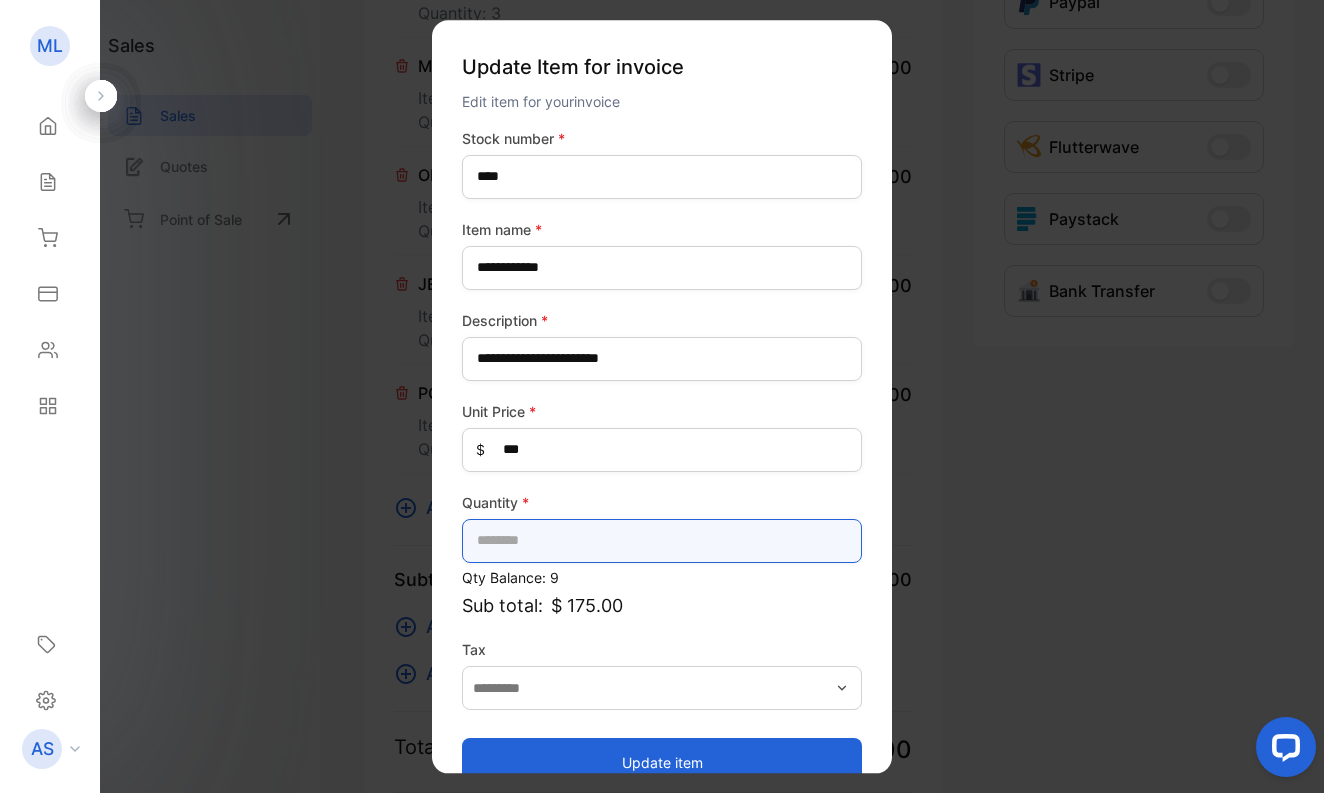 type on "*" 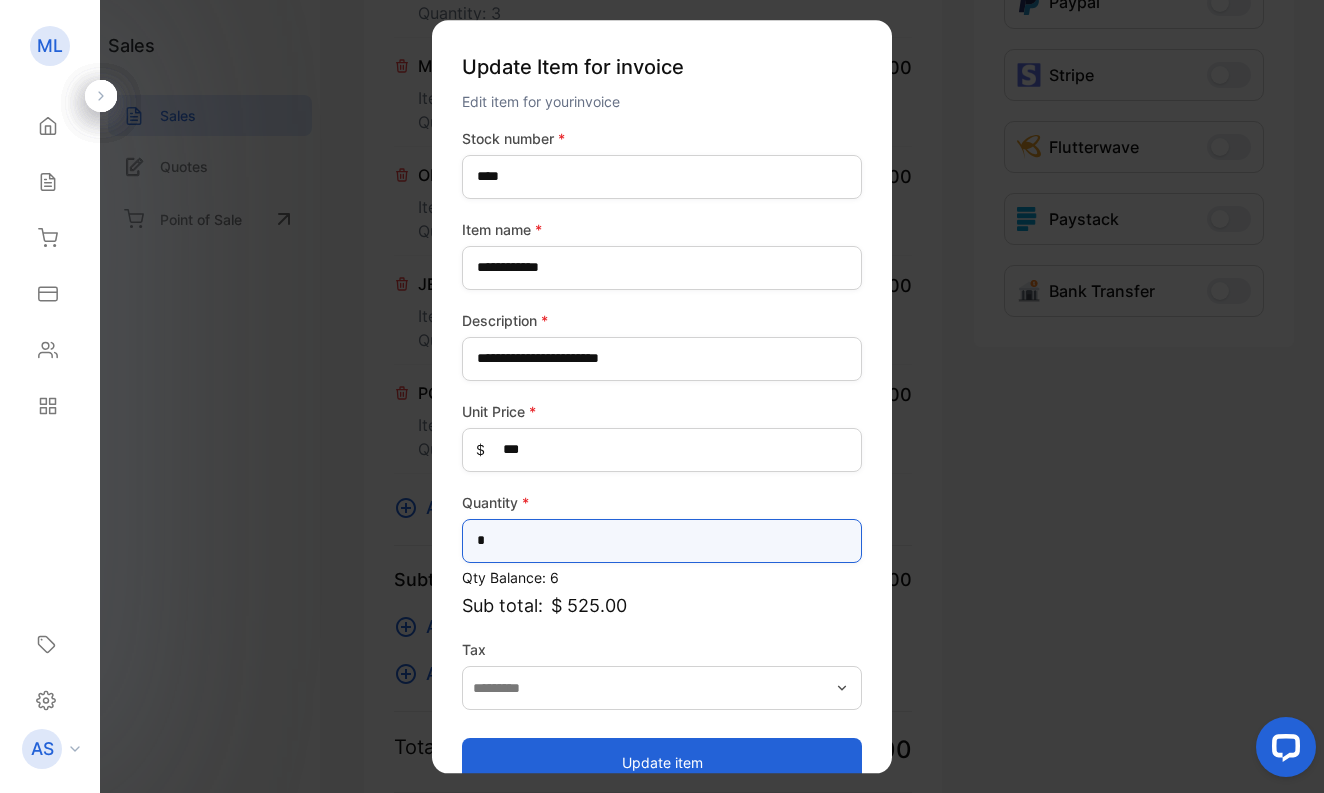 type on "*" 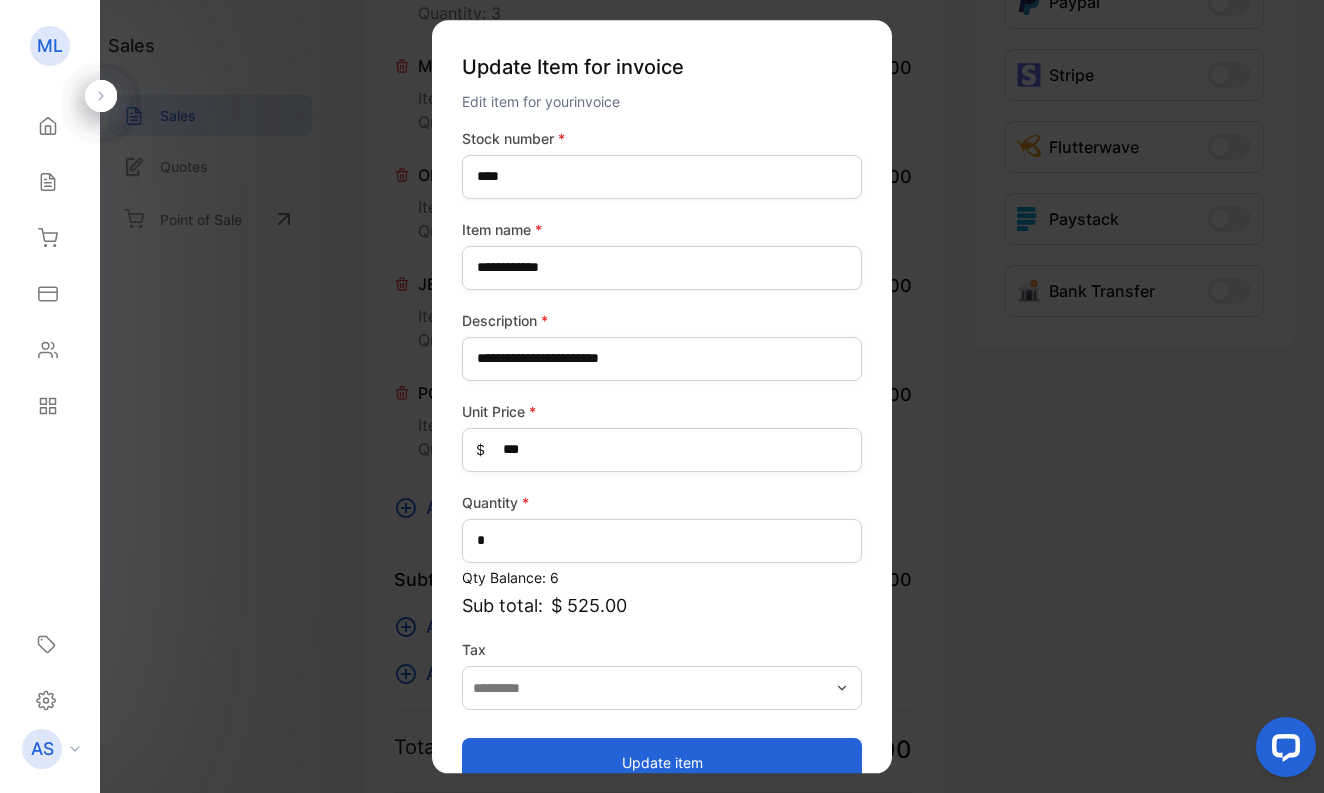click on "Update item" at bounding box center [662, 762] 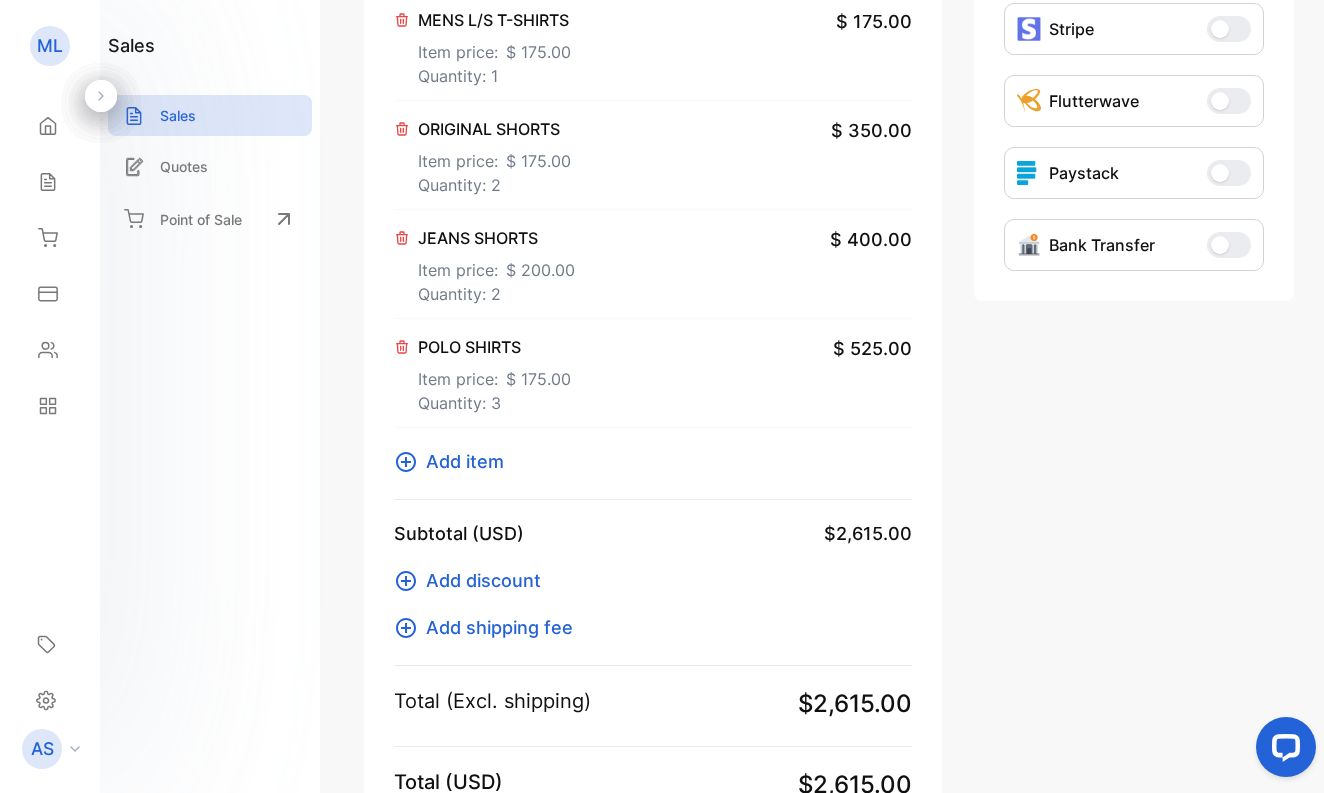 scroll, scrollTop: 695, scrollLeft: 0, axis: vertical 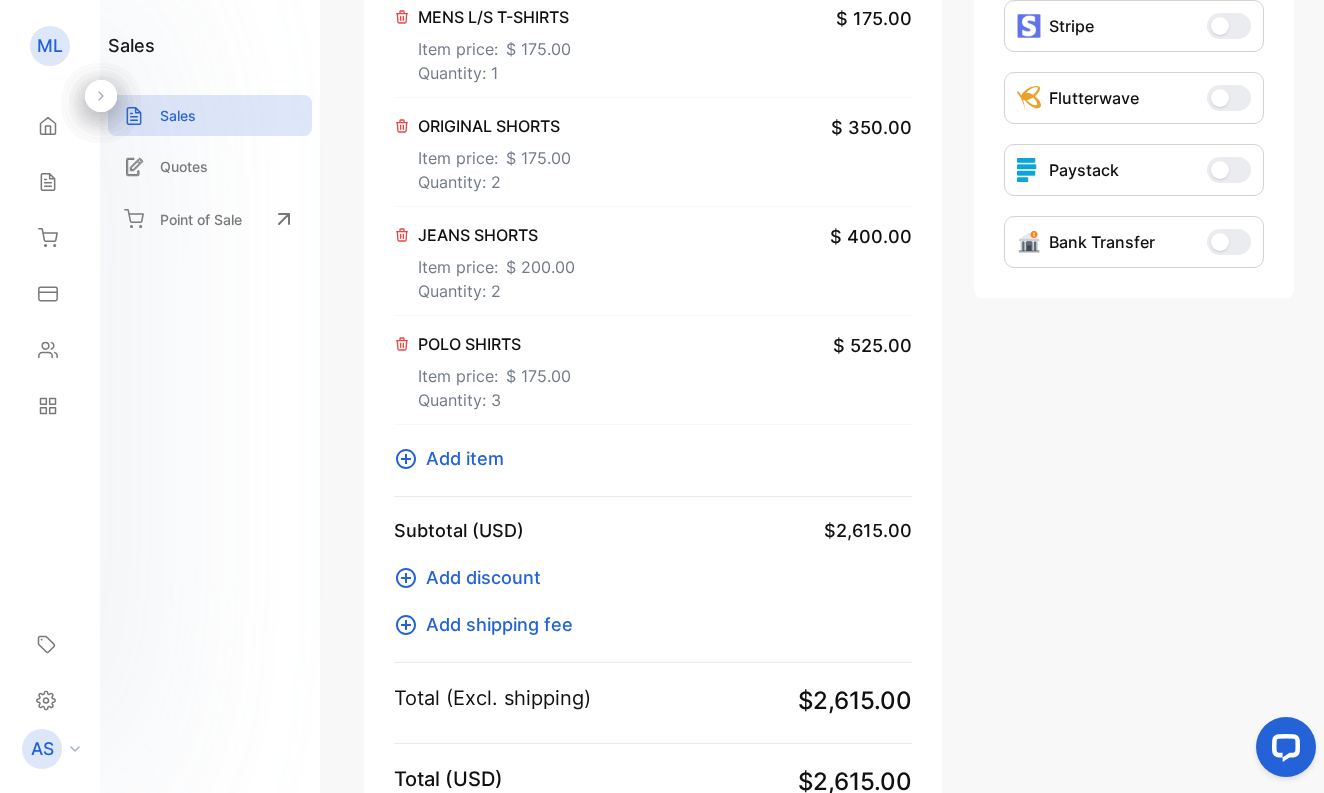 click on "Add item" at bounding box center (465, 458) 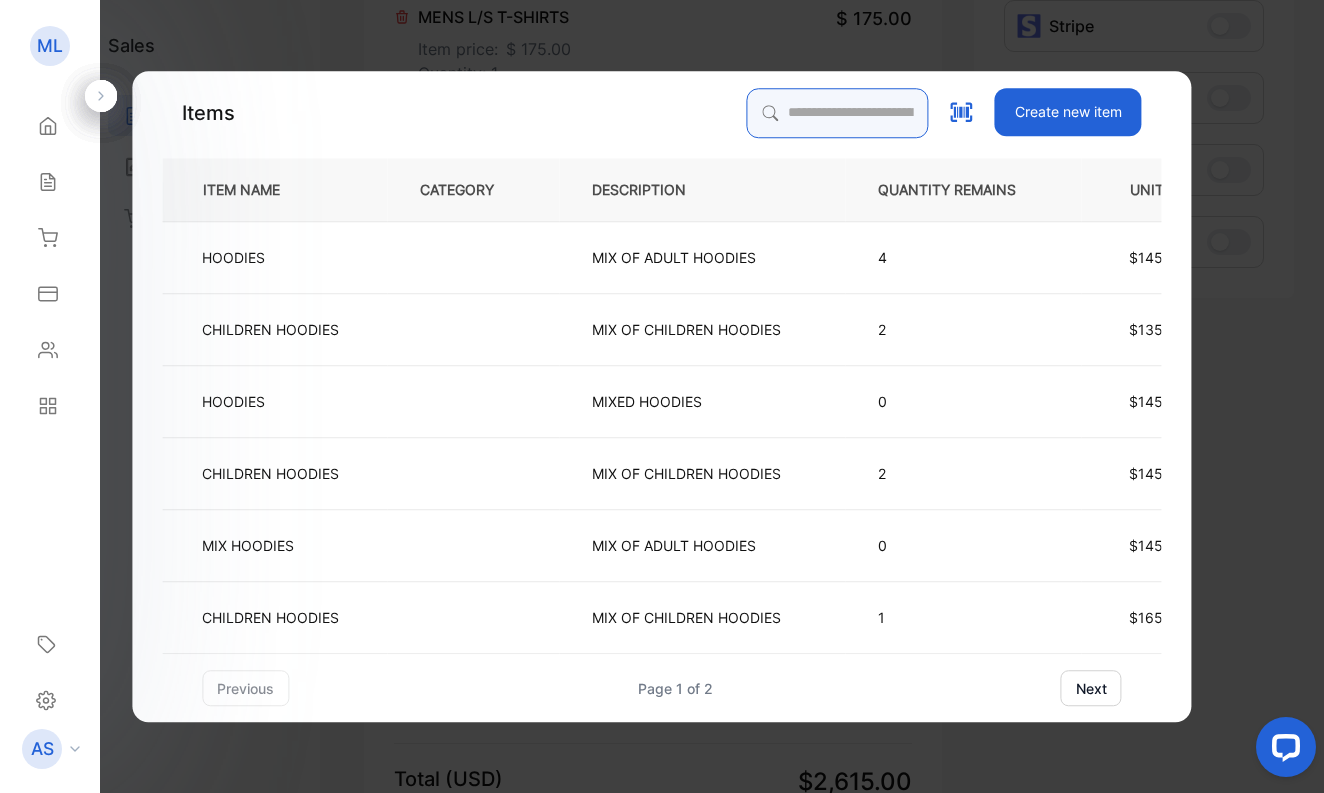 click at bounding box center [838, 113] 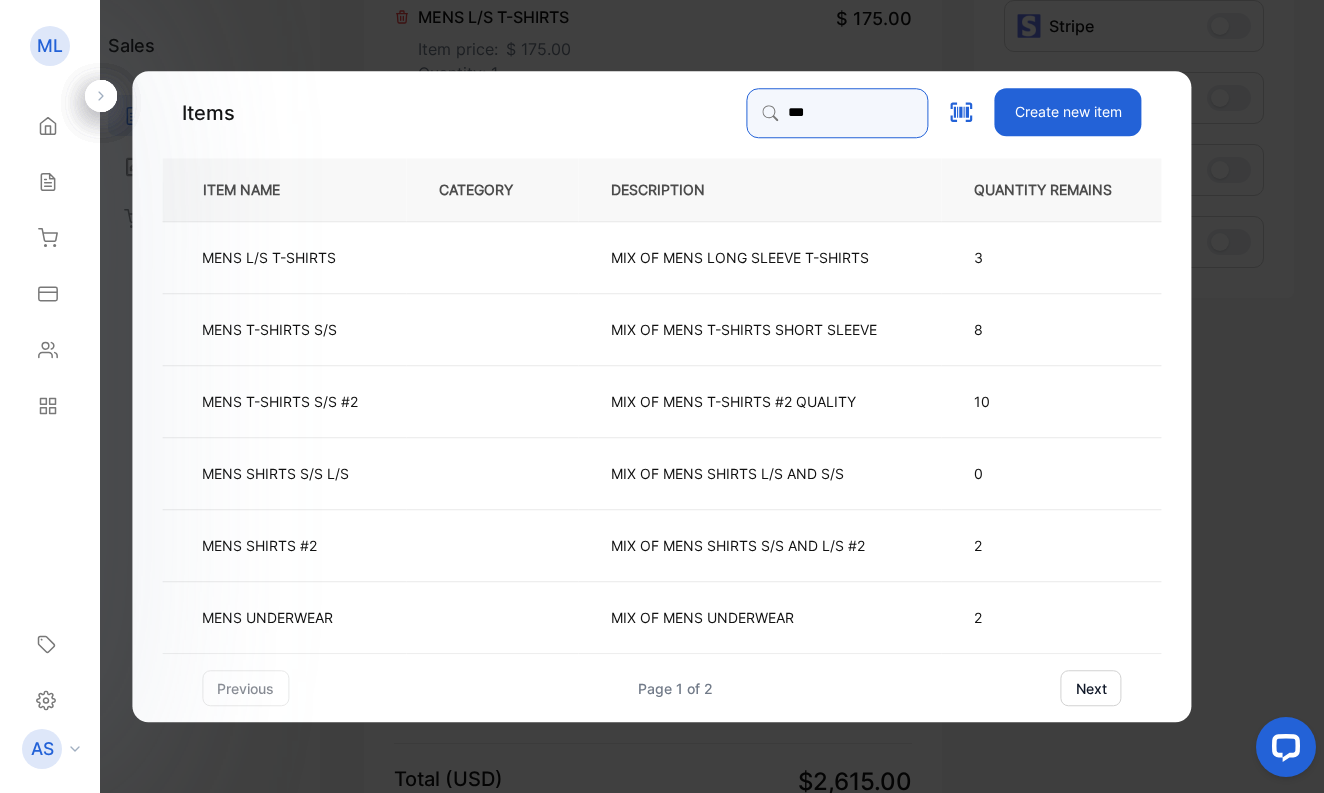 type on "***" 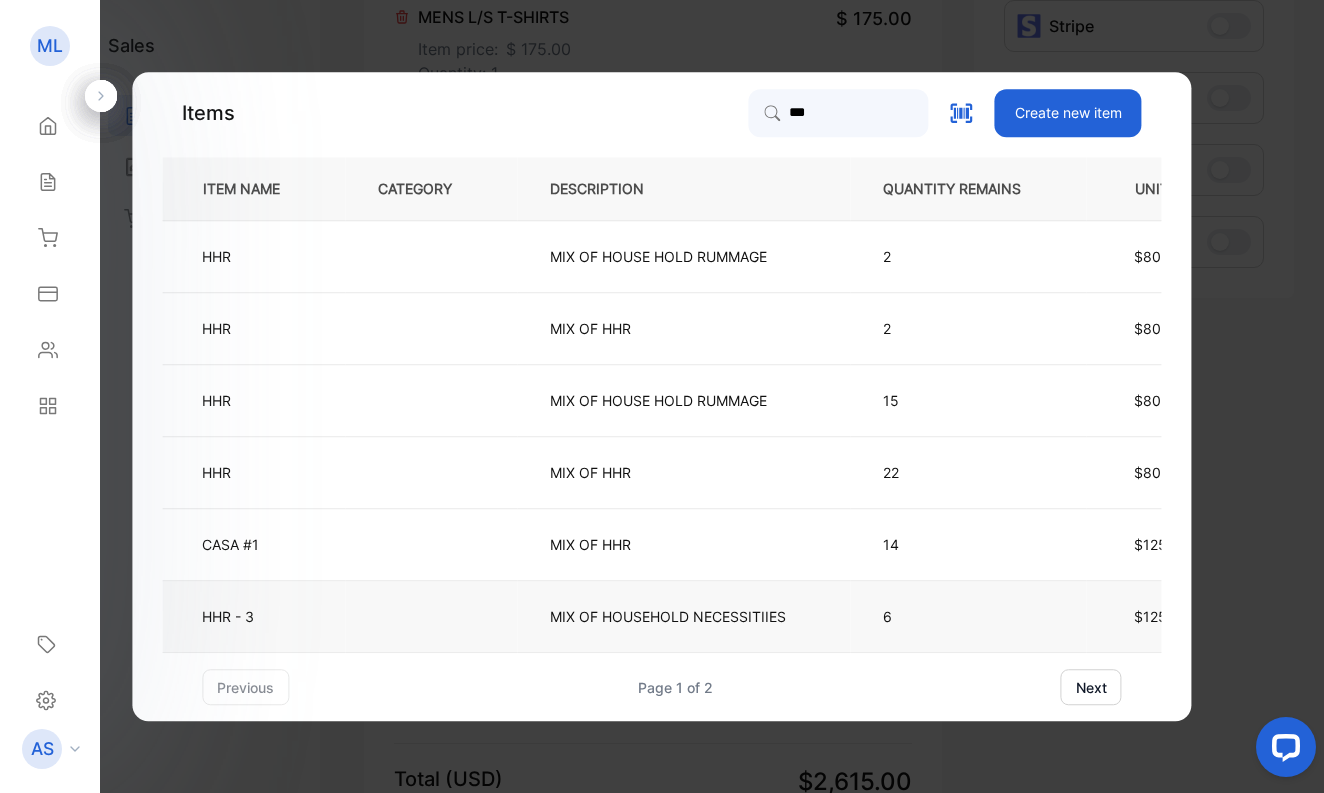 click on "HHR - 3" at bounding box center [253, 617] 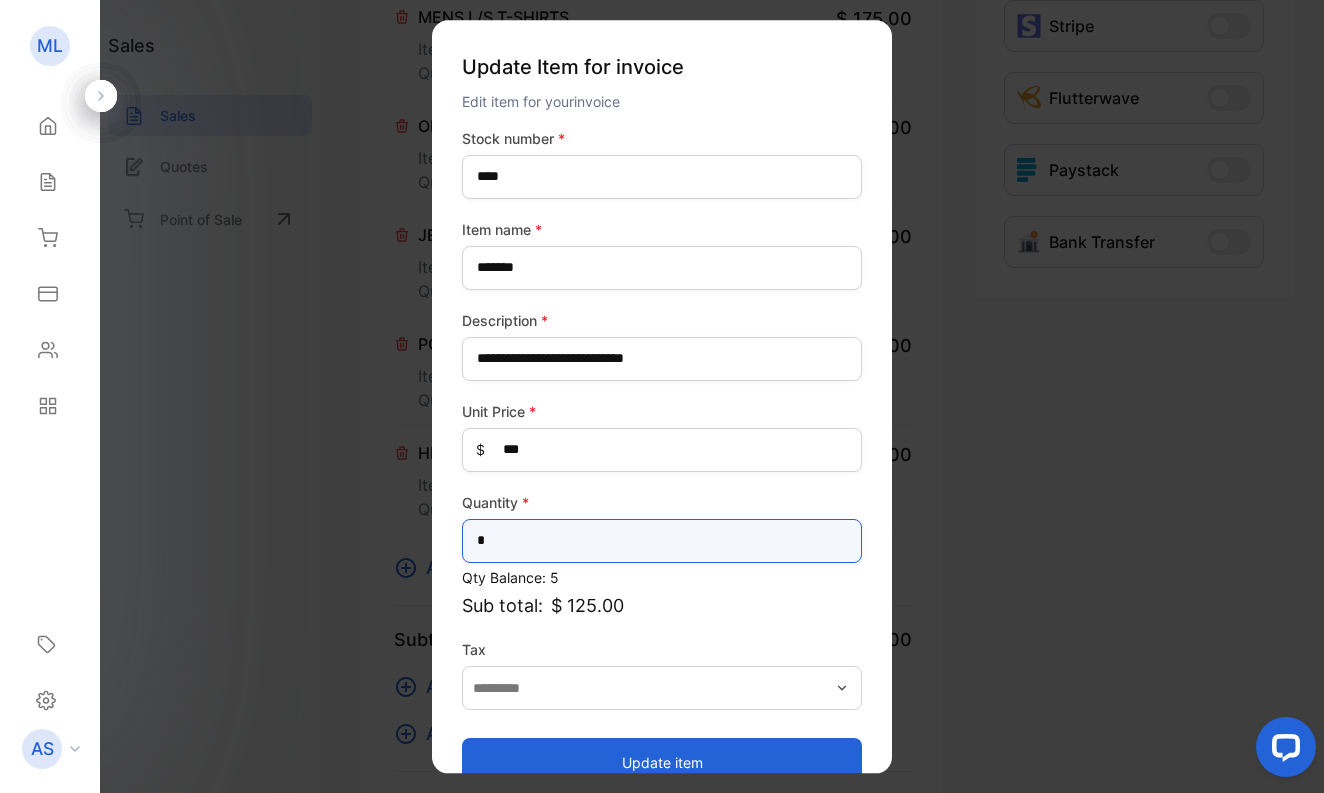 click on "*" at bounding box center (662, 541) 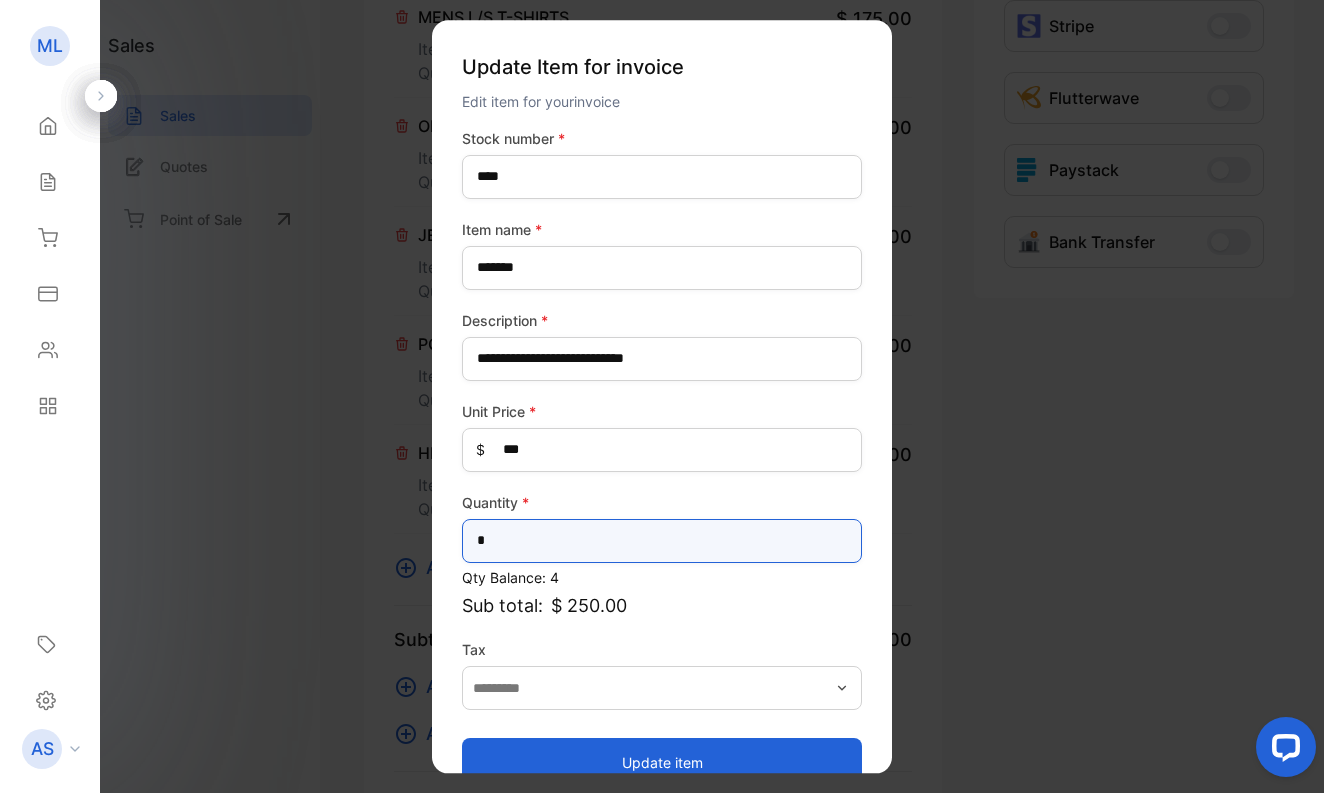 type on "*" 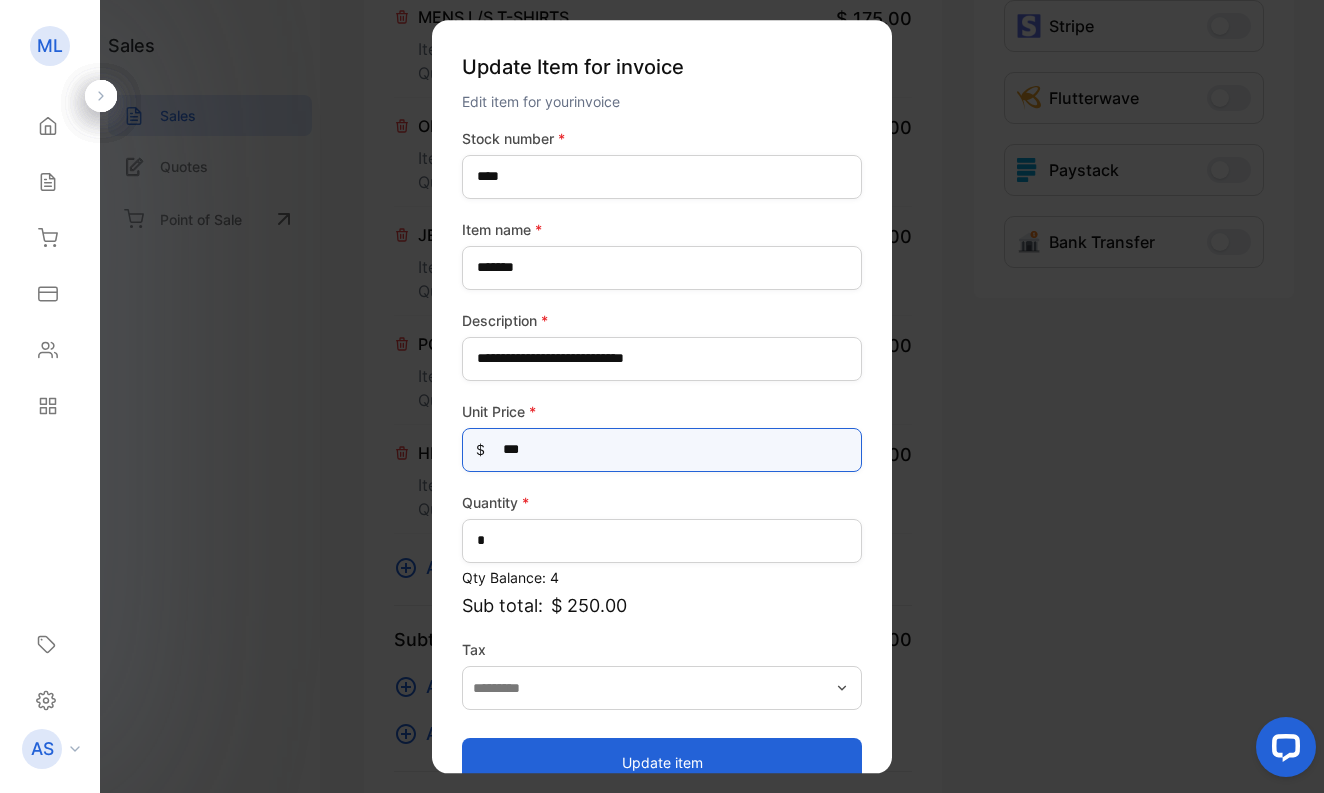 click on "***" at bounding box center (662, 450) 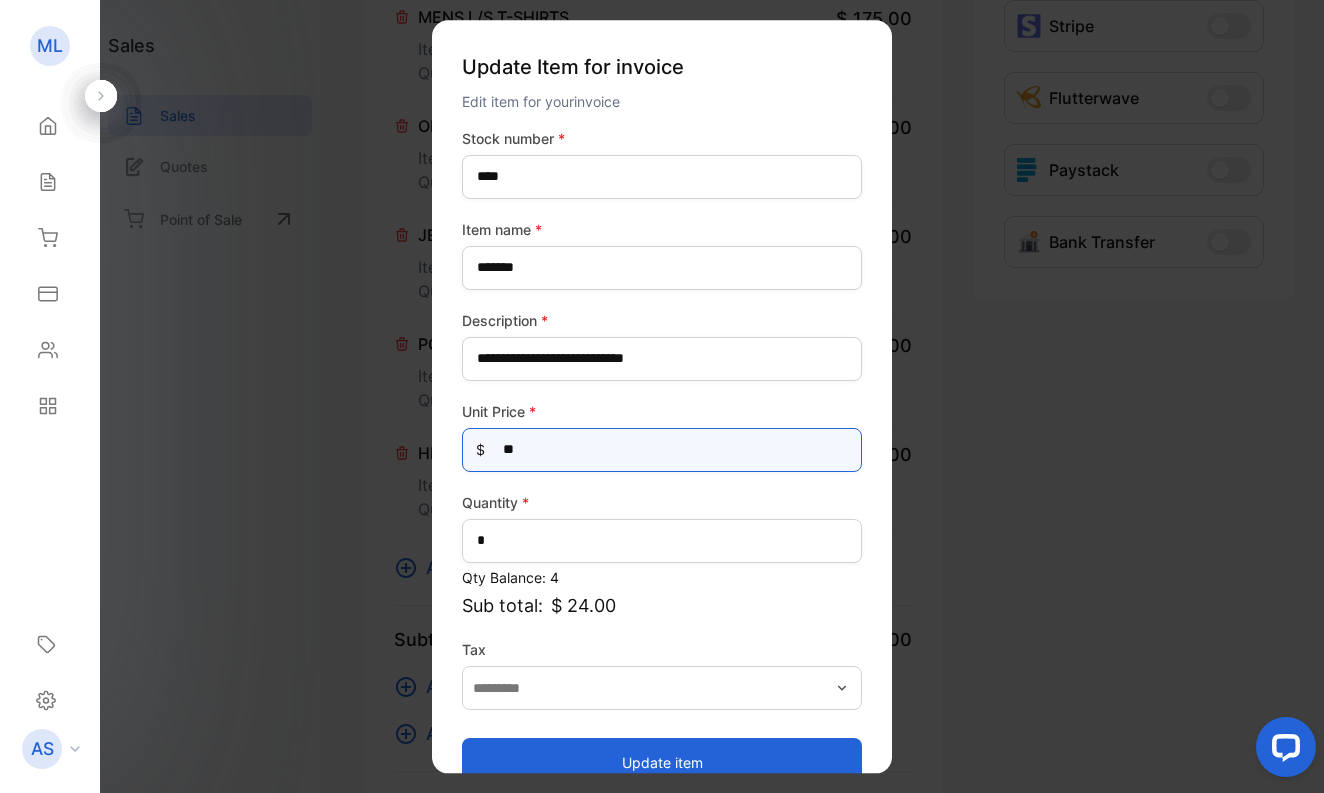 type on "*" 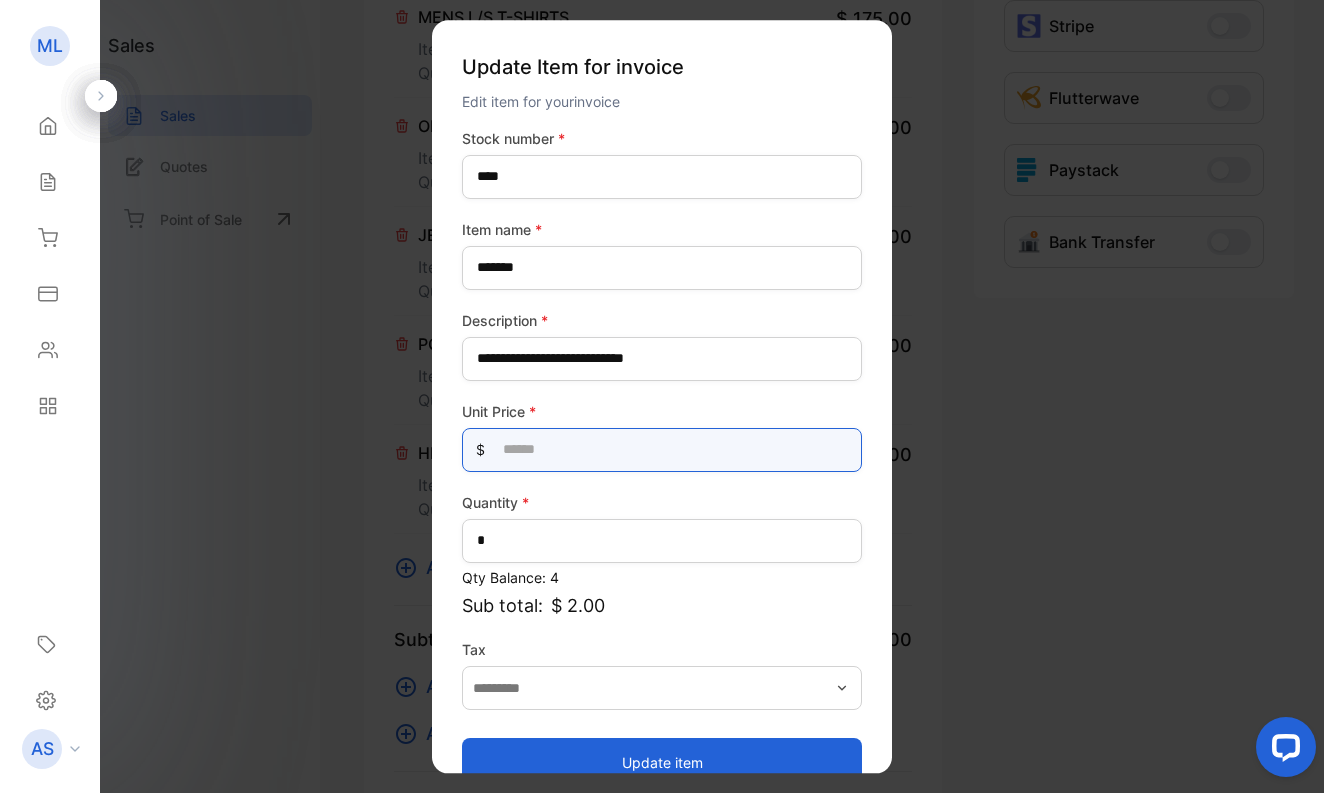 type on "*" 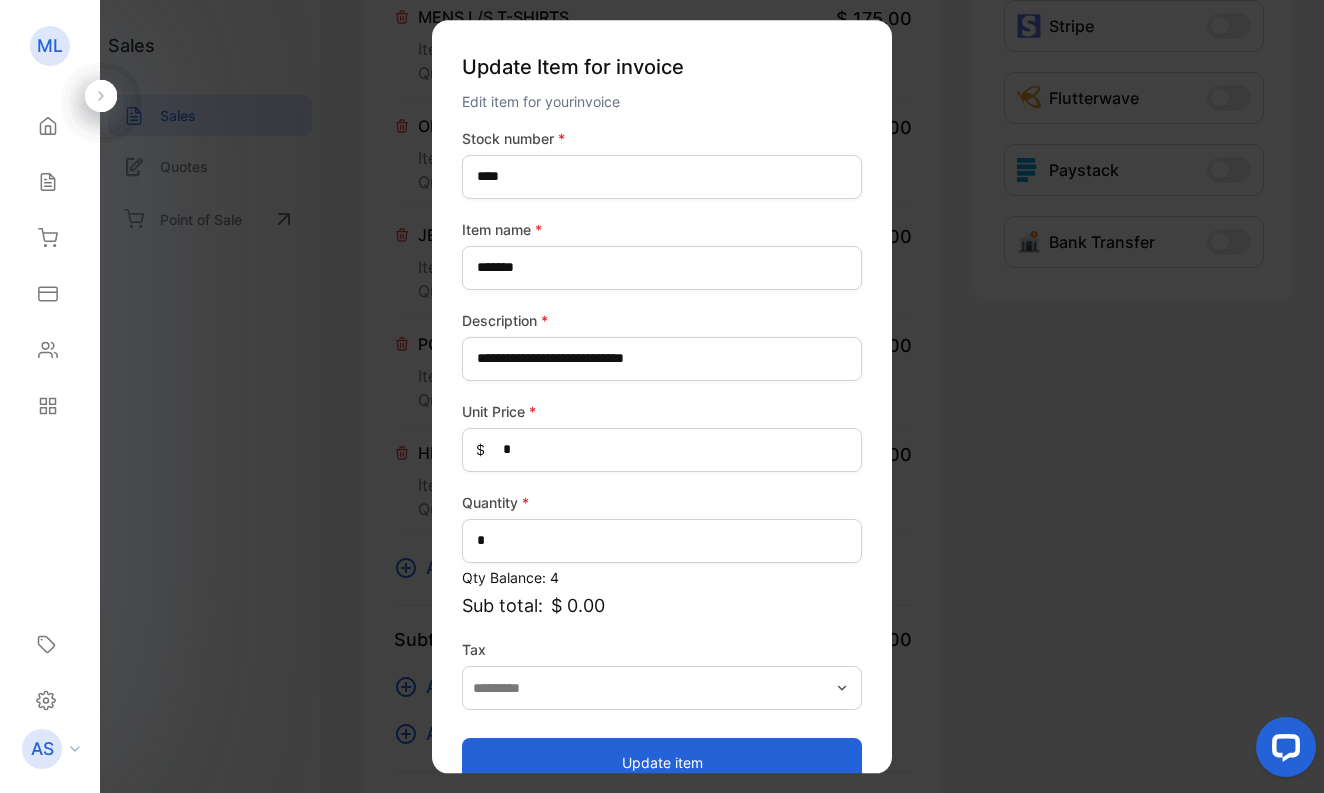click on "Update item" at bounding box center [662, 762] 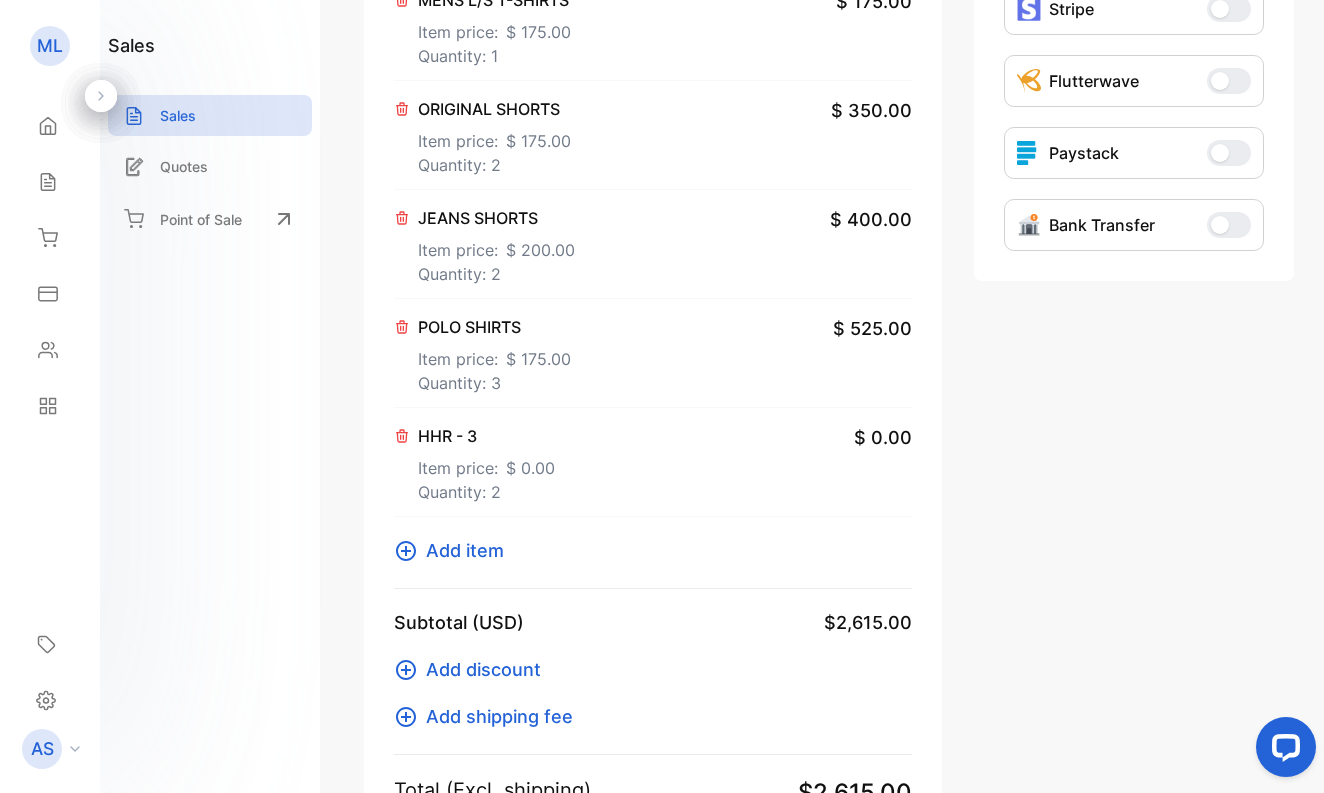 scroll, scrollTop: 729, scrollLeft: 0, axis: vertical 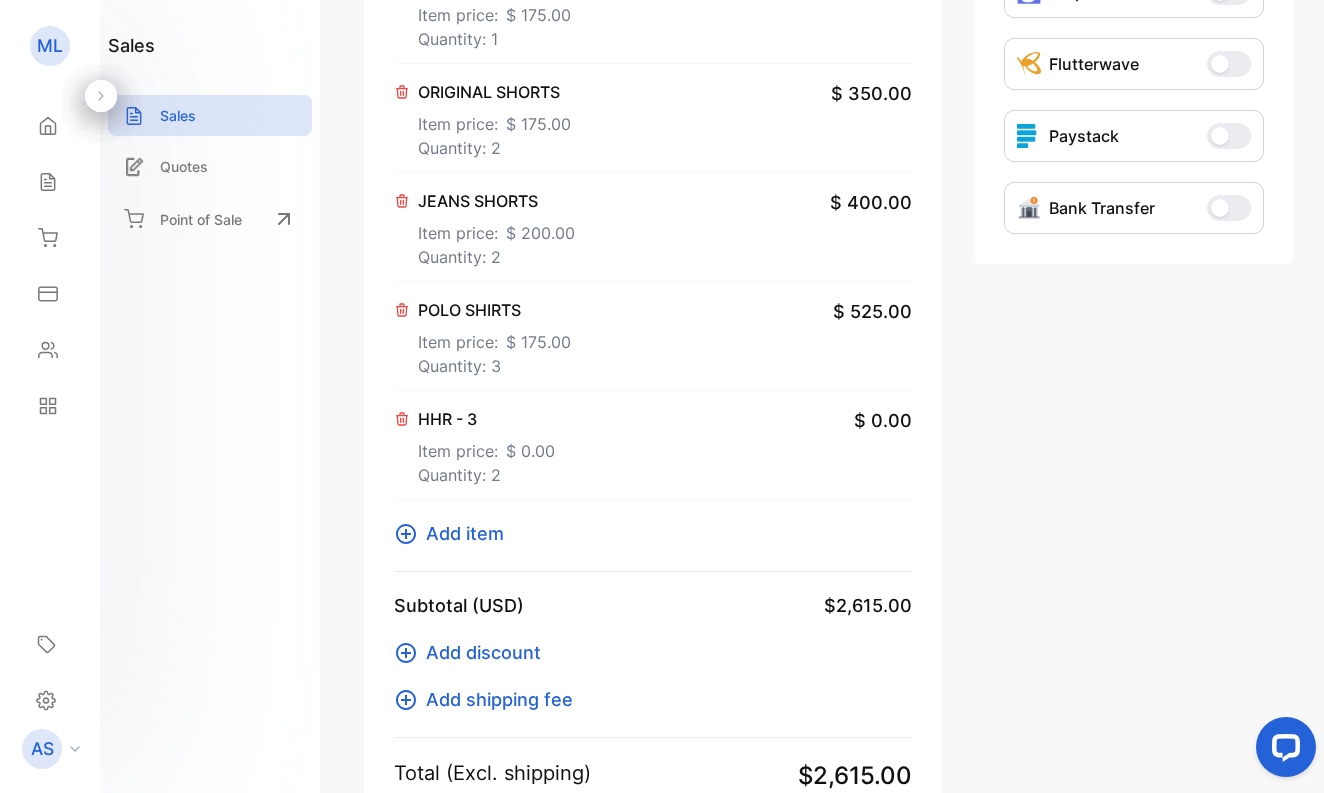 click on "Add item" at bounding box center [465, 533] 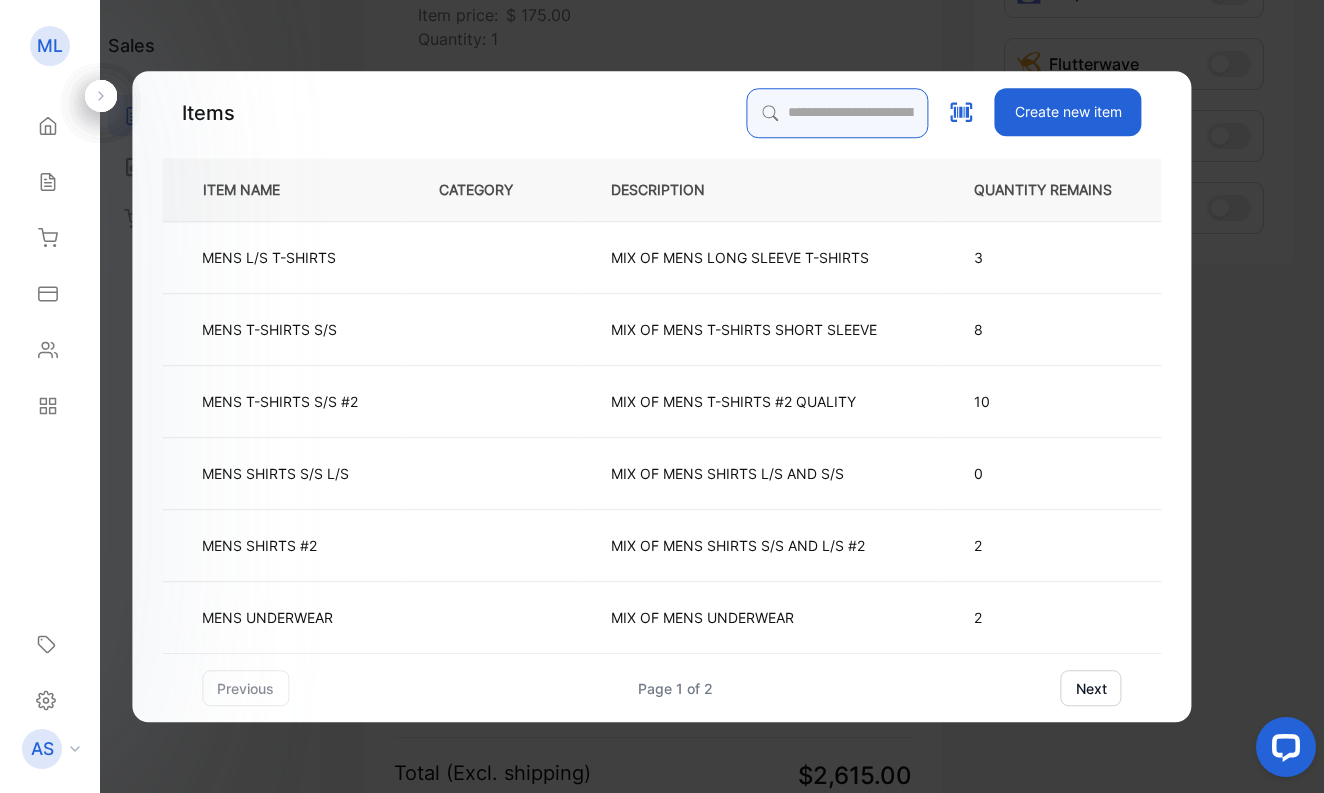 click at bounding box center (838, 113) 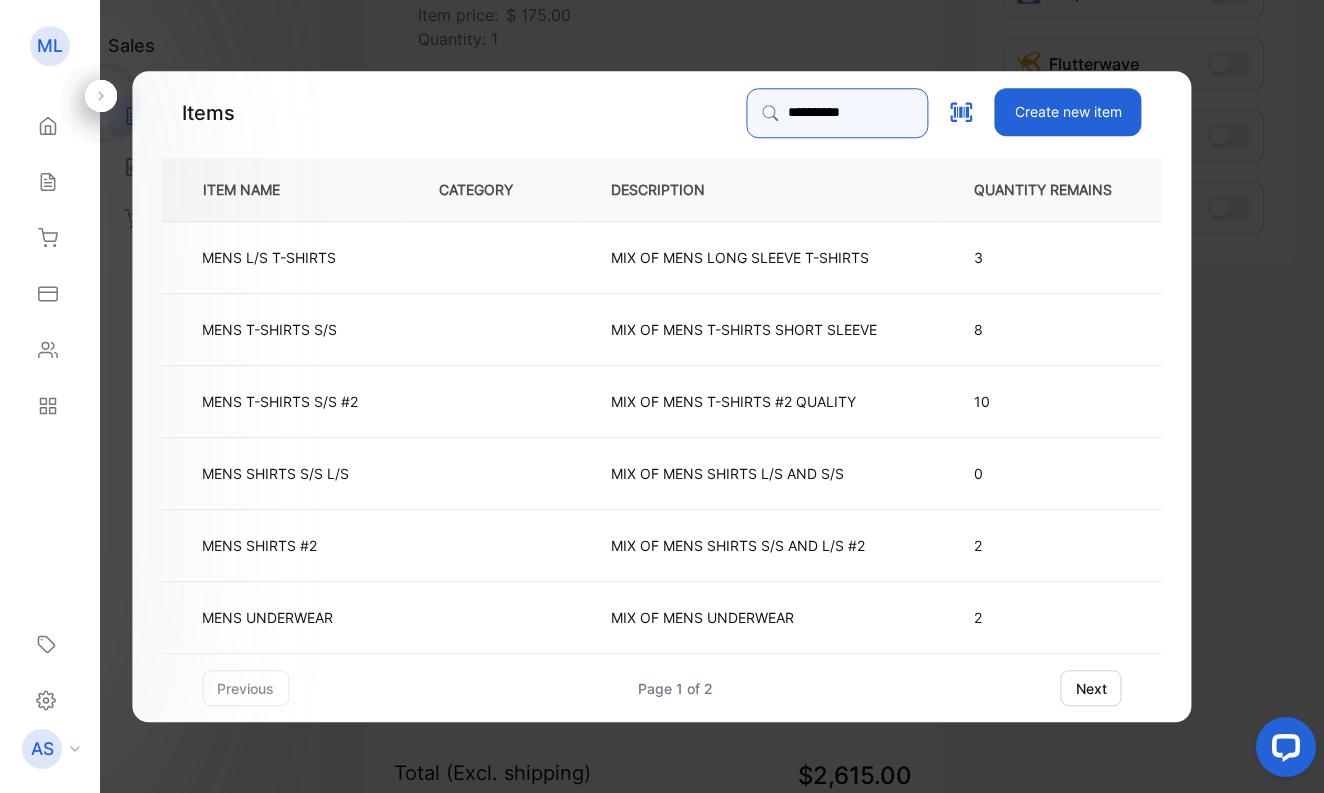 type on "**********" 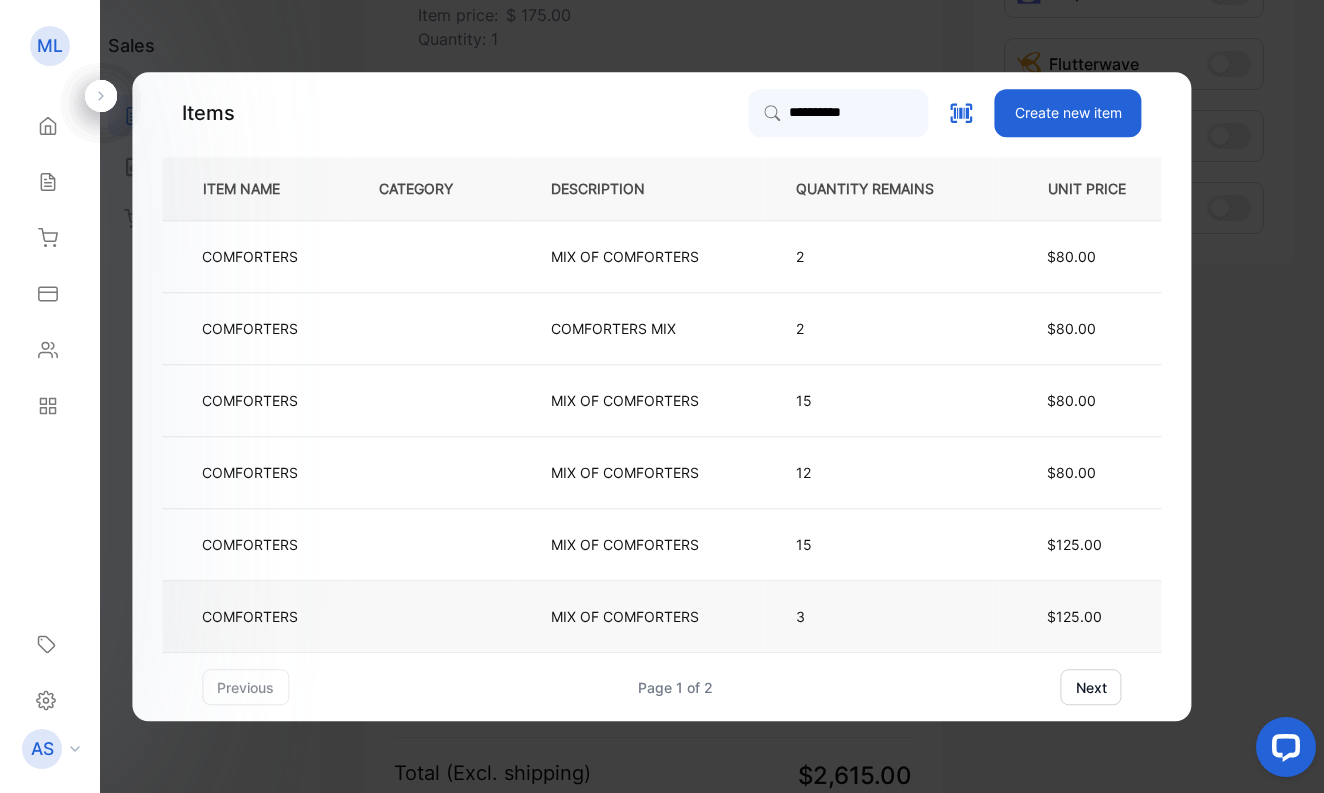 click on "COMFORTERS" at bounding box center (250, 616) 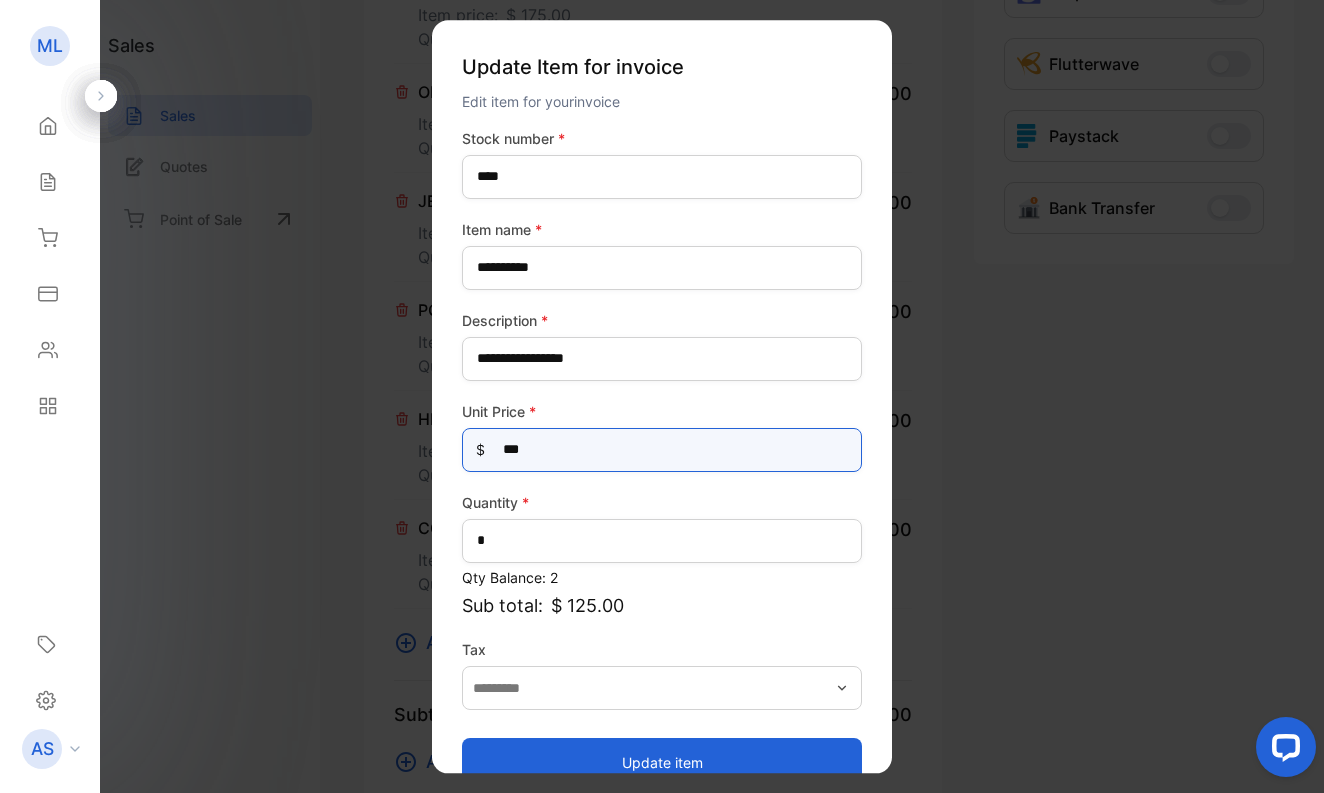 click on "***" at bounding box center [662, 450] 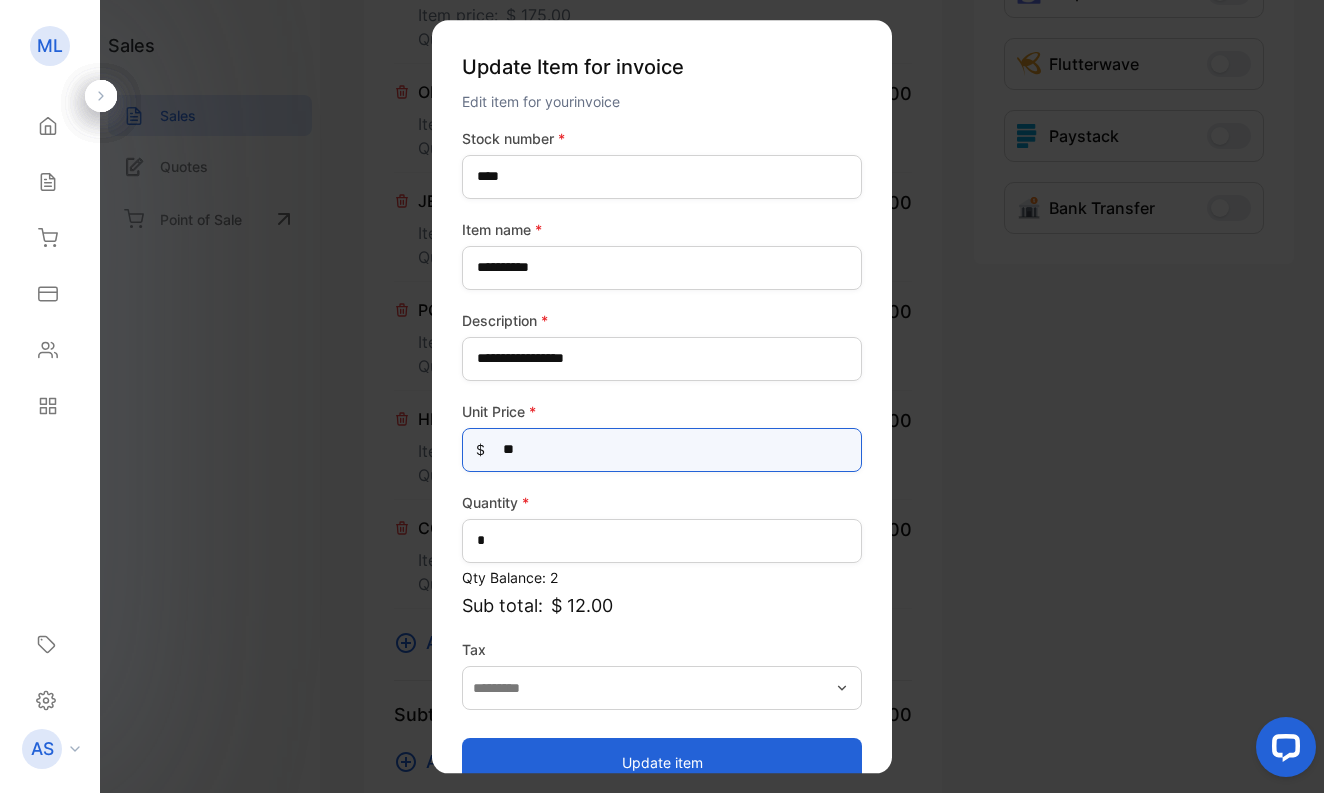 type on "*" 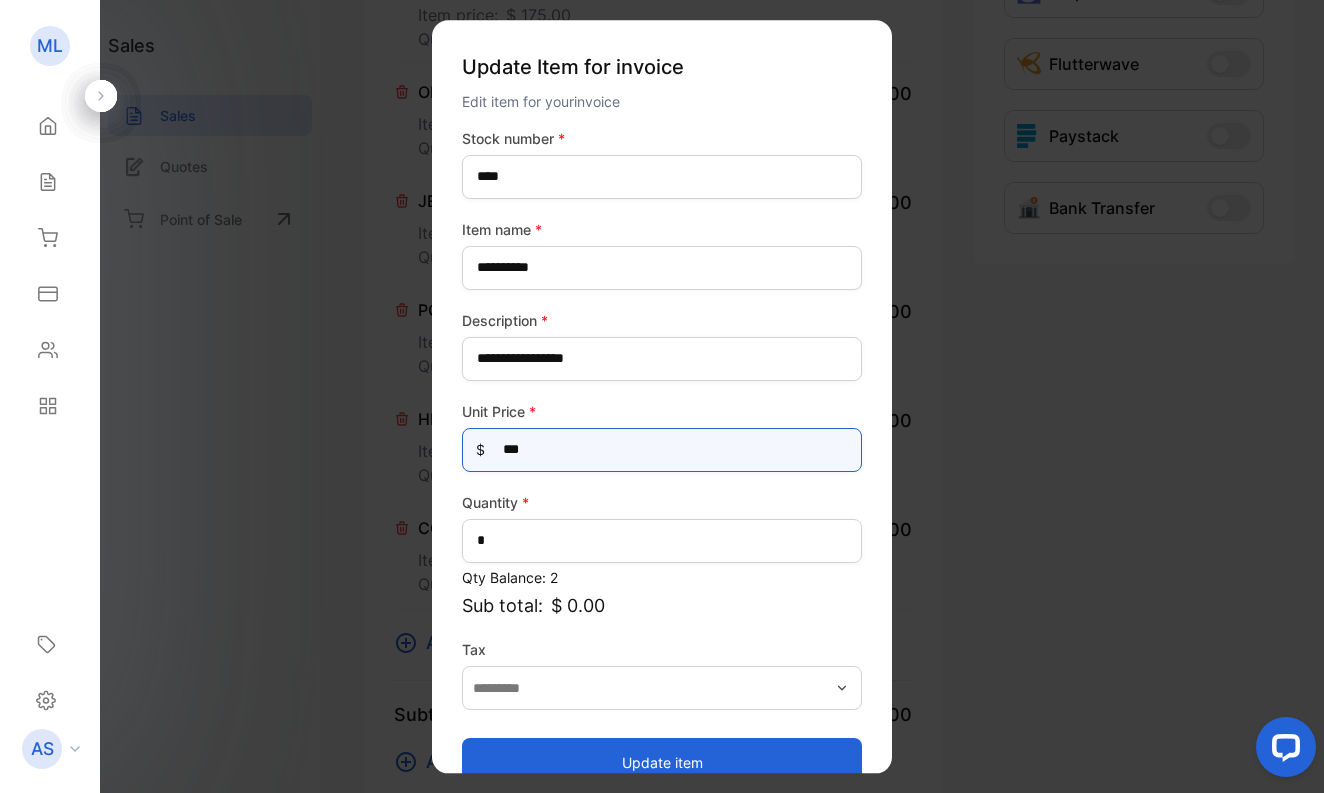 type on "****" 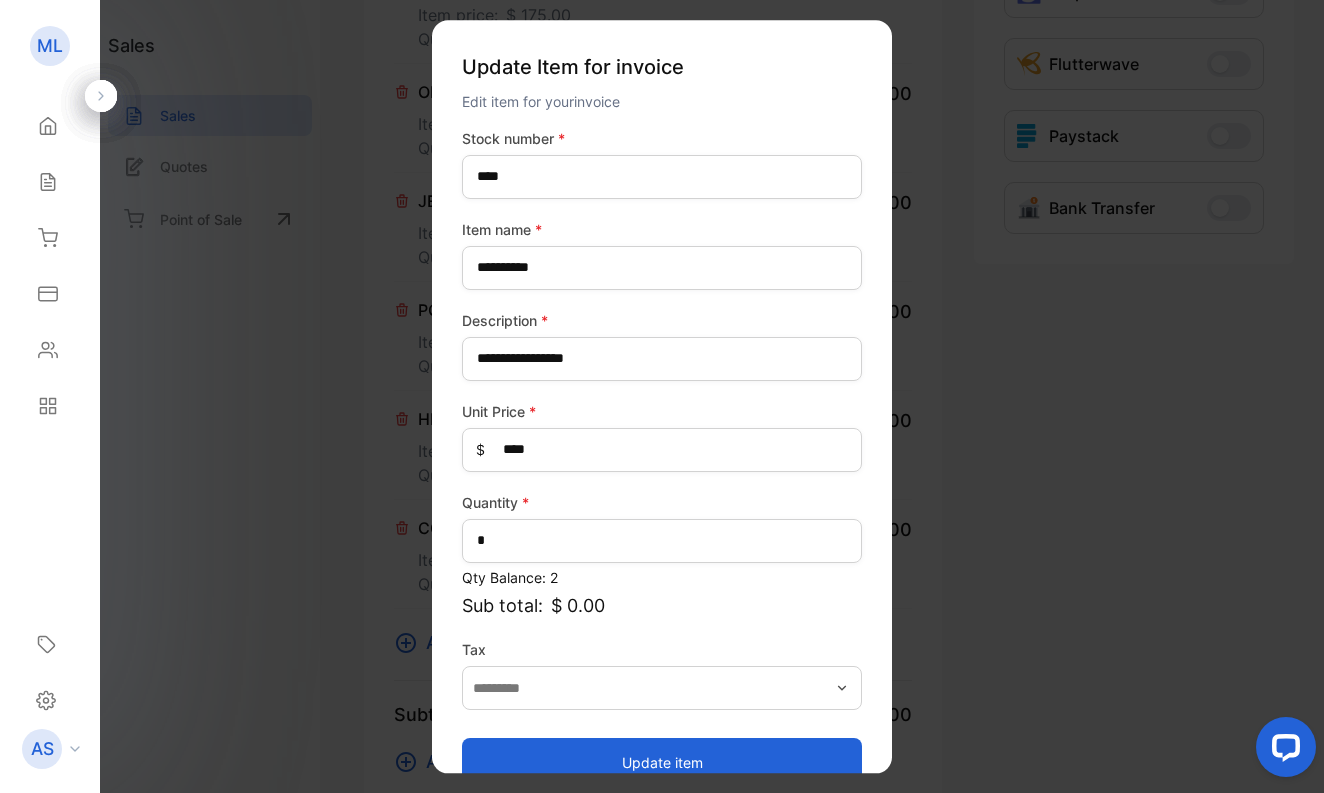 click on "Update item" at bounding box center [662, 762] 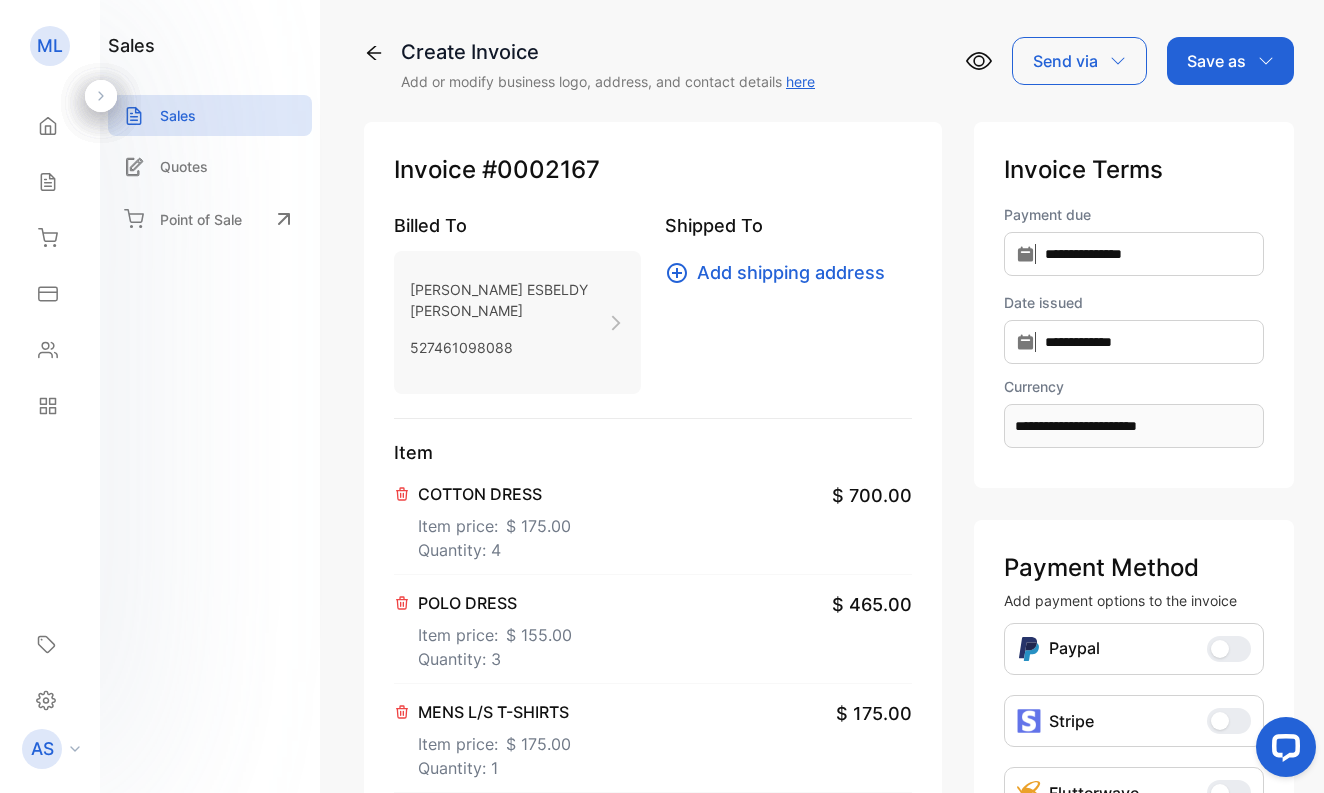 scroll, scrollTop: 0, scrollLeft: 0, axis: both 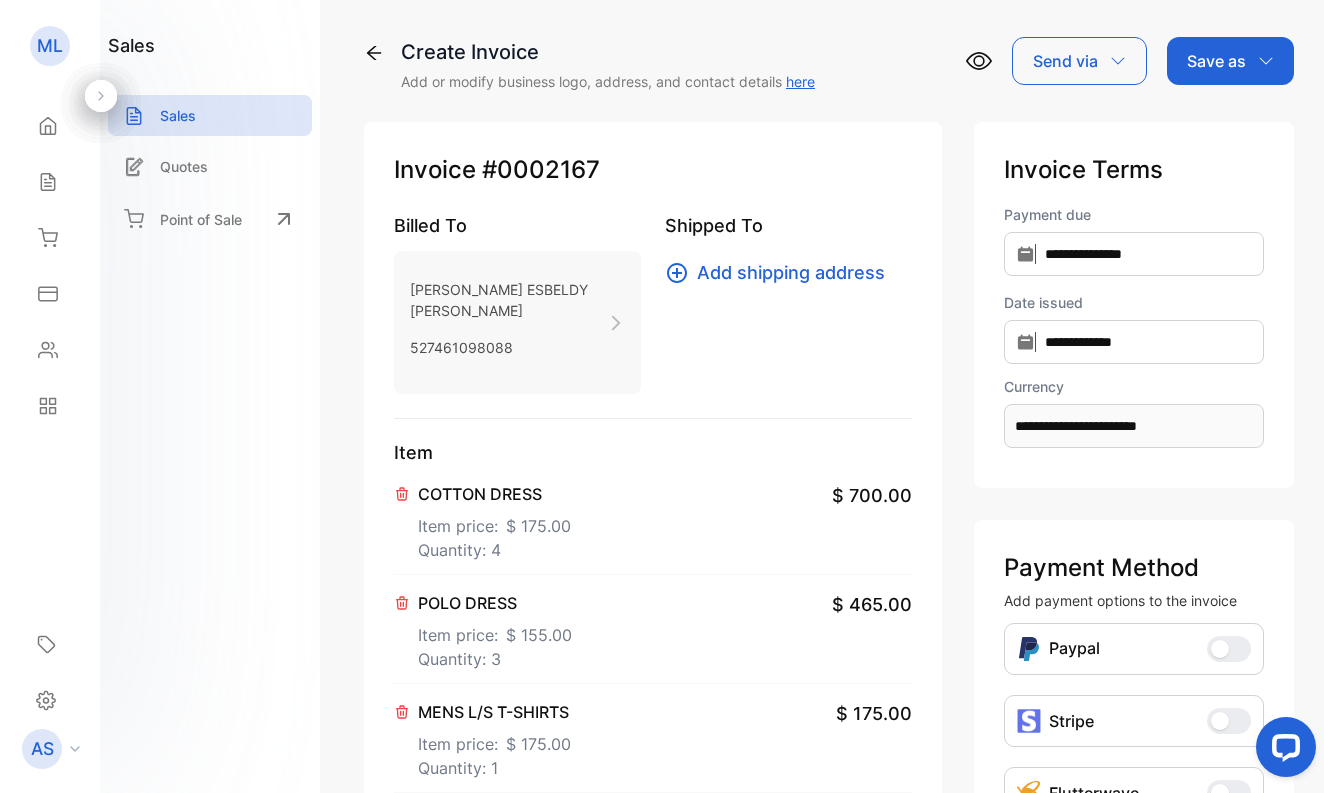 click on "Save as" at bounding box center [1216, 61] 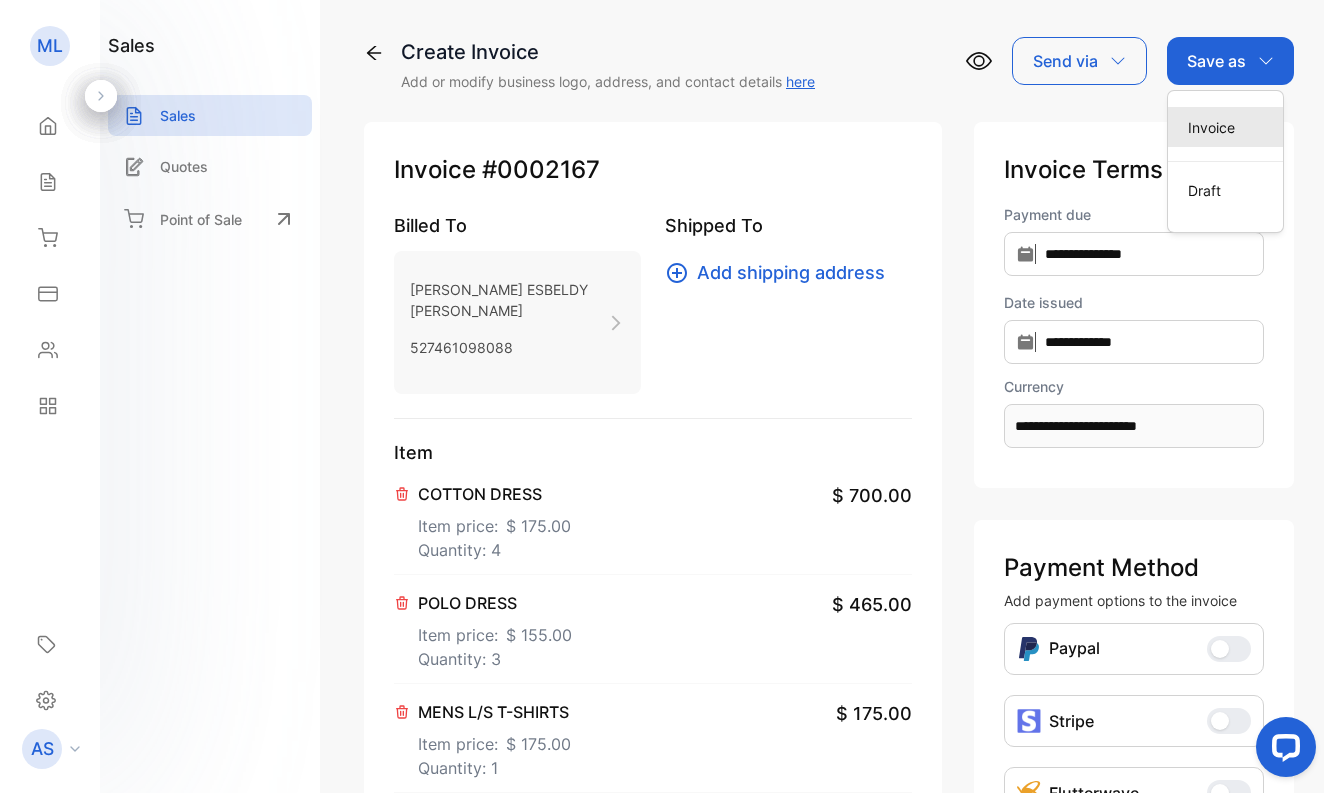click on "Invoice" at bounding box center [1225, 127] 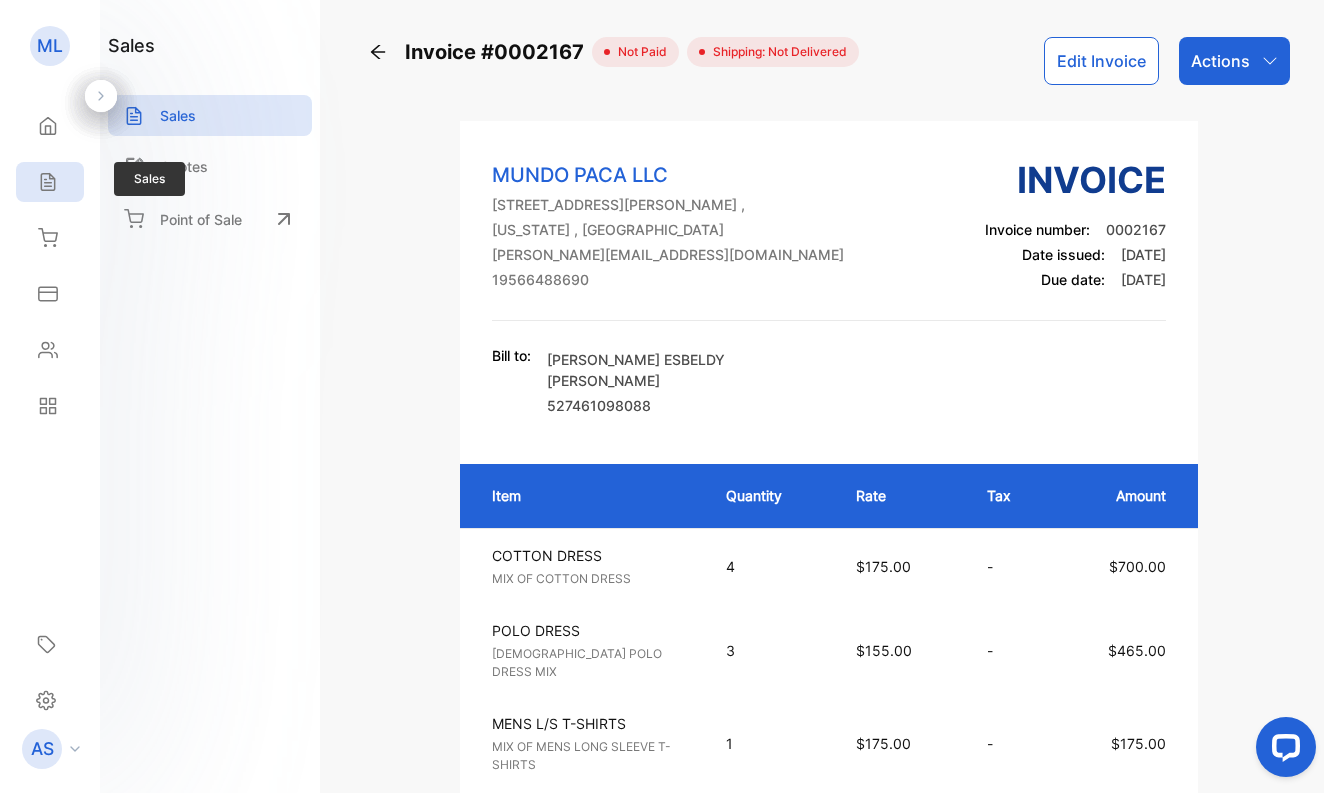 click 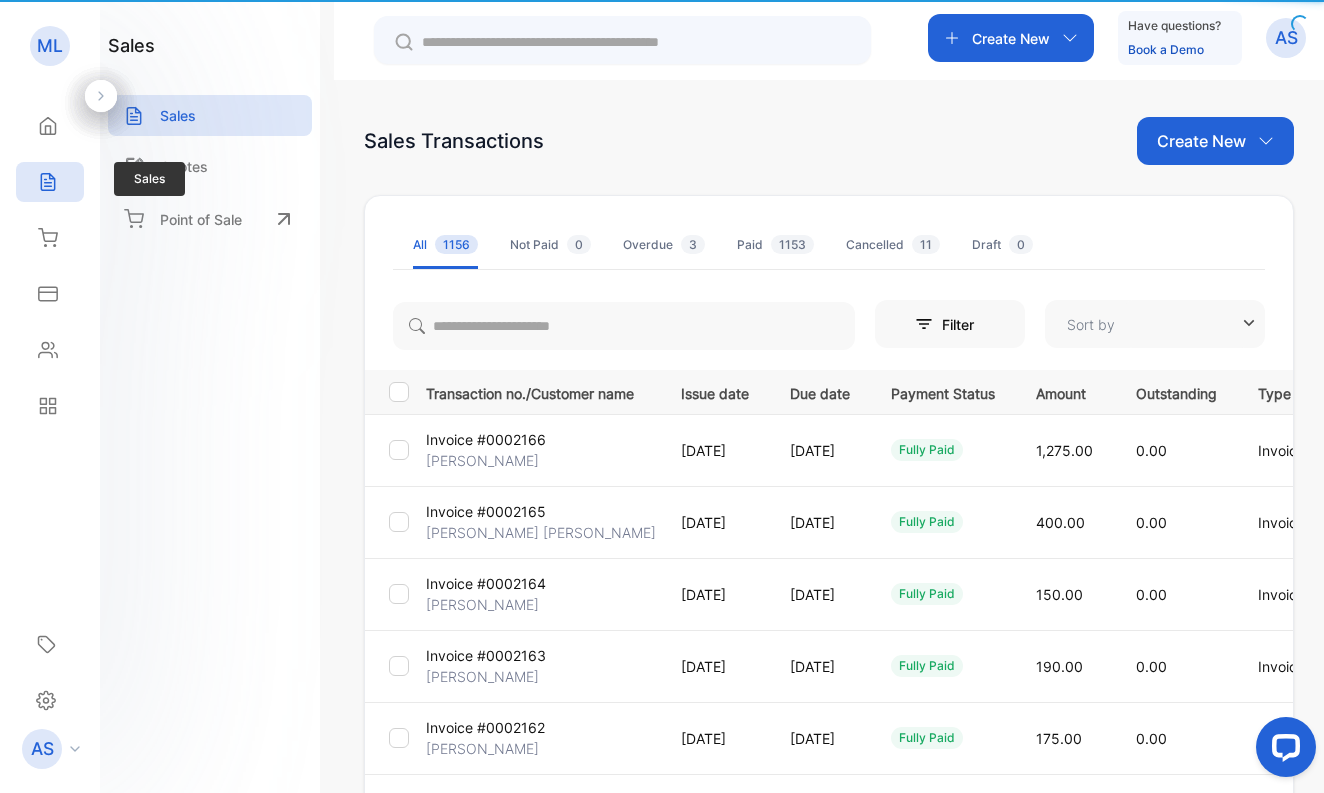 type on "**********" 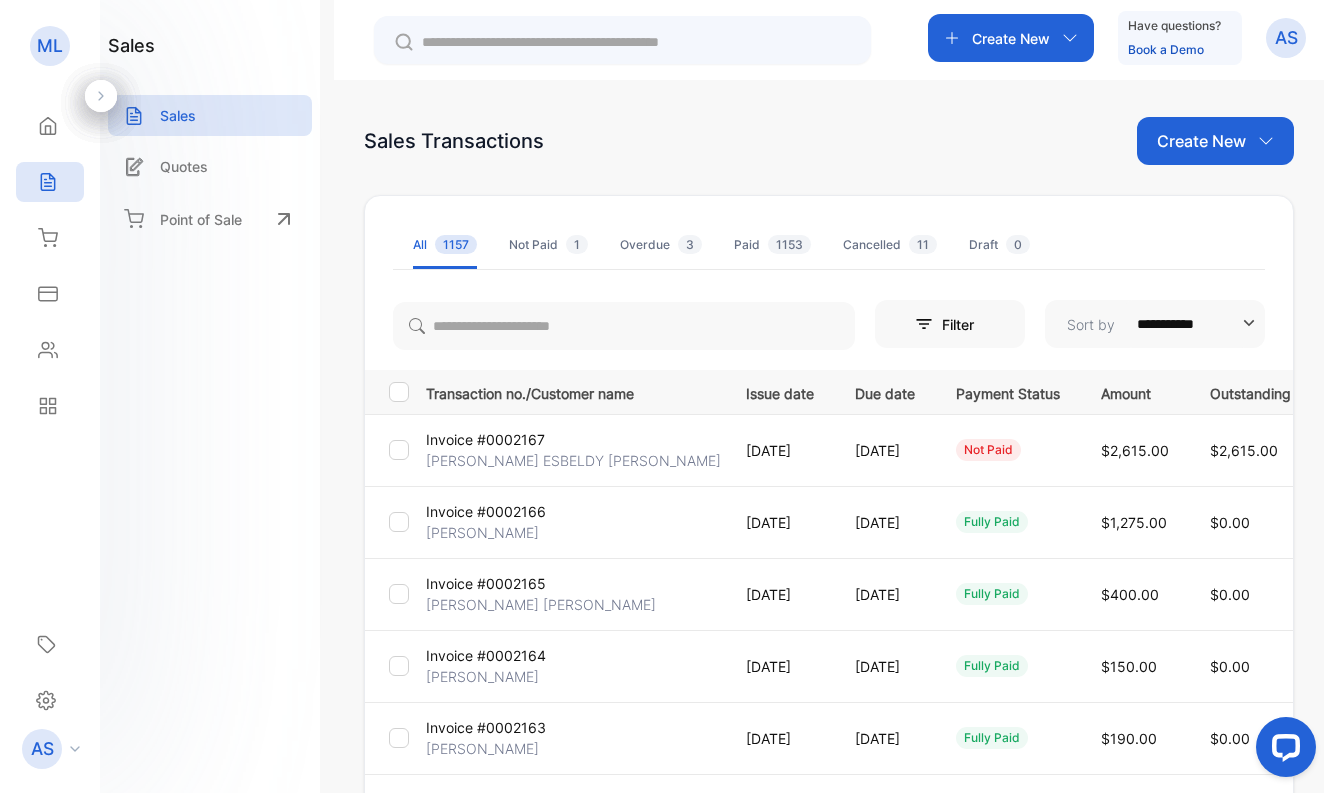 click on "Create New" at bounding box center [1201, 141] 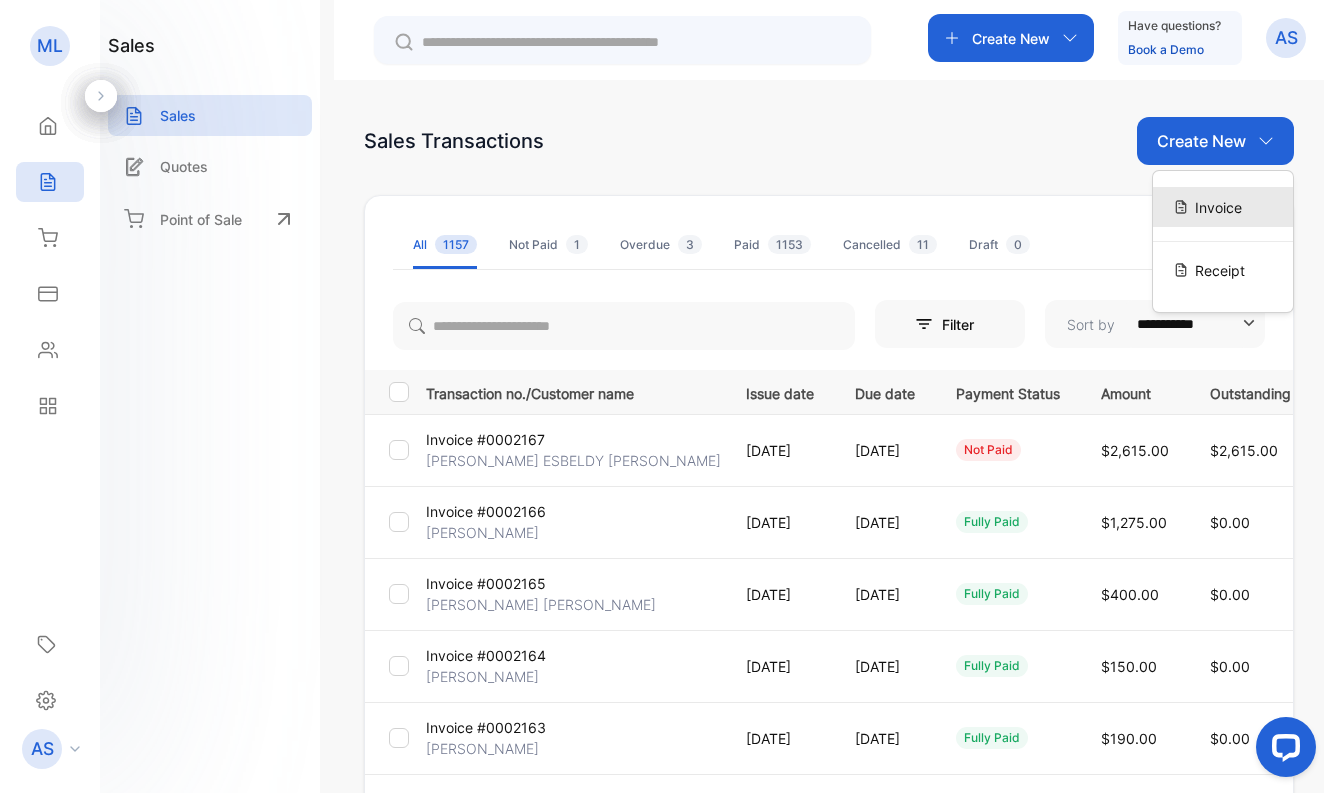 click on "Invoice" at bounding box center (1218, 207) 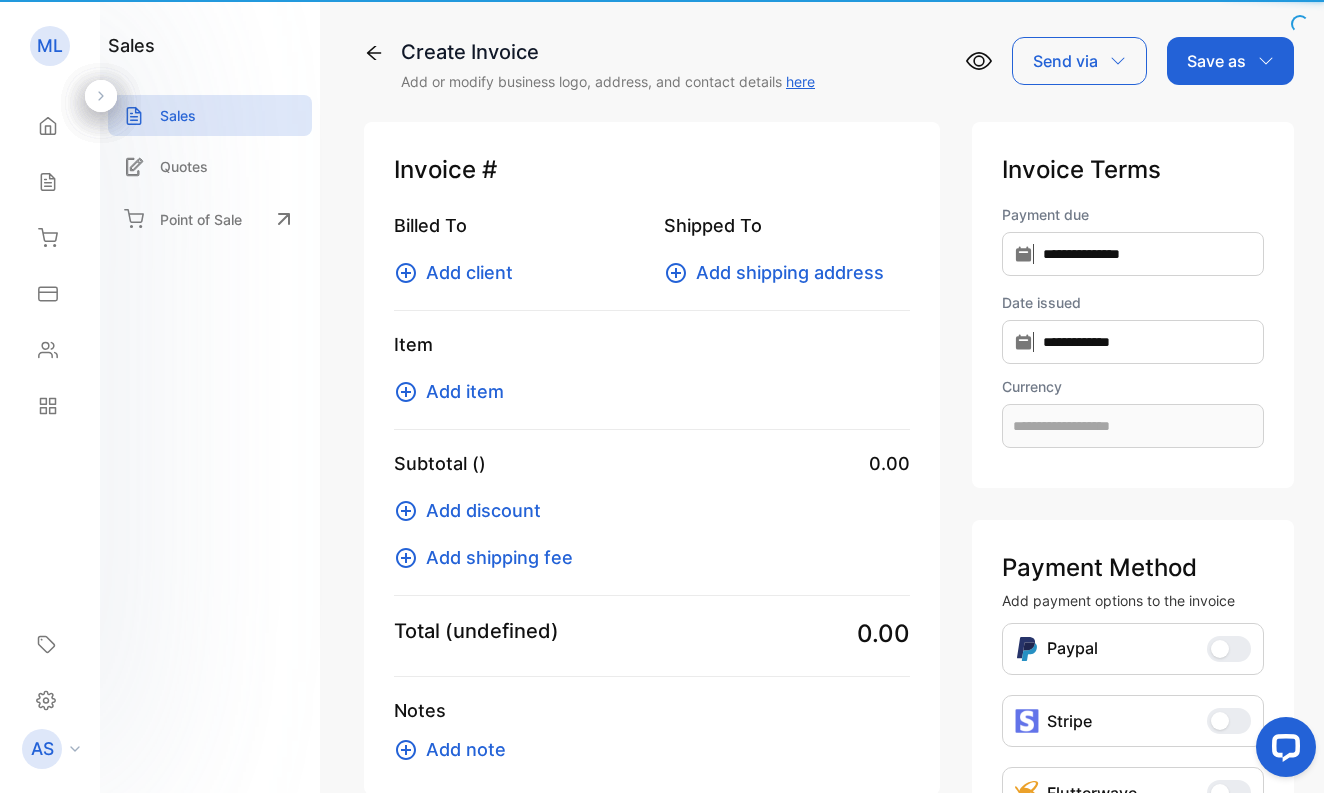 type on "**********" 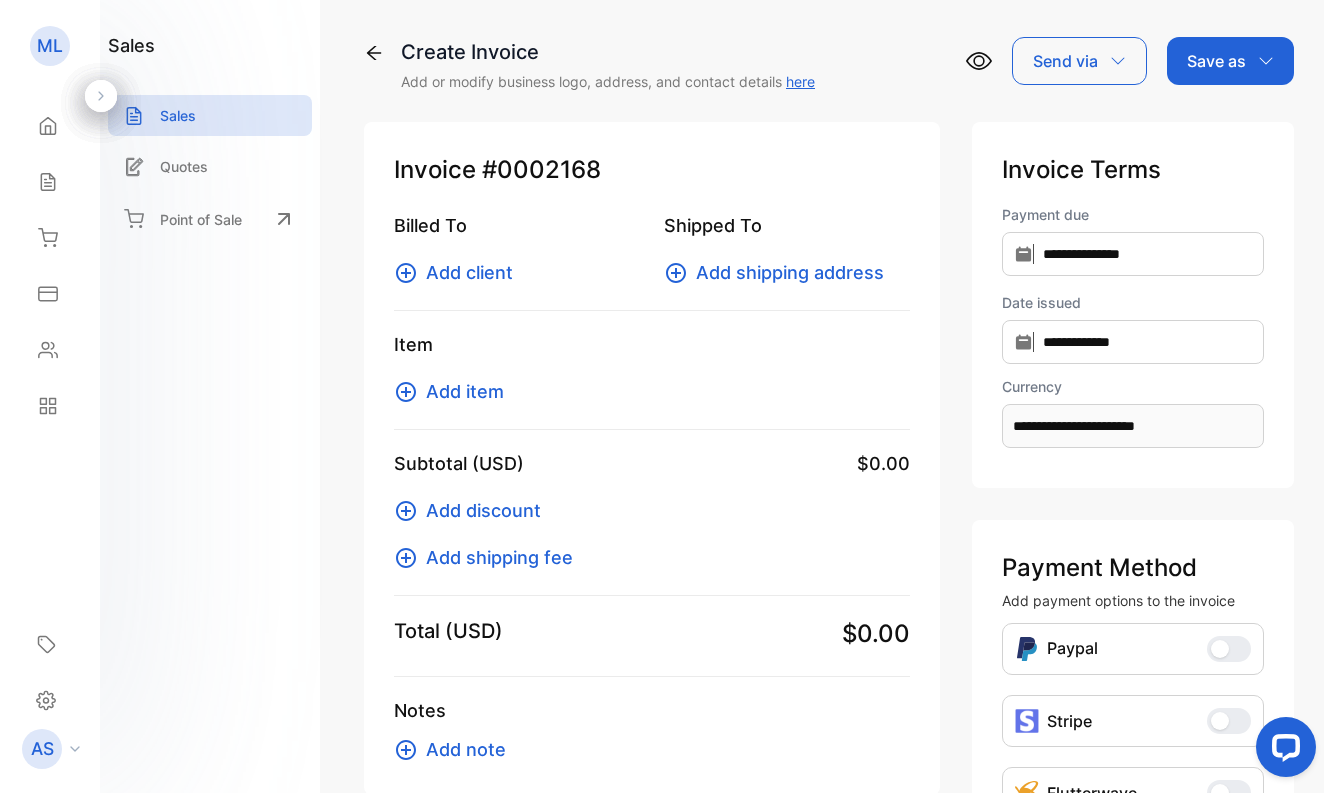 click on "Add client" at bounding box center (469, 272) 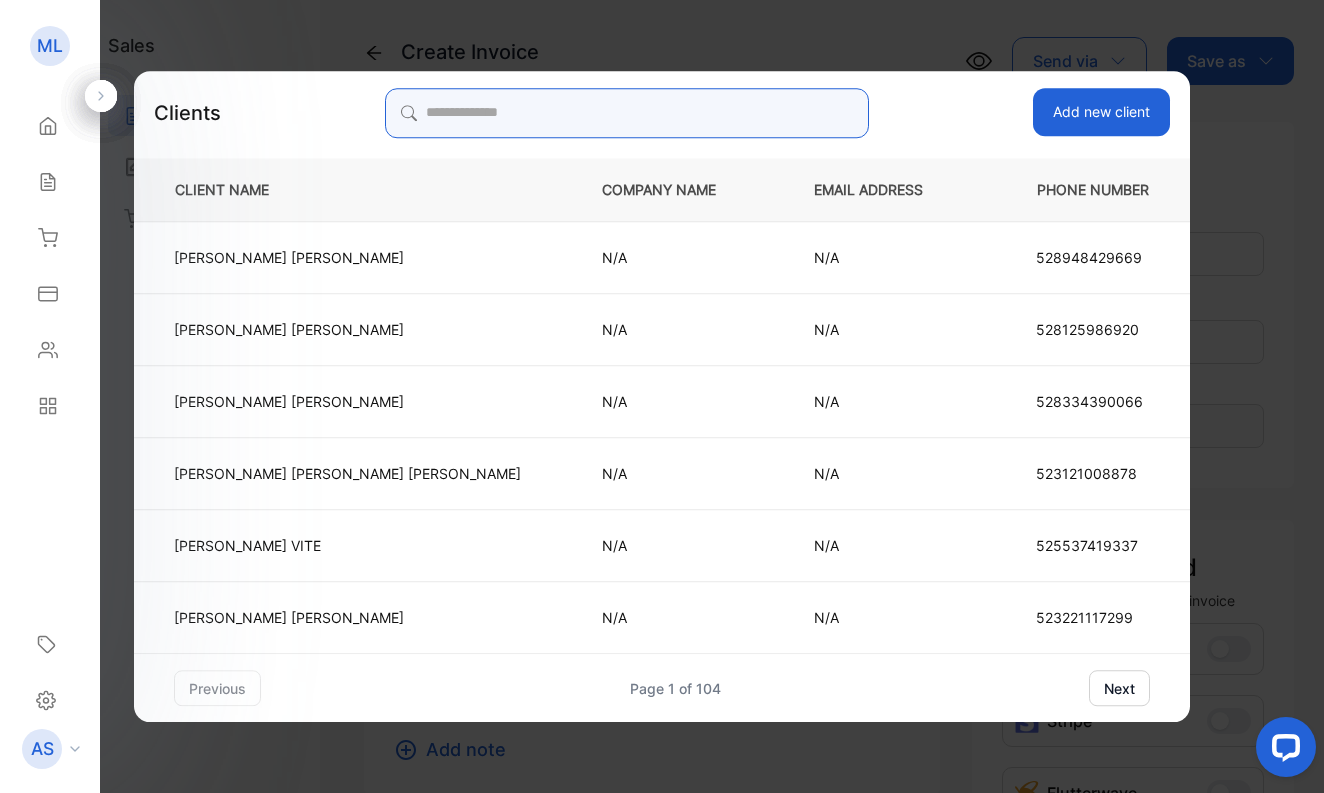 click at bounding box center [626, 113] 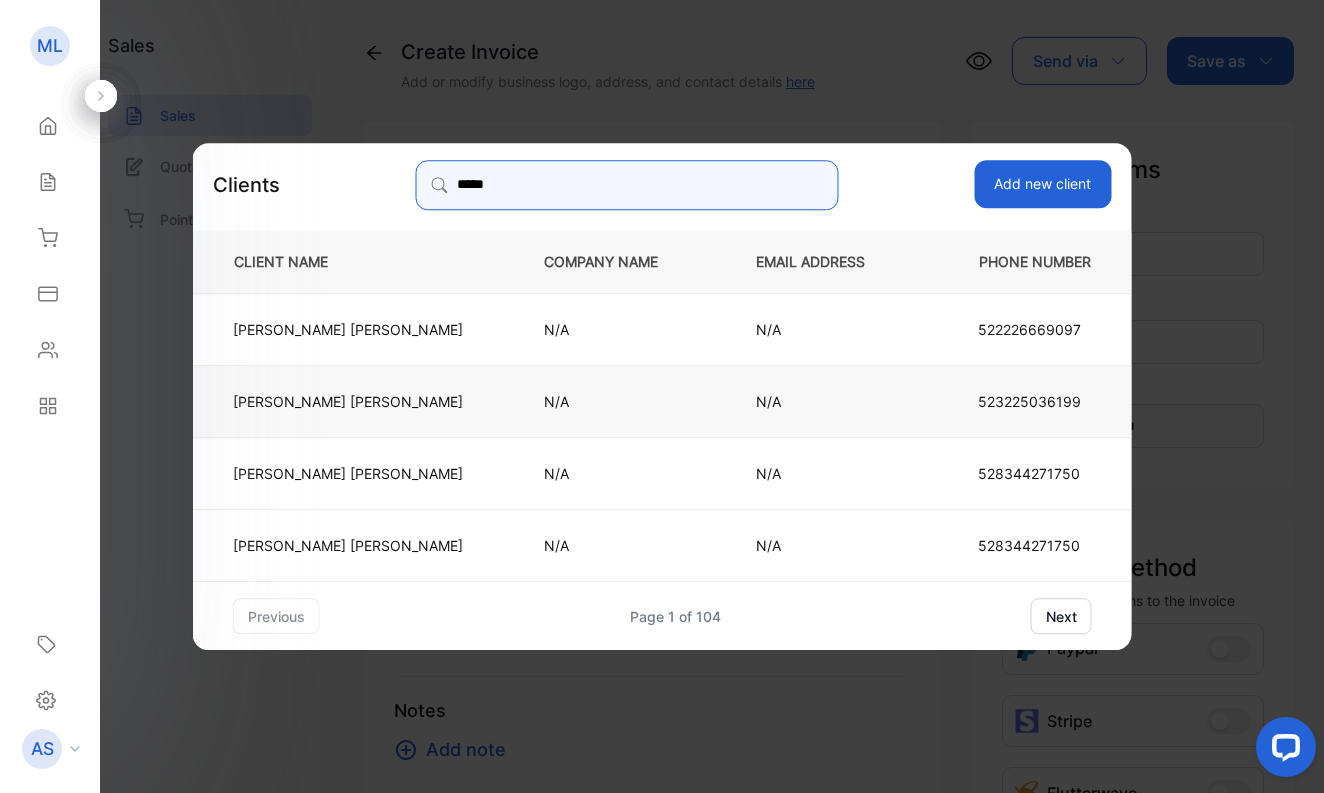 type on "****" 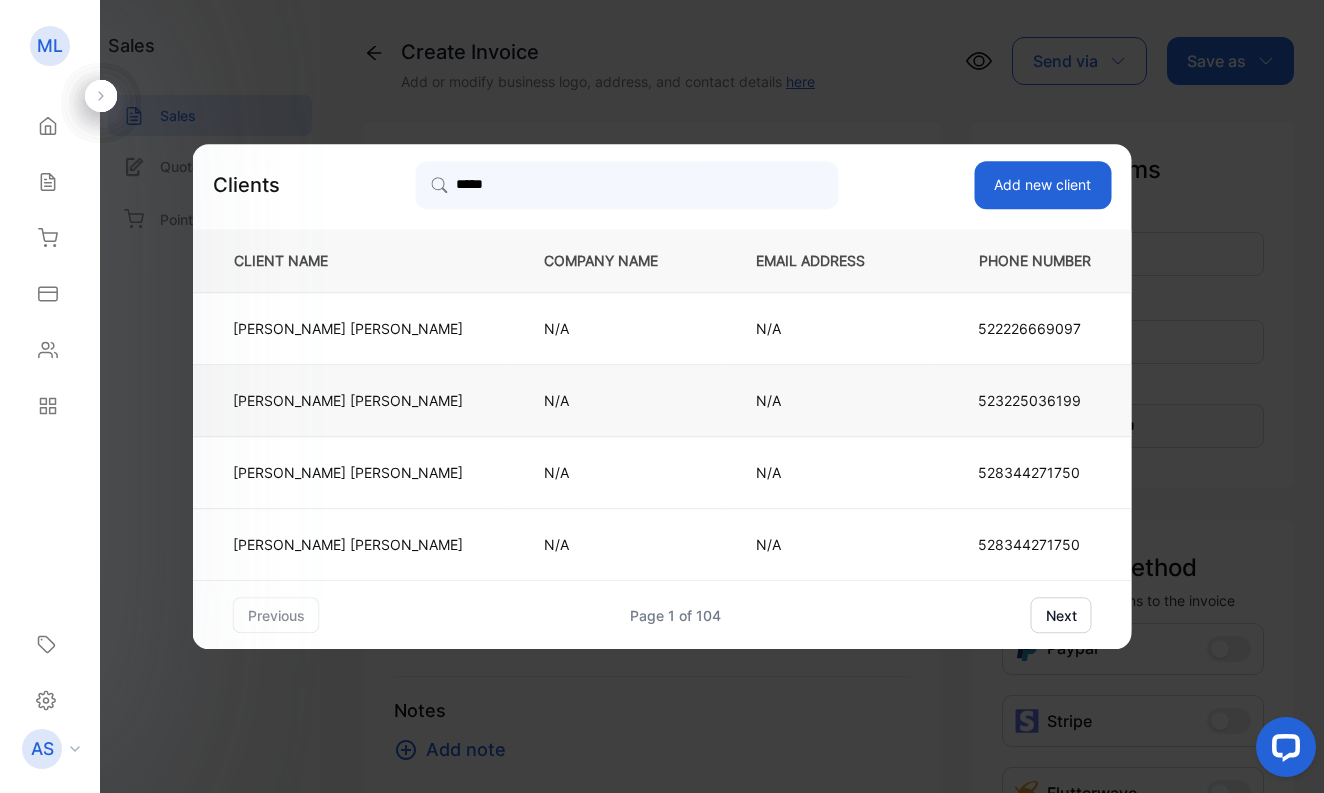 click on "[PERSON_NAME]   [PERSON_NAME]" at bounding box center [348, 400] 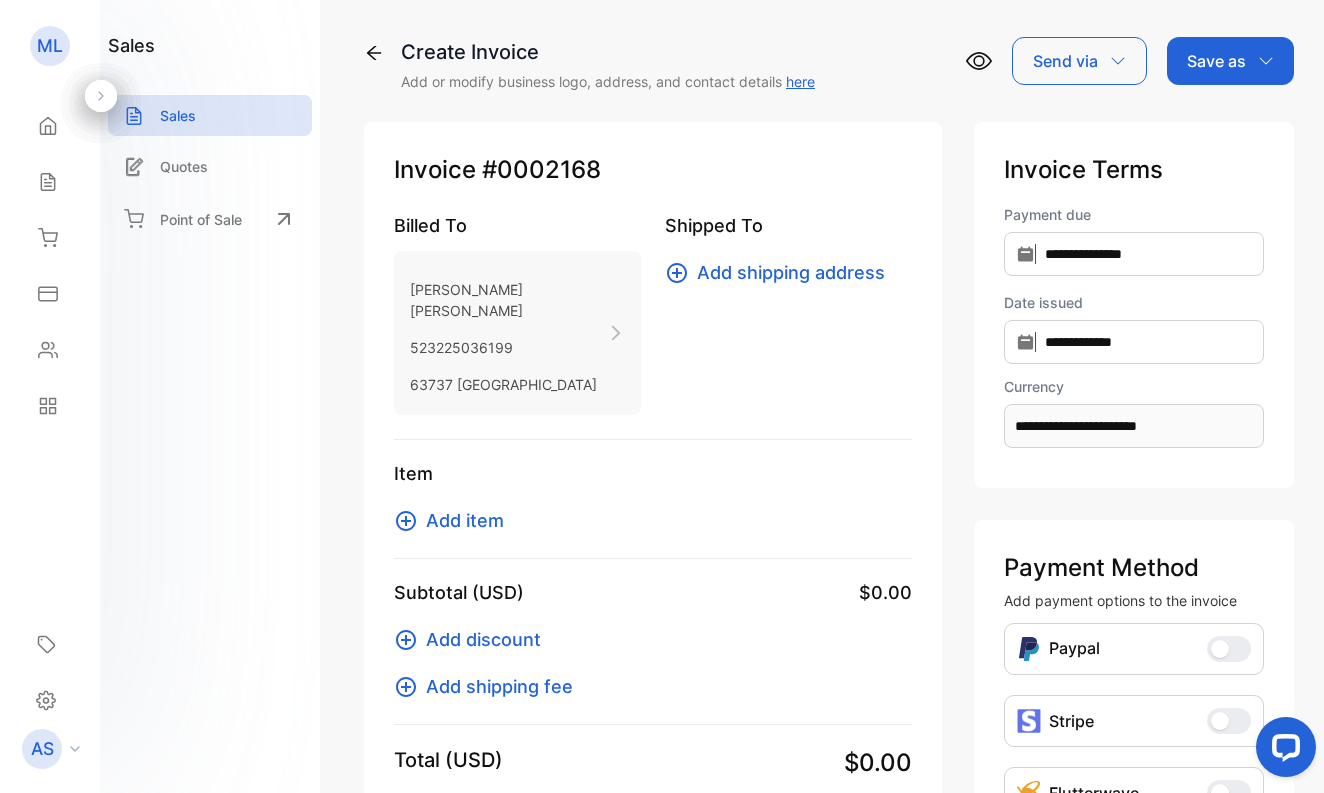 click on "Add item" at bounding box center (465, 520) 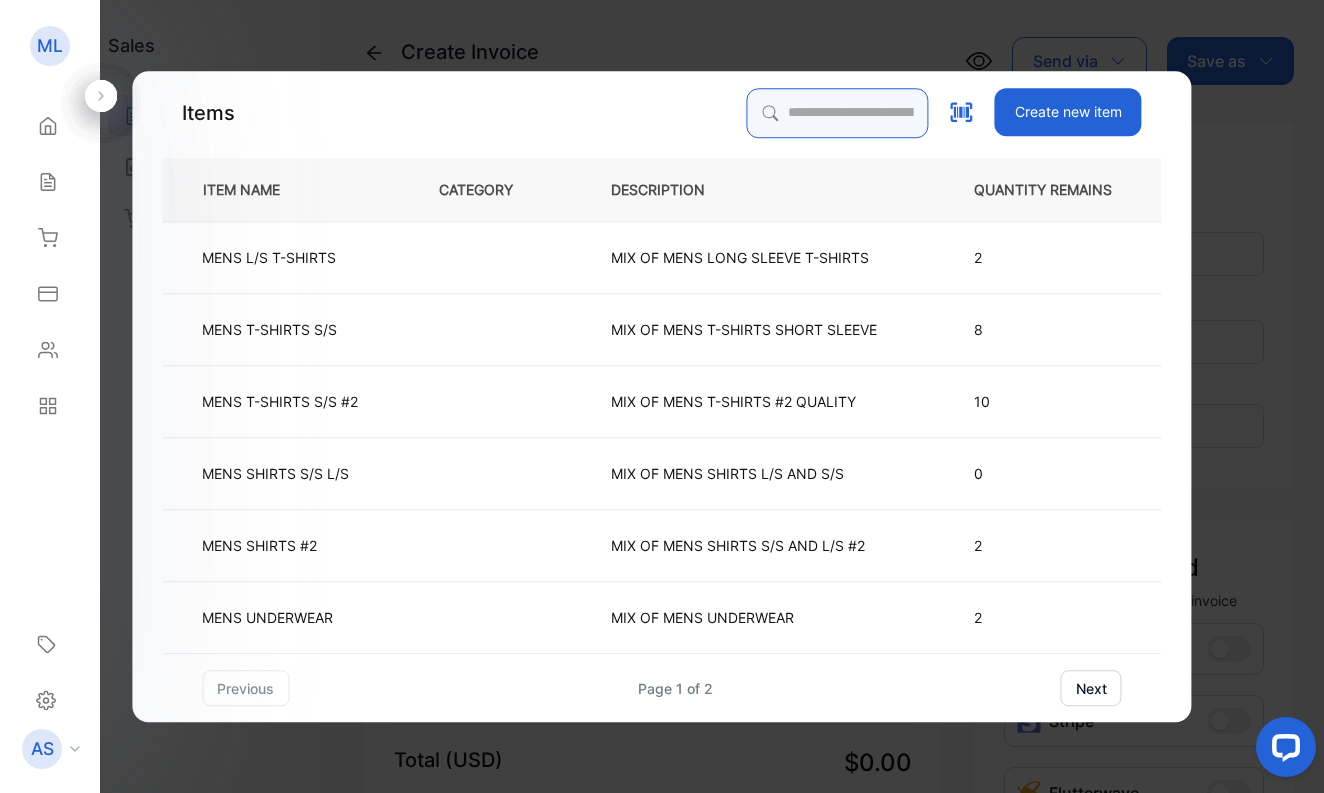 click at bounding box center [838, 113] 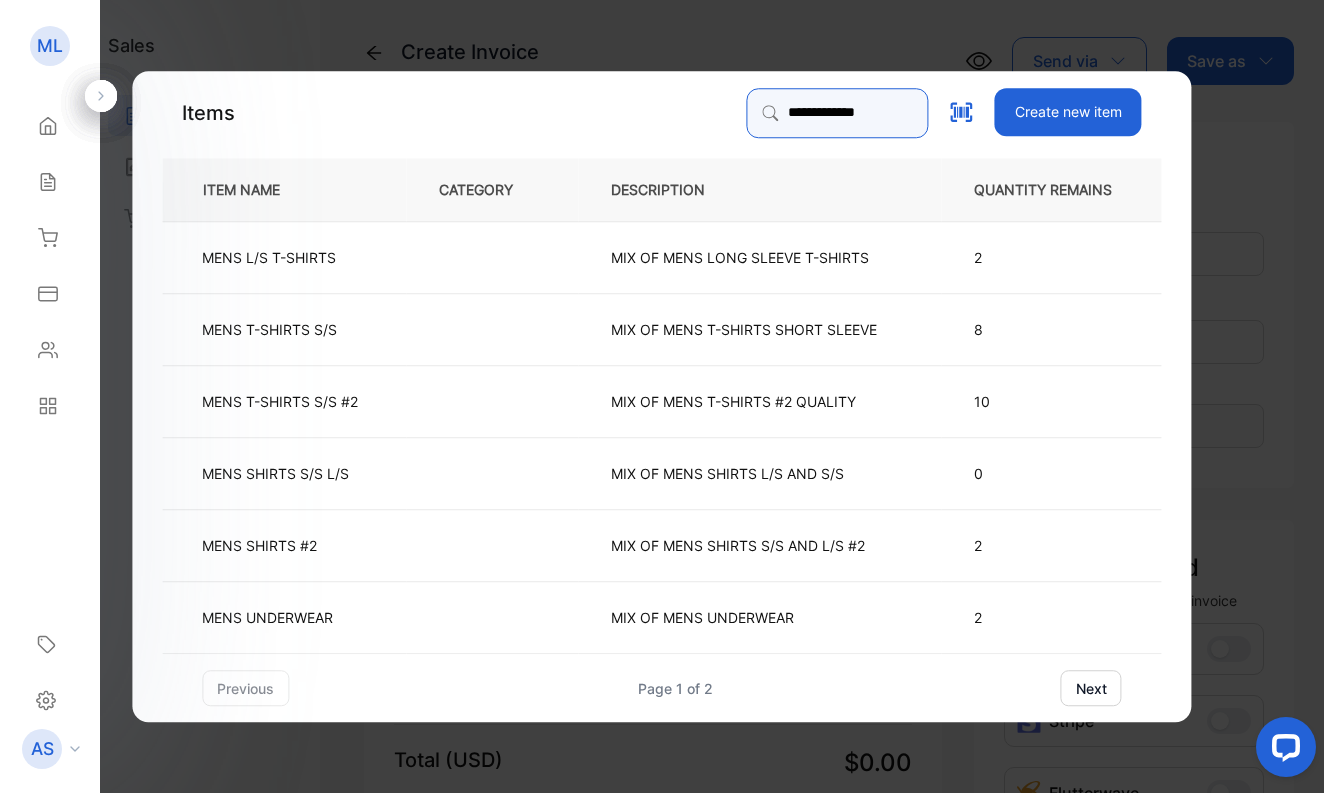 type on "**********" 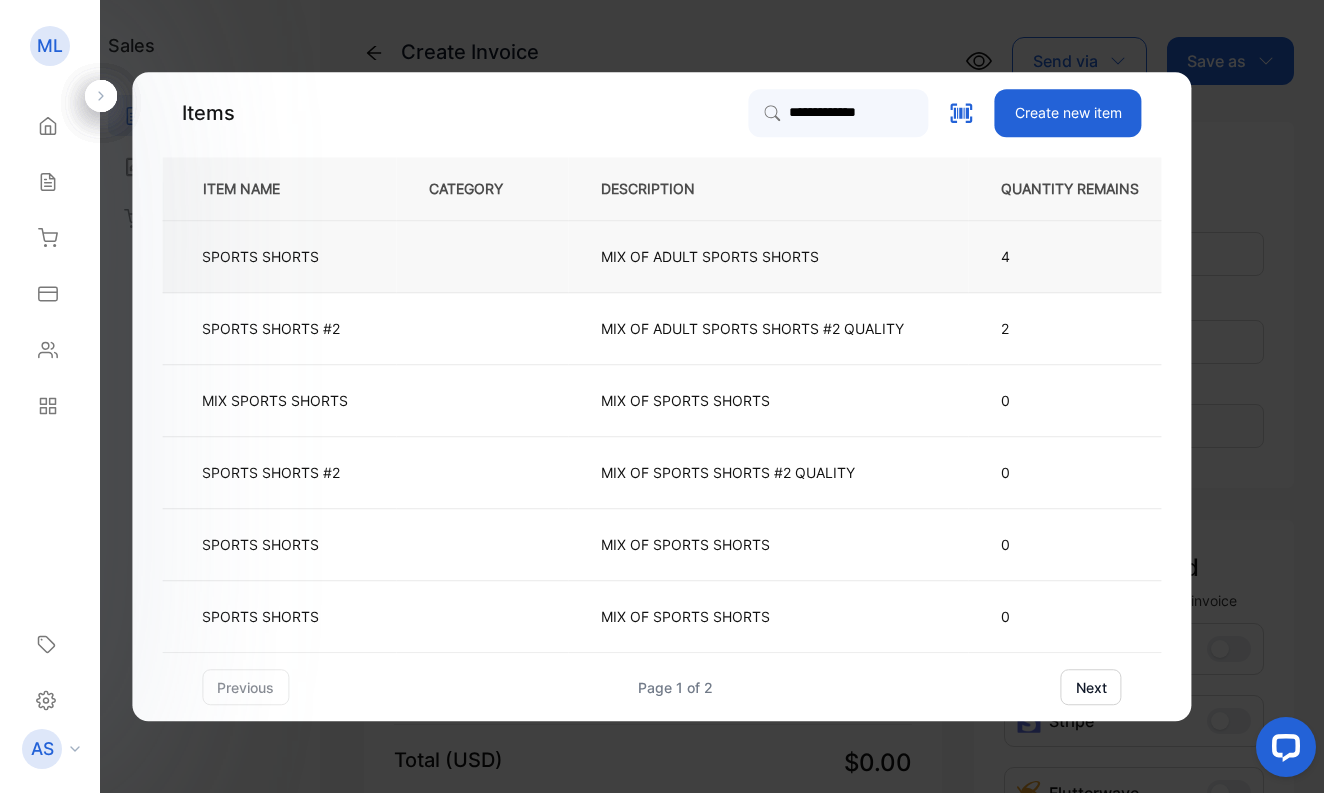 click on "SPORTS SHORTS" at bounding box center (260, 256) 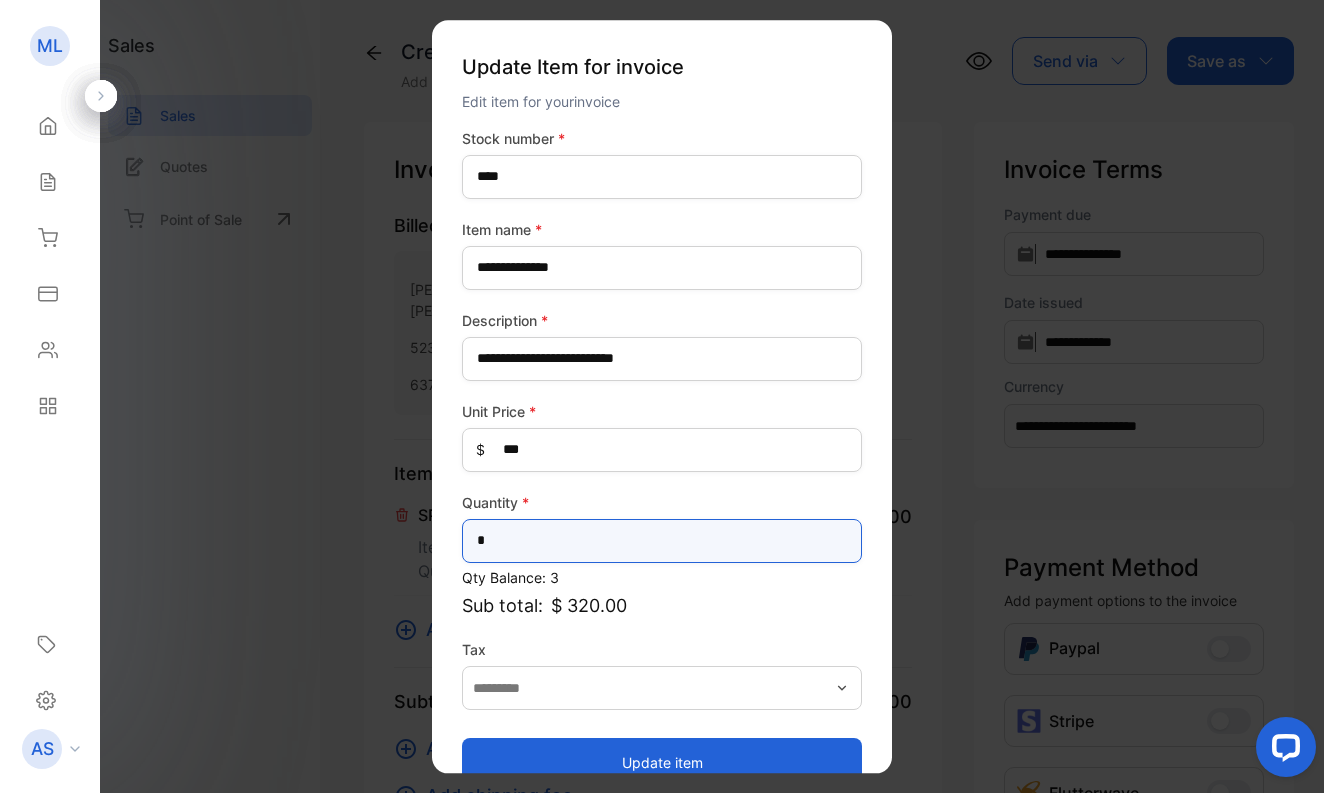 click on "*" at bounding box center (662, 541) 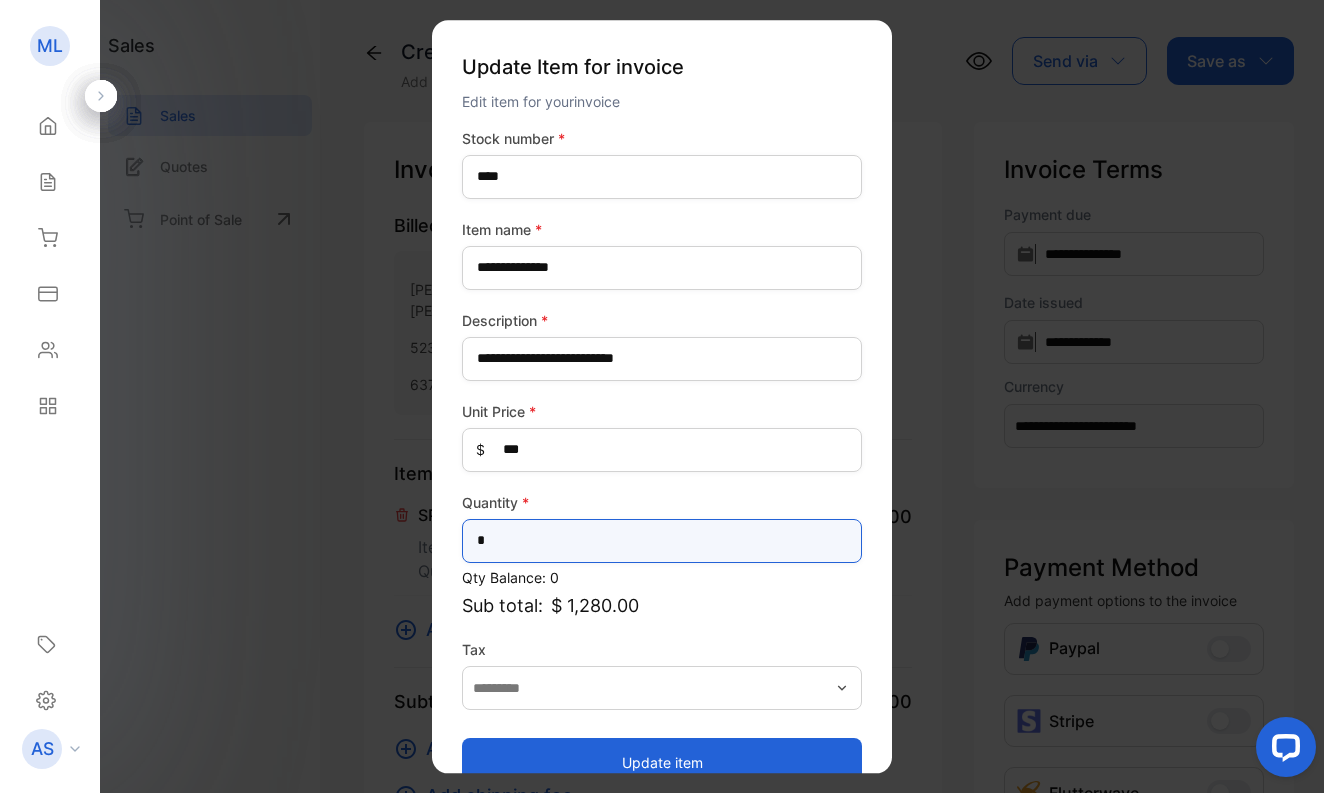 type on "*" 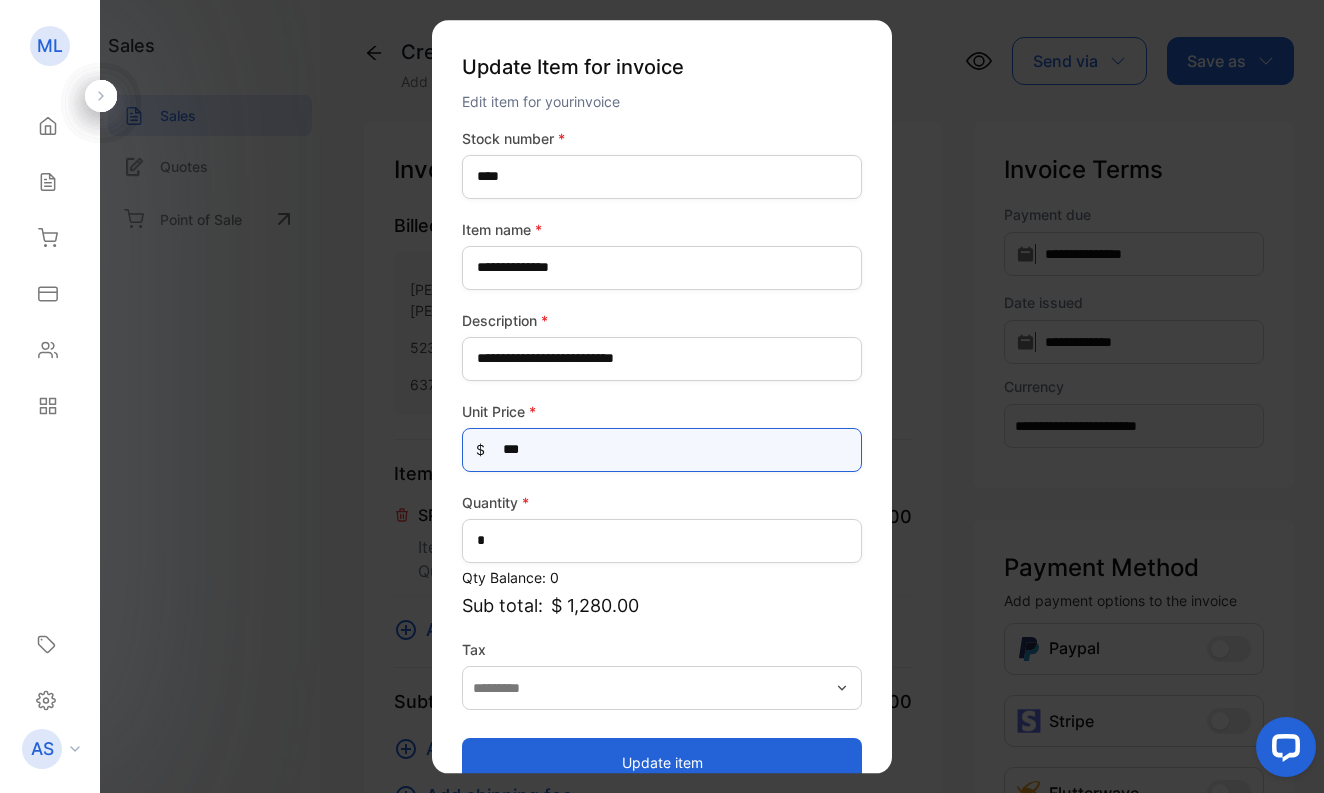 click on "***" at bounding box center (662, 450) 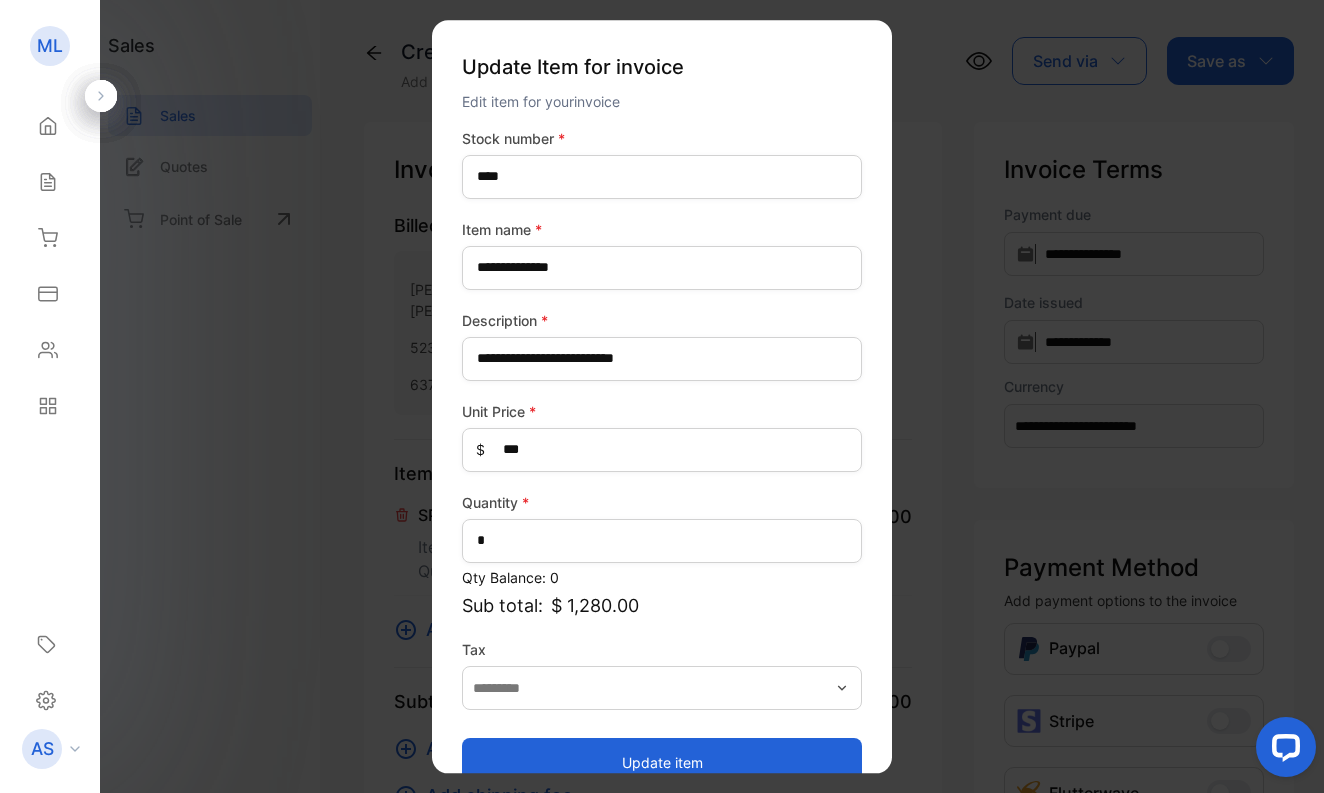 click on "Update item" at bounding box center (662, 762) 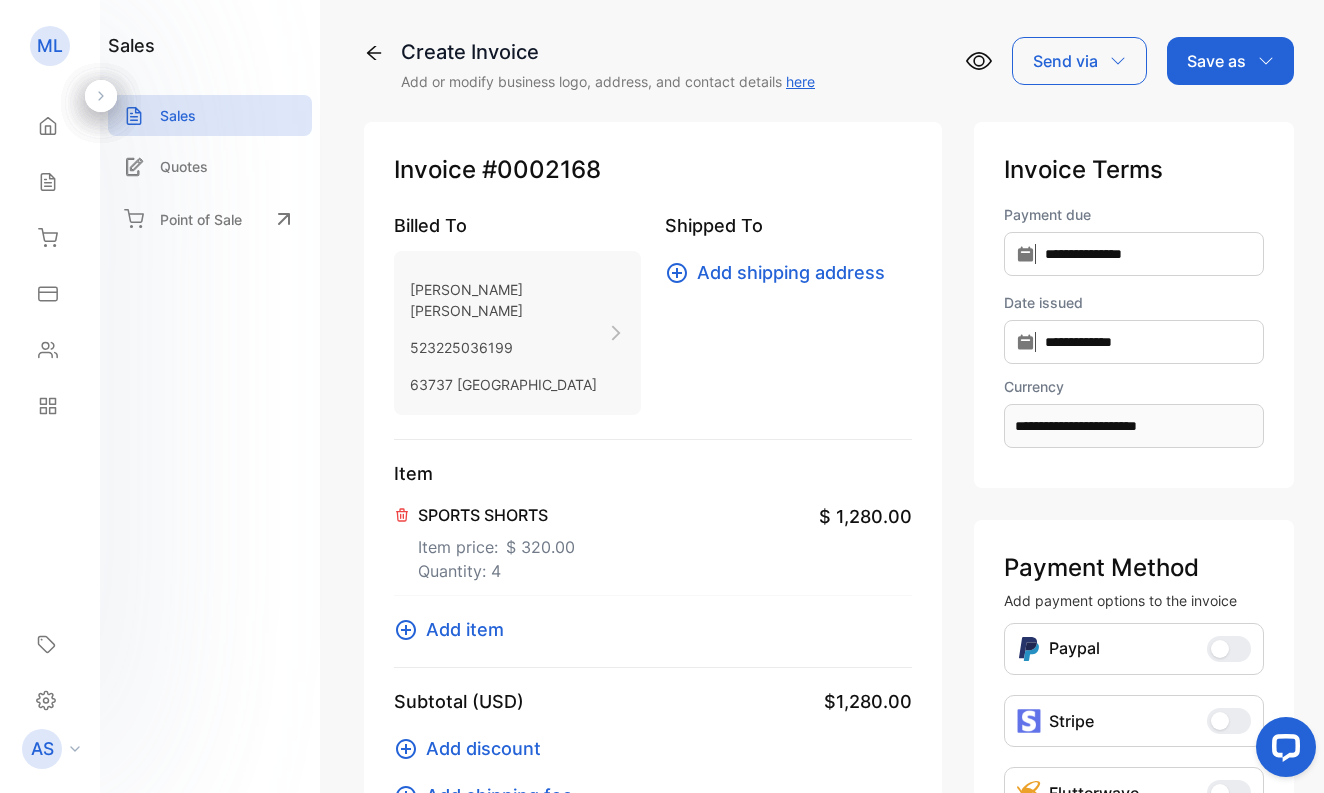 click on "Add item" at bounding box center (465, 629) 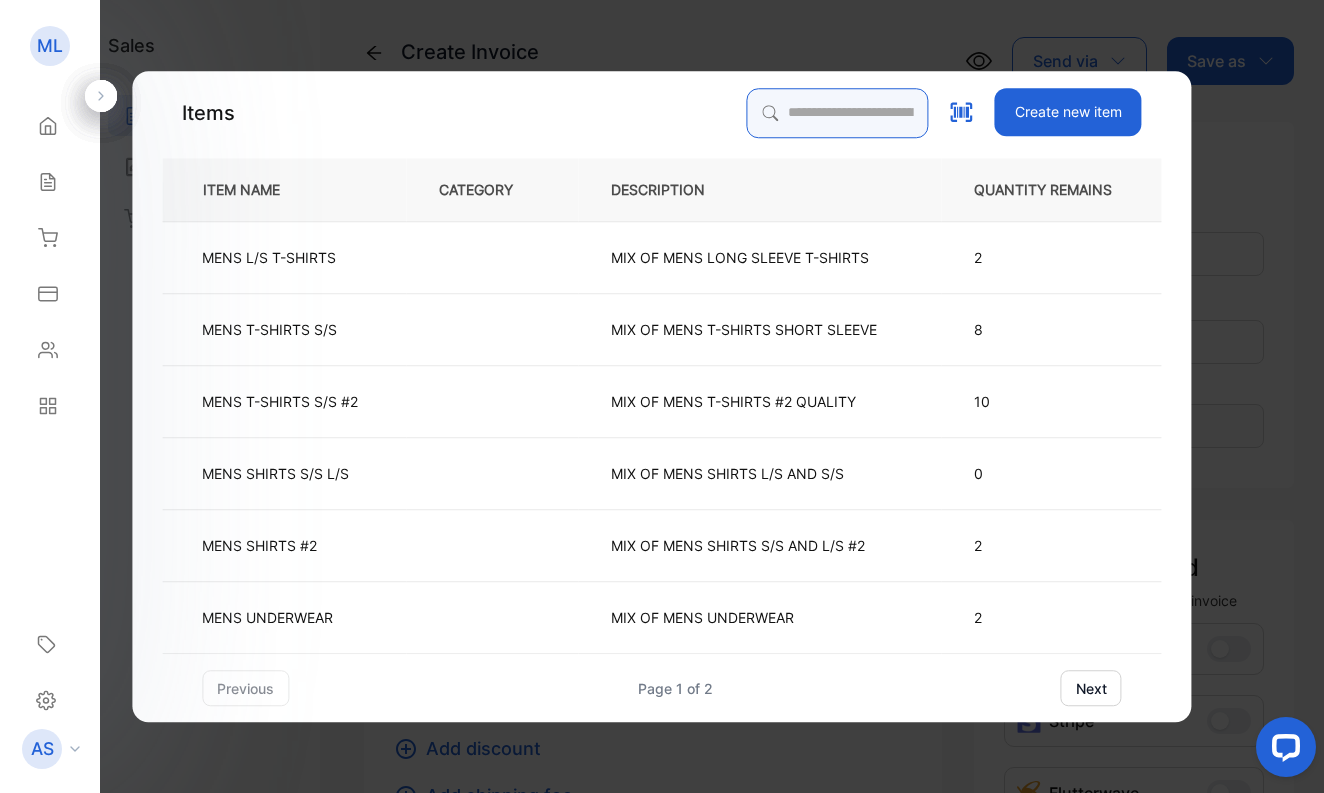 click at bounding box center [838, 113] 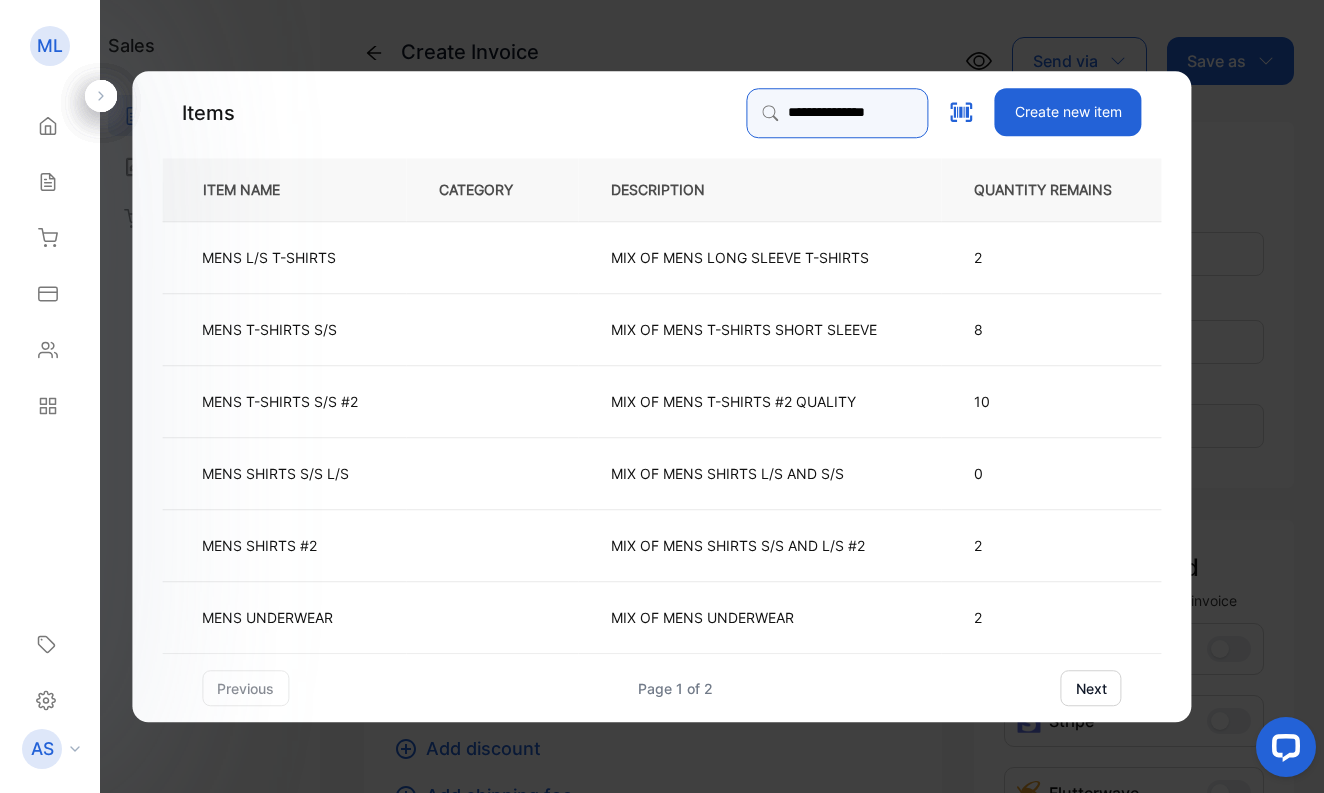type on "**********" 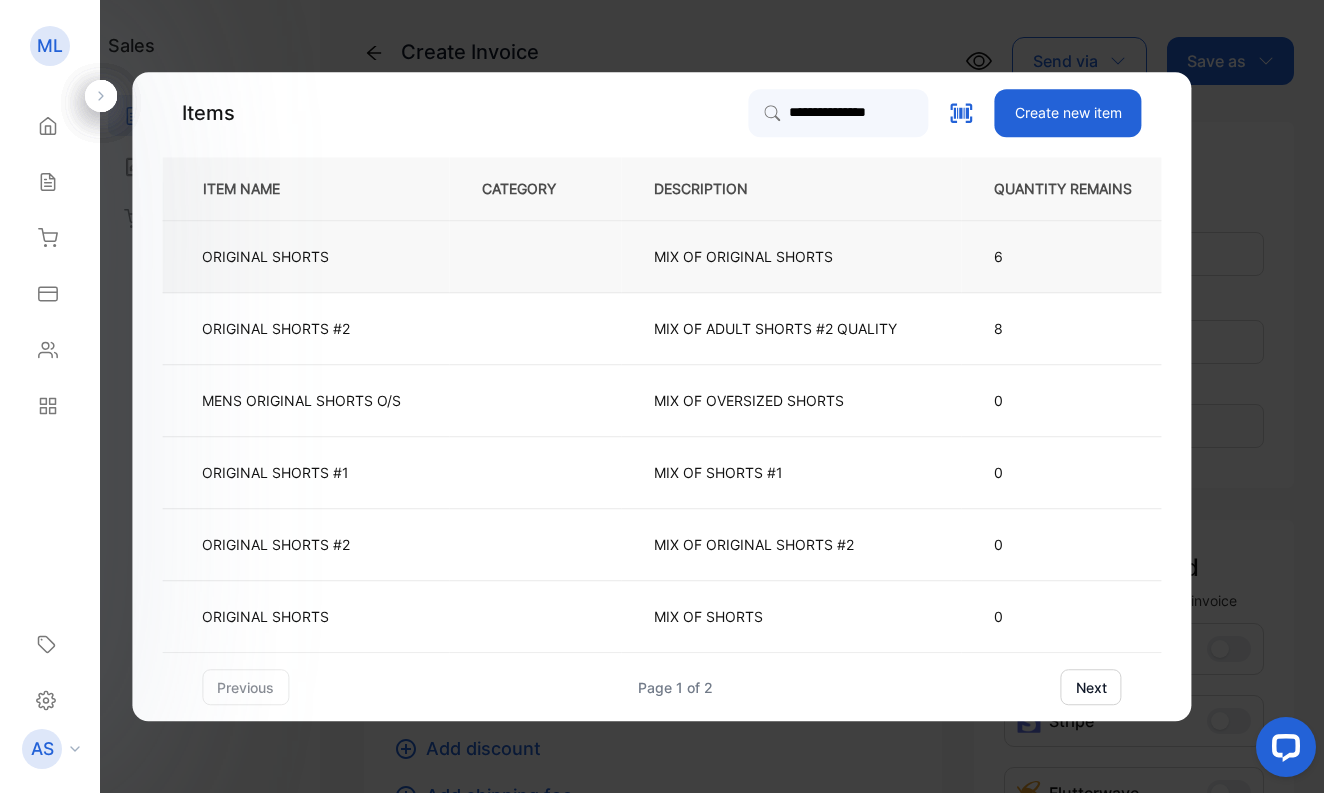 click on "ORIGINAL SHORTS" at bounding box center [265, 256] 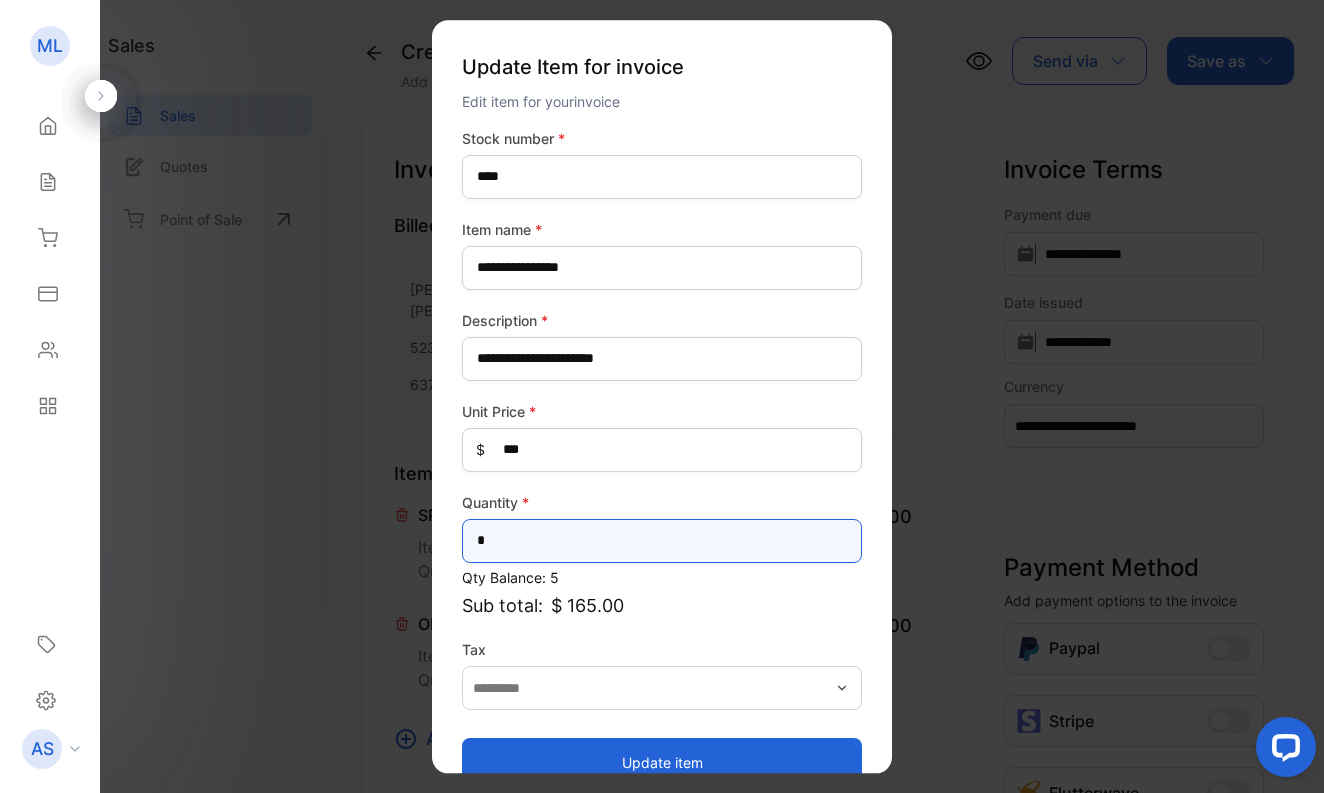 click on "*" at bounding box center [662, 541] 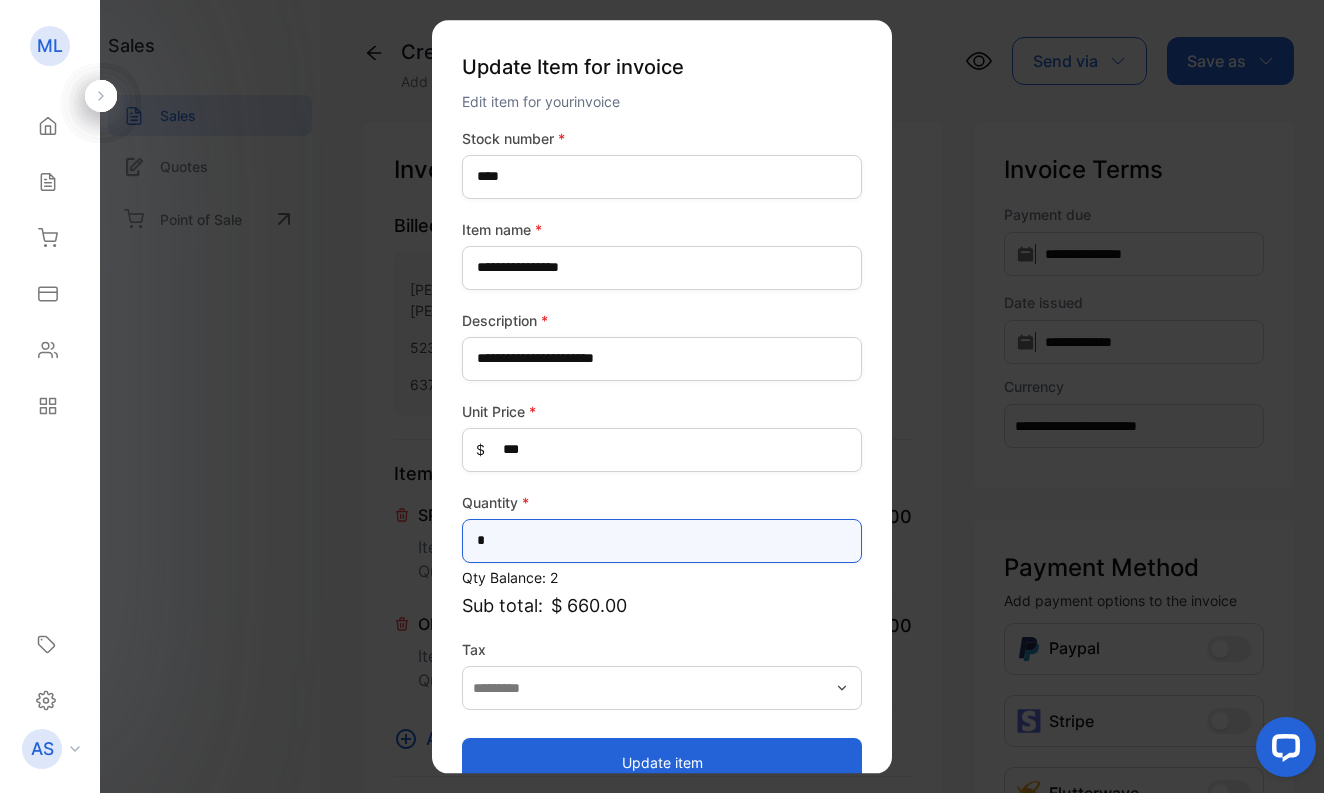 type on "*" 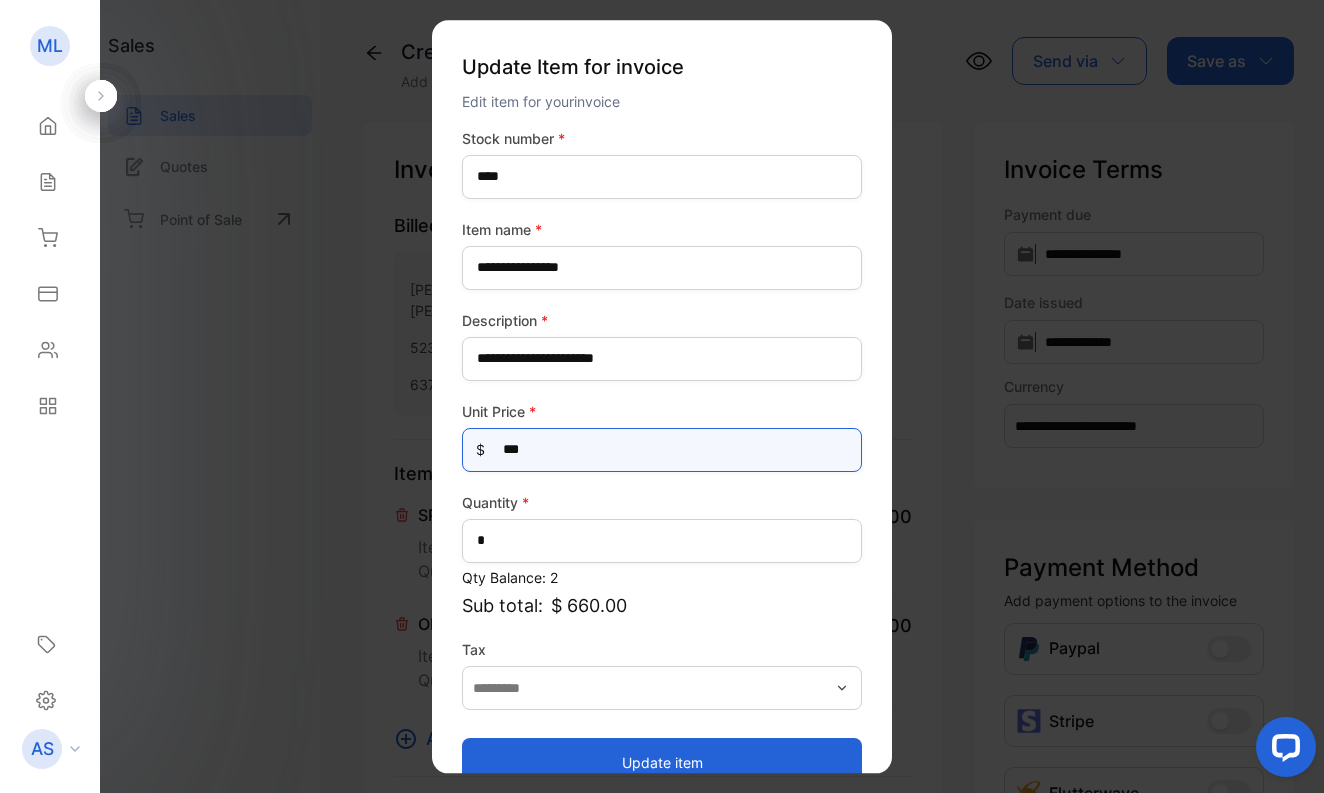 click on "***" at bounding box center [662, 450] 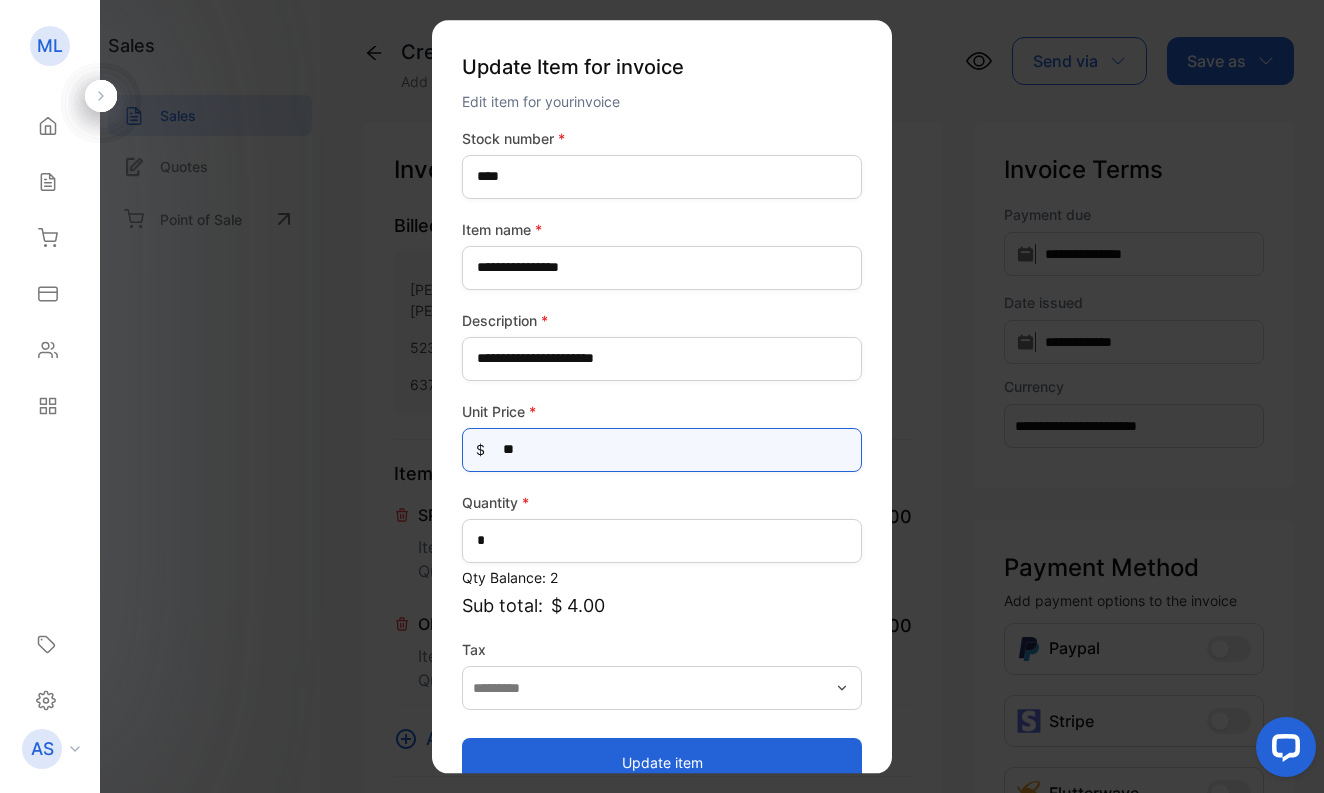 type on "***" 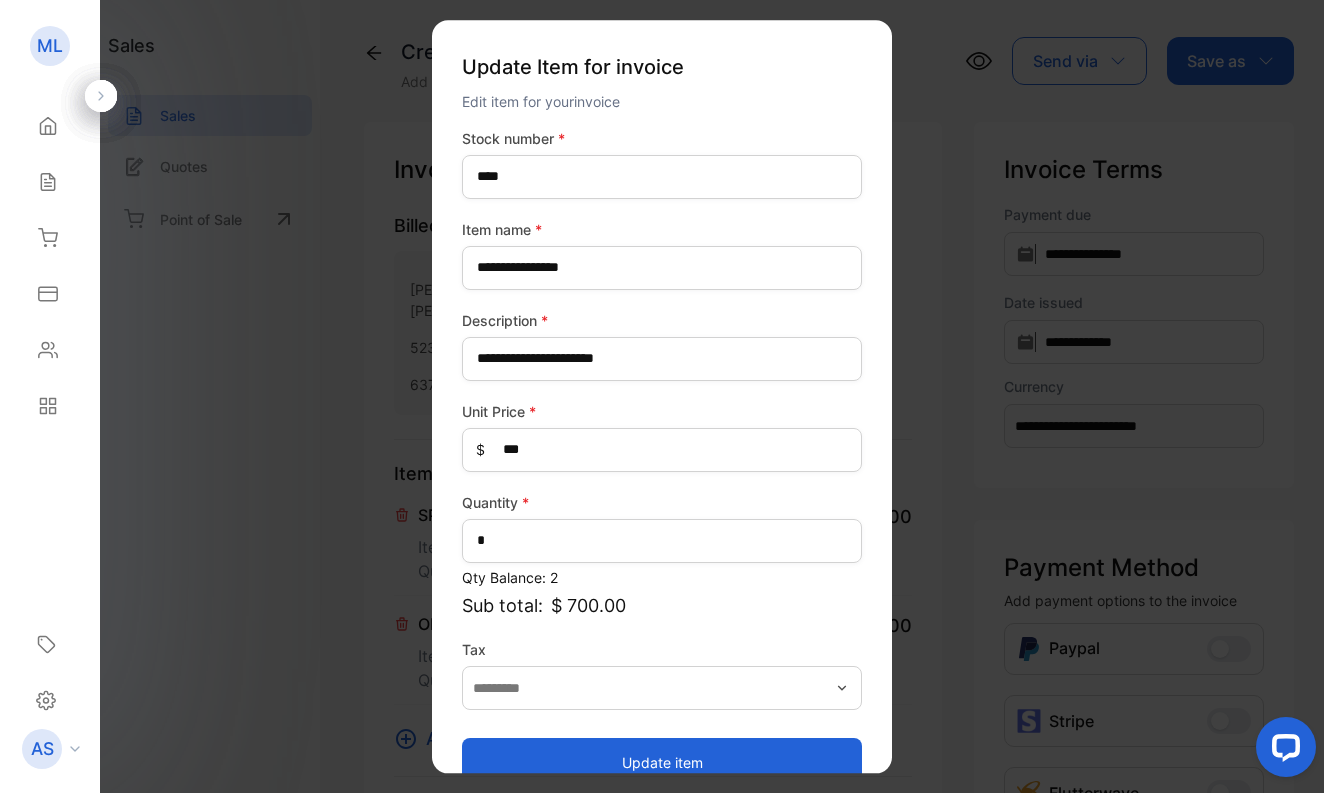 click on "Update item" at bounding box center [662, 762] 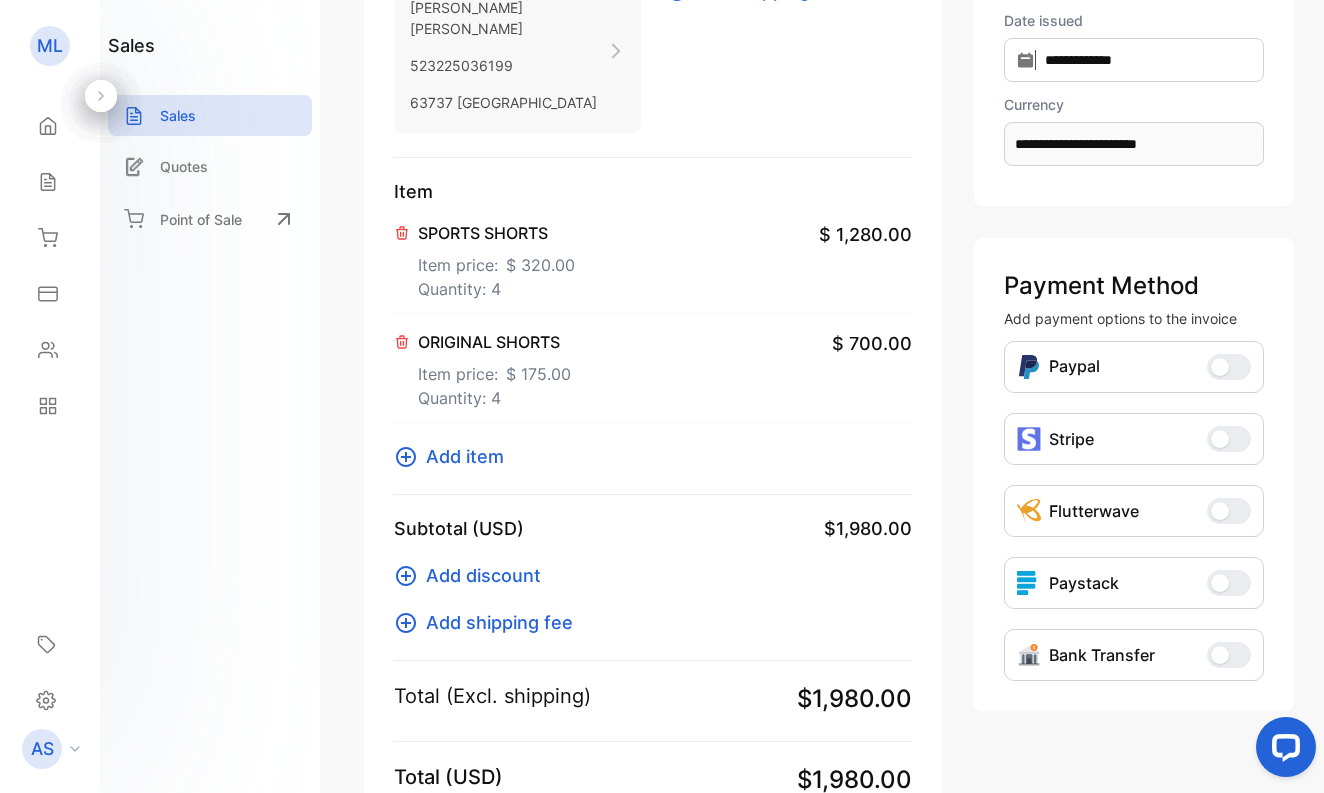 scroll, scrollTop: 351, scrollLeft: 0, axis: vertical 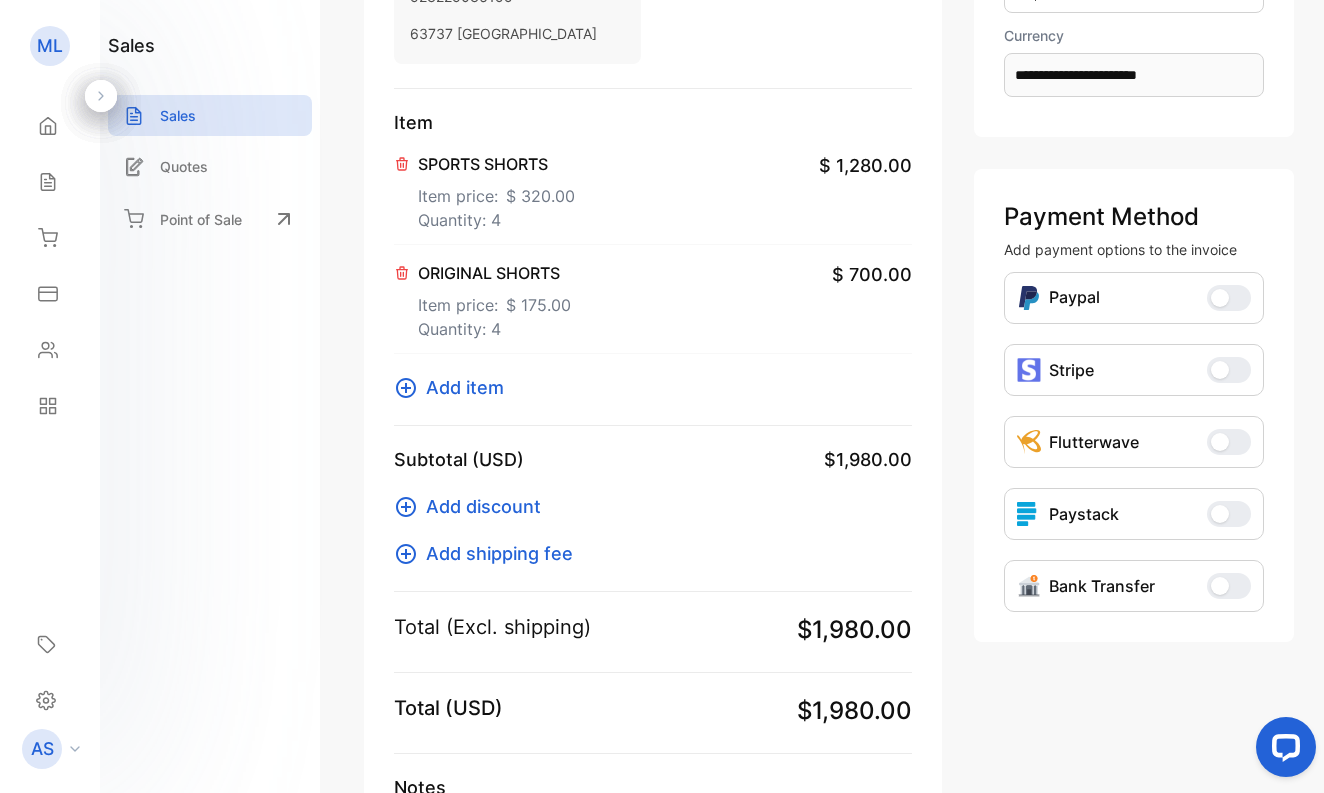 click on "Add item" at bounding box center (465, 387) 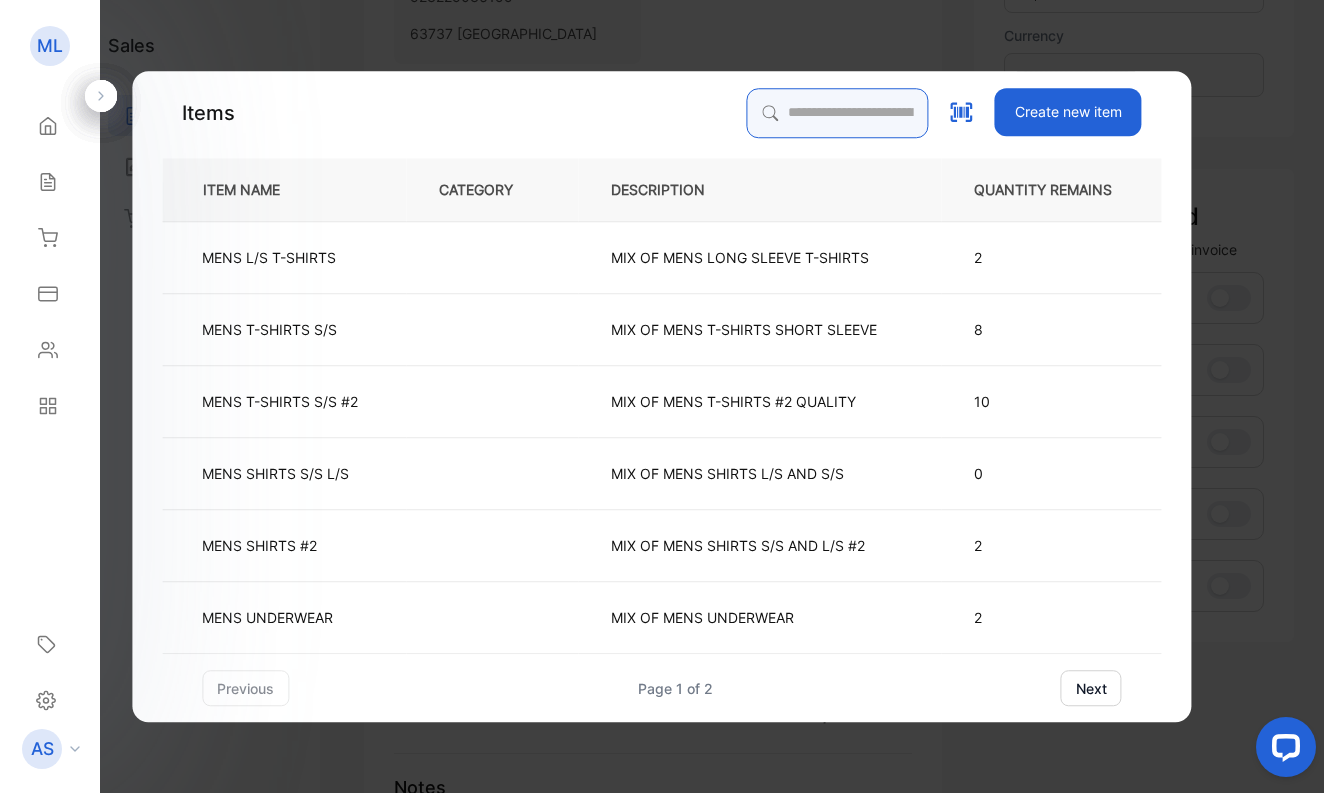 click at bounding box center [838, 113] 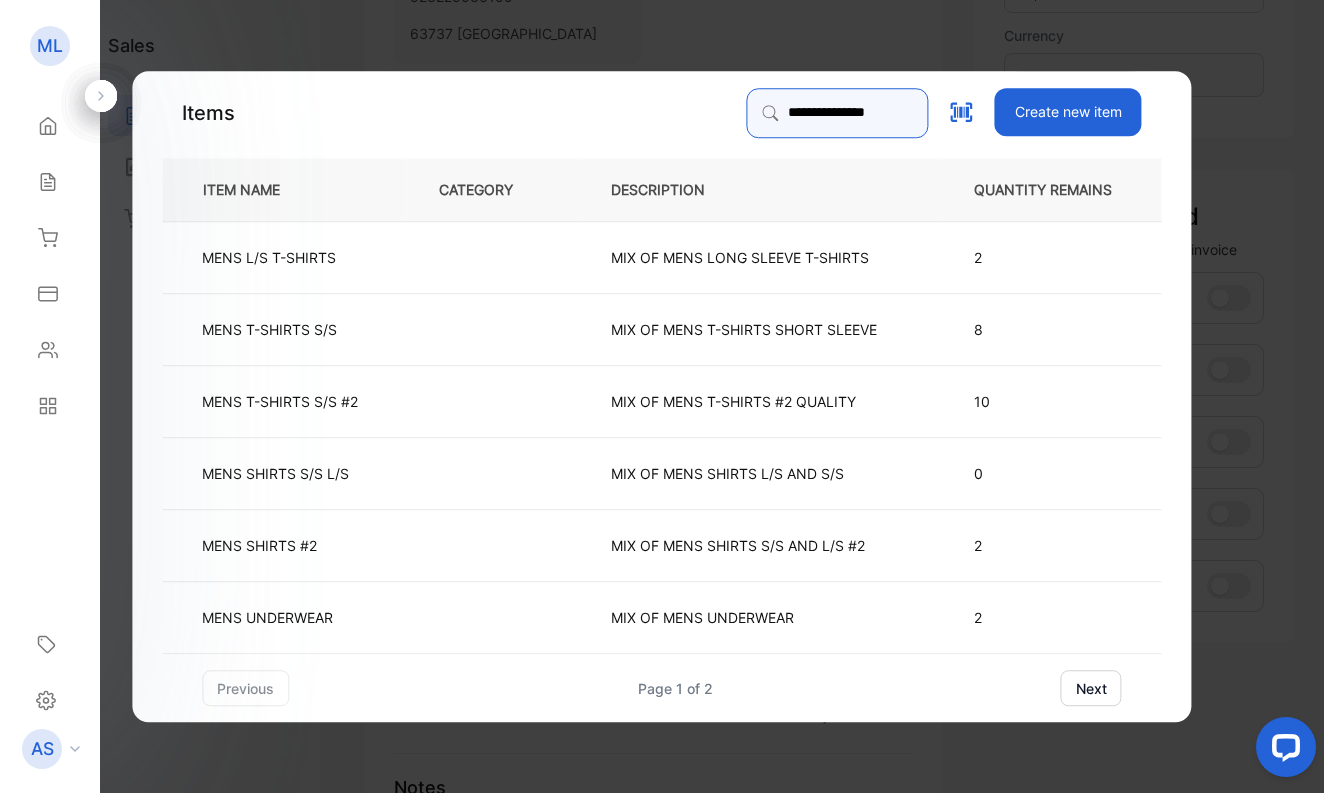 type on "**********" 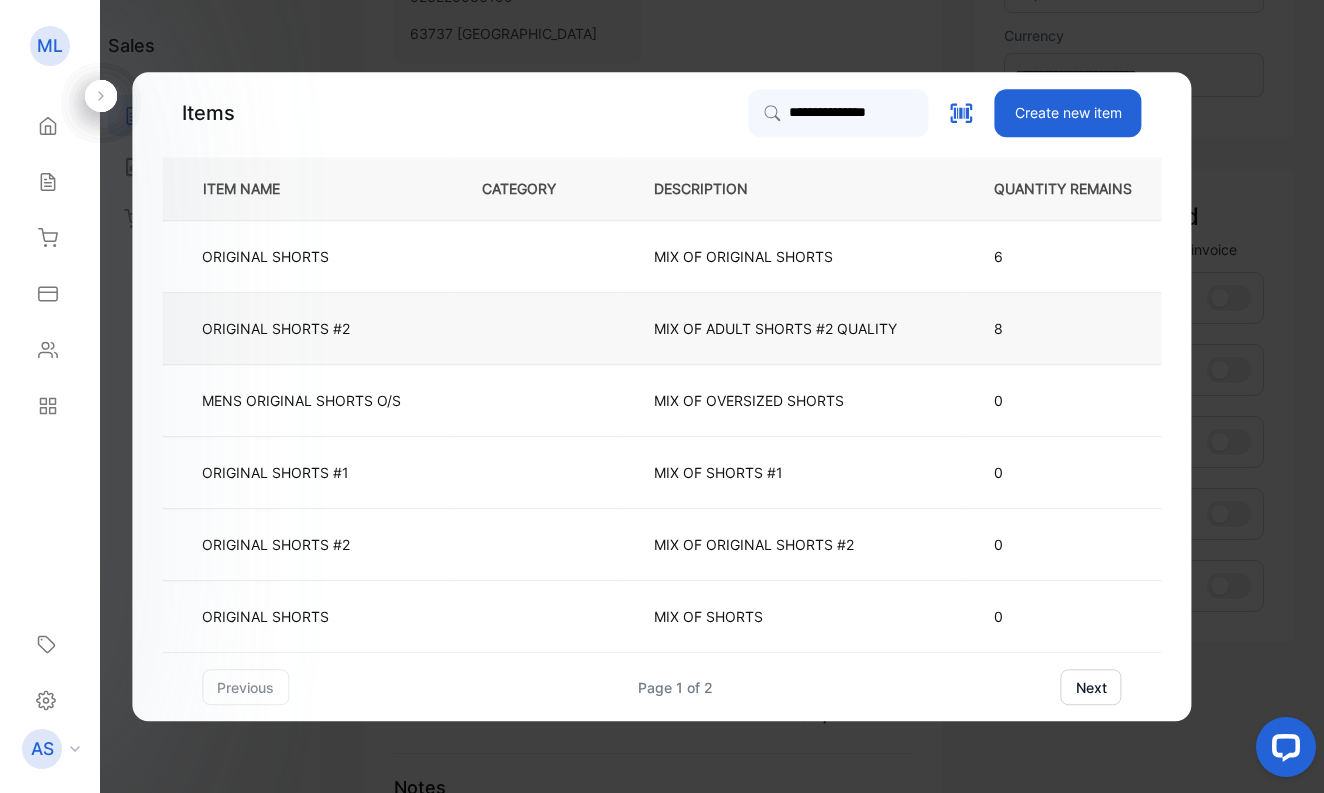 click on "ORIGINAL SHORTS #2" at bounding box center (276, 328) 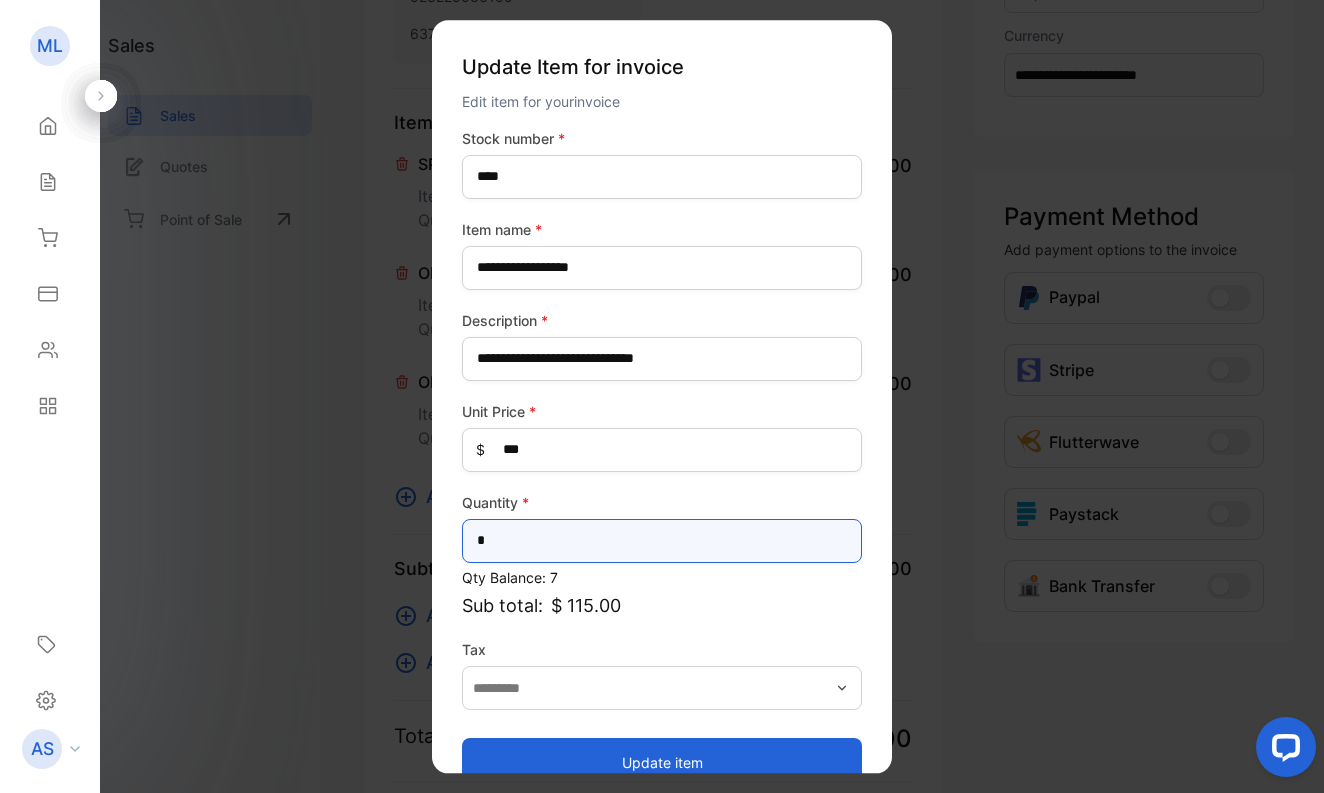 click on "*" at bounding box center [662, 541] 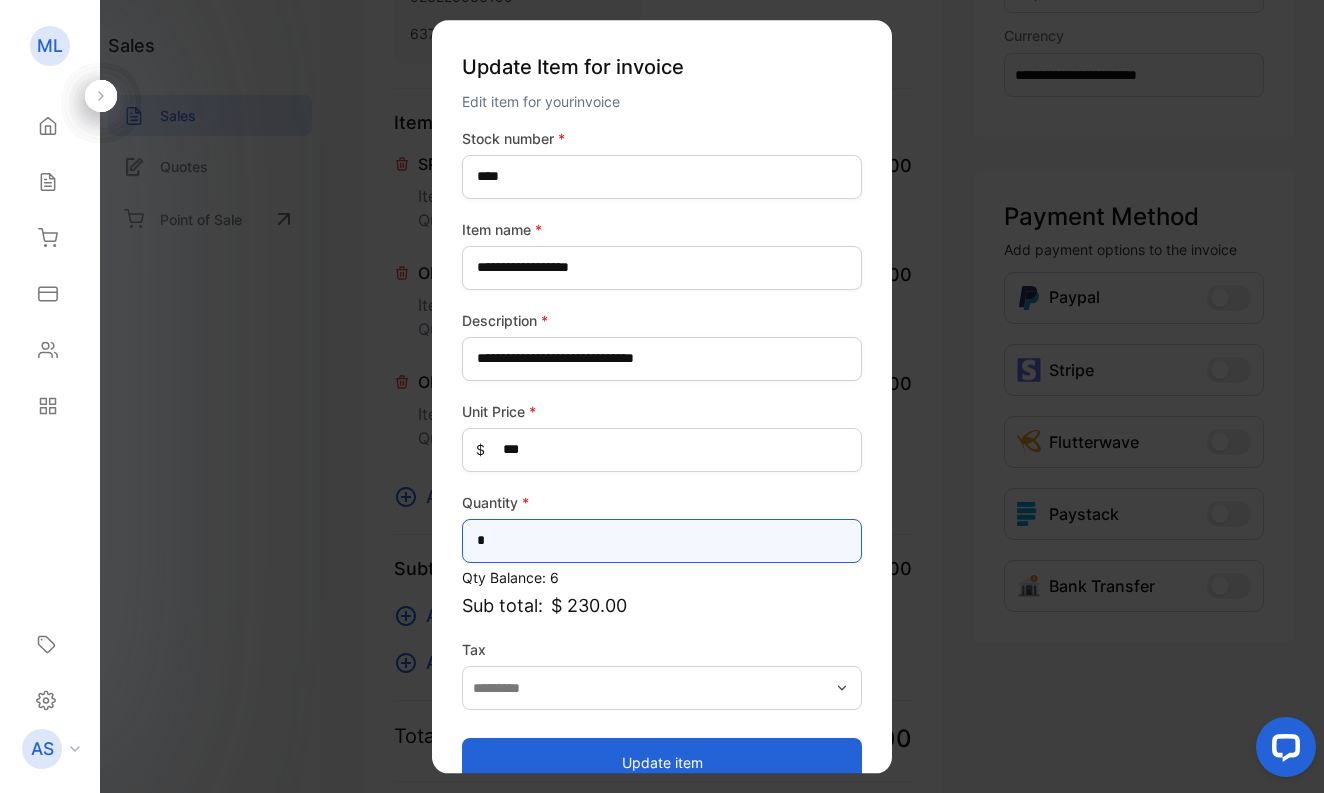 type on "*" 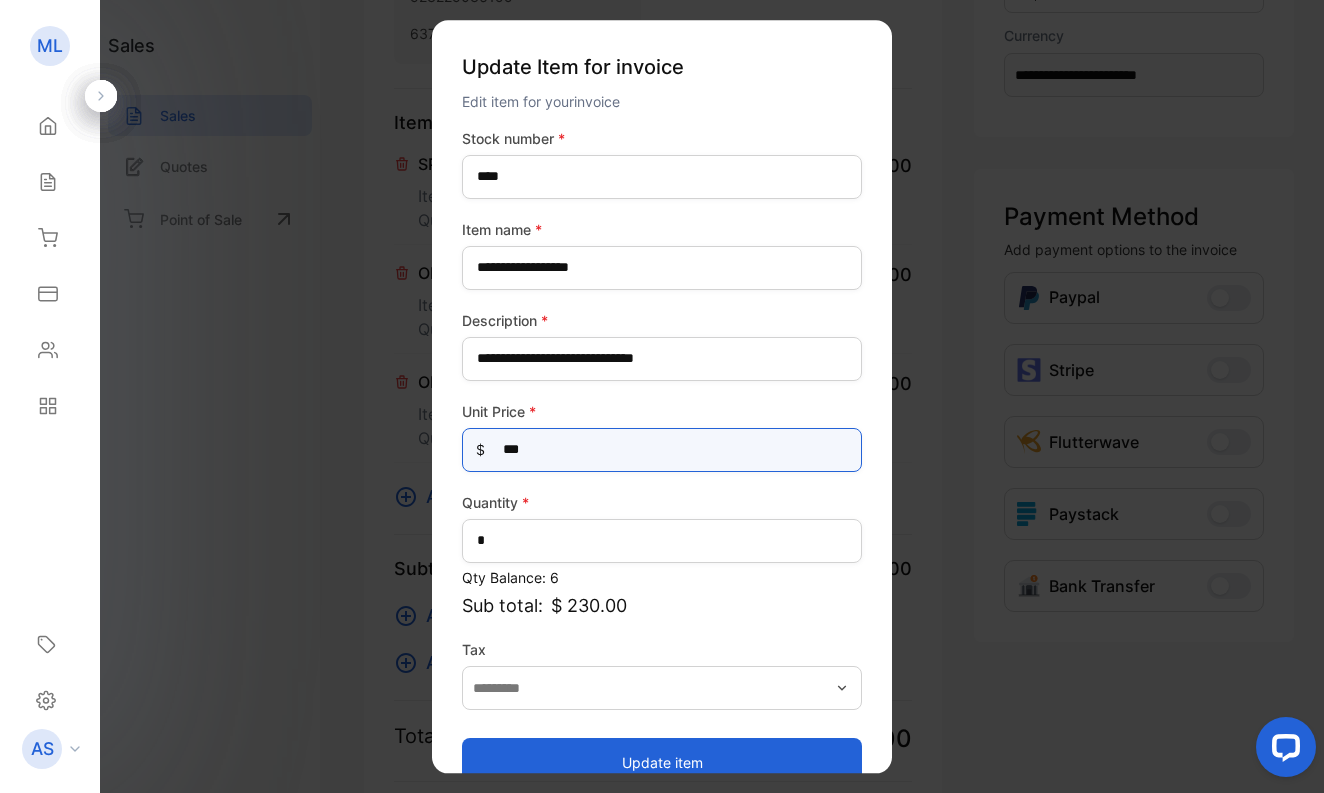click on "***" at bounding box center [662, 450] 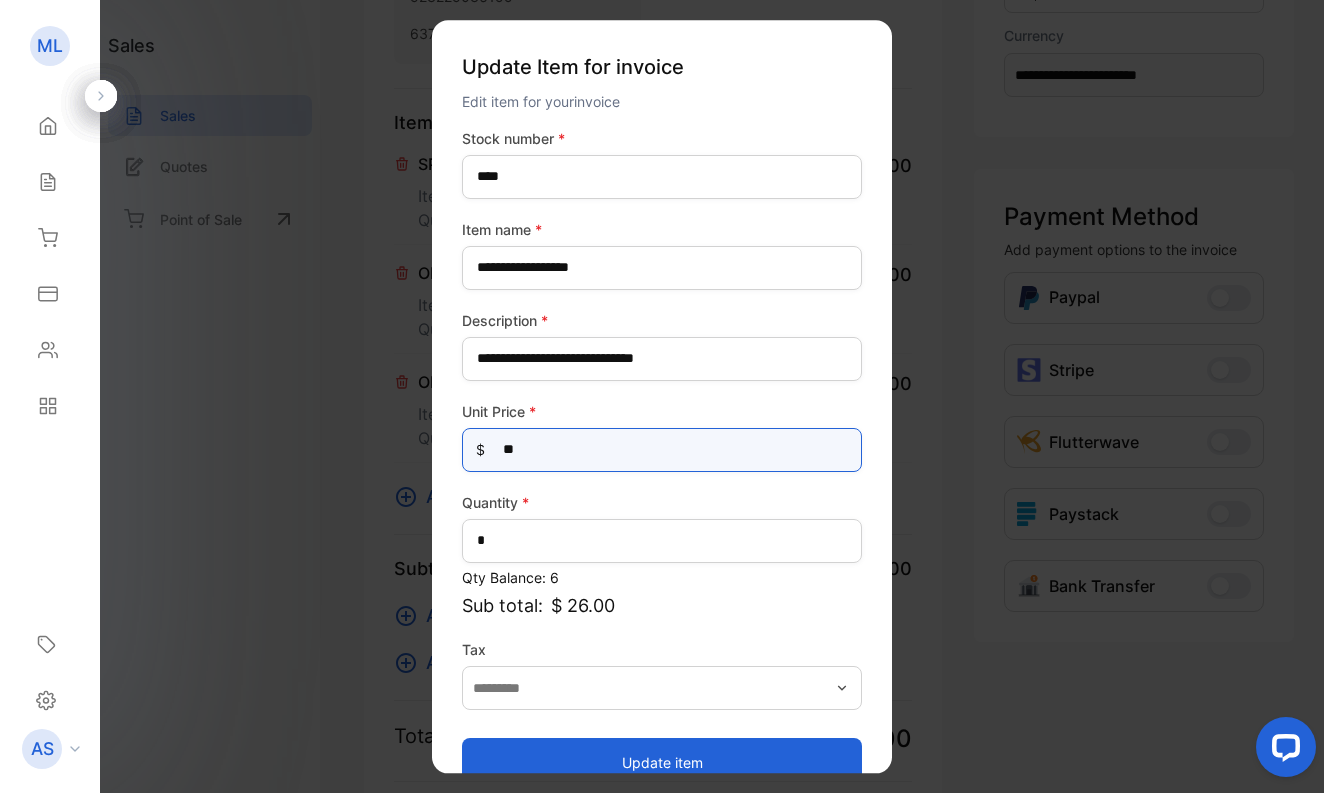 type on "***" 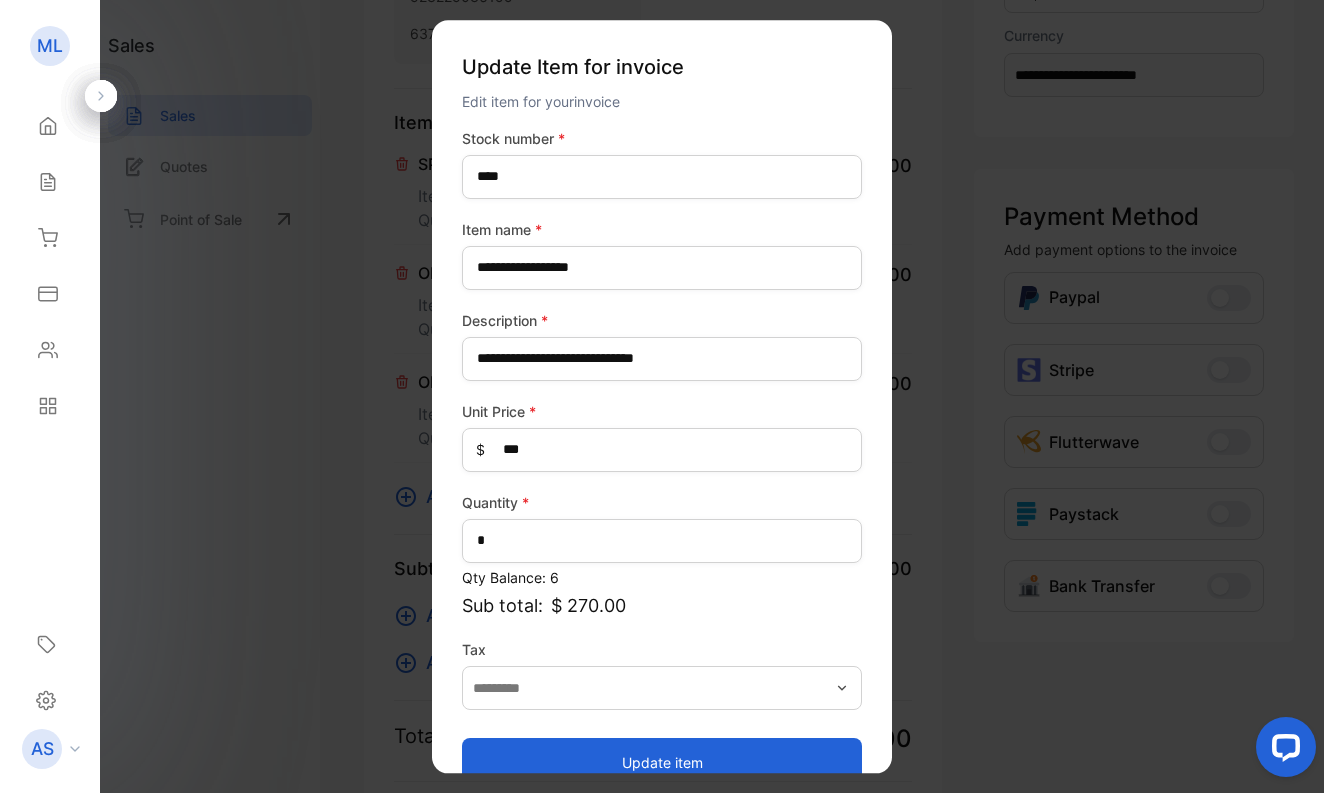 click on "Update item" at bounding box center (662, 762) 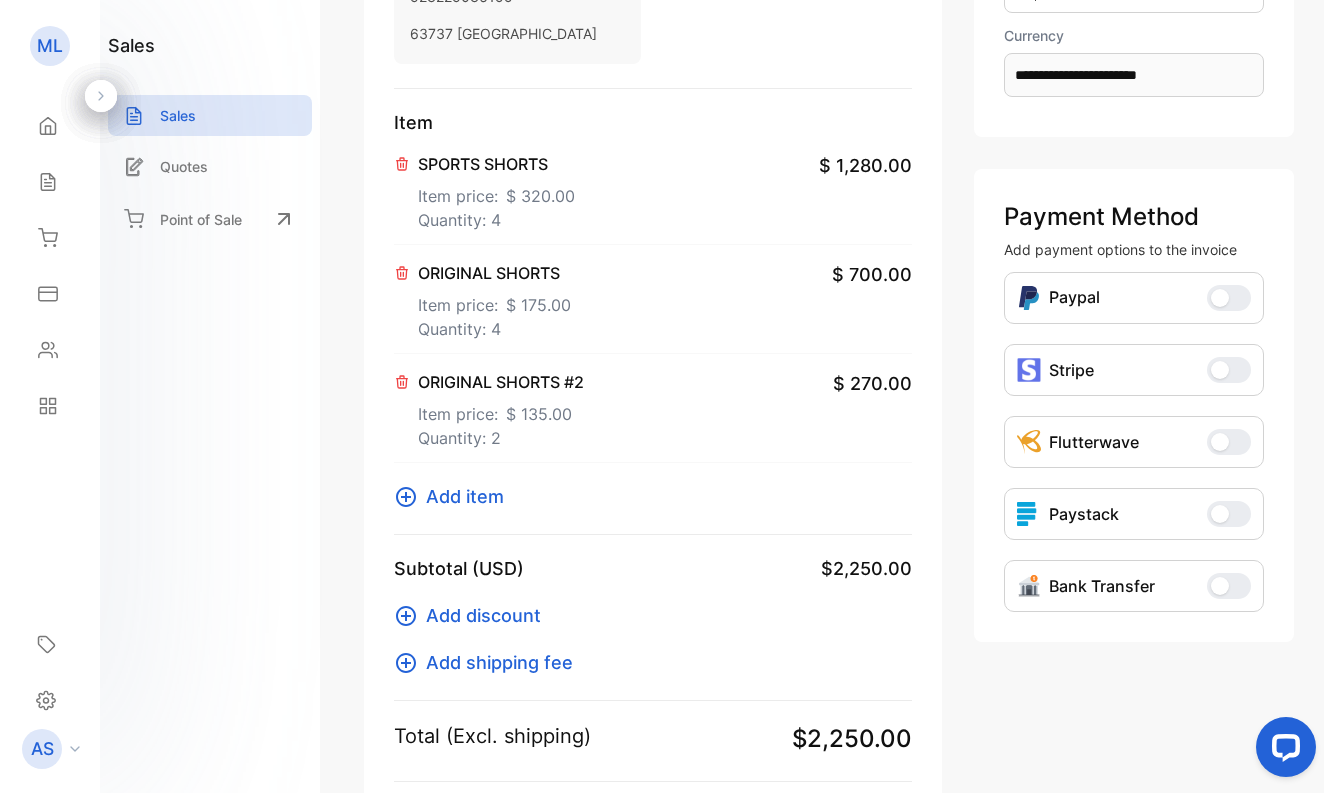 click on "Add item" at bounding box center [465, 496] 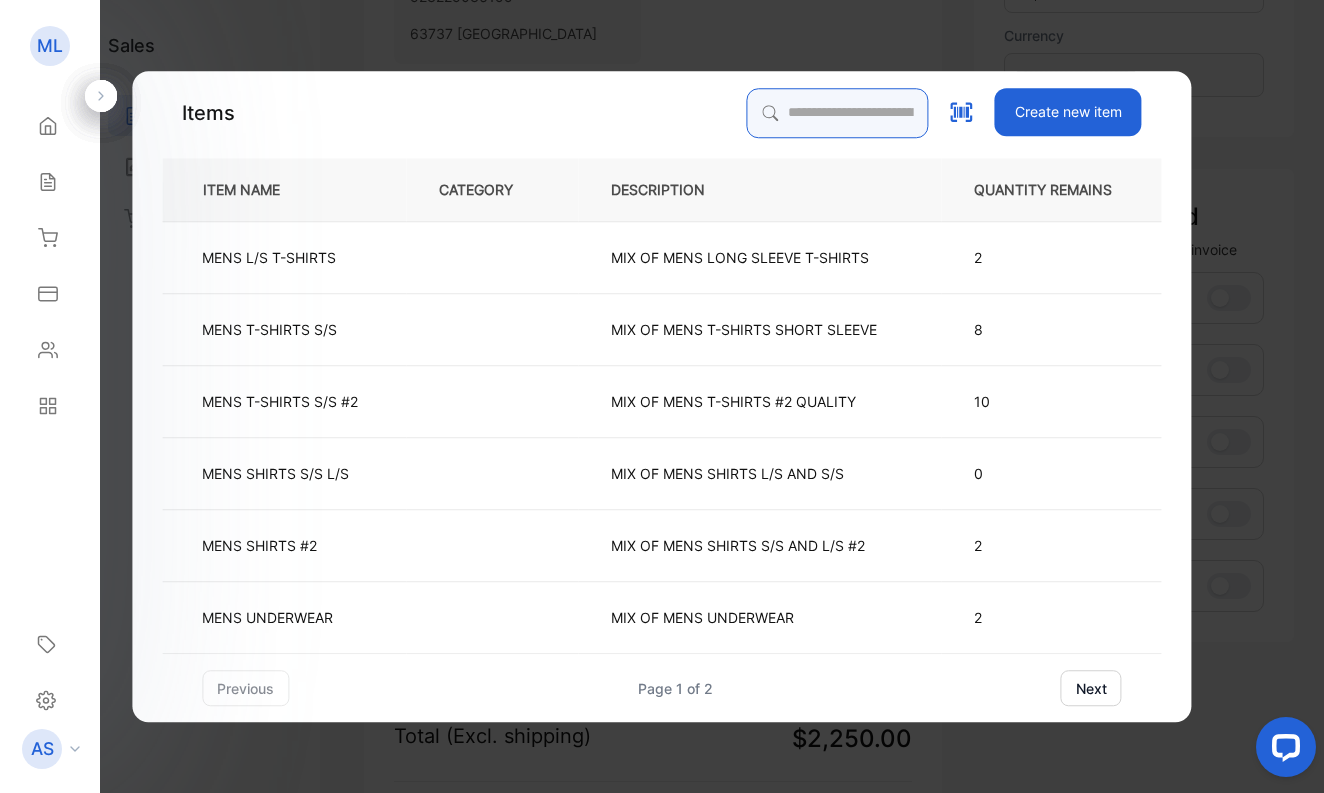 click at bounding box center [838, 113] 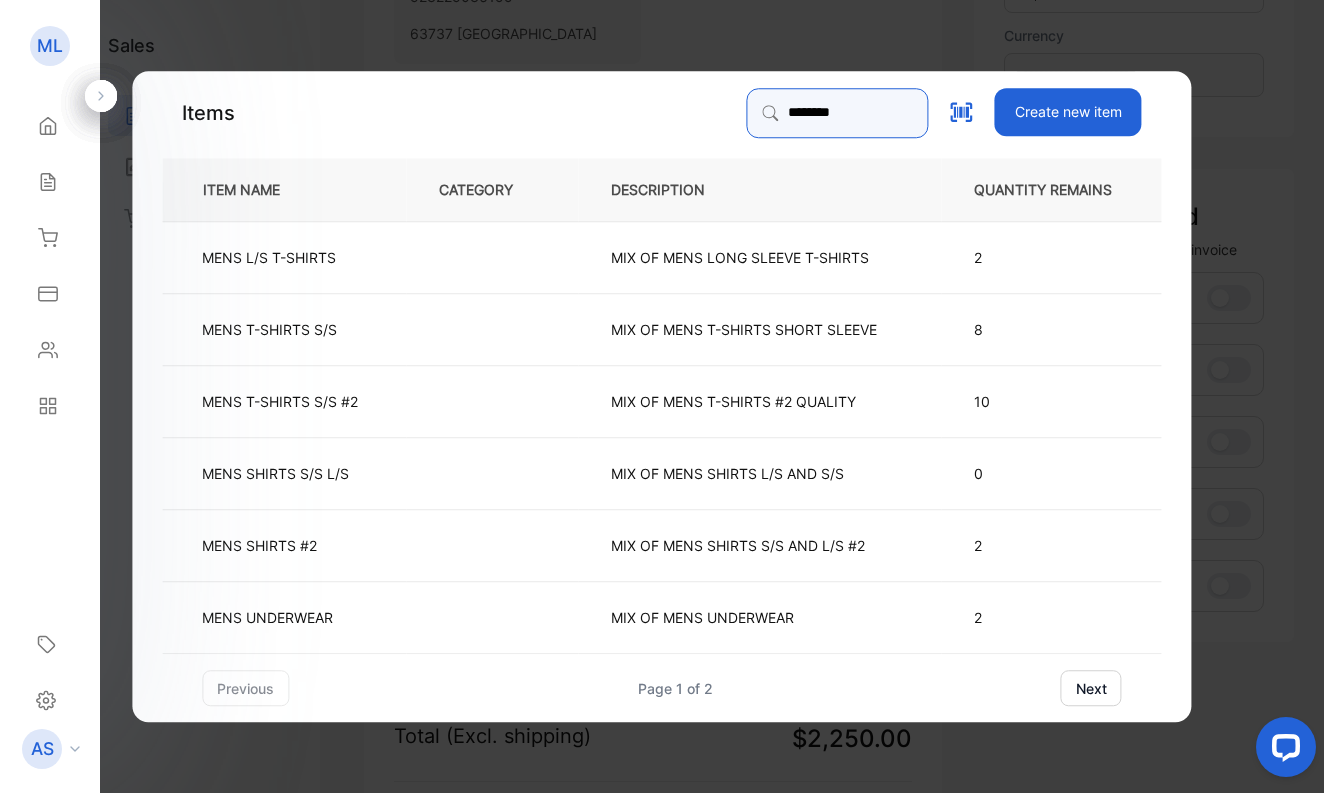 type on "********" 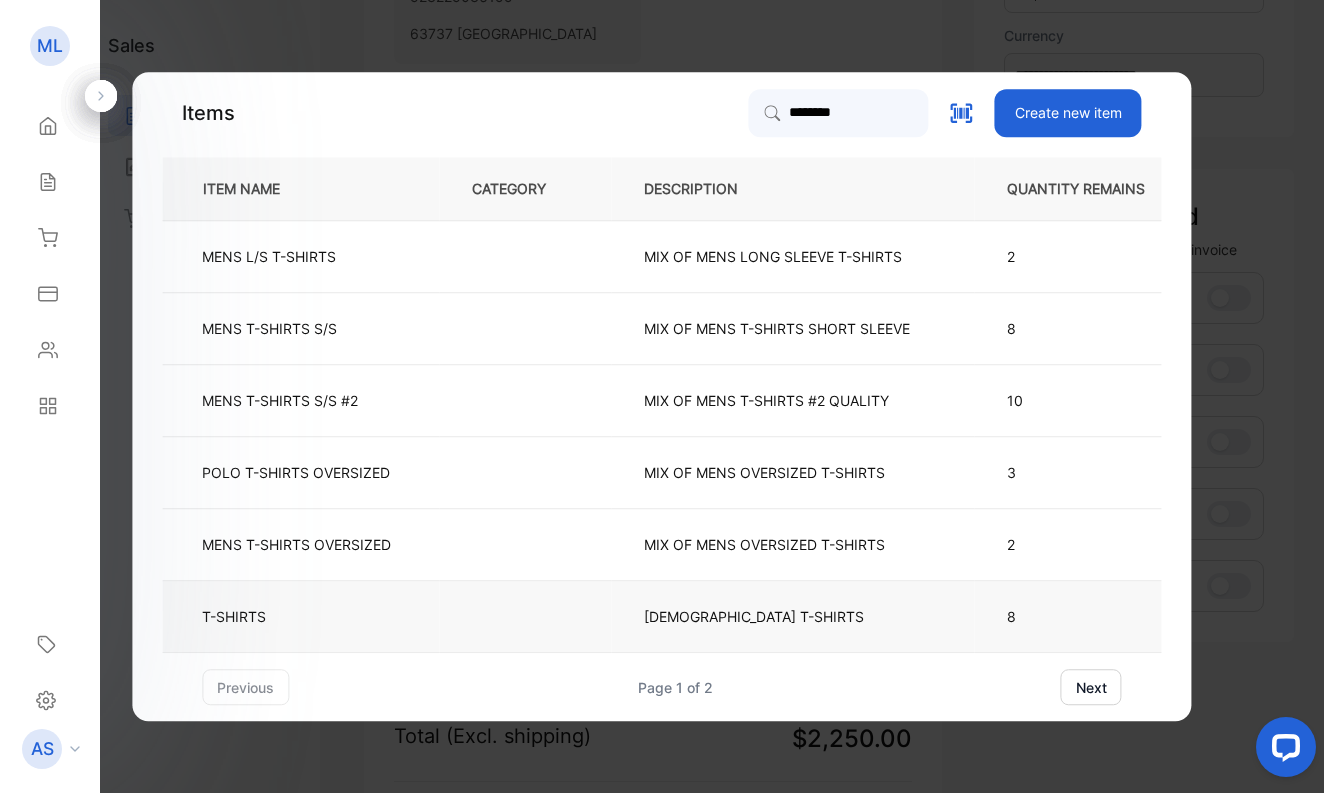 click on "T-SHIRTS" at bounding box center (244, 616) 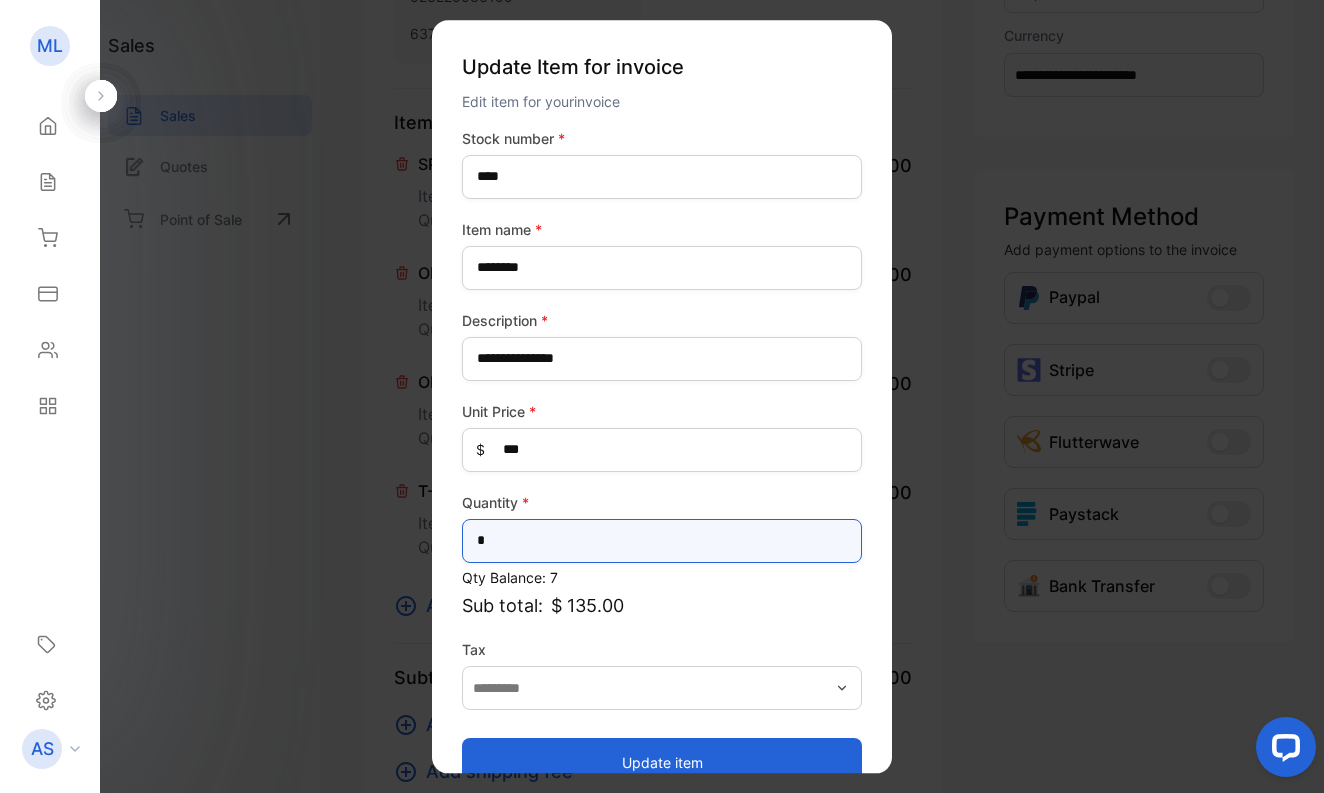 click on "*" at bounding box center [662, 541] 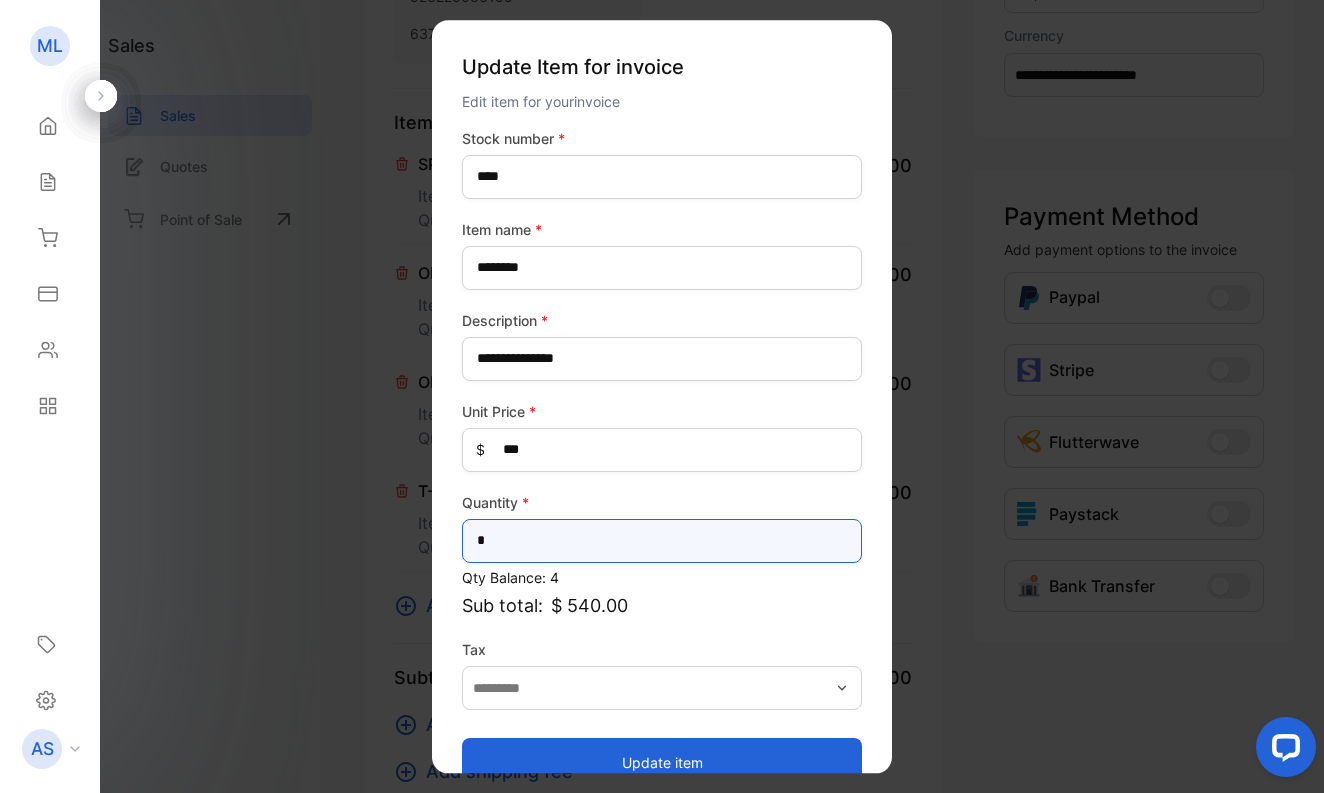 type on "*" 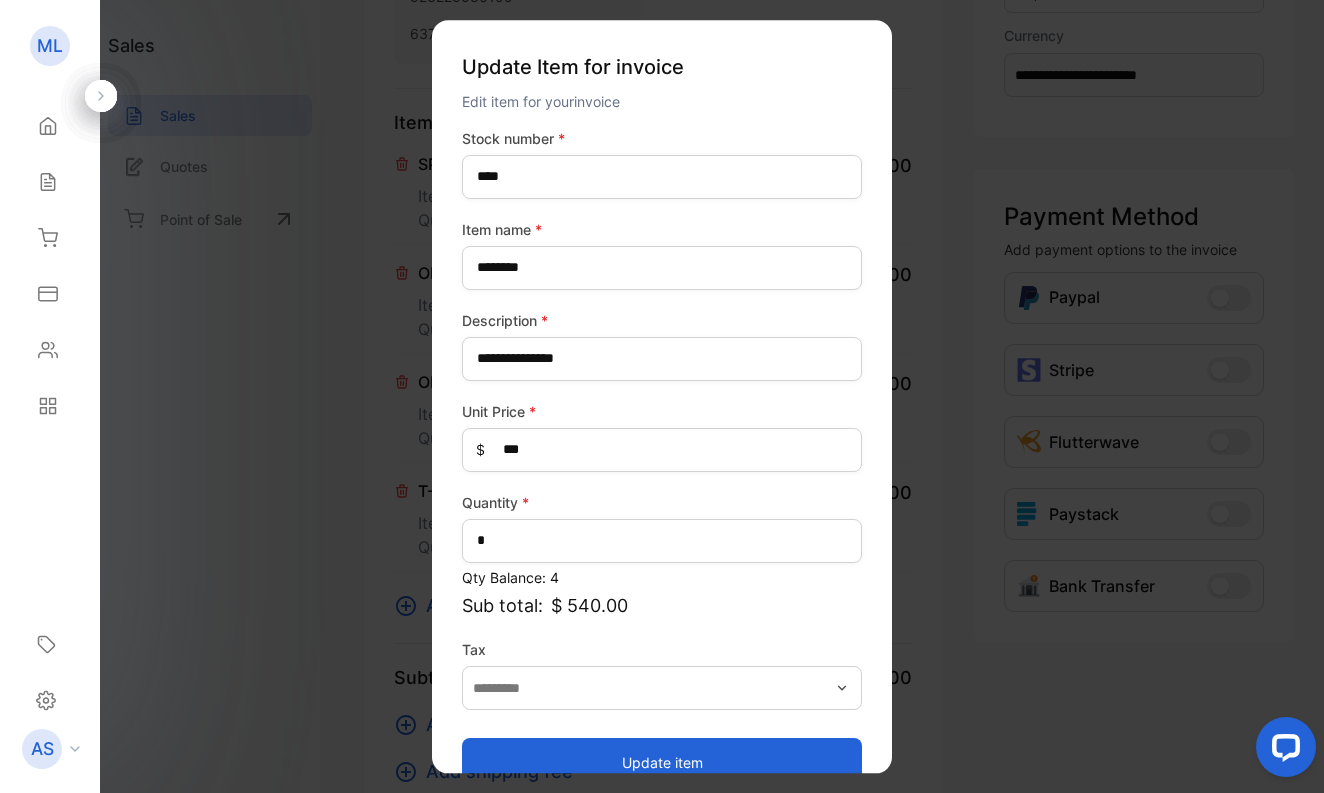 click on "Update item" at bounding box center [662, 762] 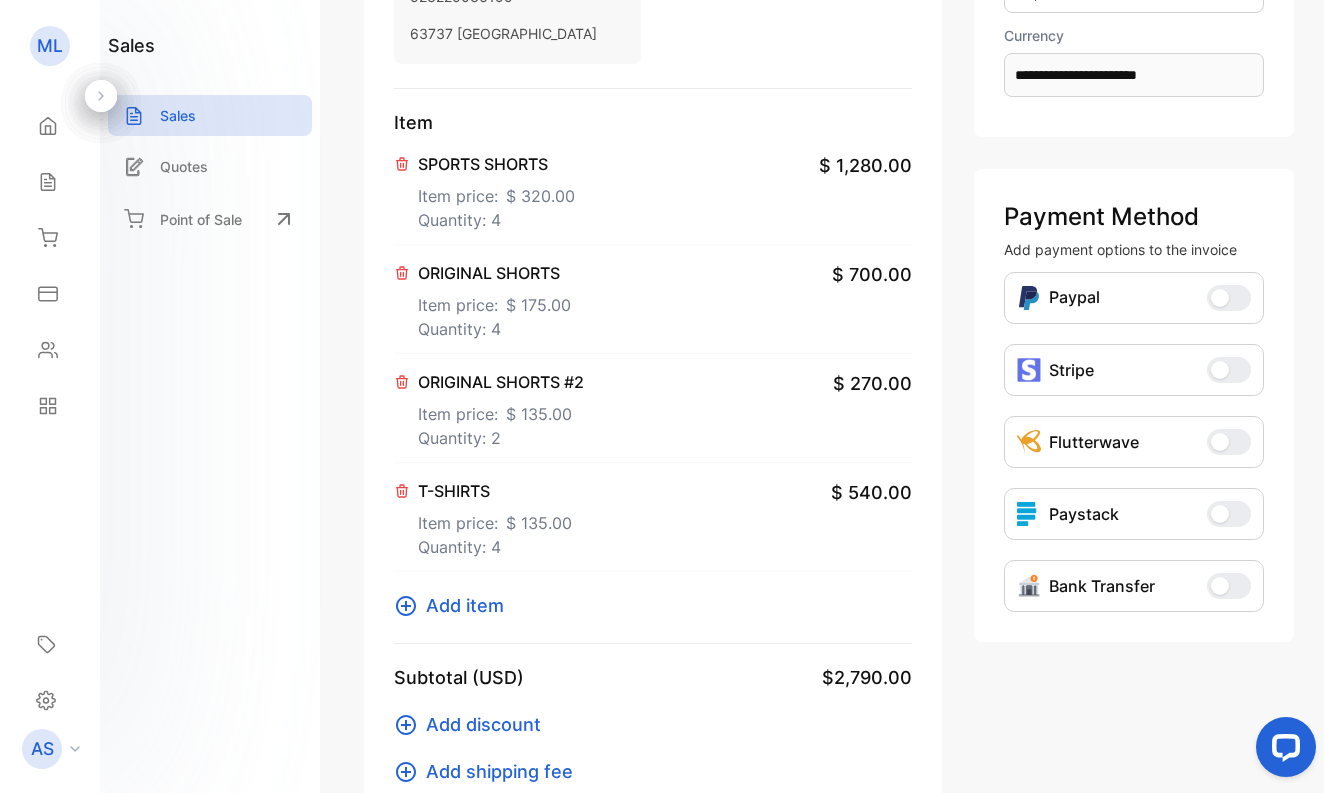 click on "Add item" at bounding box center [465, 605] 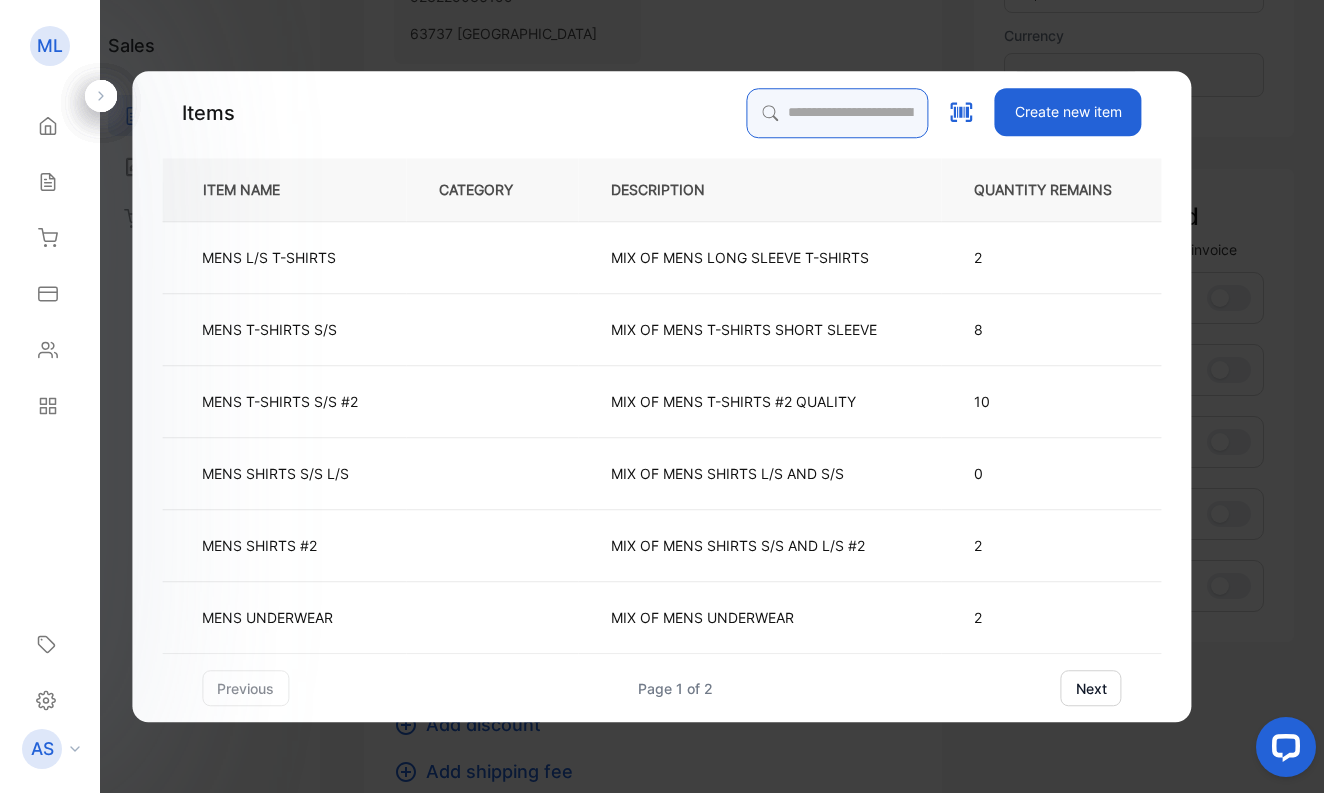 click at bounding box center (838, 113) 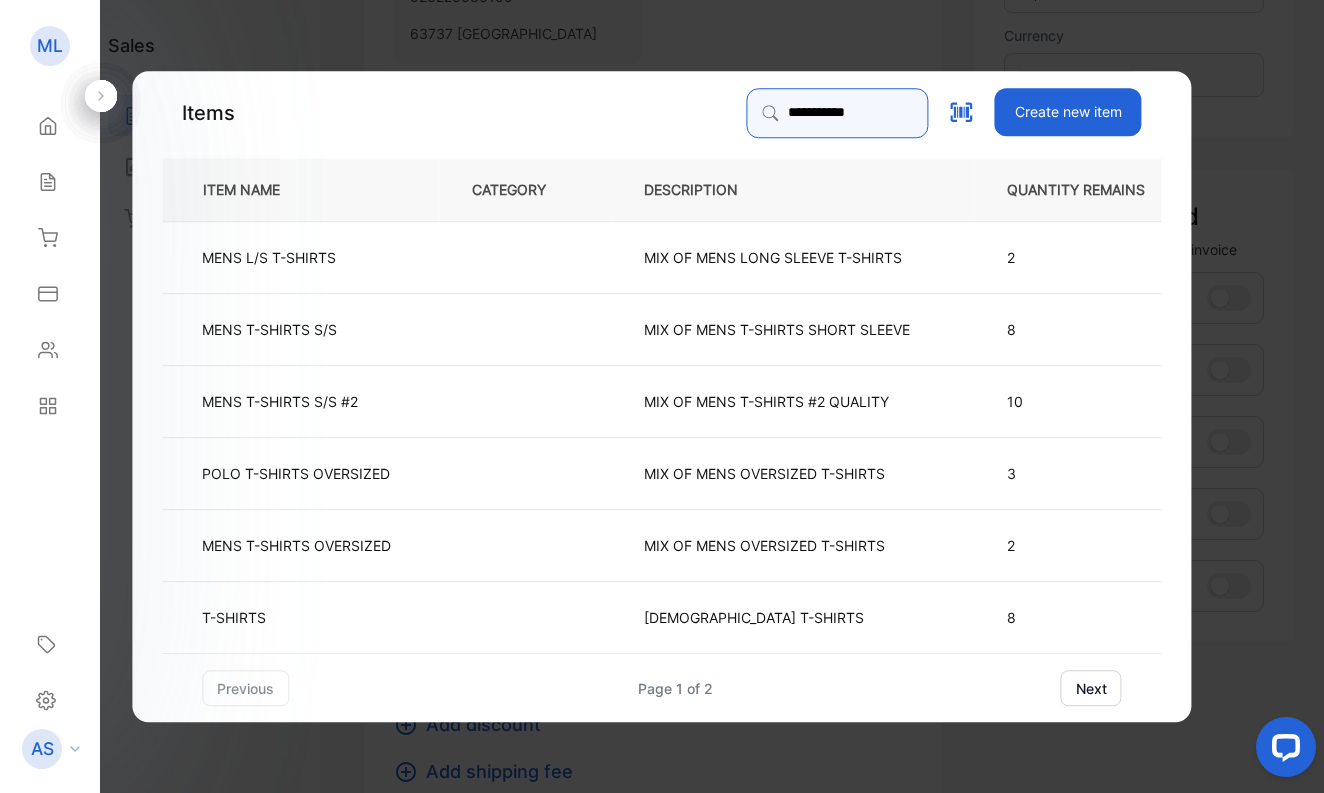 type on "**********" 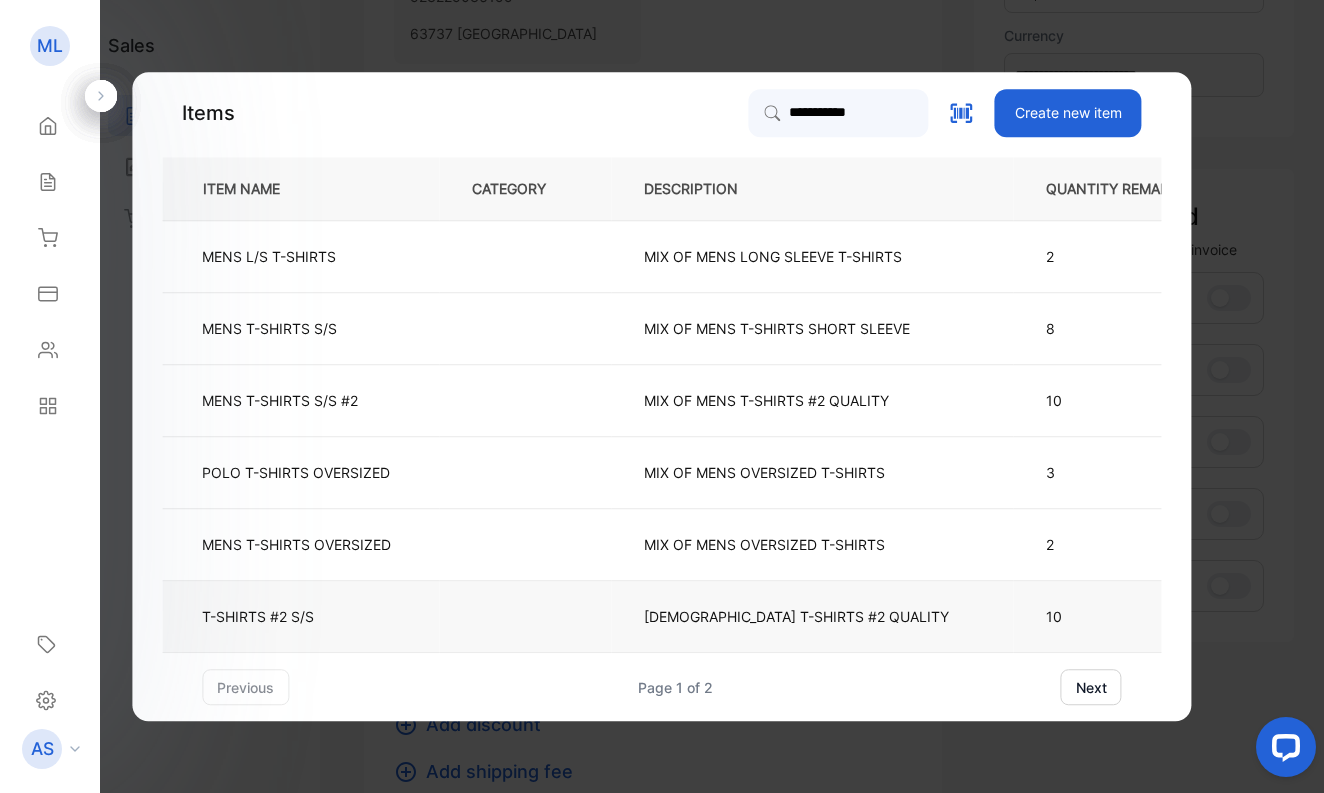 click on "T-SHIRTS #2 S/S" at bounding box center (258, 616) 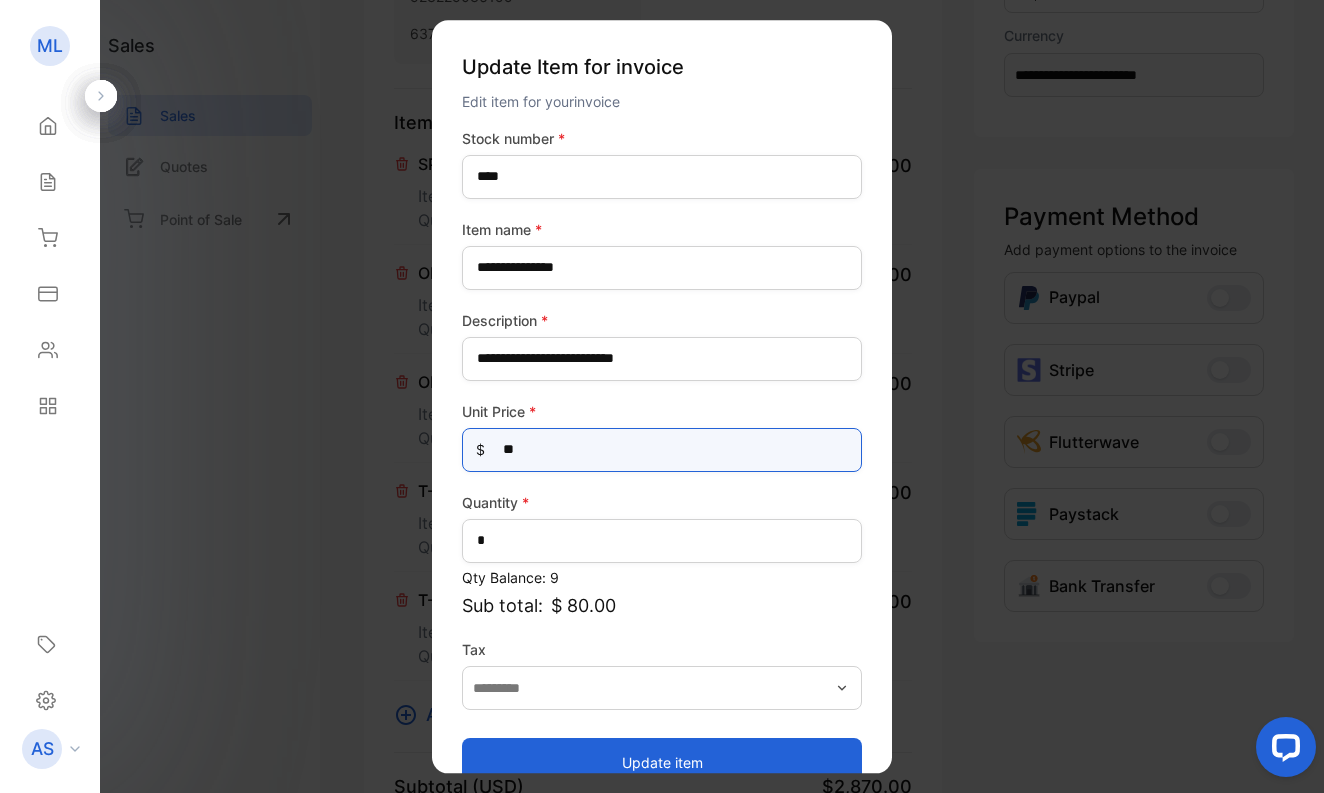 click on "**" at bounding box center (662, 450) 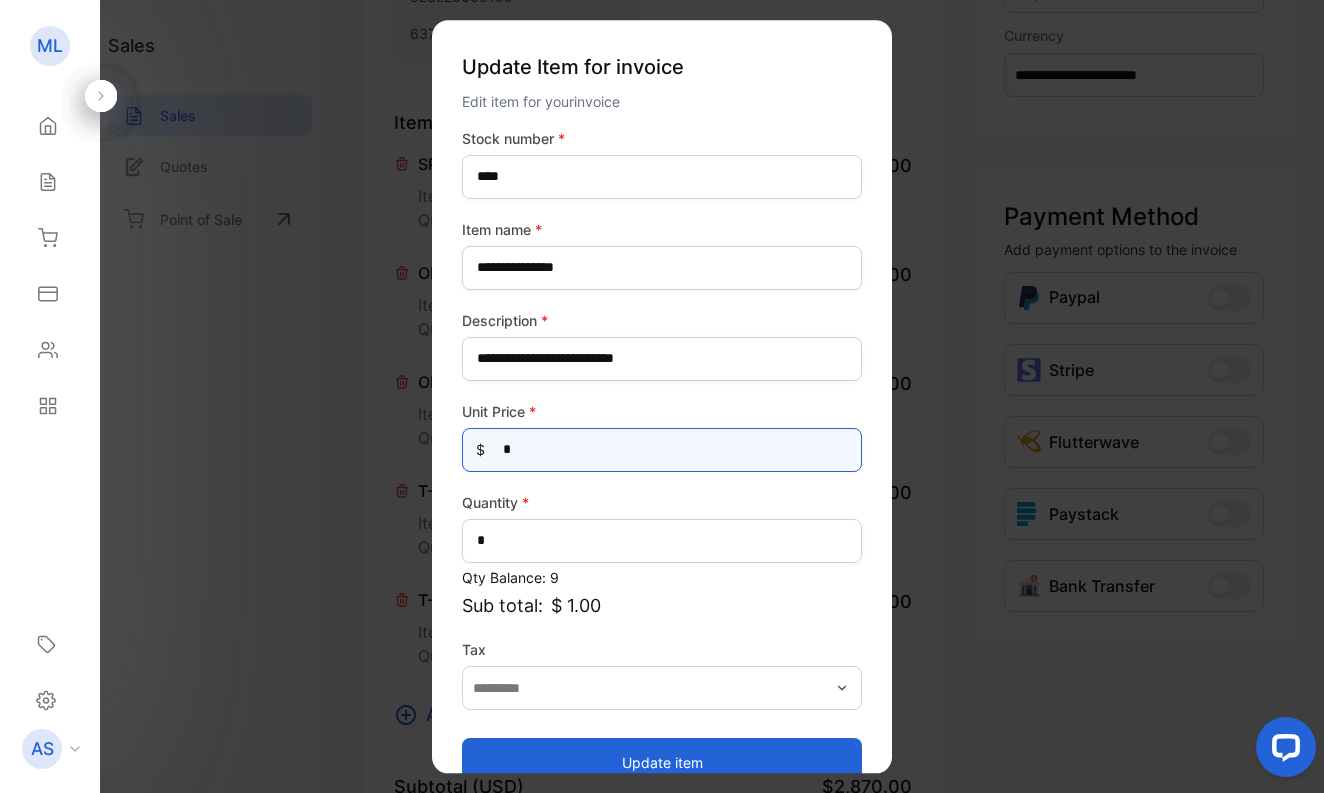 type on "**" 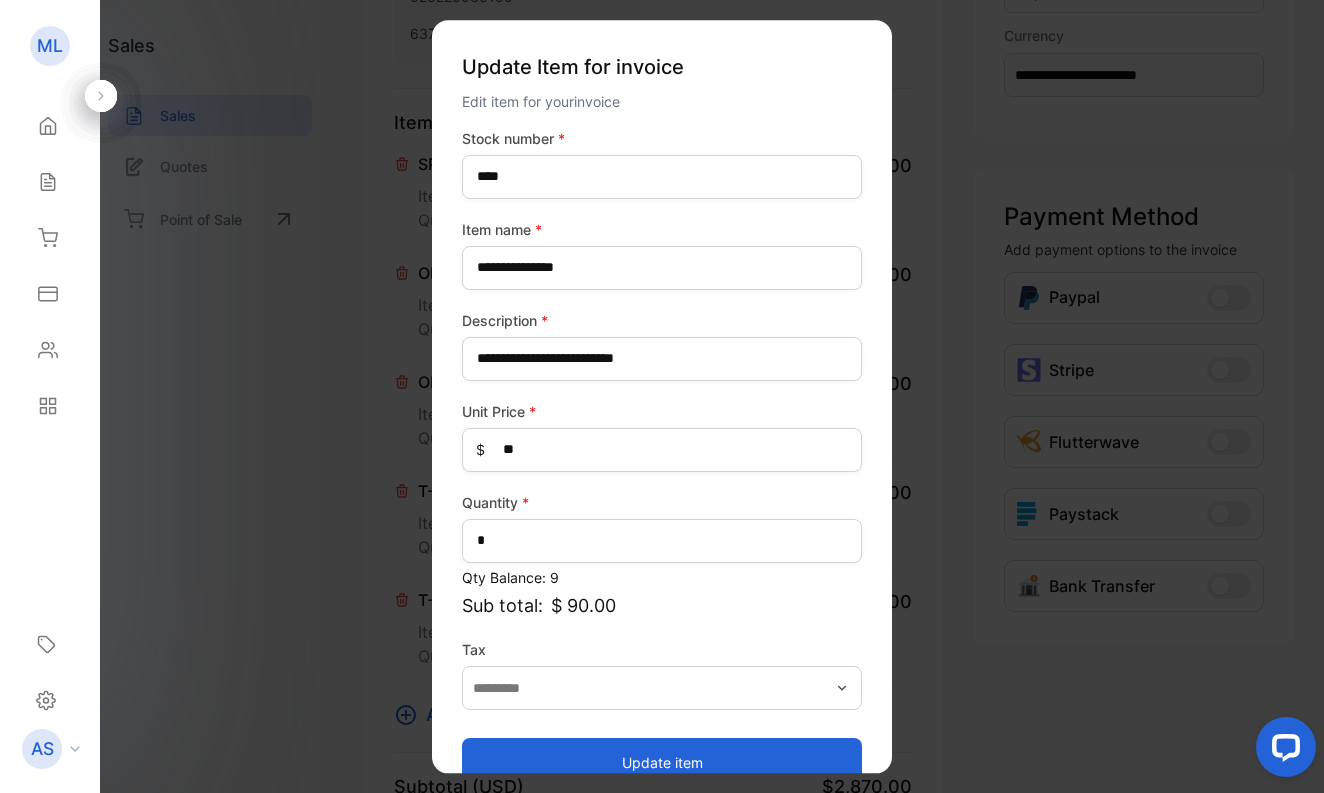 click on "Update item" at bounding box center [662, 762] 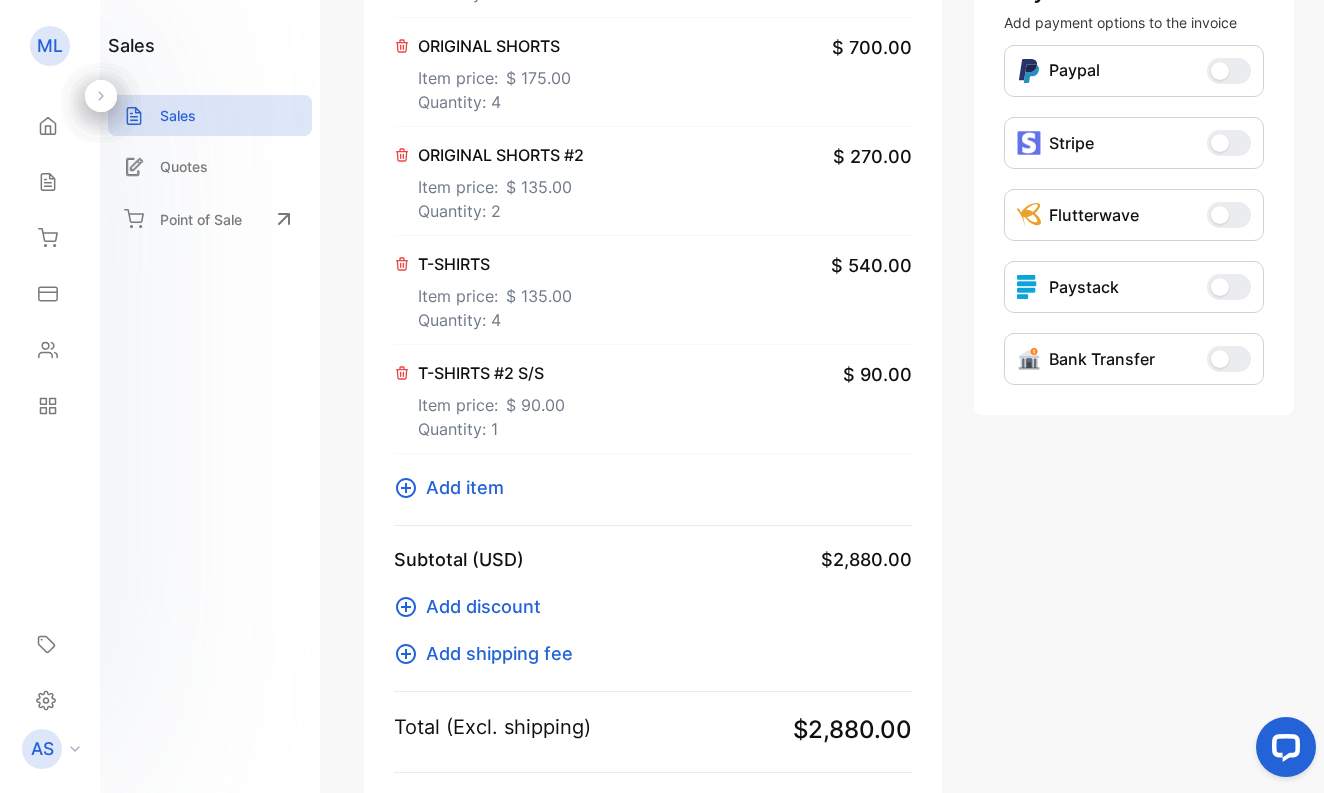 scroll, scrollTop: 586, scrollLeft: 0, axis: vertical 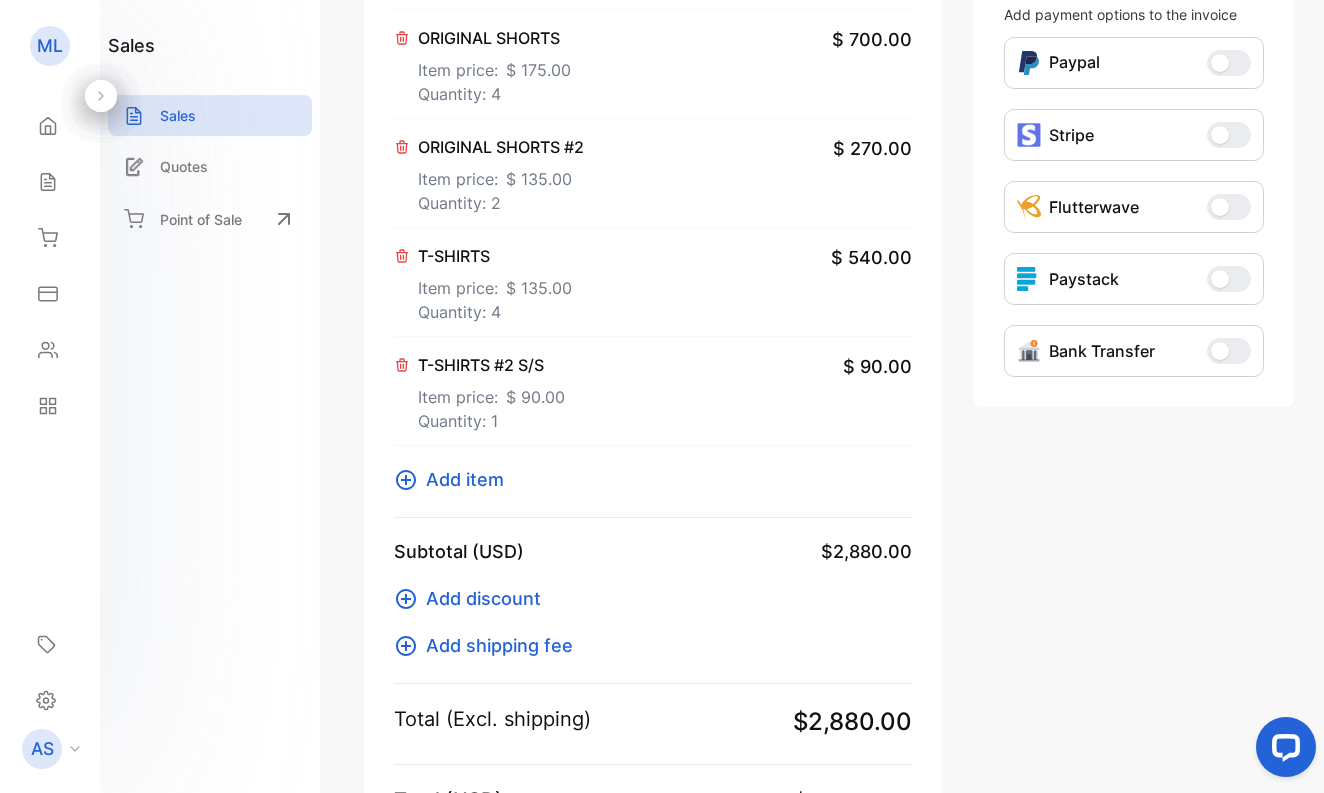 click on "Add item" at bounding box center (465, 479) 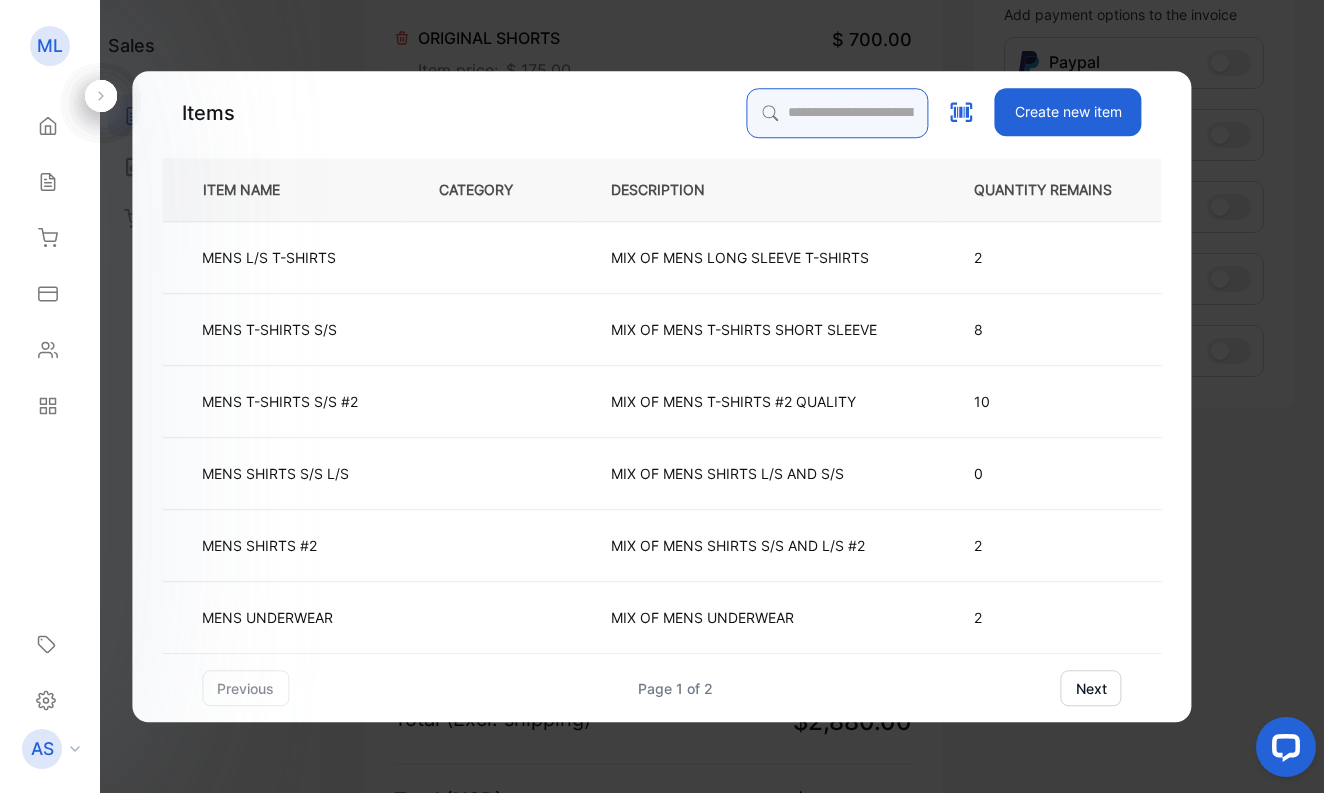 click at bounding box center [838, 113] 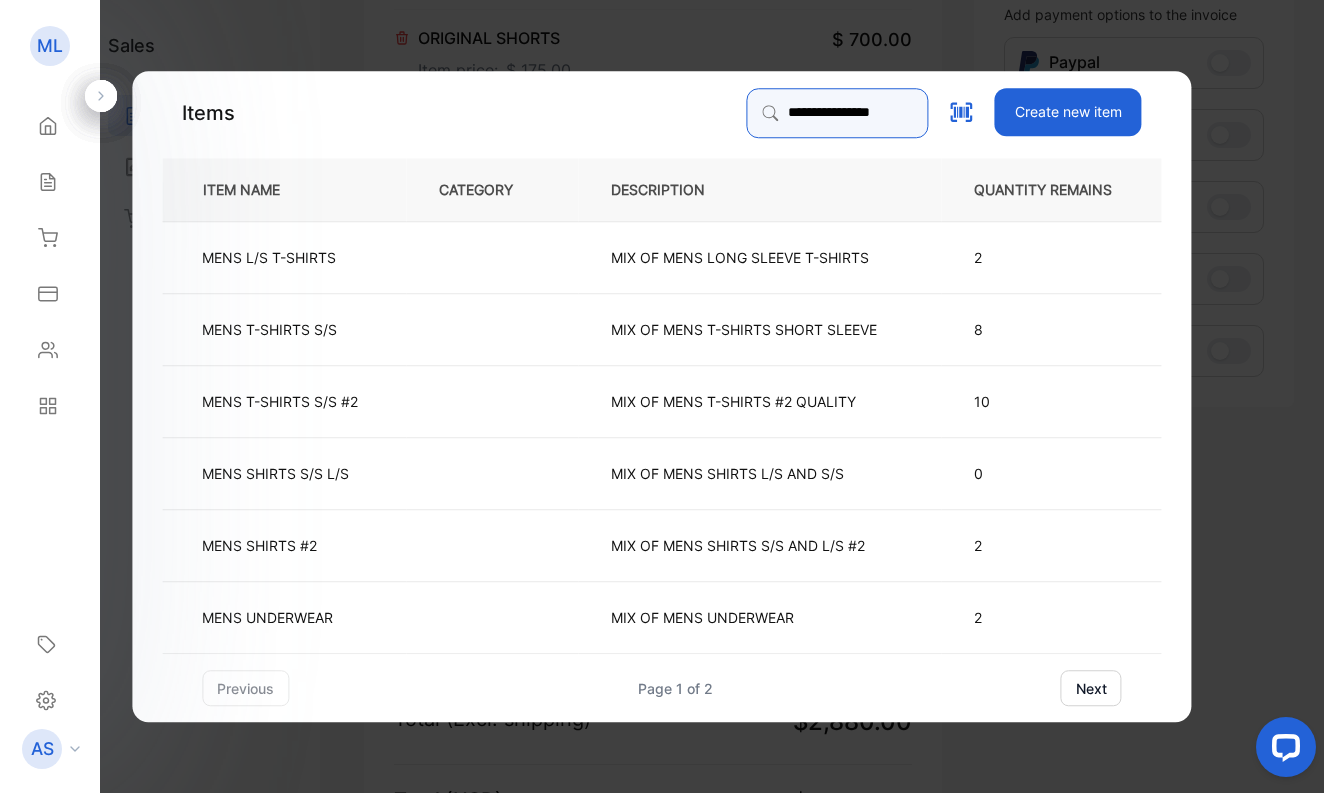 type on "**********" 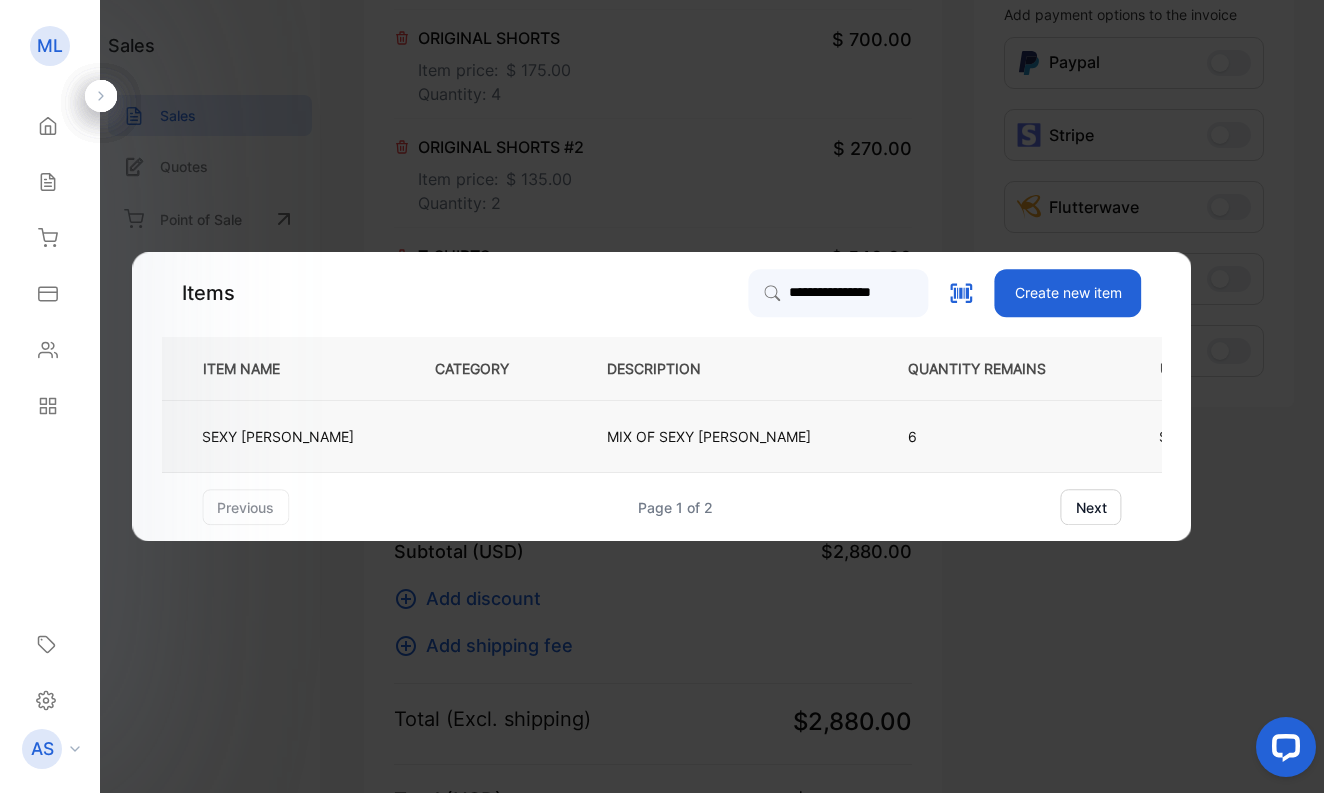 click on "SEXY [PERSON_NAME]" at bounding box center (278, 436) 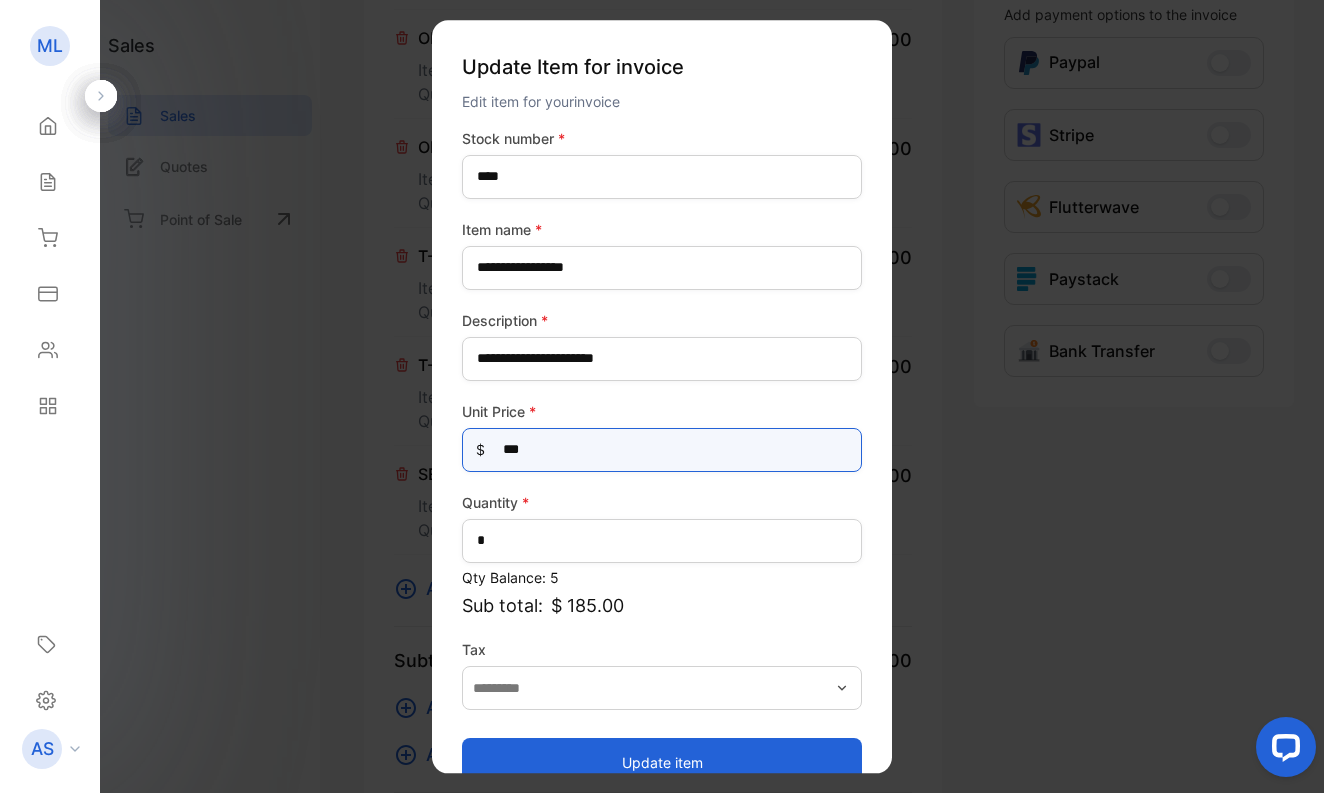 click on "***" at bounding box center (662, 450) 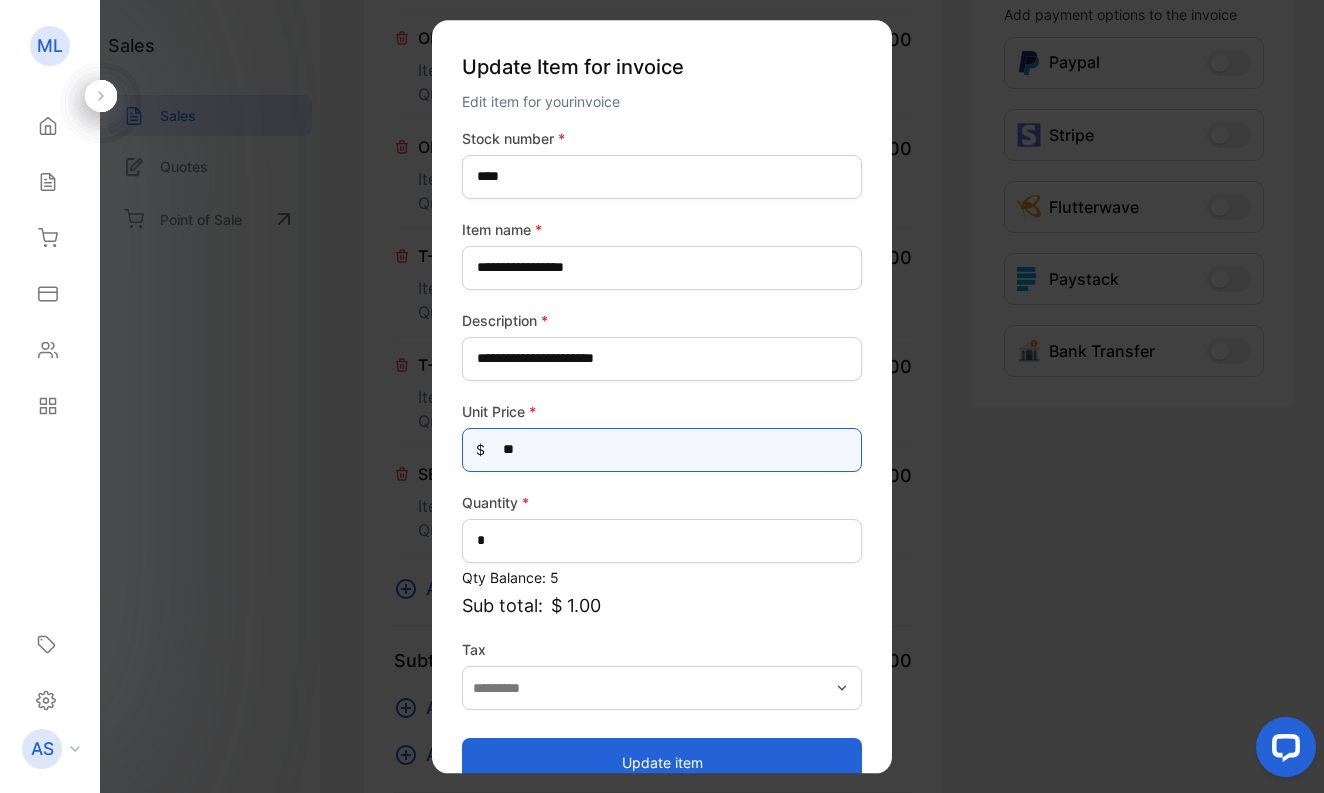 type on "***" 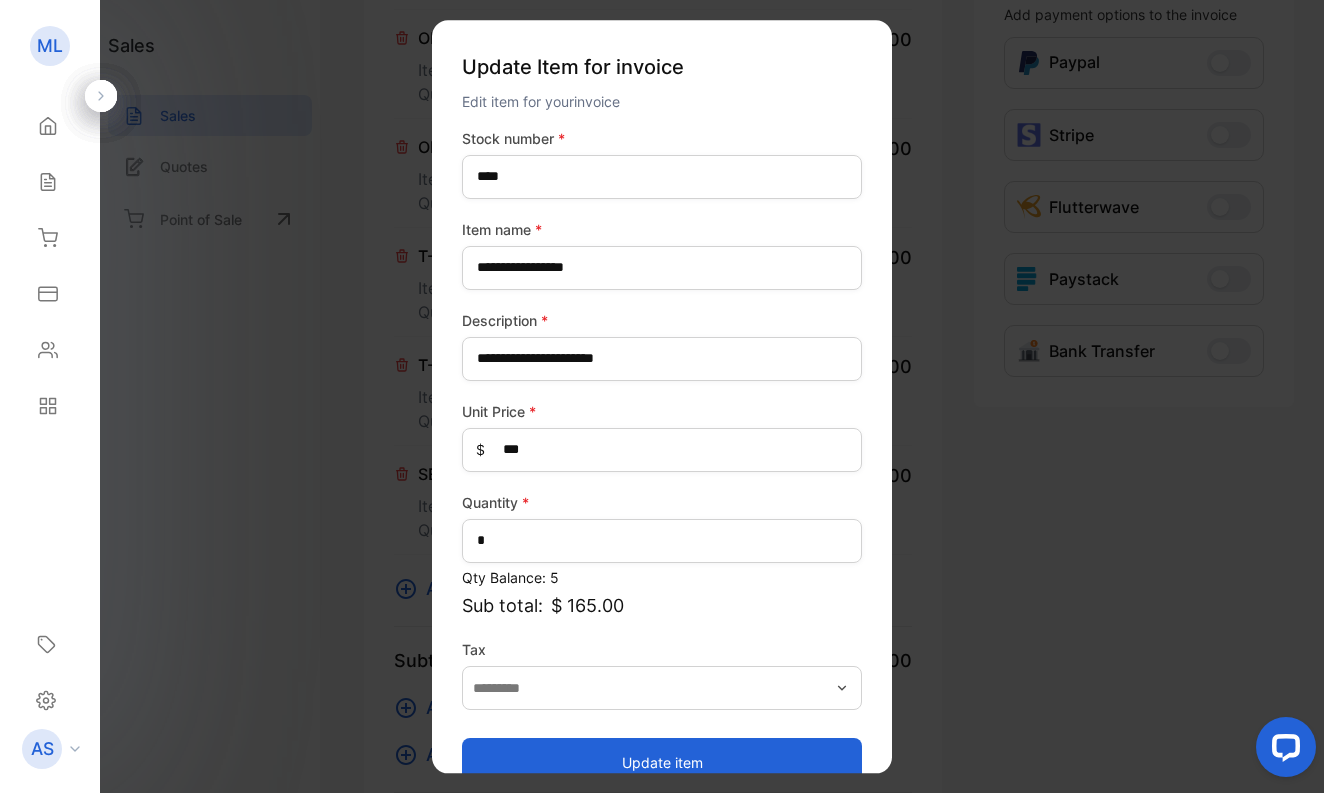 click on "Update item" at bounding box center (662, 762) 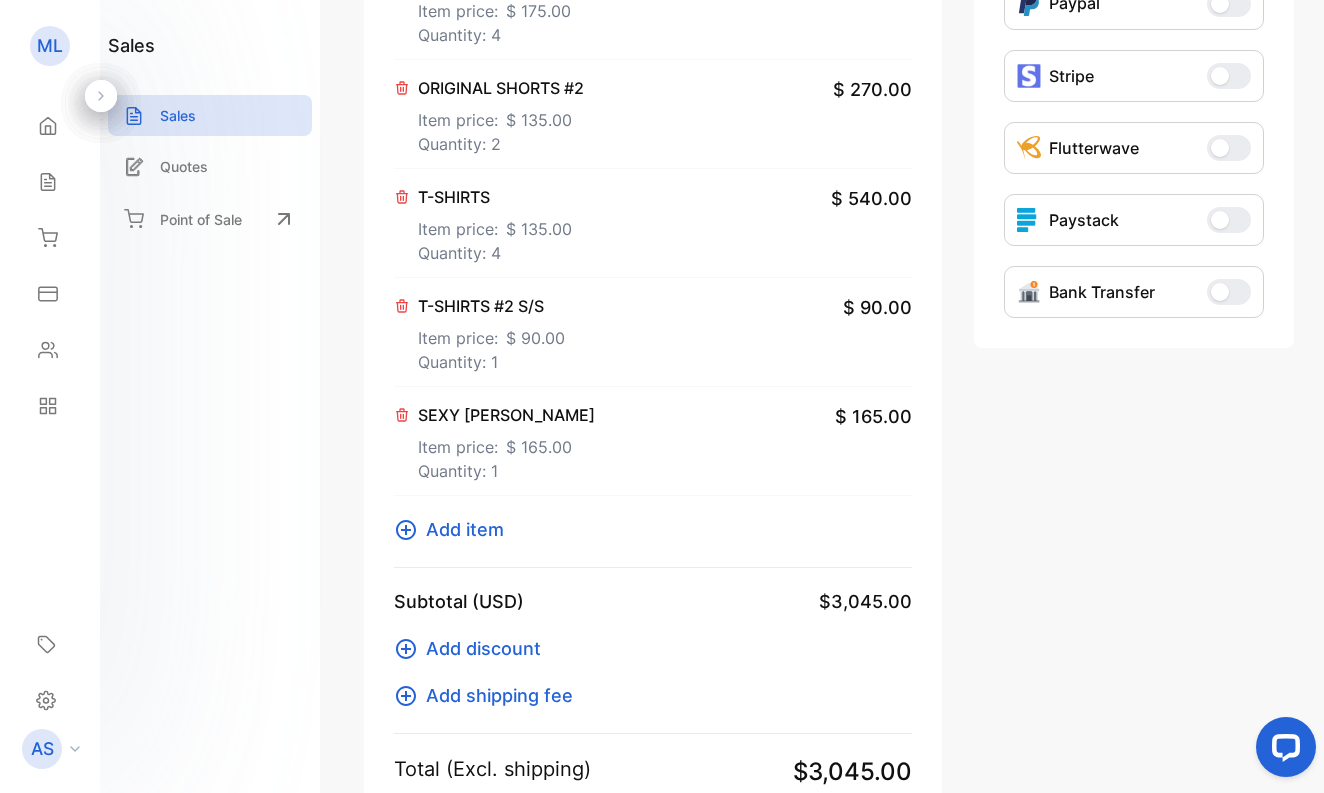 scroll, scrollTop: 650, scrollLeft: 0, axis: vertical 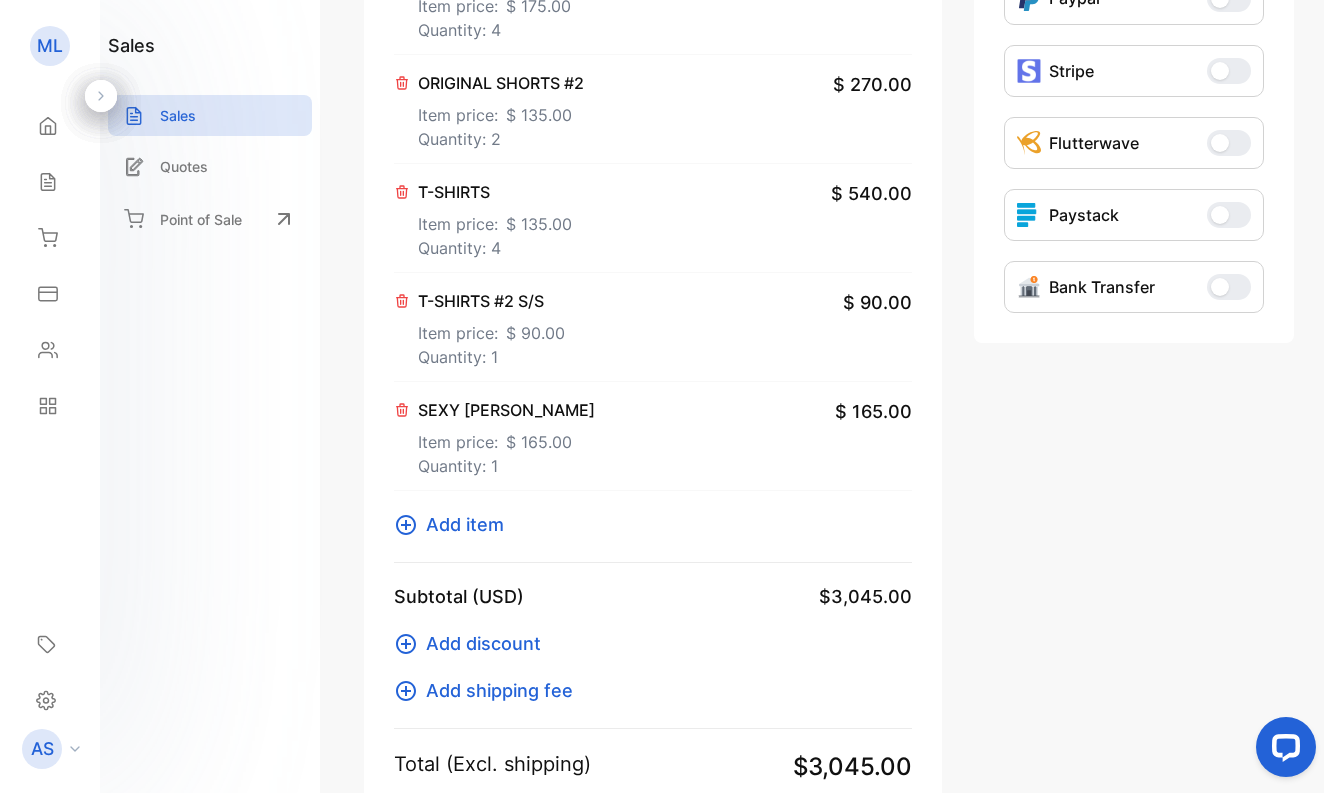 click on "Add item" at bounding box center [465, 524] 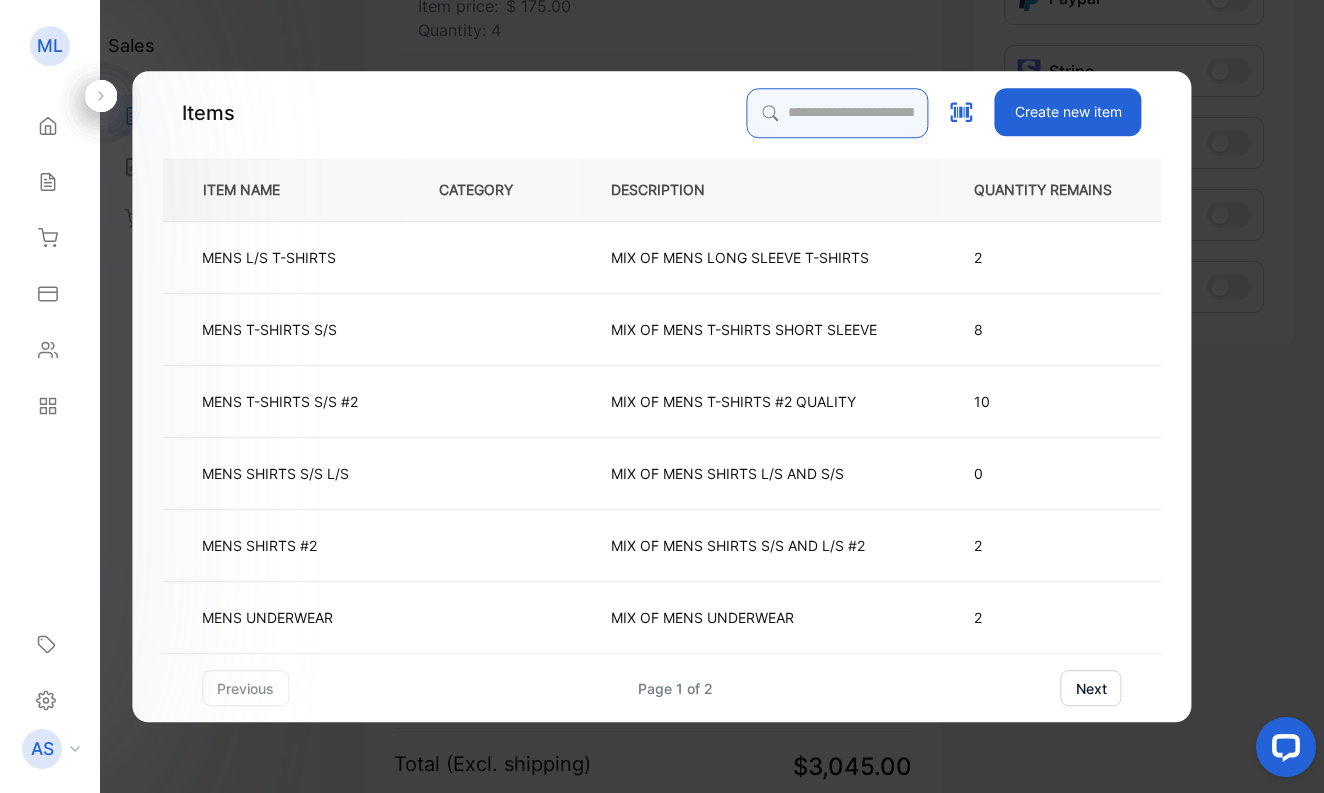 click at bounding box center (838, 113) 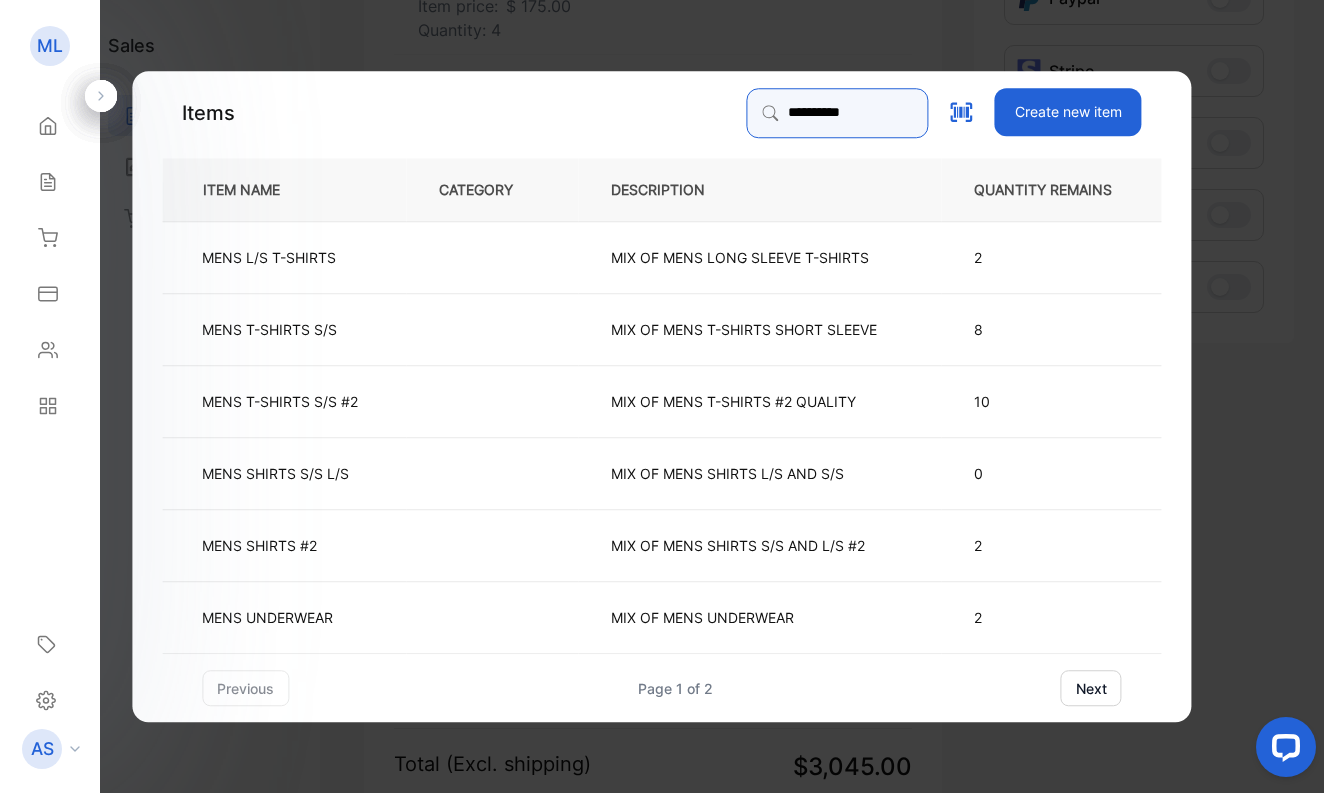 type on "**********" 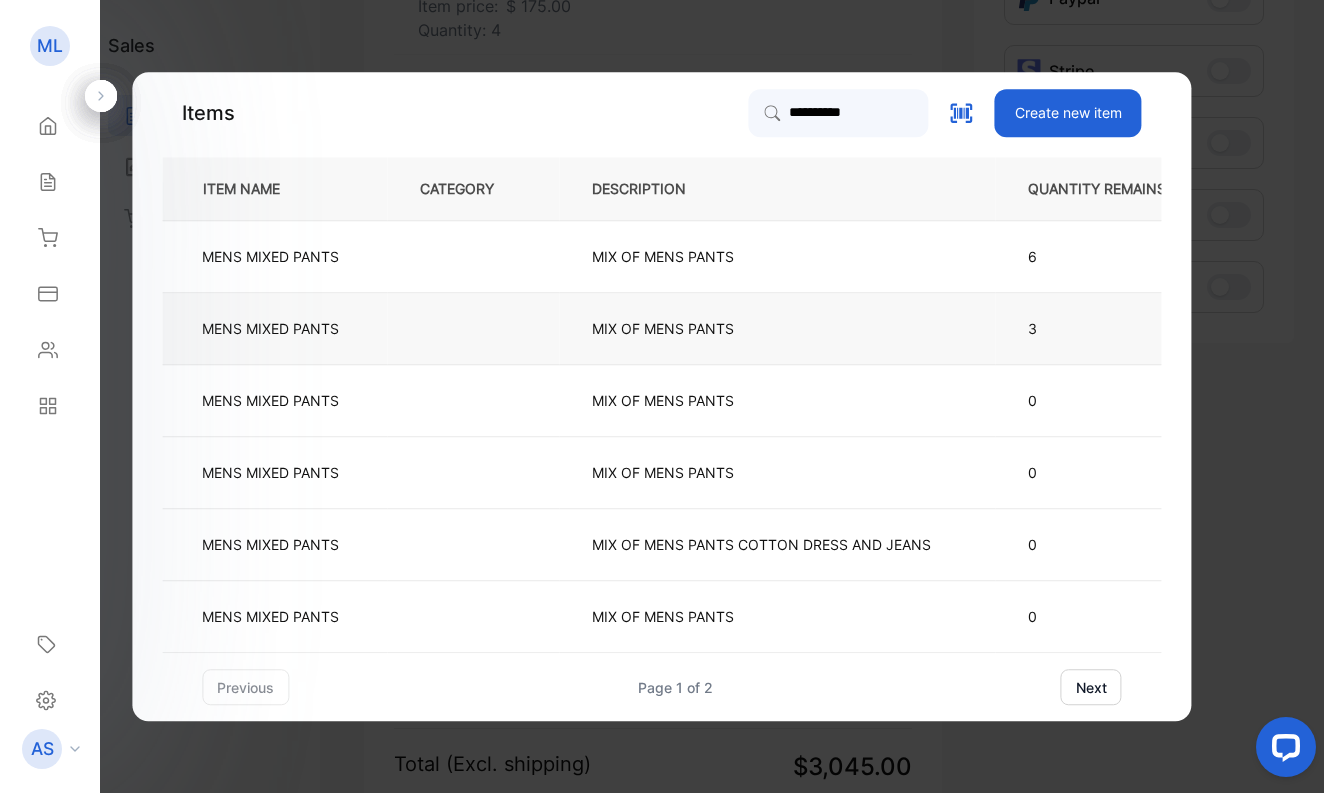 click on "MENS MIXED PANTS" at bounding box center (270, 328) 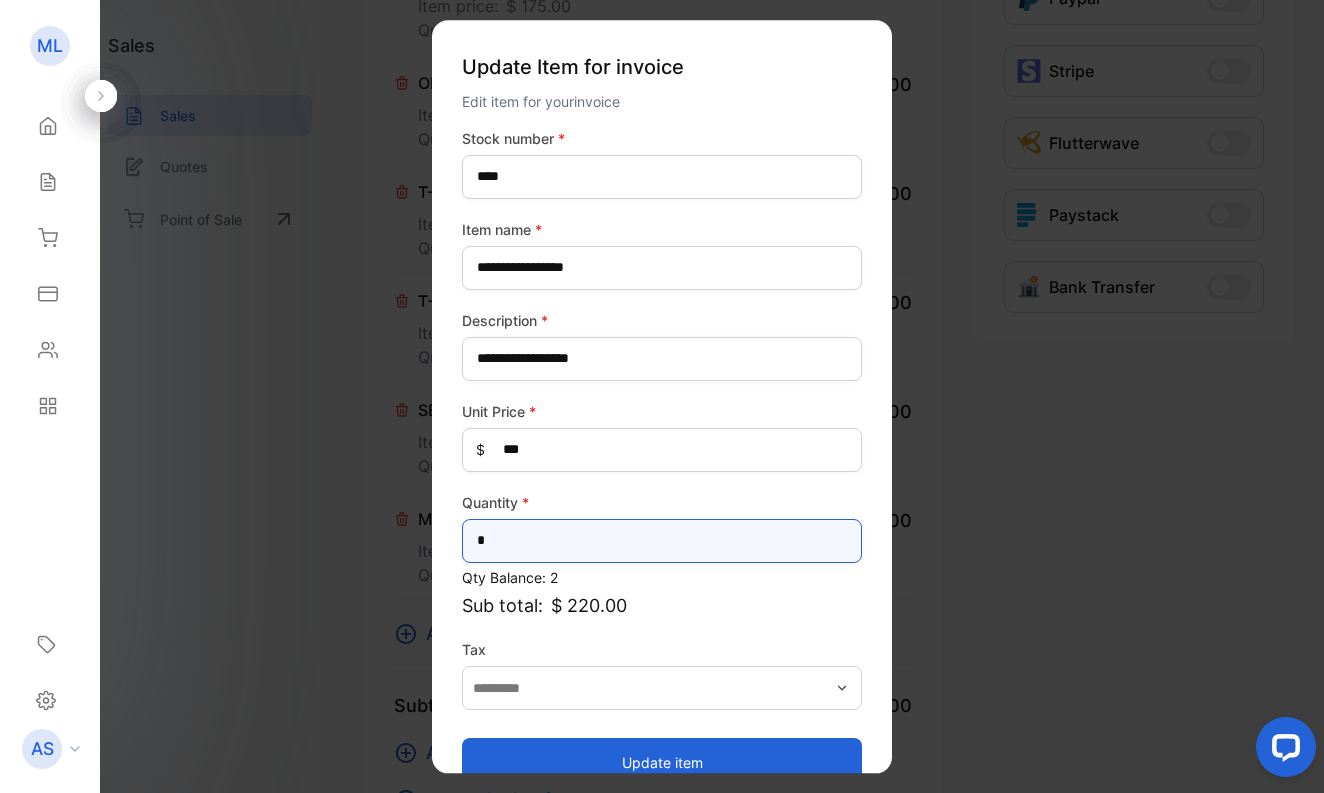 click on "*" at bounding box center (662, 541) 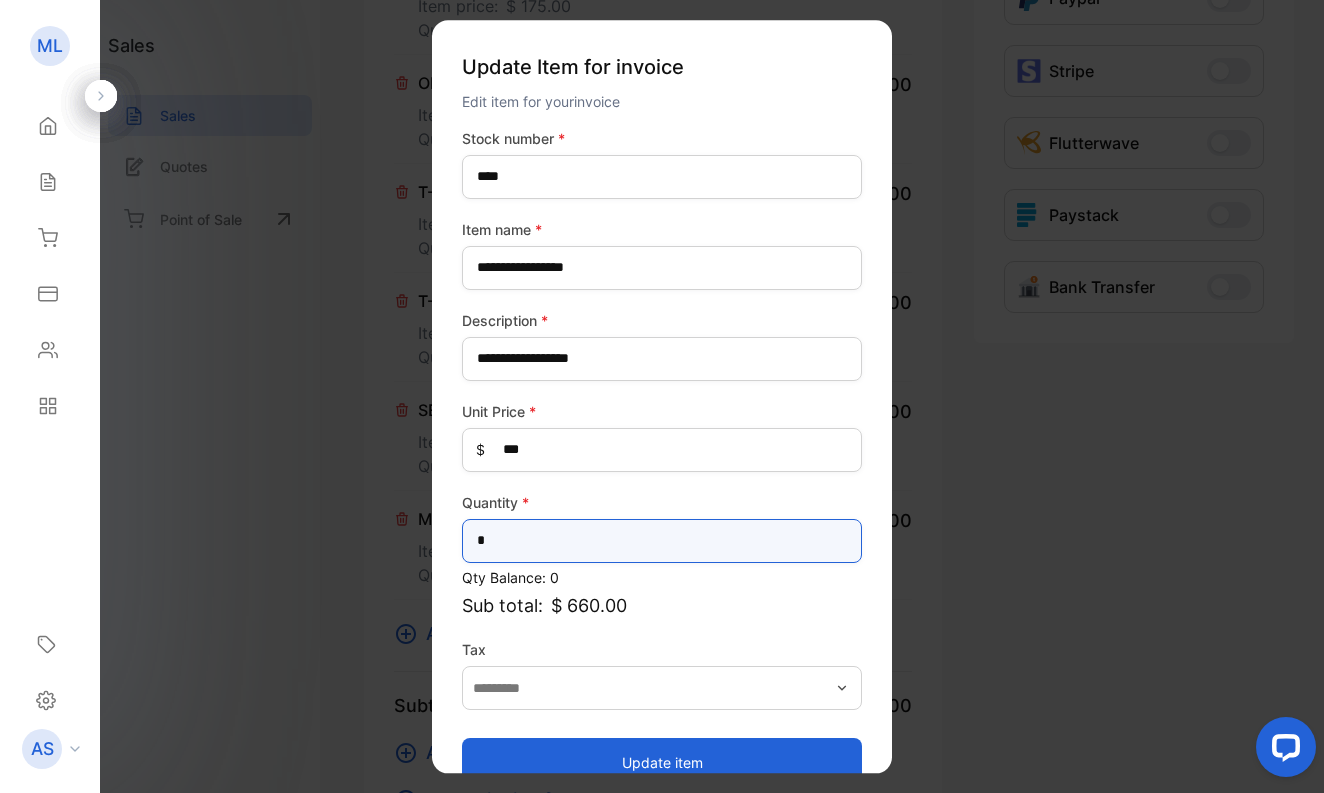 type on "*" 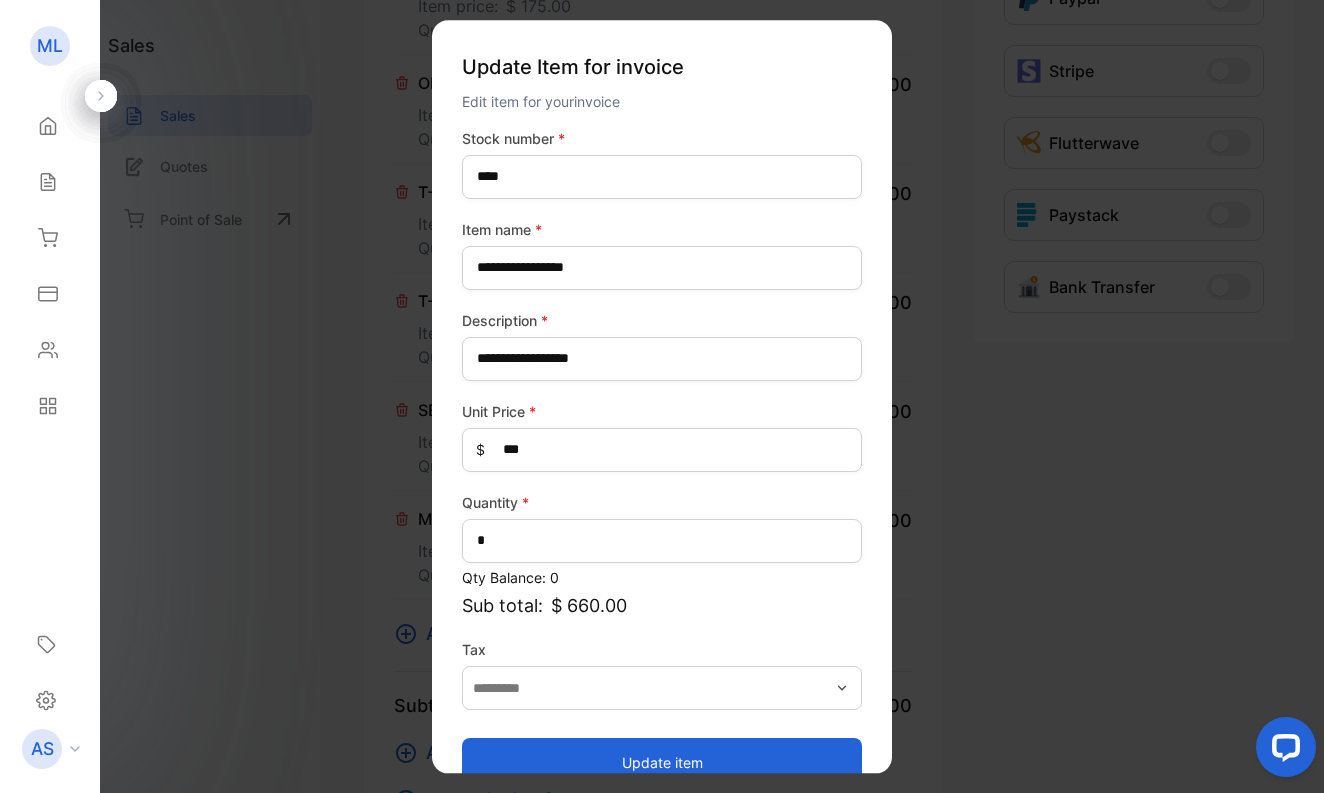click on "Update item" at bounding box center [662, 762] 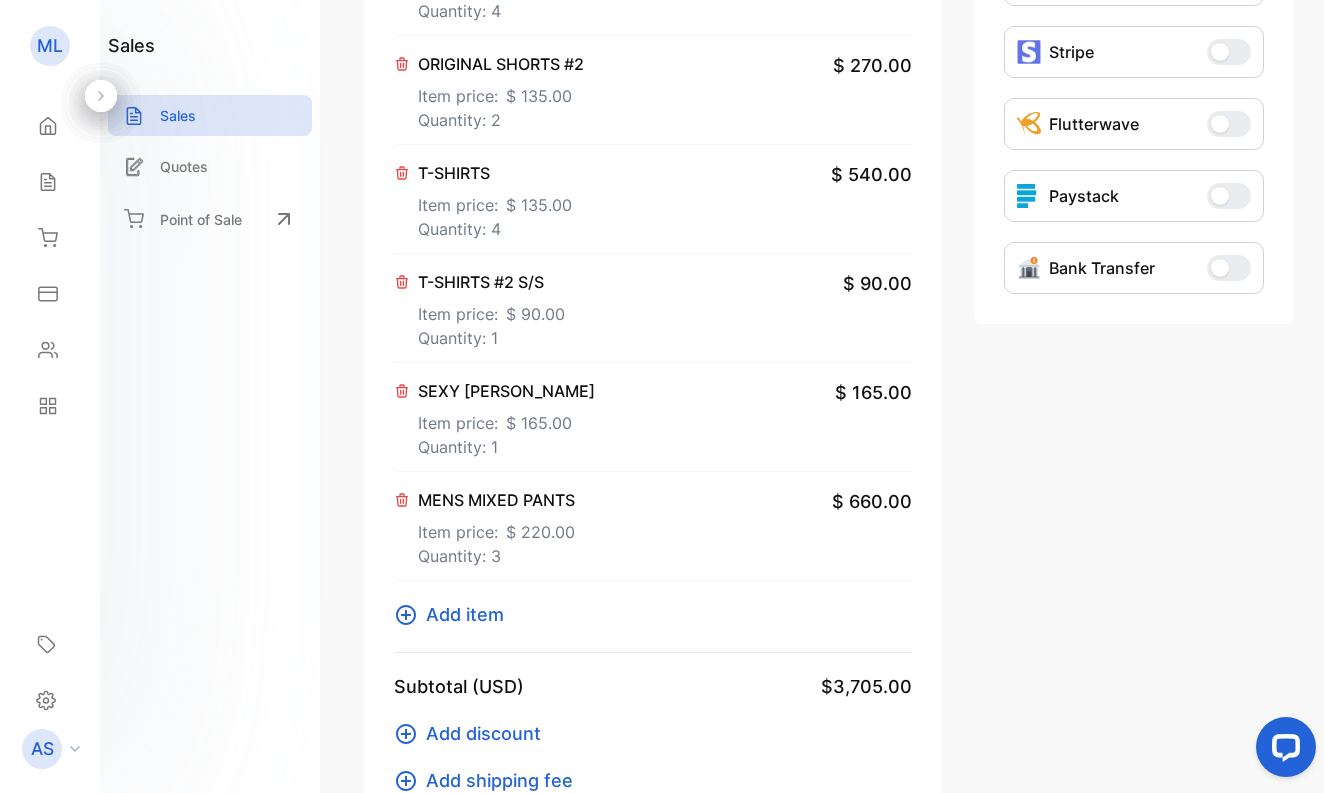 scroll, scrollTop: 670, scrollLeft: 0, axis: vertical 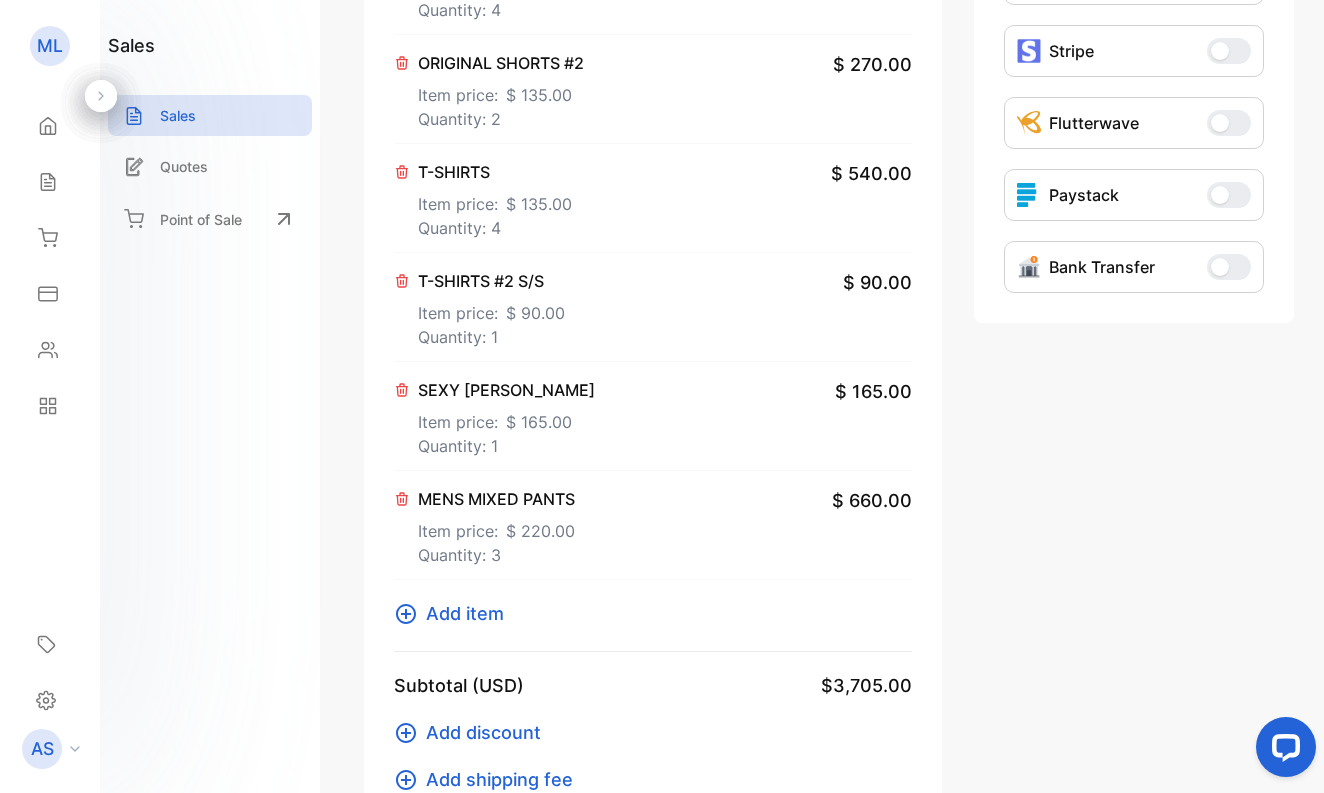 click on "Item price: $ 165.00" at bounding box center (506, 418) 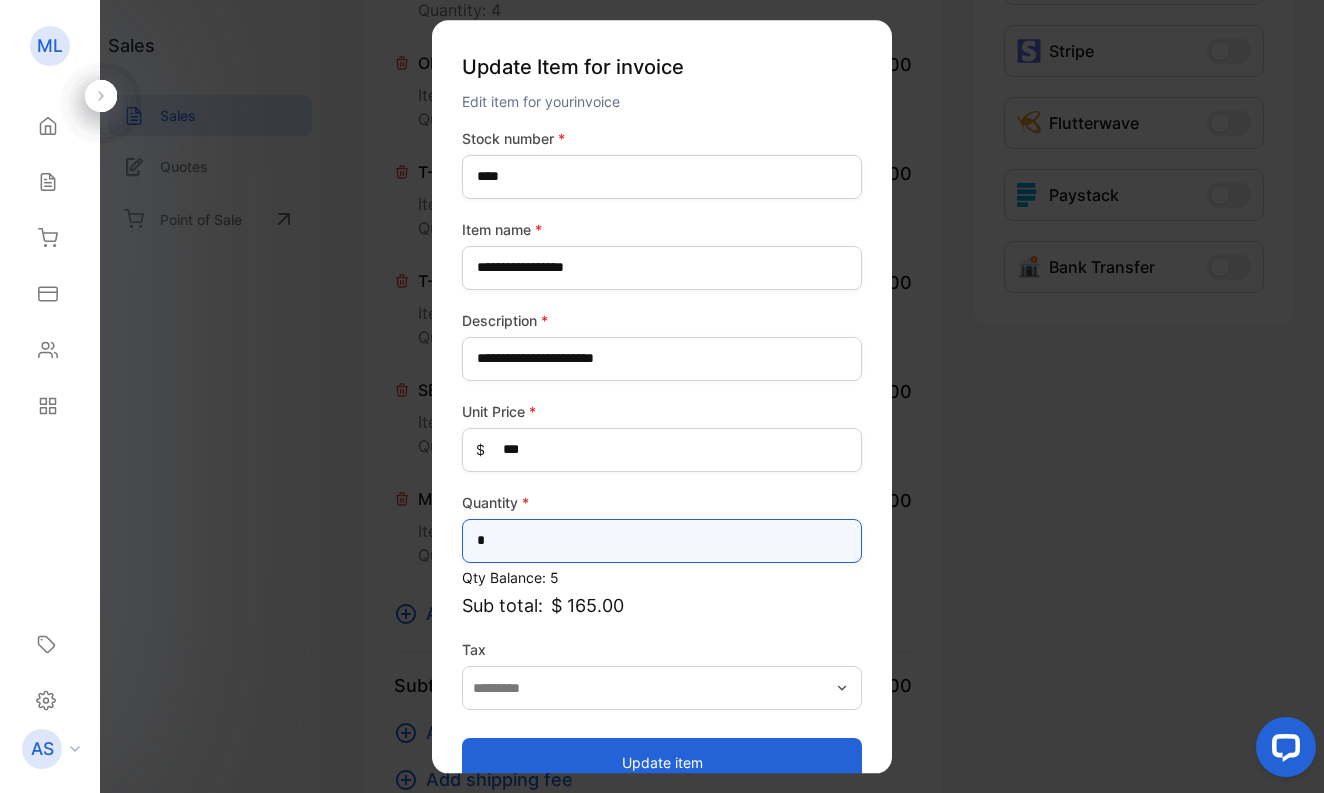 click on "*" at bounding box center [662, 541] 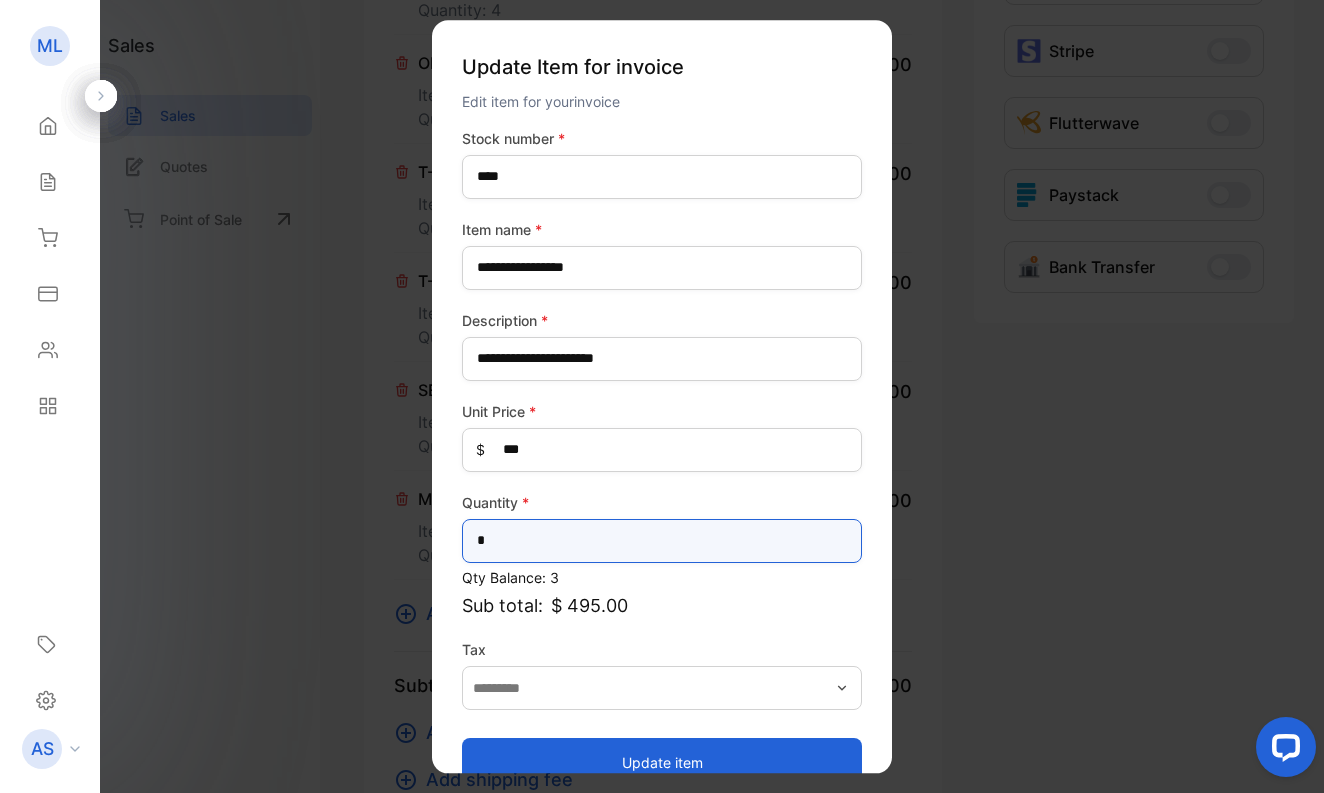 type on "*" 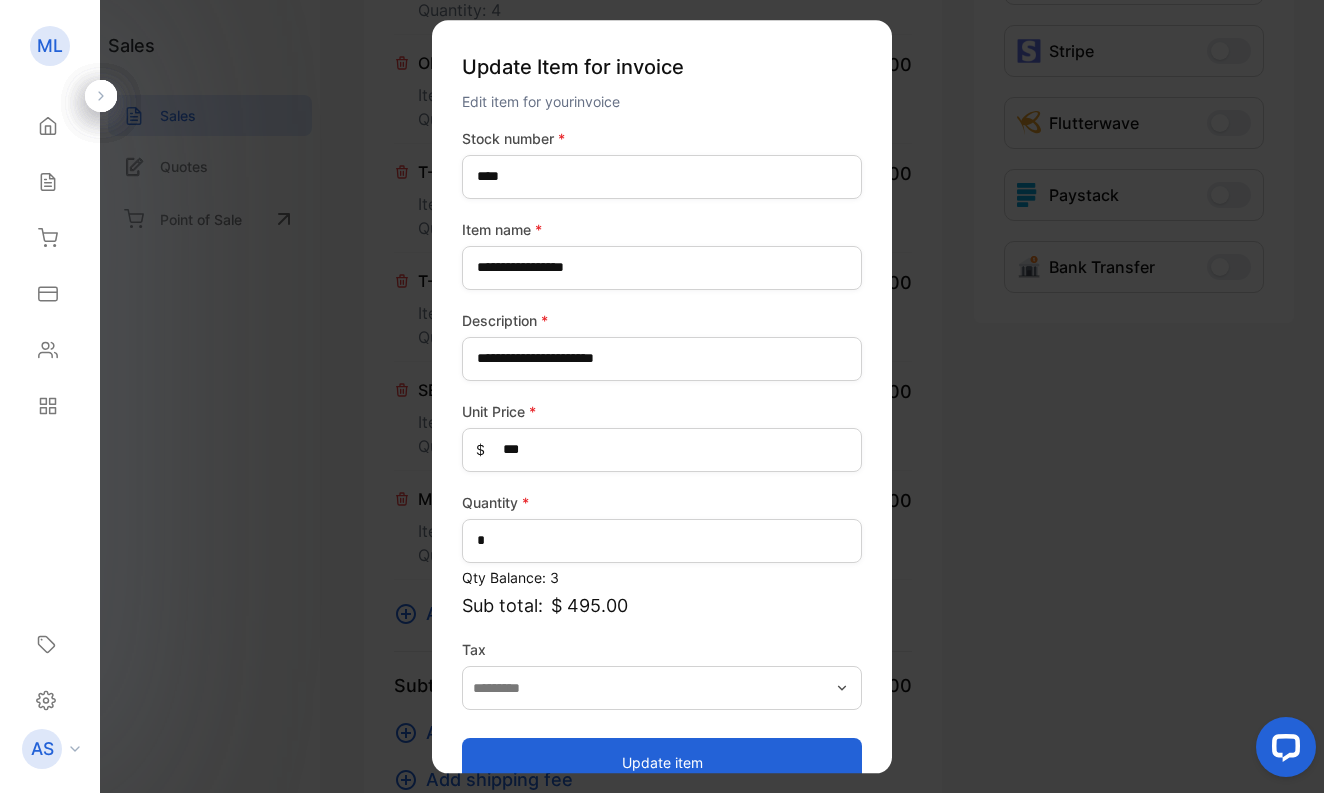 click on "Update item" at bounding box center (662, 762) 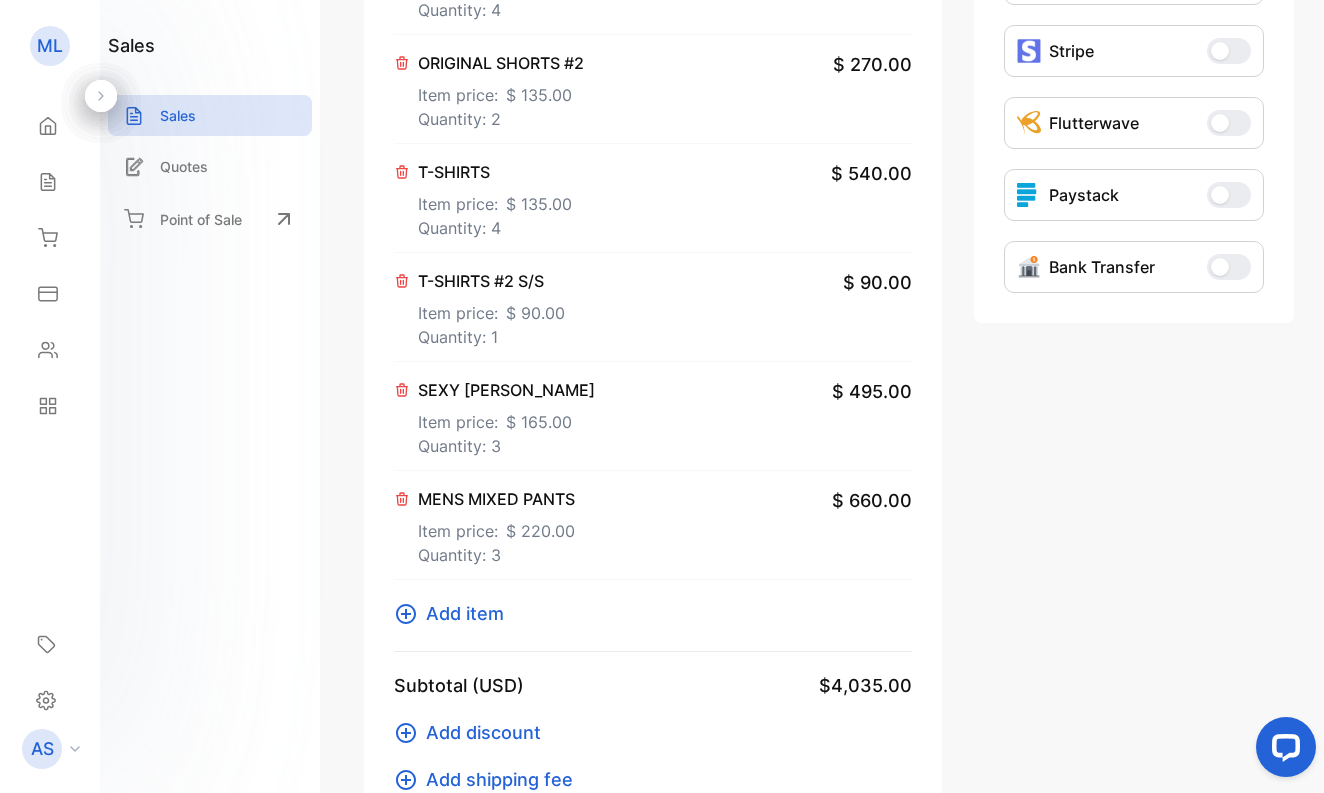 click on "Add item" at bounding box center (465, 613) 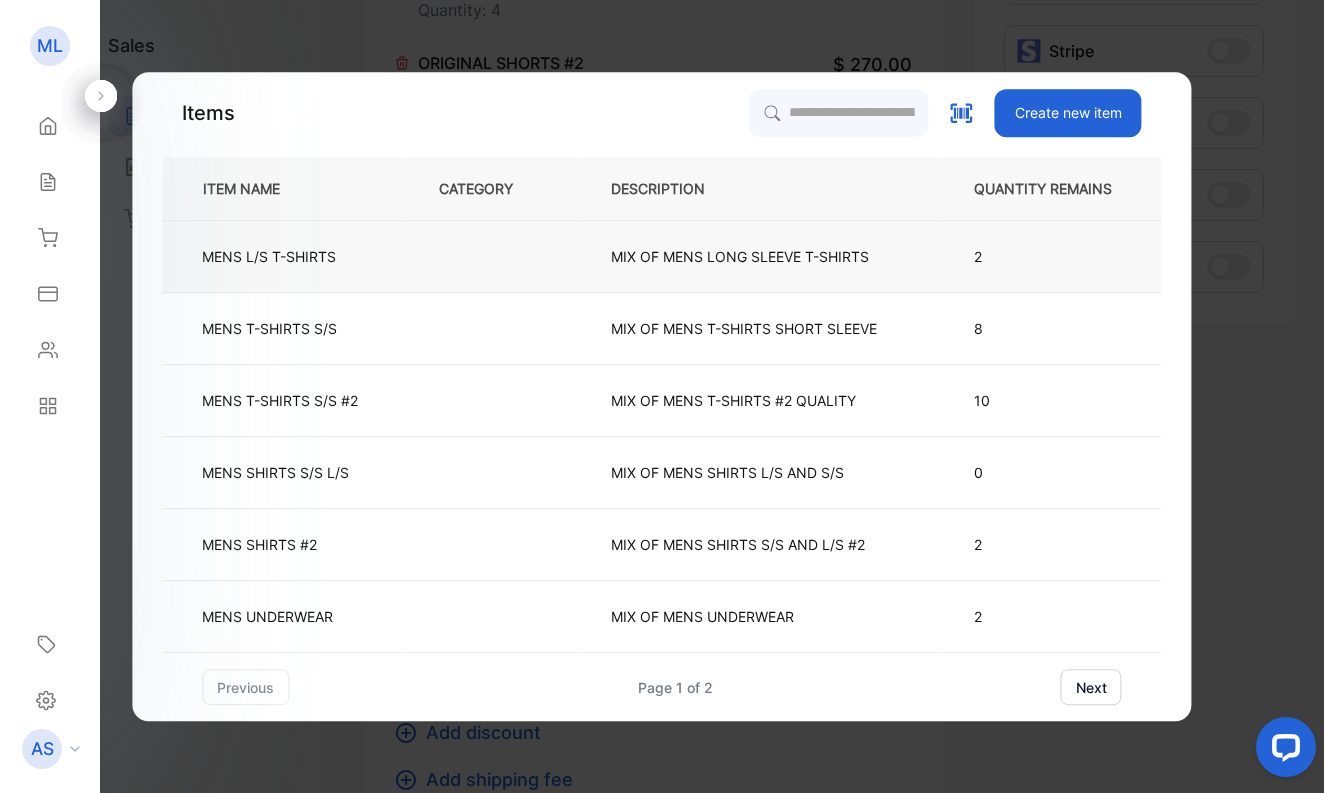 click on "MENS L/S T-SHIRTS" at bounding box center [269, 256] 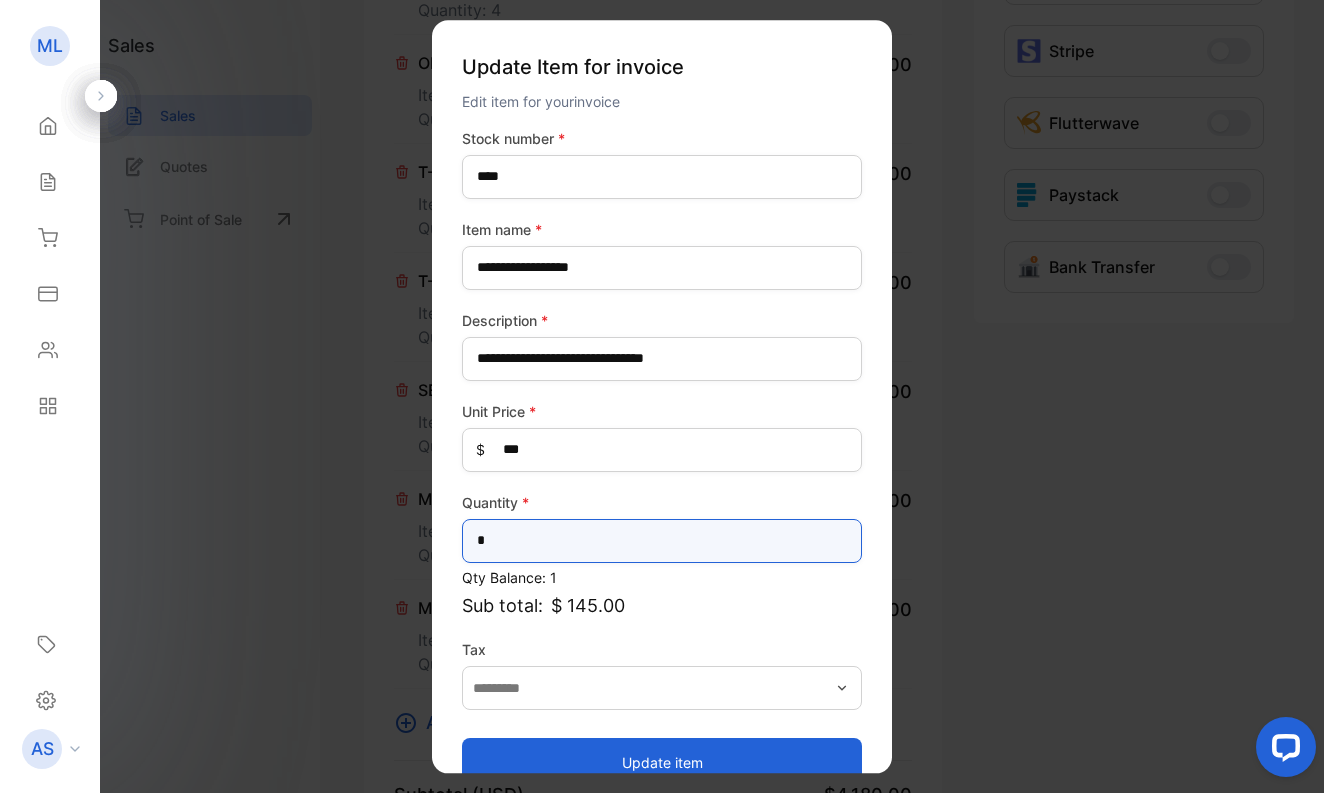 click on "*" at bounding box center (662, 541) 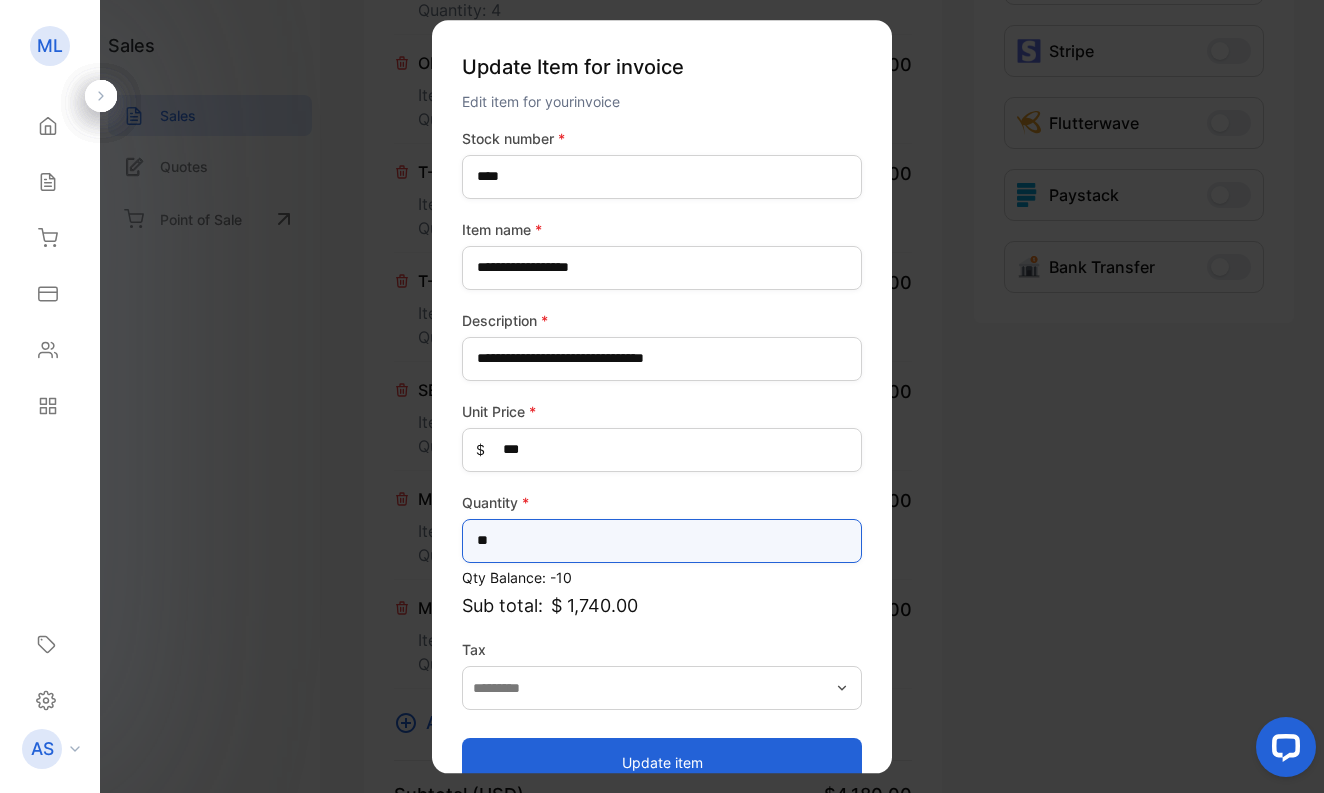 type on "*" 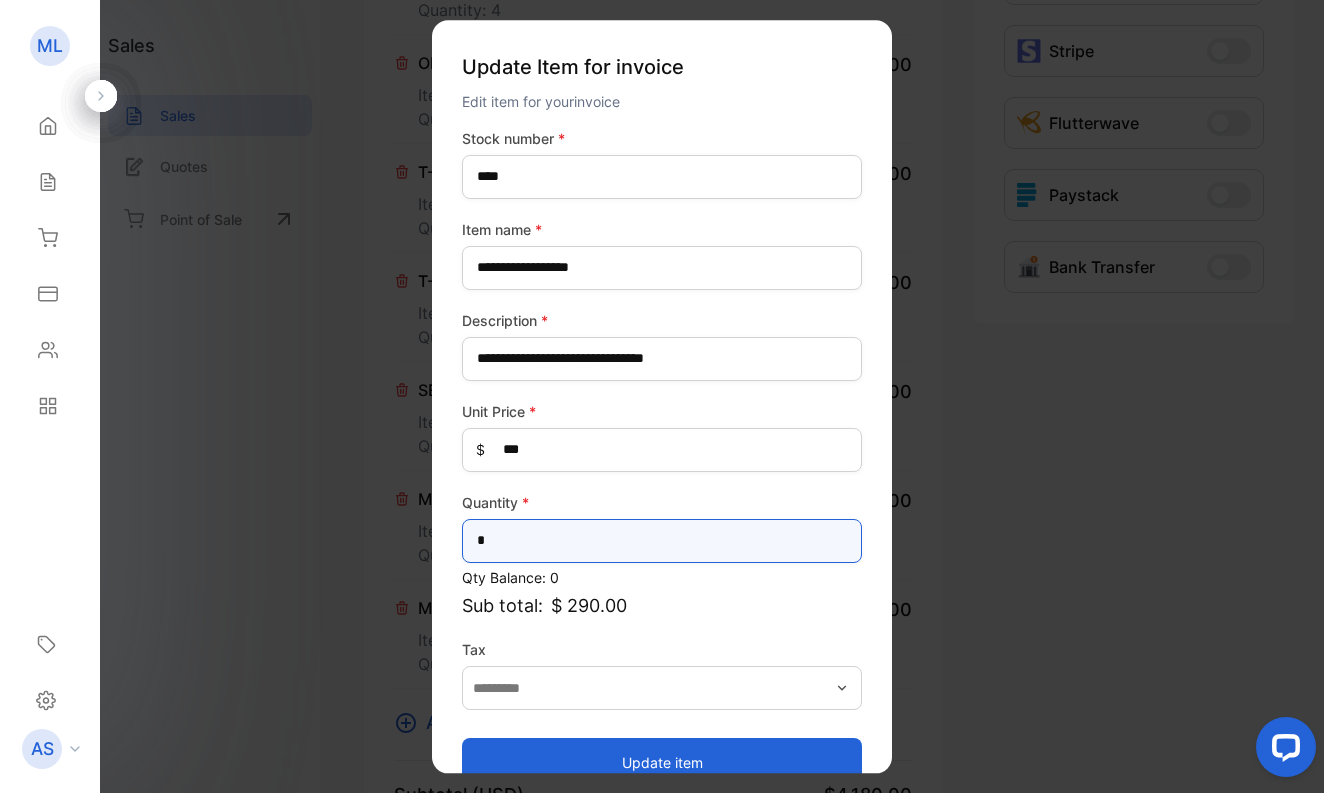 type on "*" 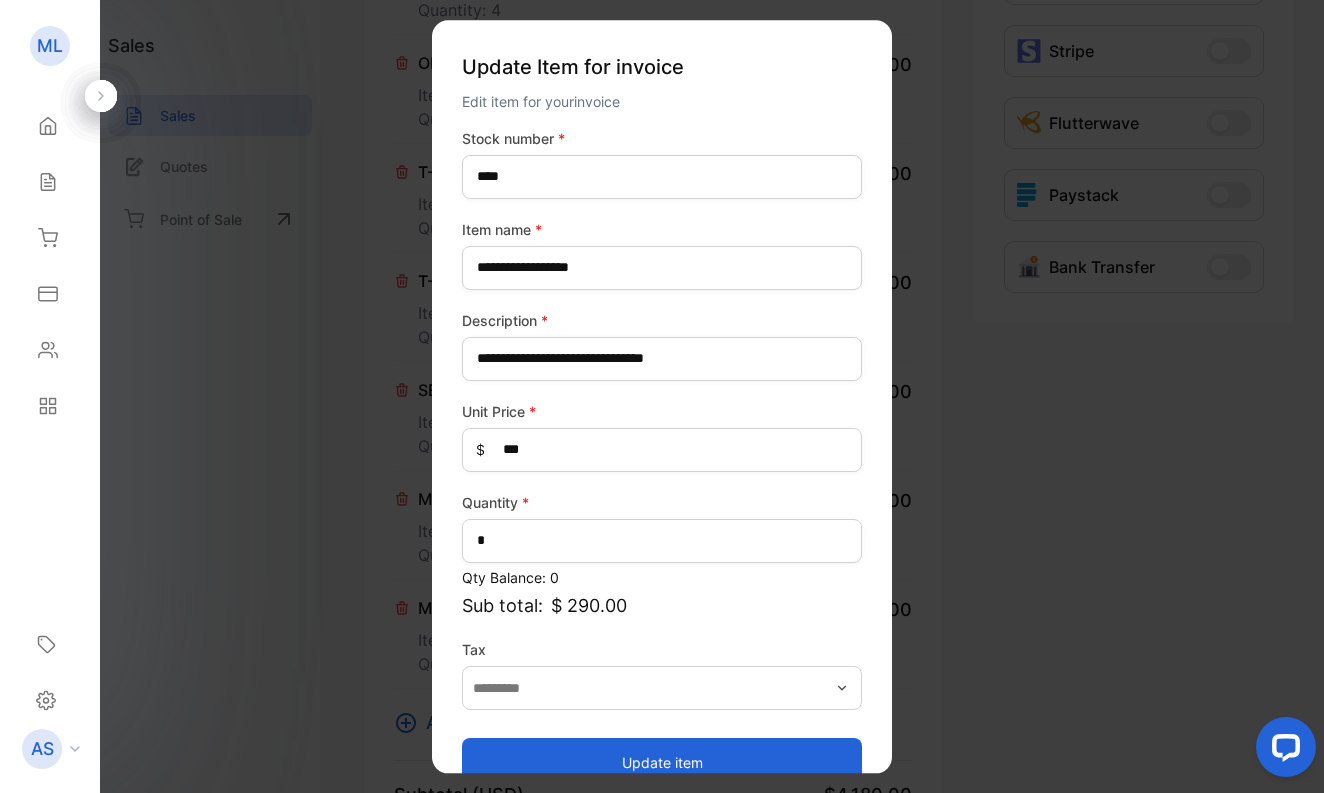 click on "Update item" at bounding box center (662, 762) 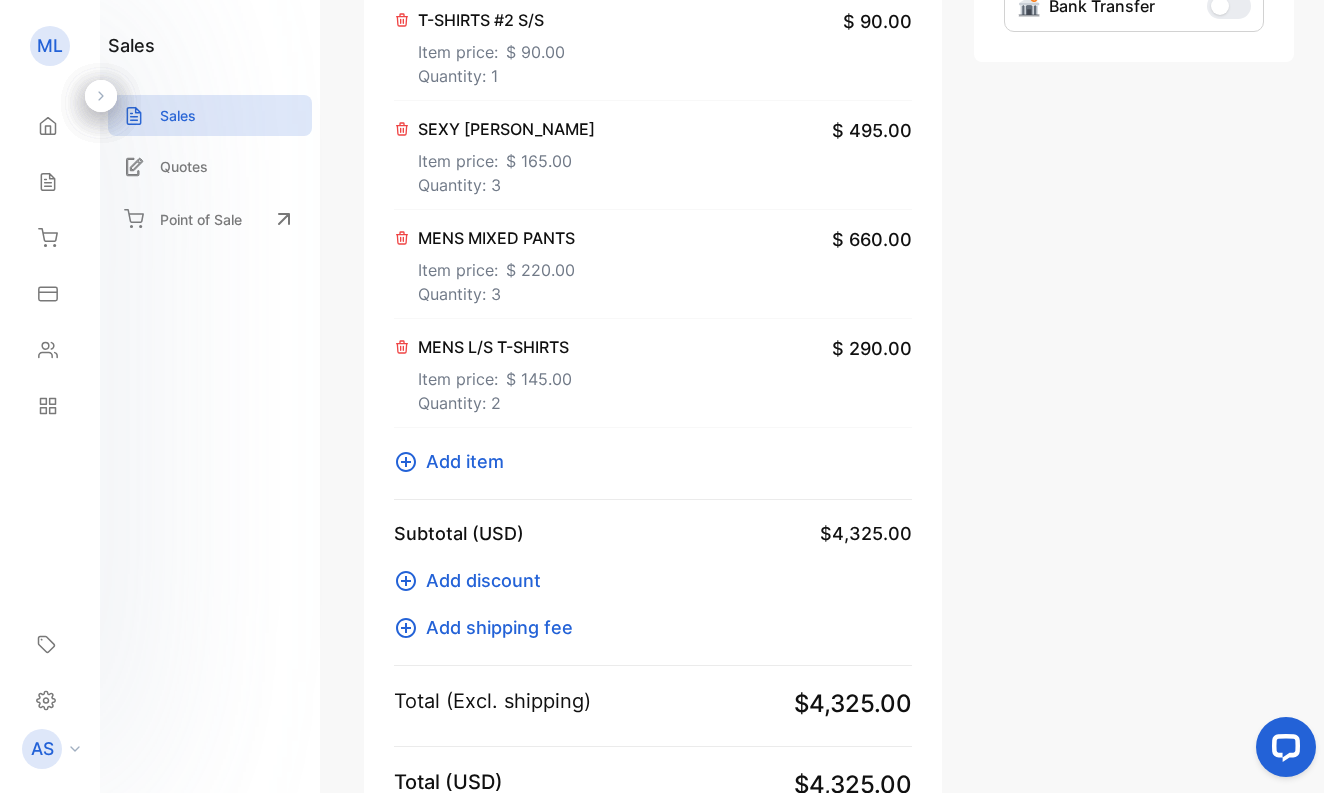 scroll, scrollTop: 938, scrollLeft: 0, axis: vertical 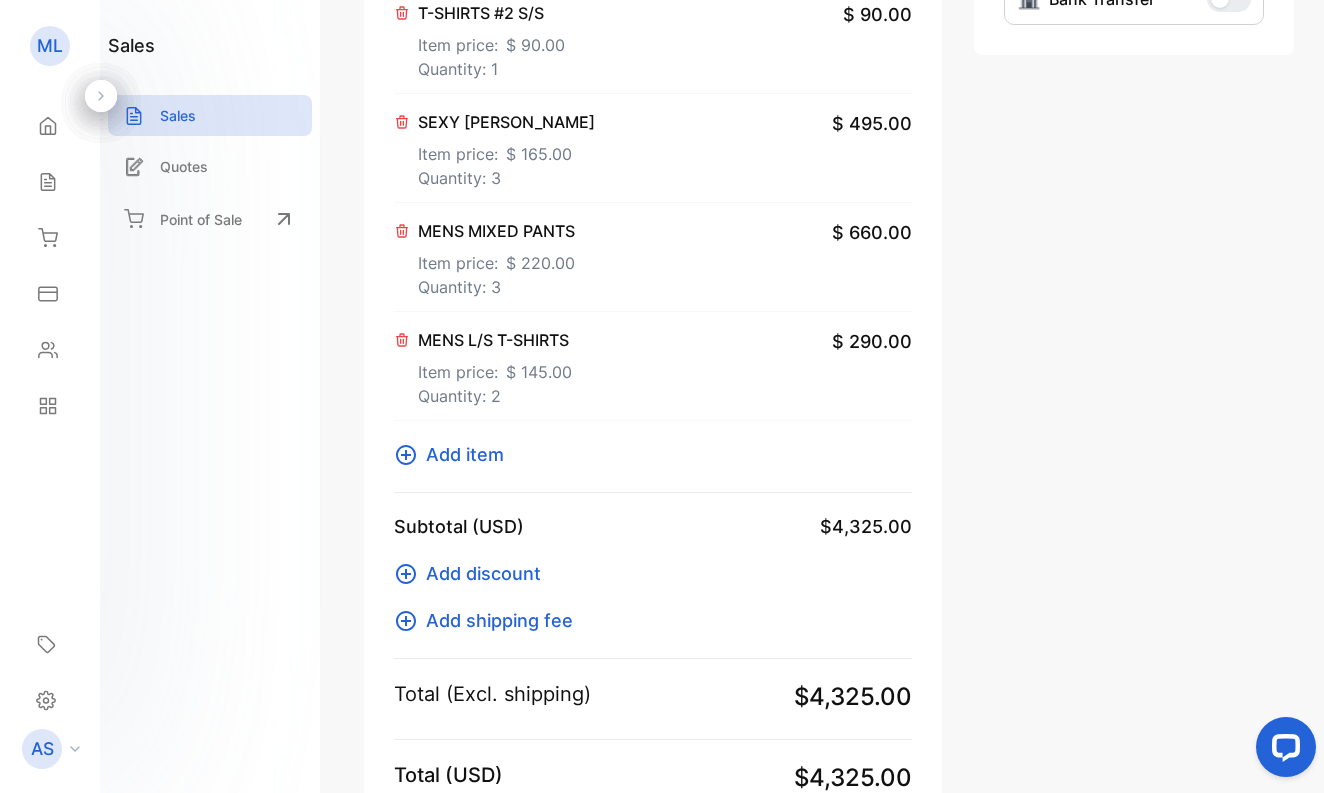click on "Add item" at bounding box center (465, 454) 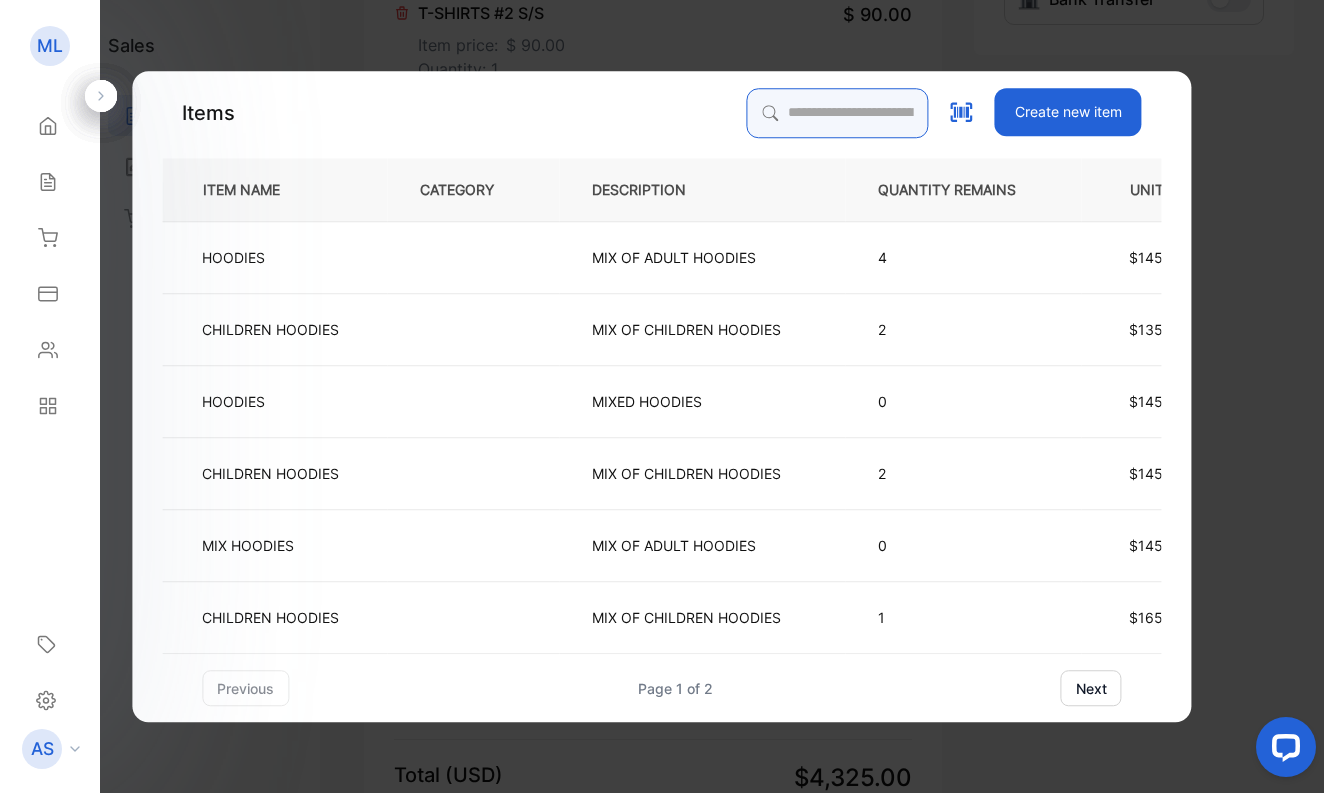 click at bounding box center [838, 113] 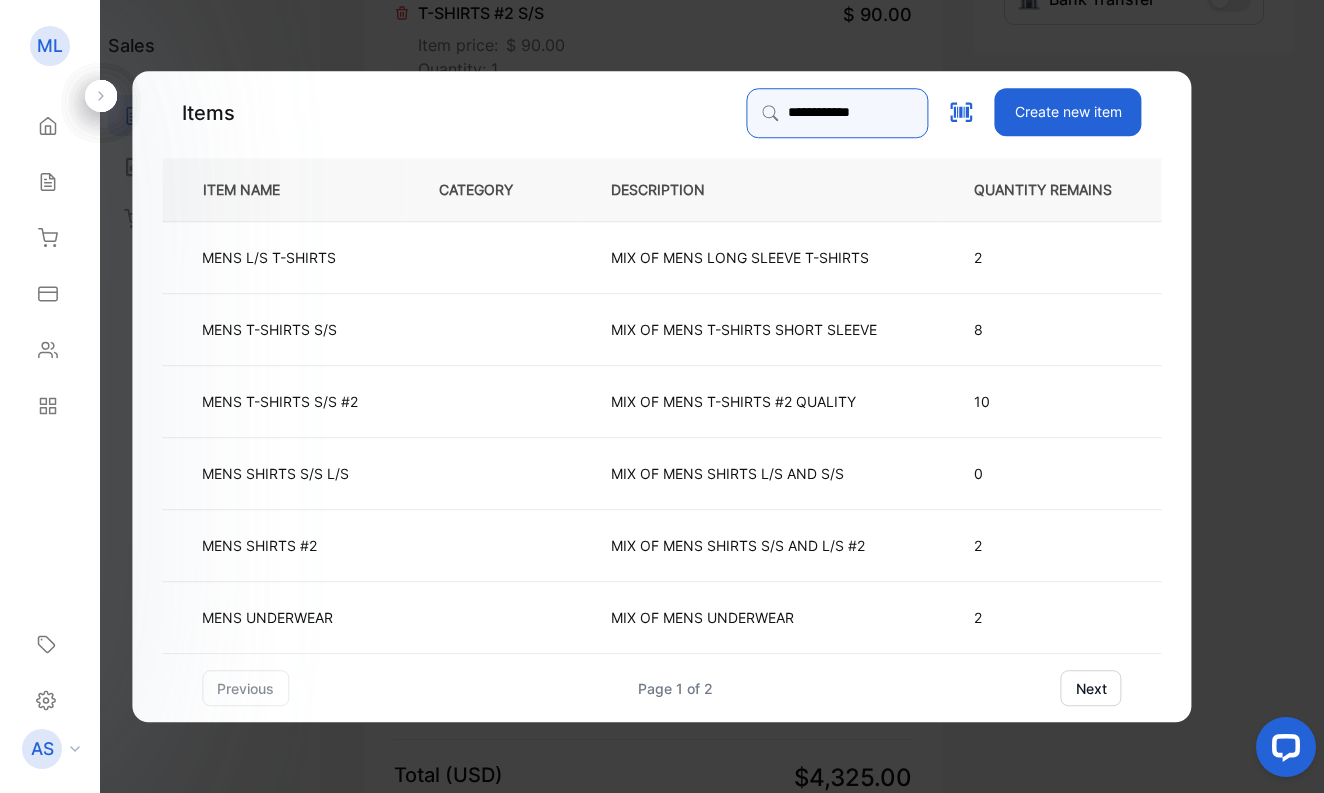 type on "**********" 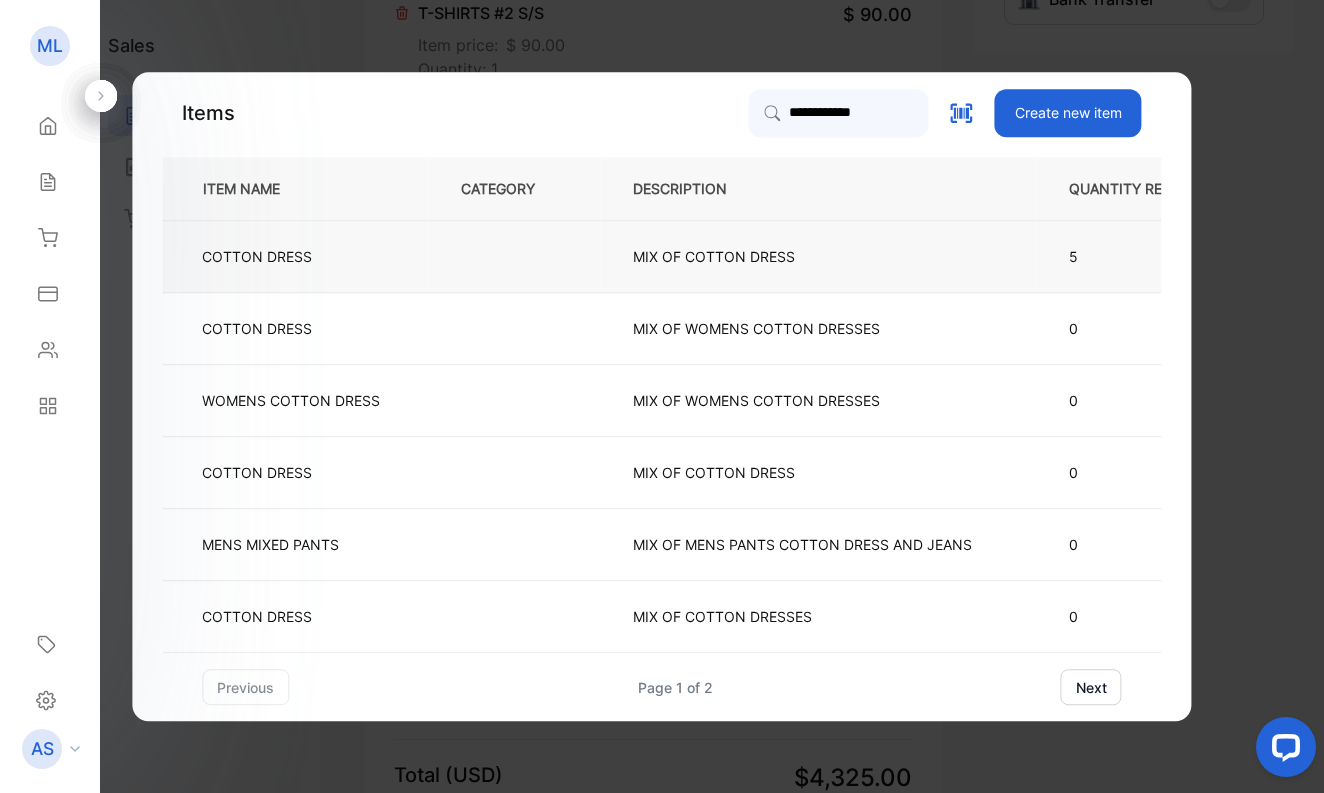 click on "COTTON DRESS" at bounding box center (257, 256) 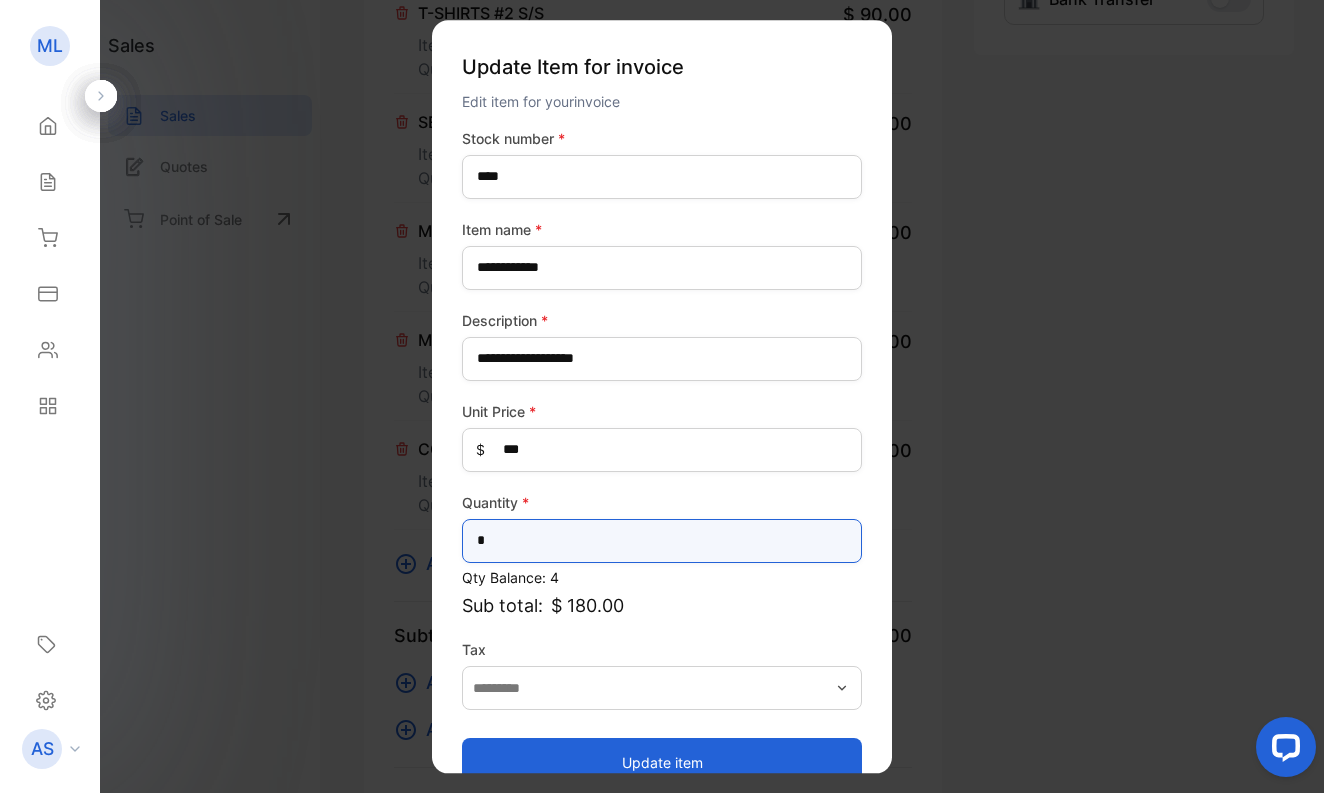 click on "*" at bounding box center [662, 541] 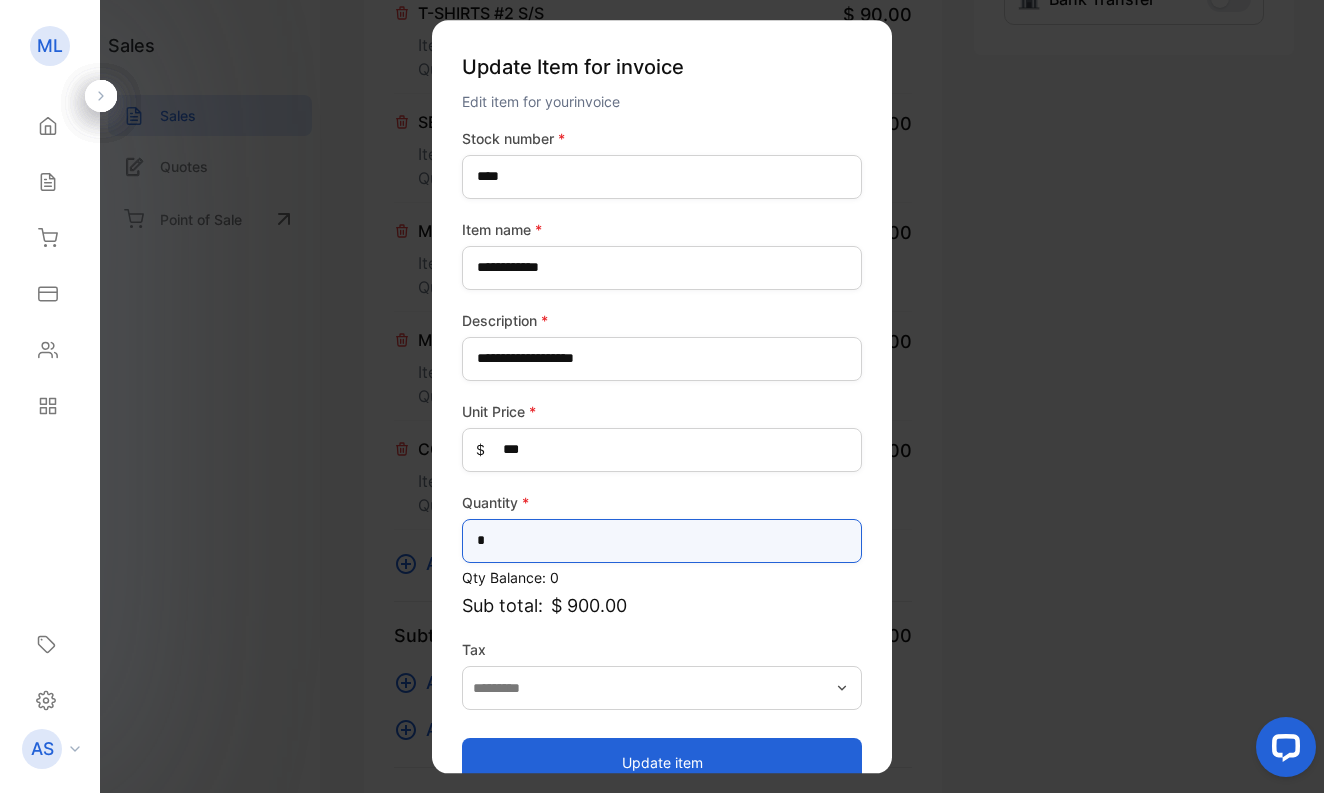 type on "*" 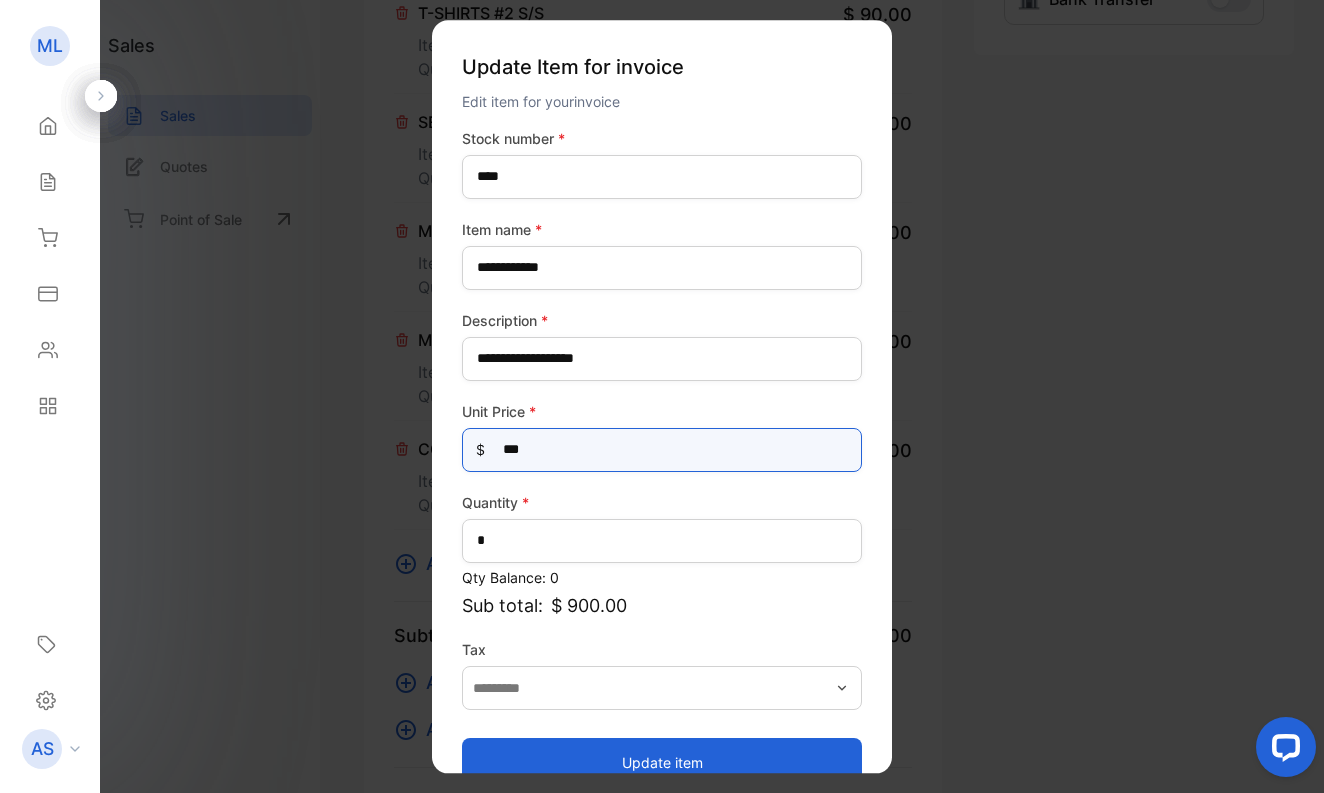 click on "***" at bounding box center [662, 450] 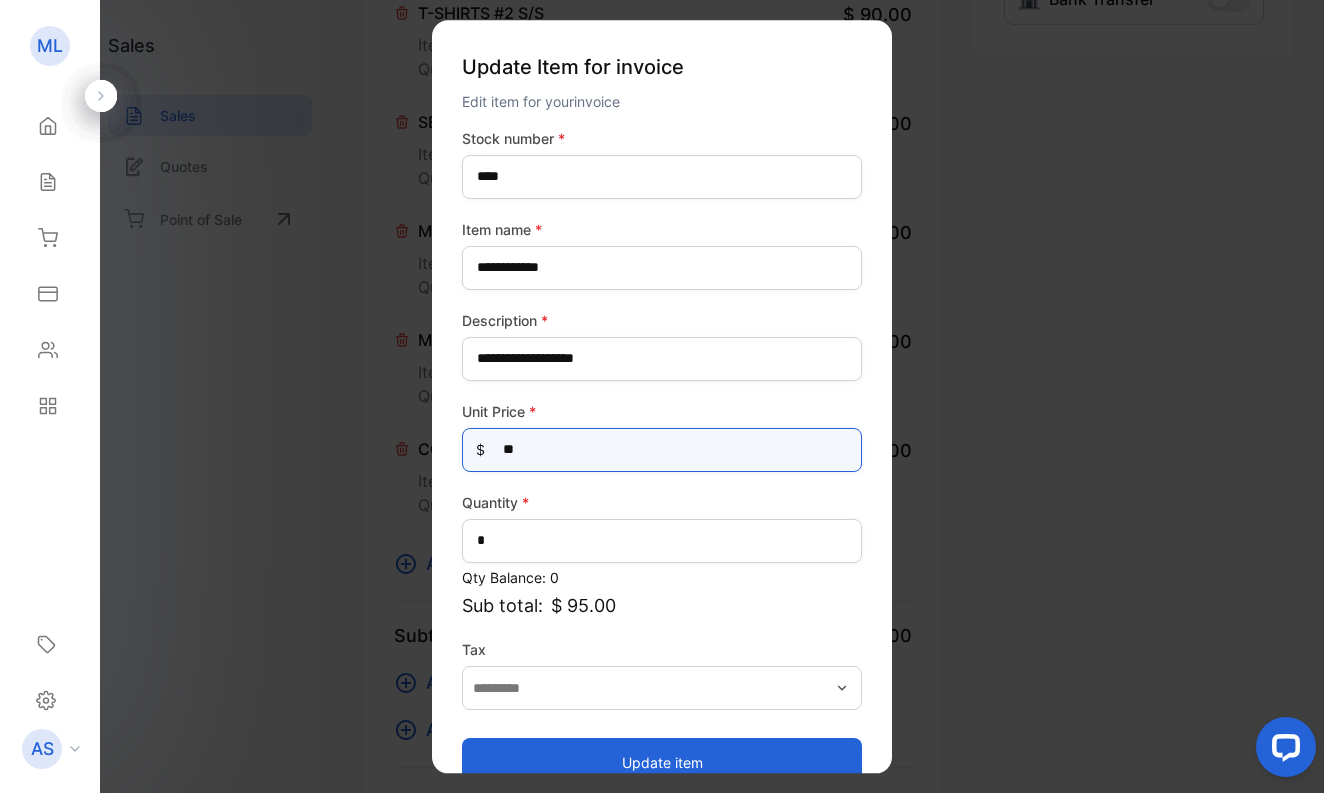 type on "***" 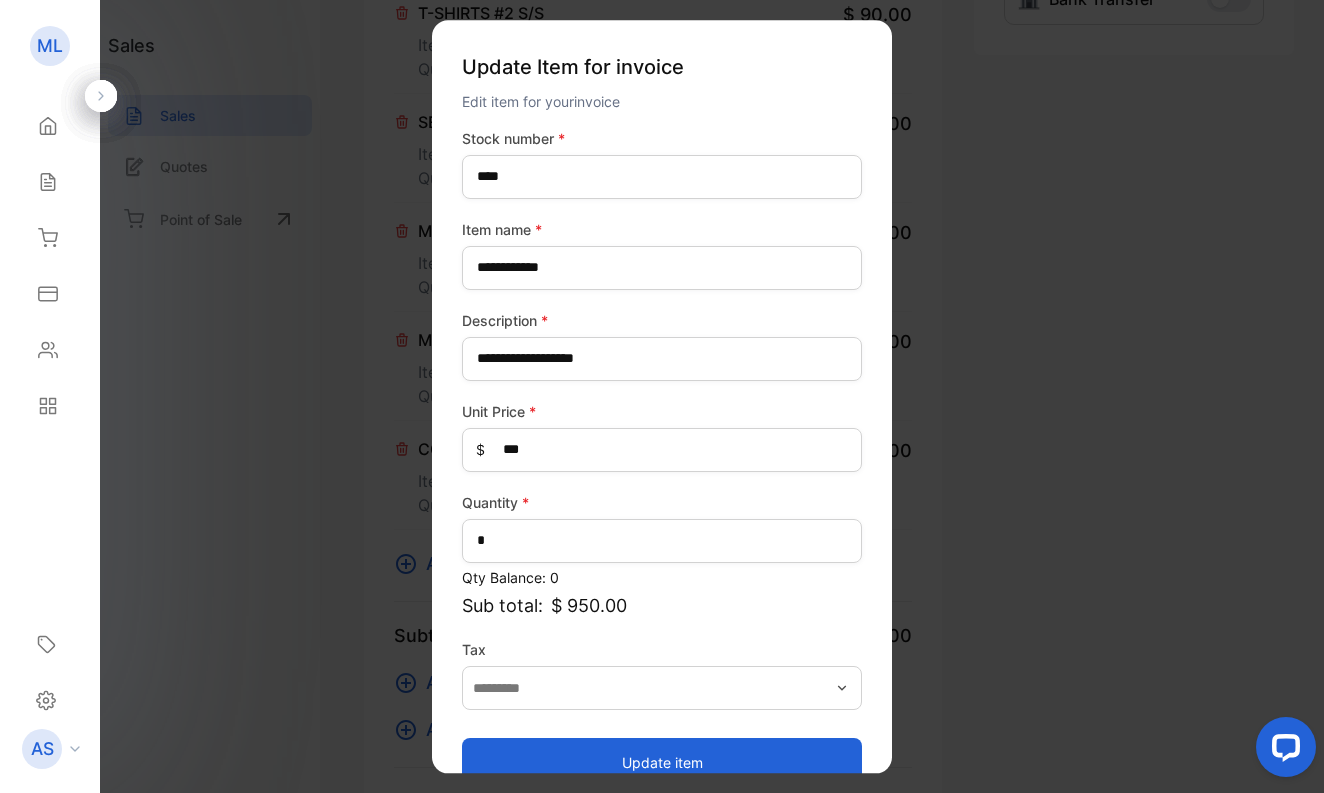 click on "Update item" at bounding box center [662, 762] 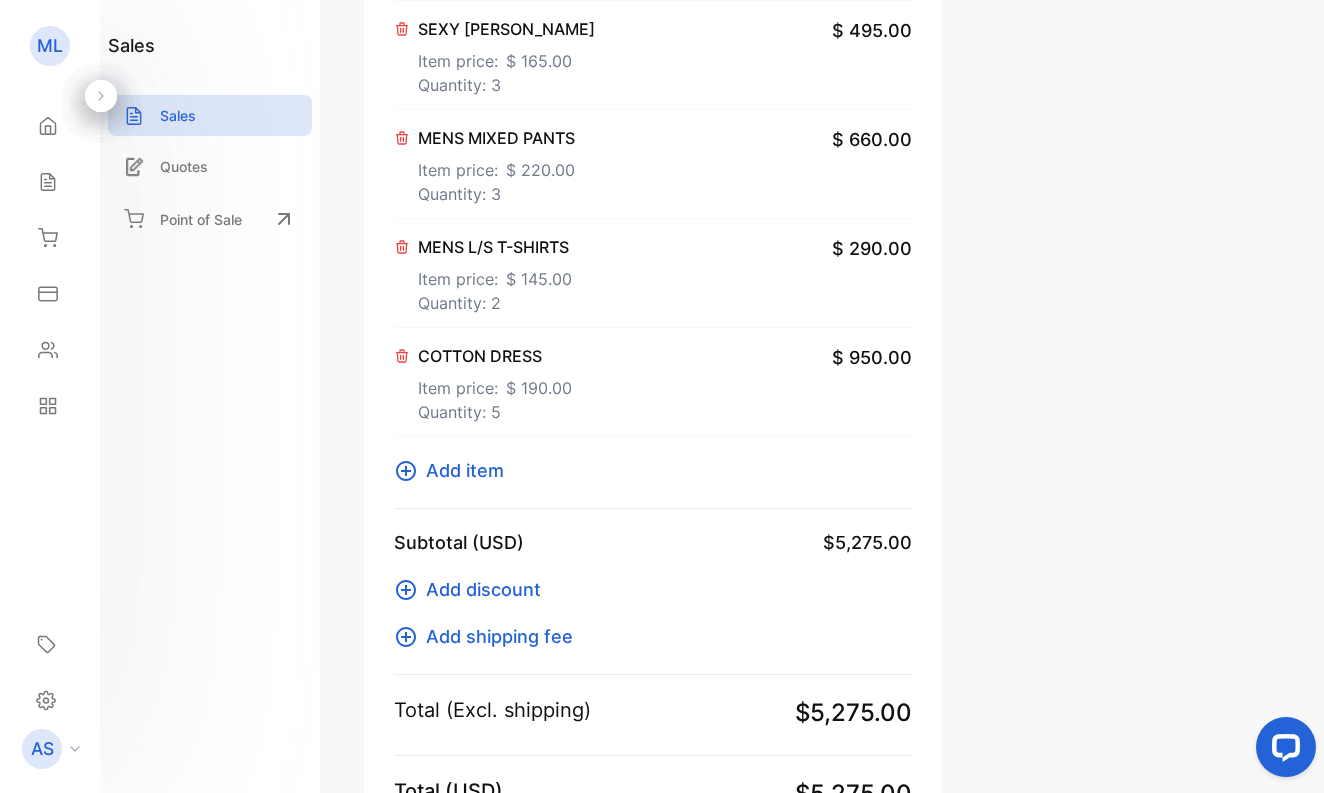 scroll, scrollTop: 1034, scrollLeft: 0, axis: vertical 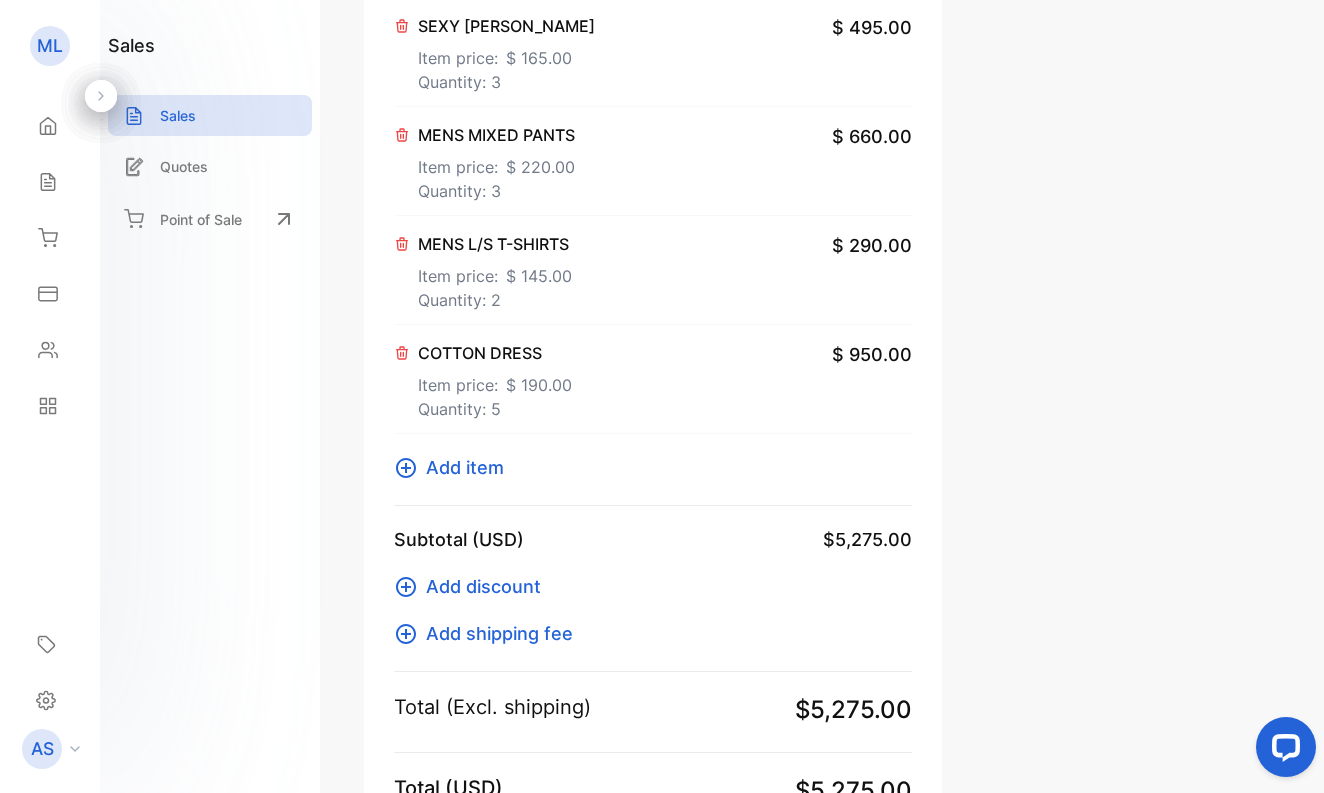 click on "Add item" at bounding box center [465, 467] 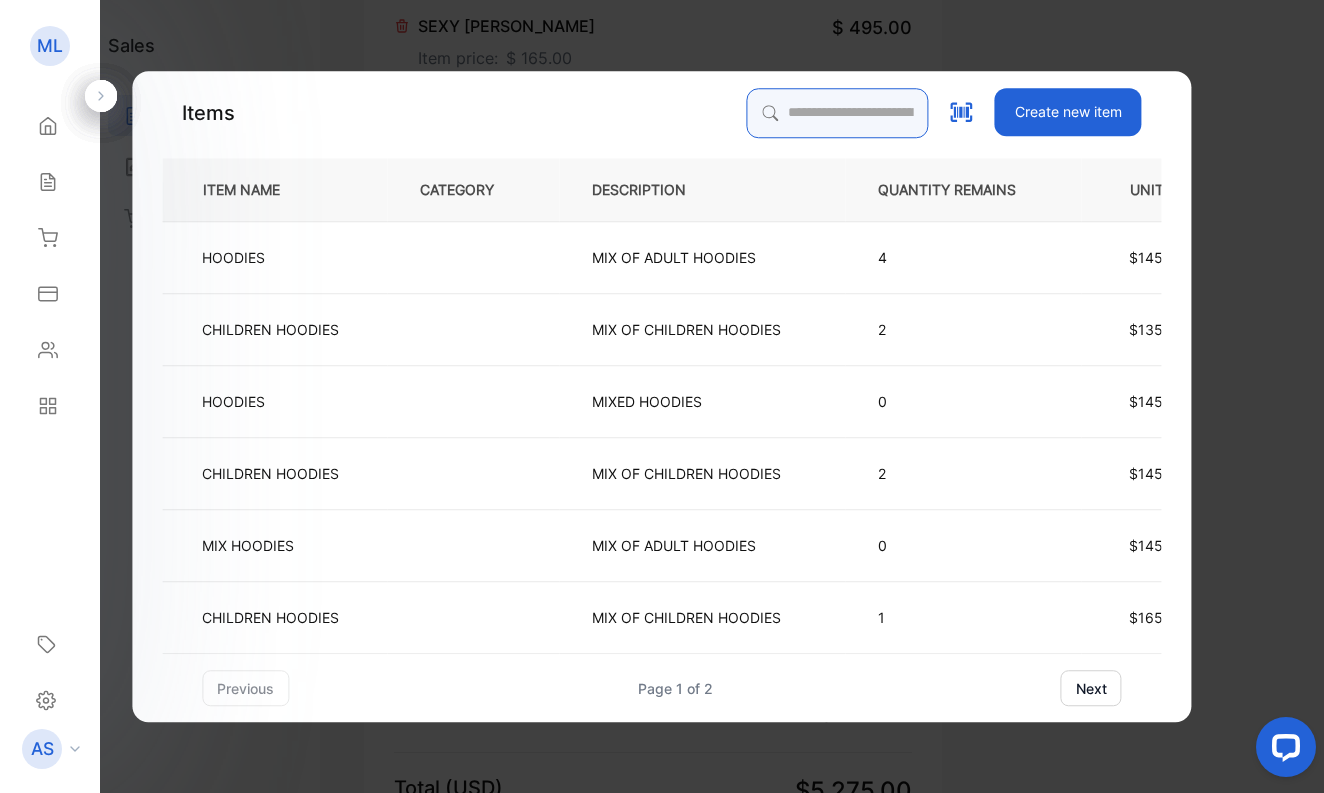 click at bounding box center [838, 113] 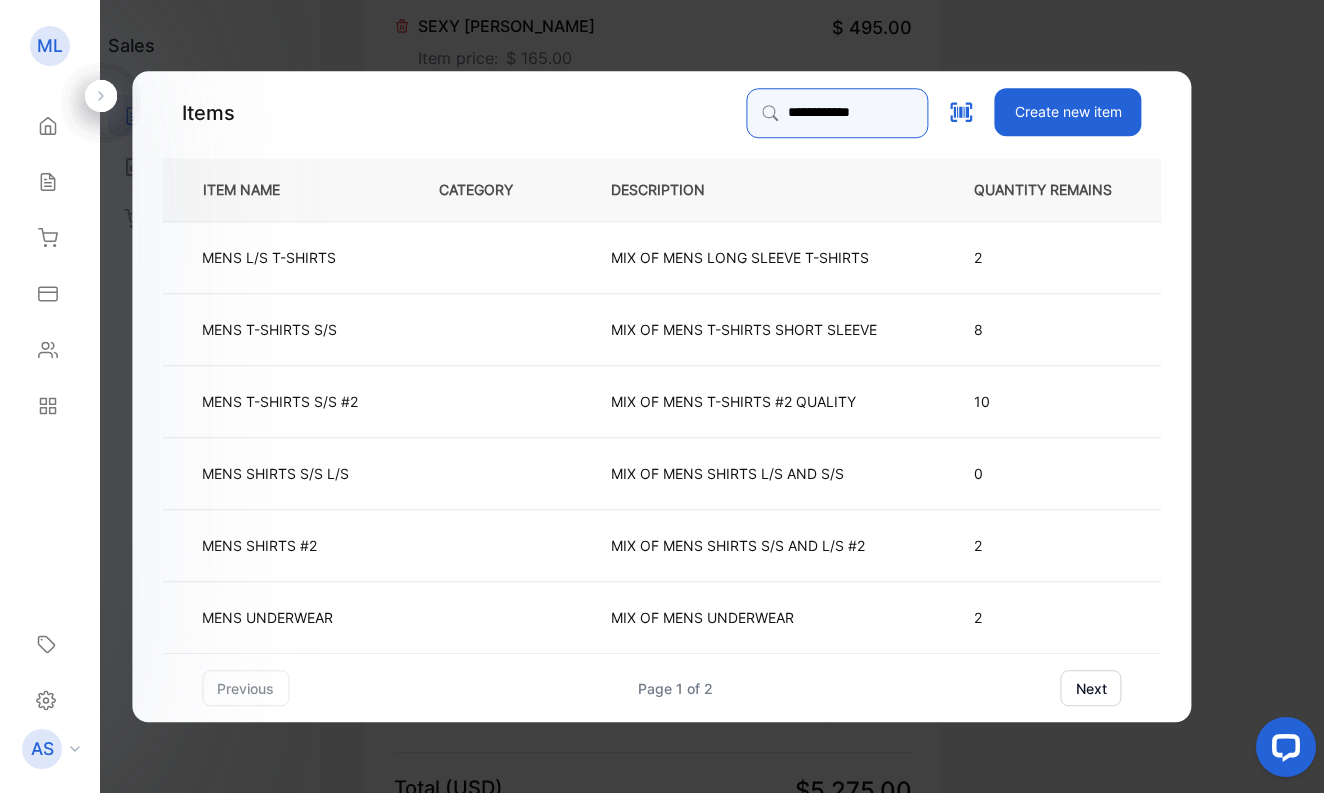type on "**********" 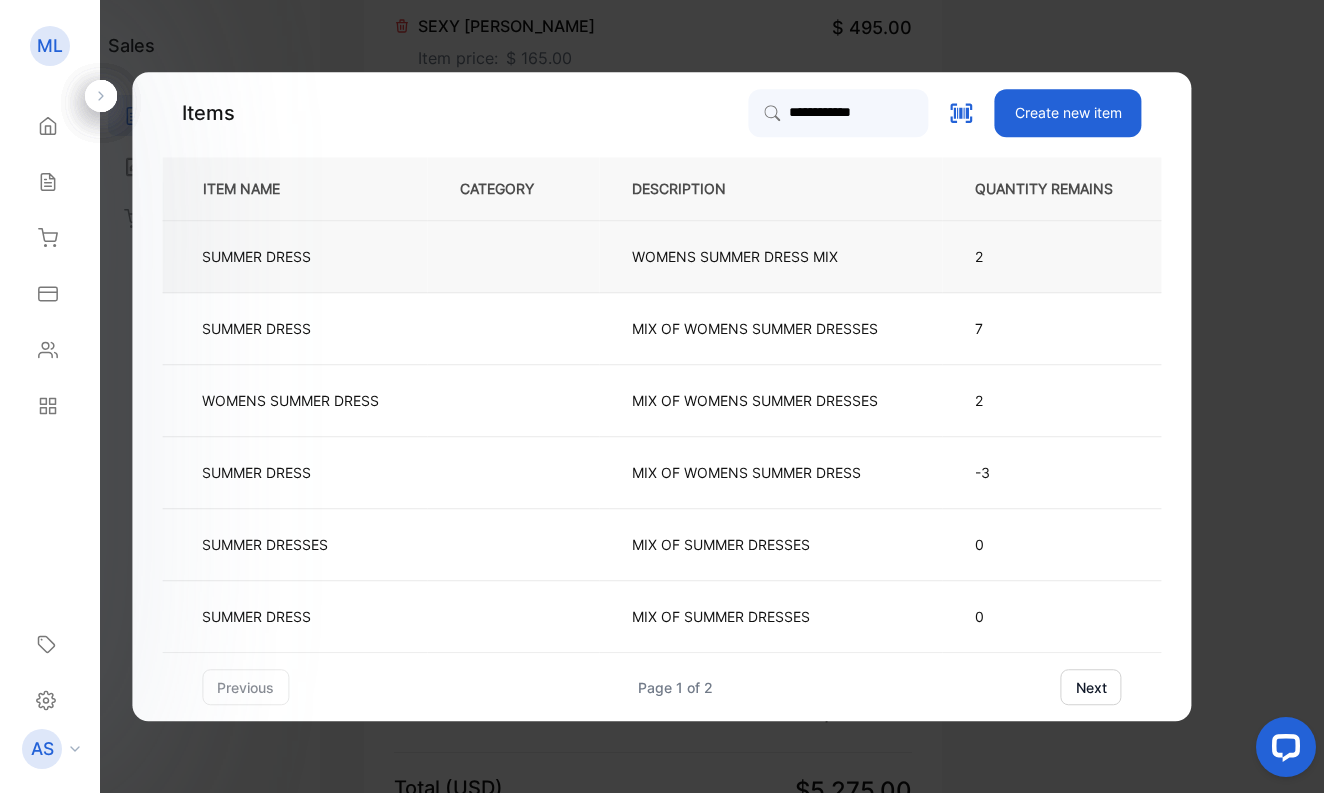 click on "SUMMER DRESS" at bounding box center [256, 256] 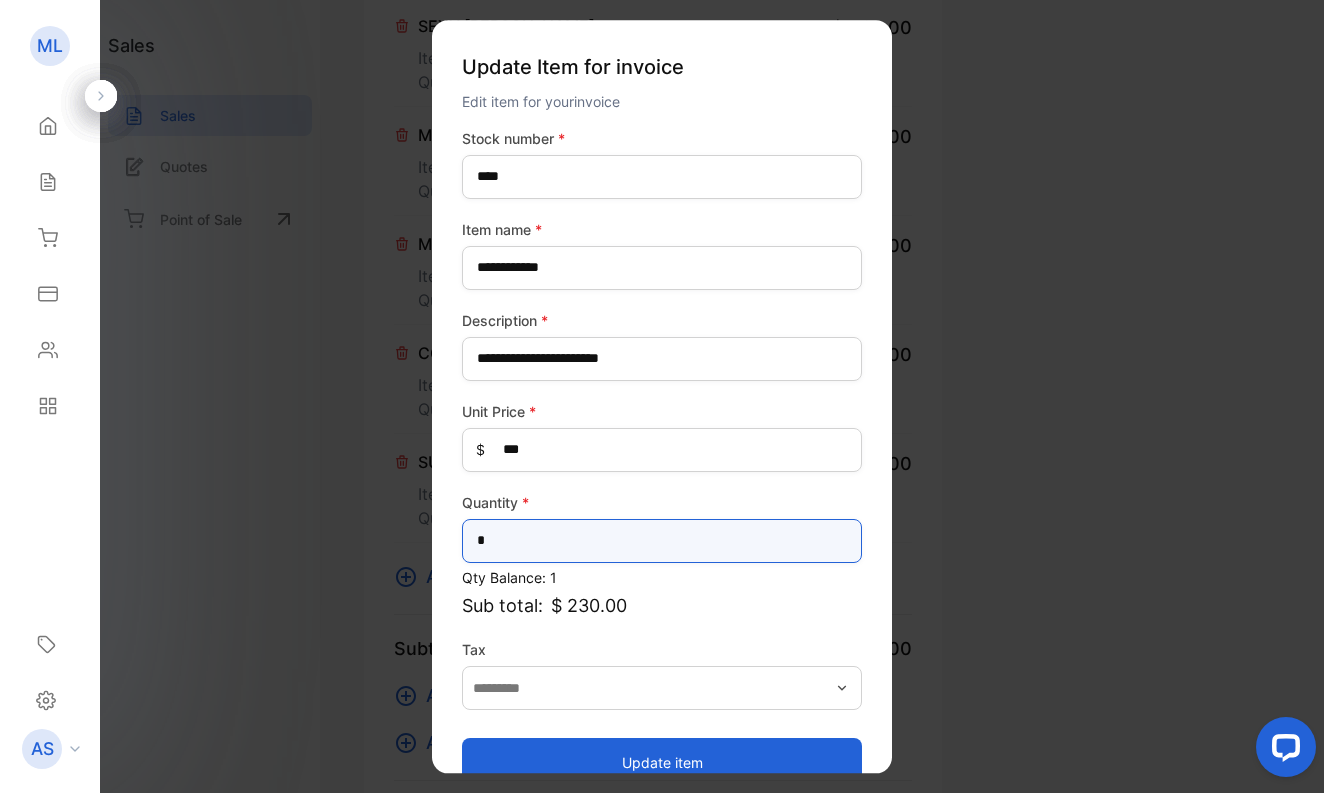 click on "*" at bounding box center (662, 541) 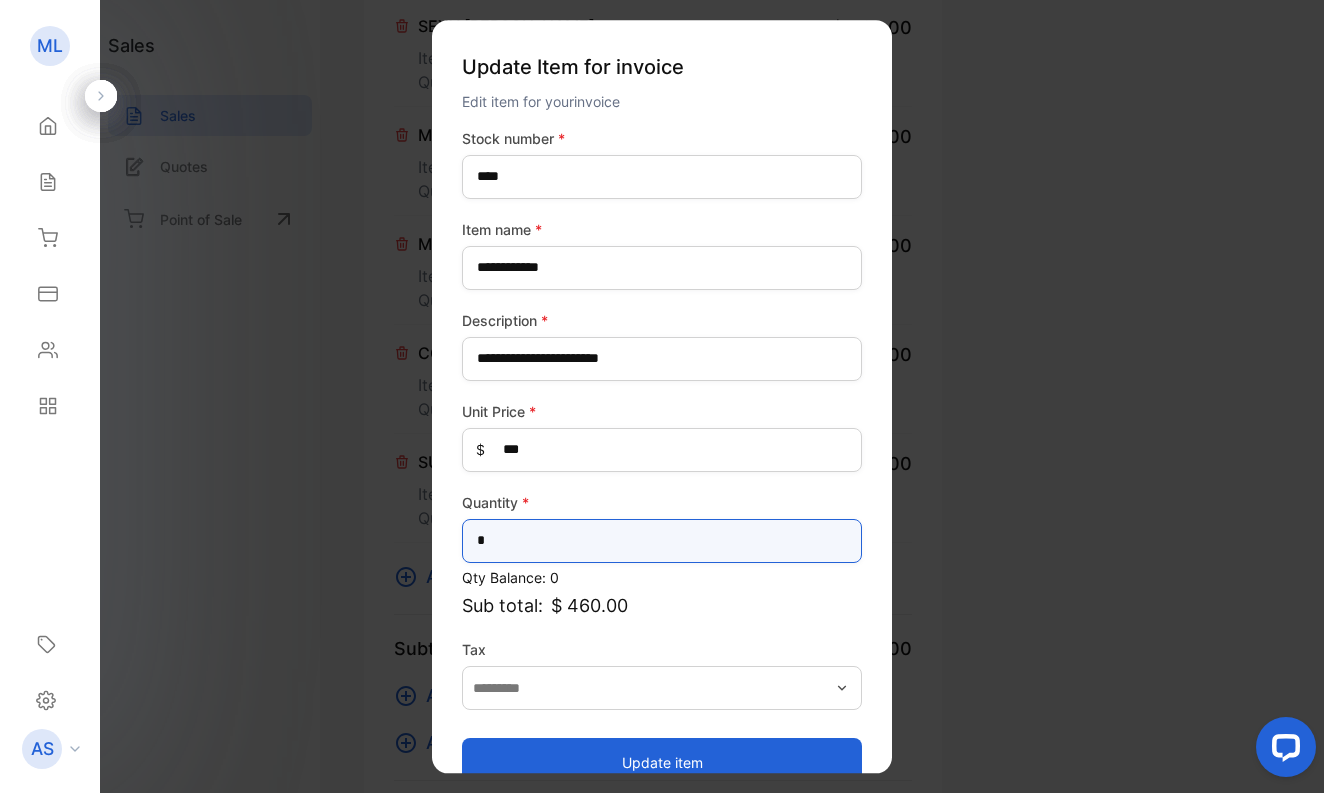 type on "*" 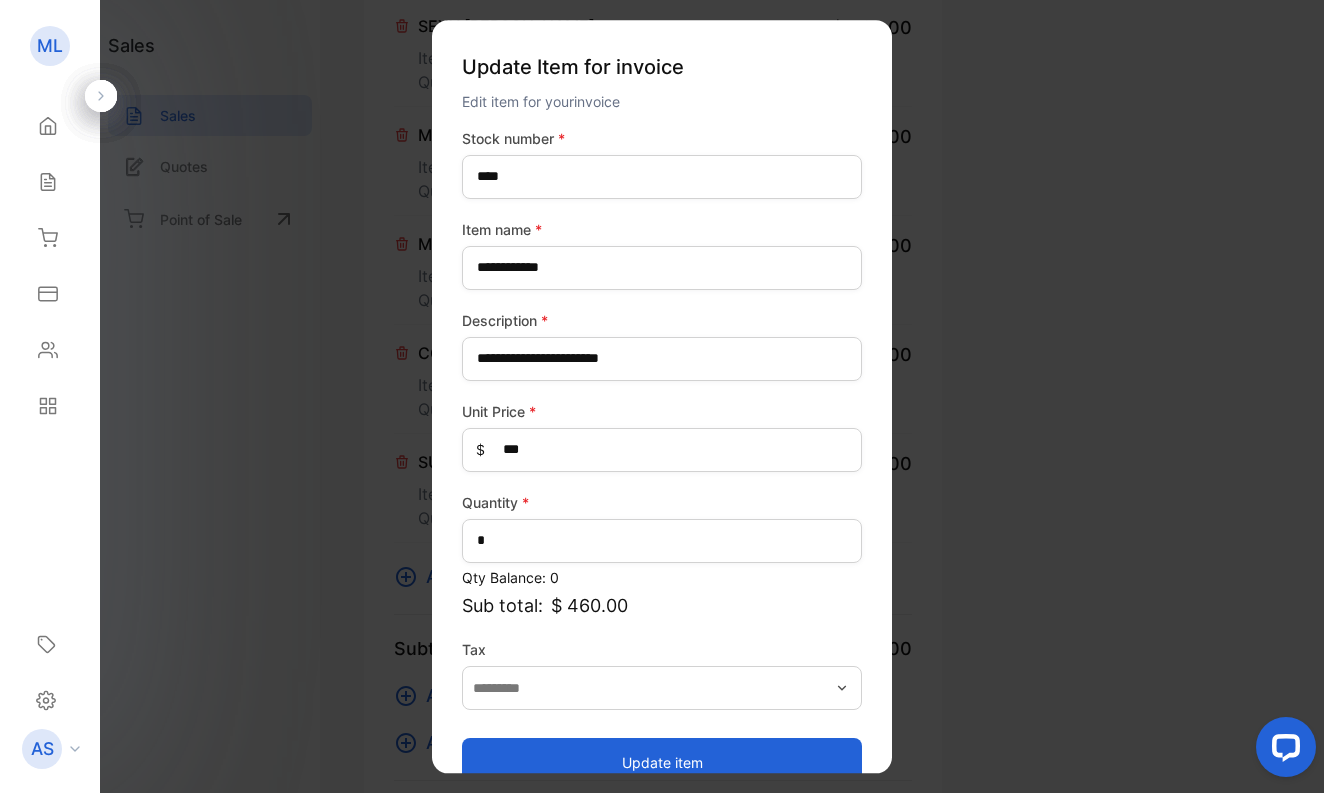 click on "Update item" at bounding box center [662, 762] 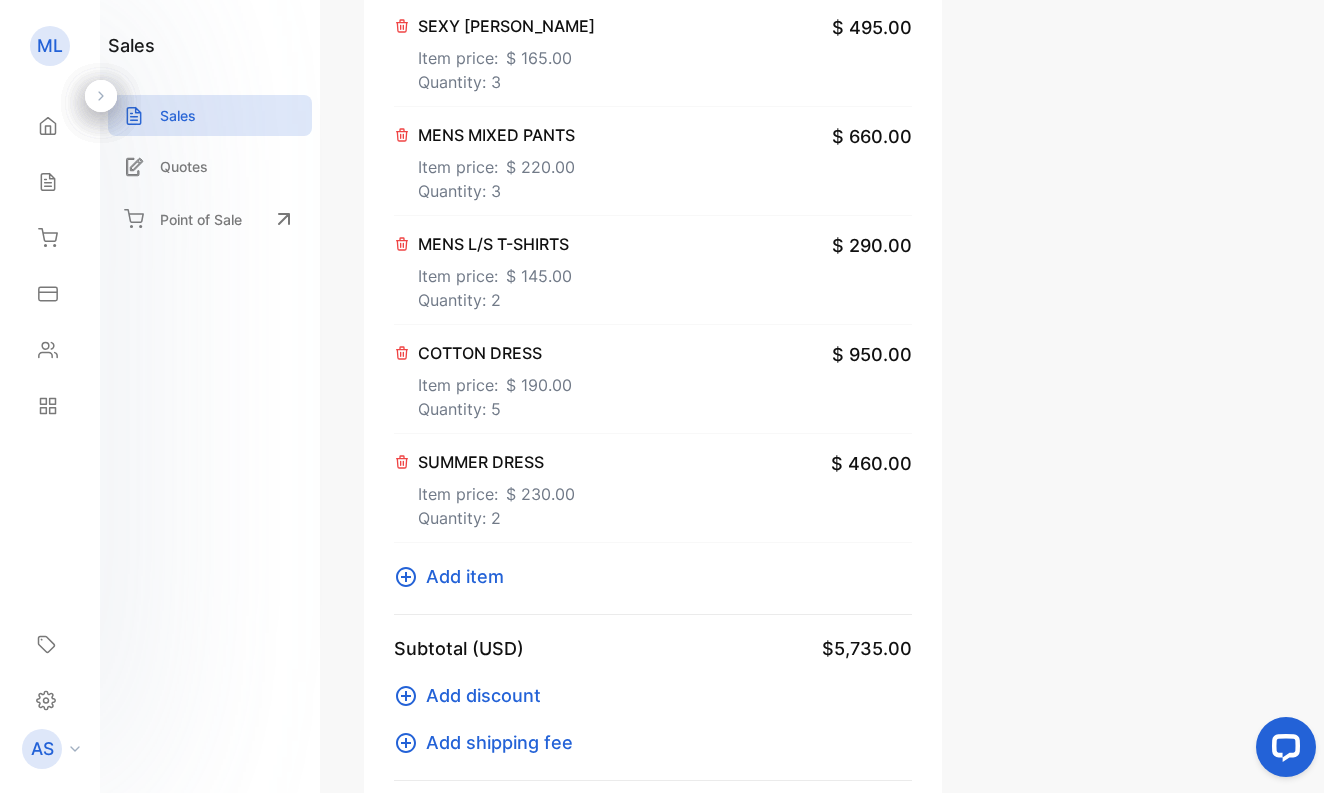 click on "Add item" at bounding box center [465, 576] 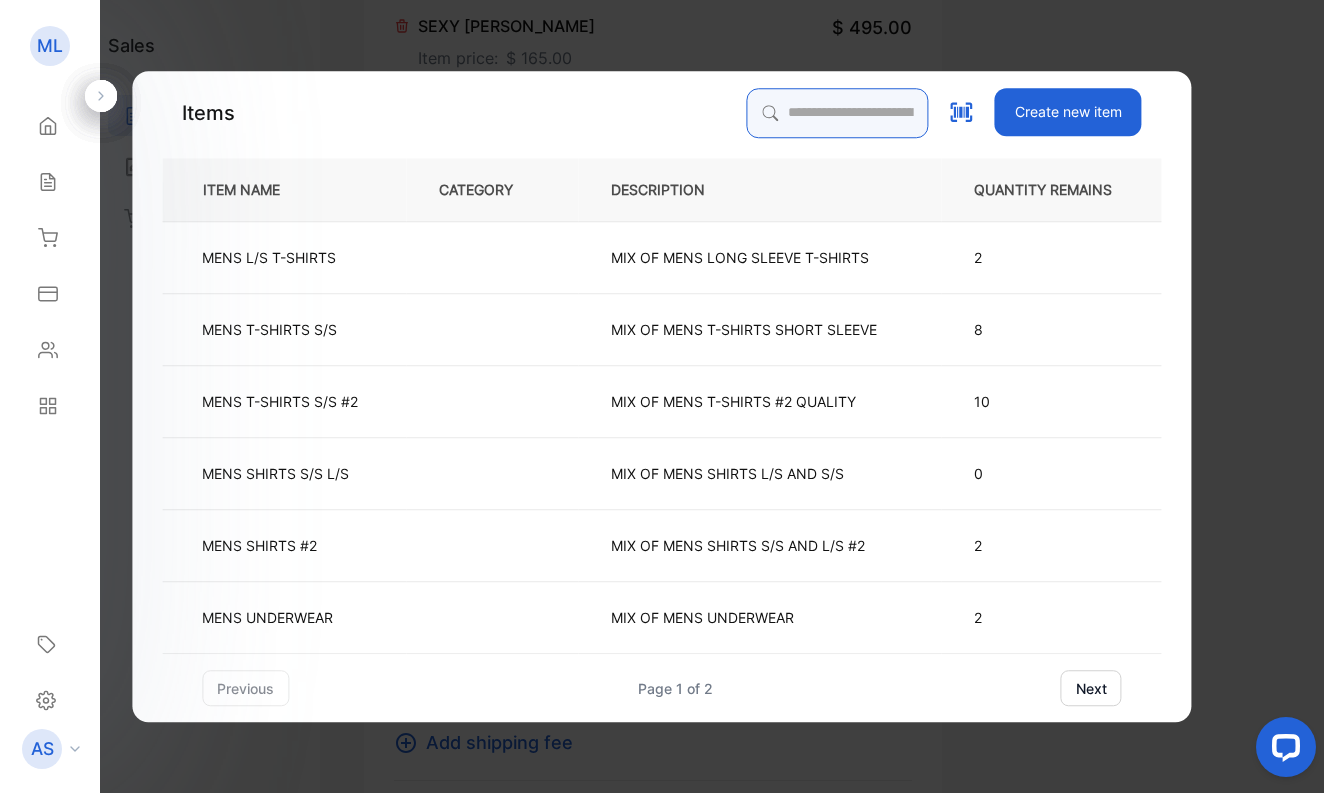 click at bounding box center (838, 113) 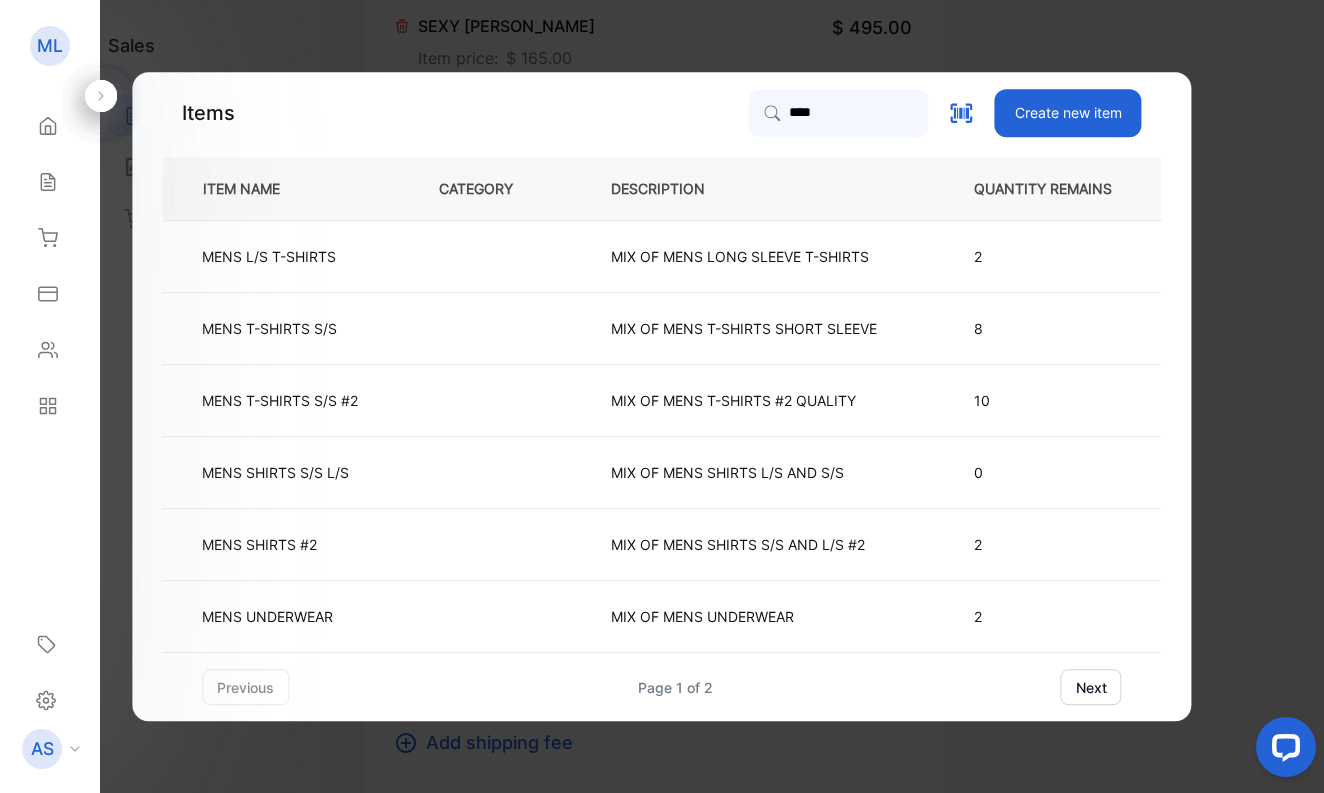 click on "next" at bounding box center (1091, 687) 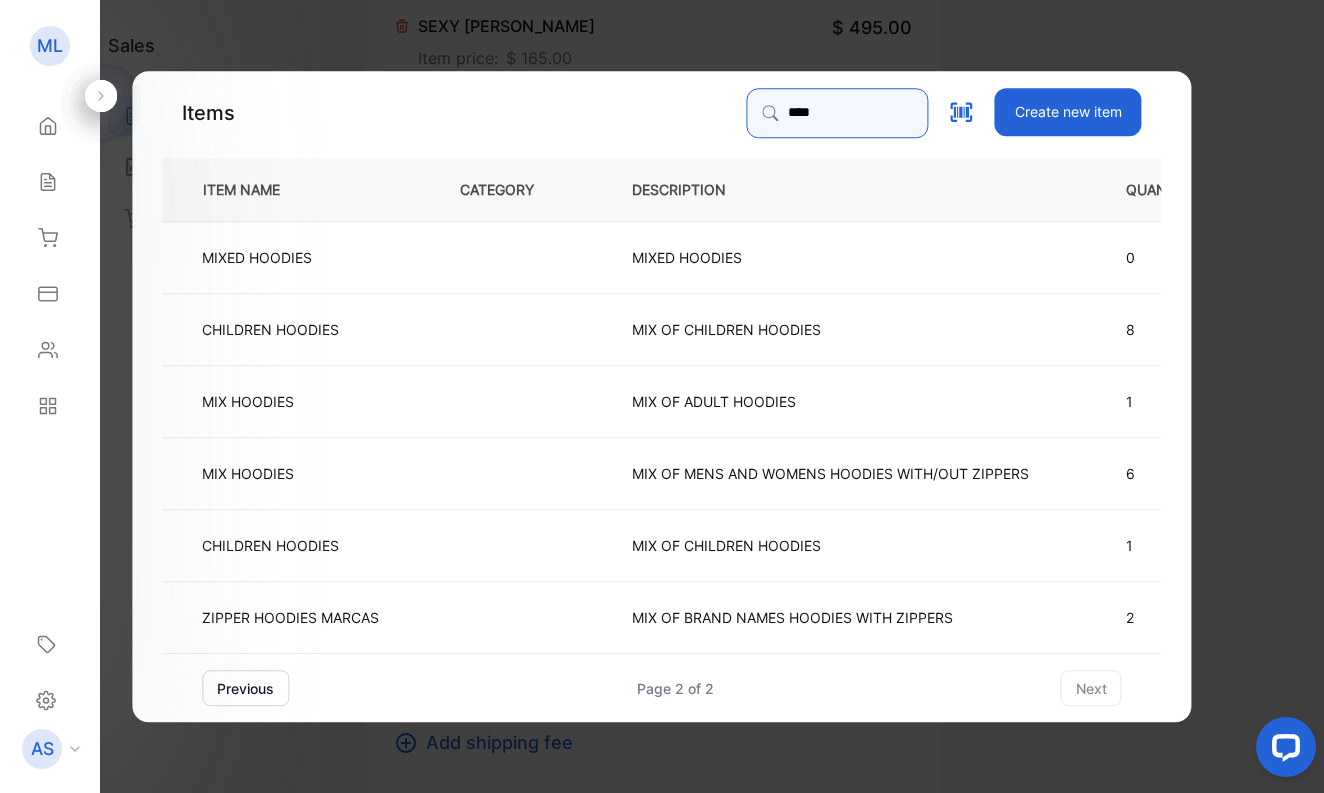 click on "****" at bounding box center [838, 113] 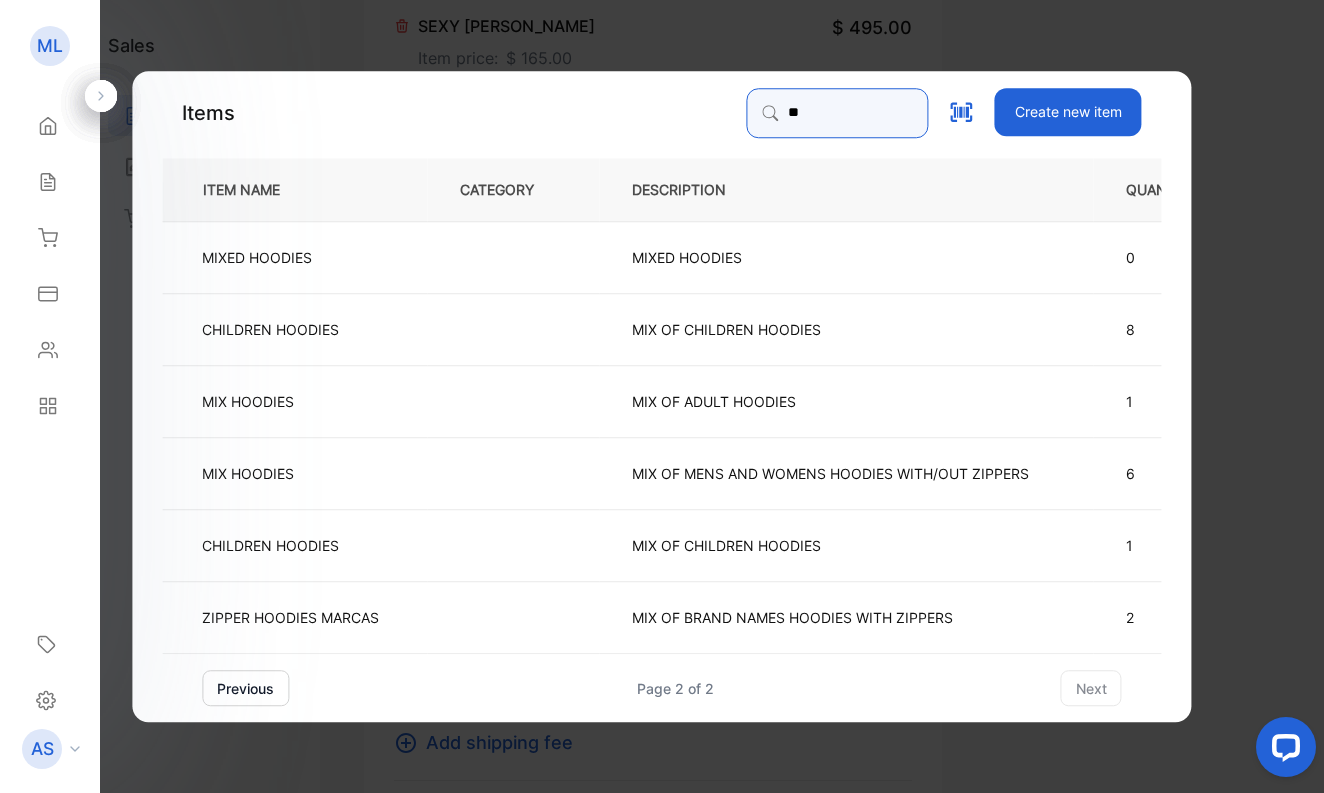type on "*" 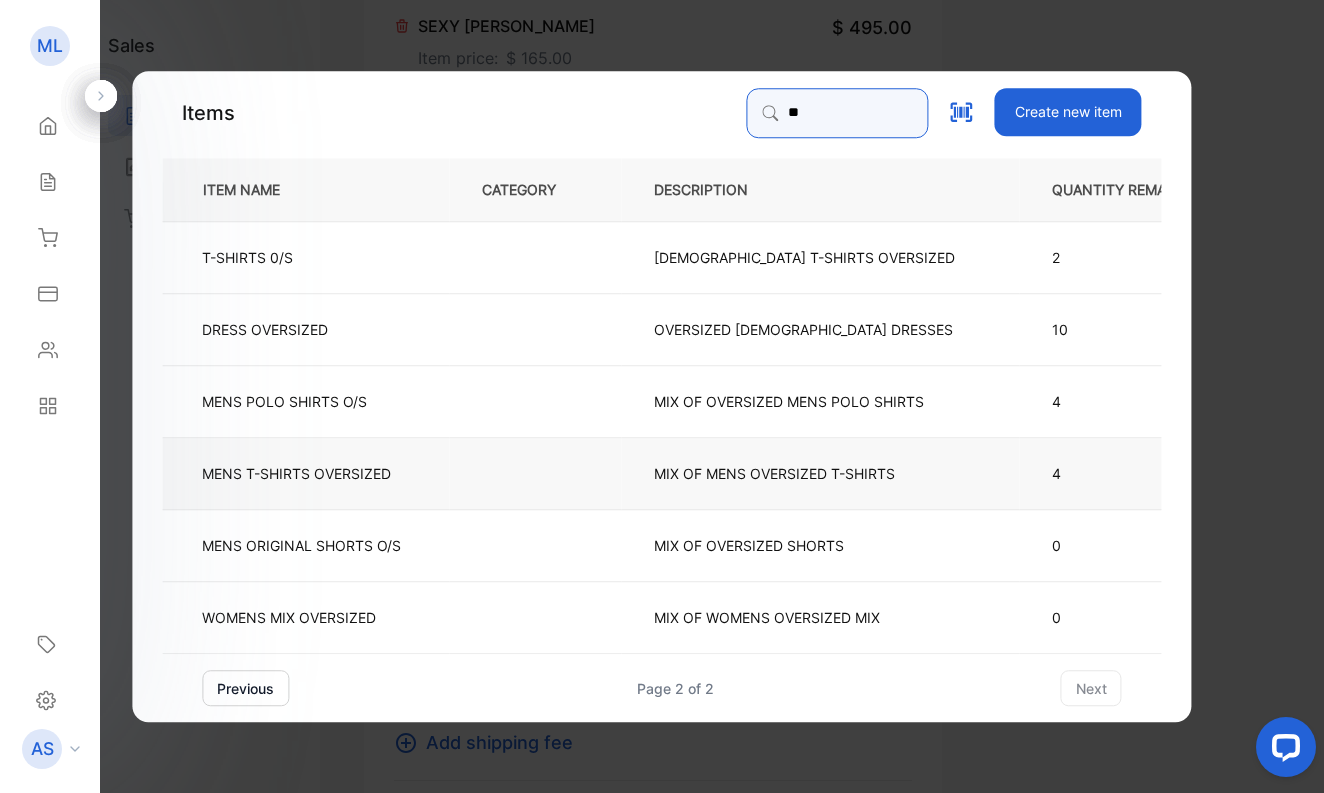 type on "*" 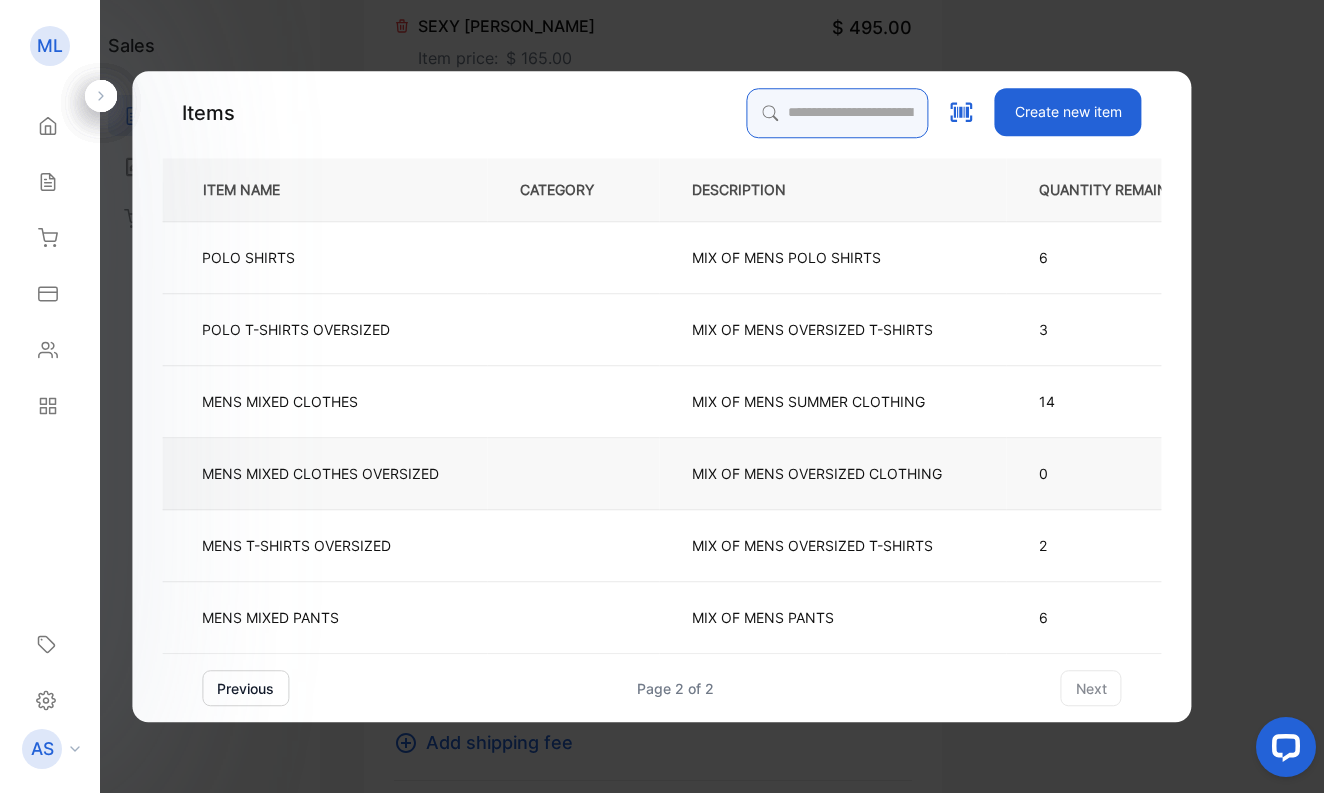 type 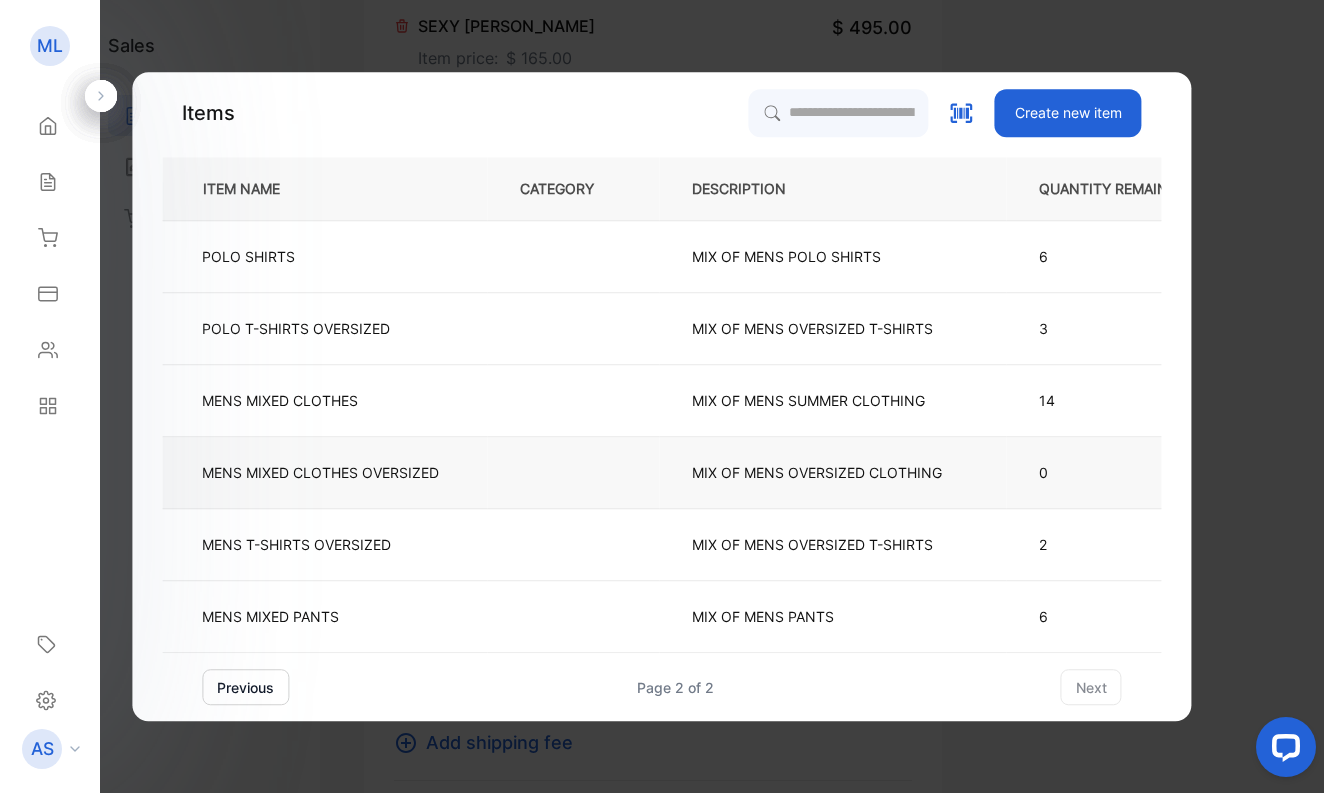 click on "MENS MIXED CLOTHES OVERSIZED" at bounding box center (320, 472) 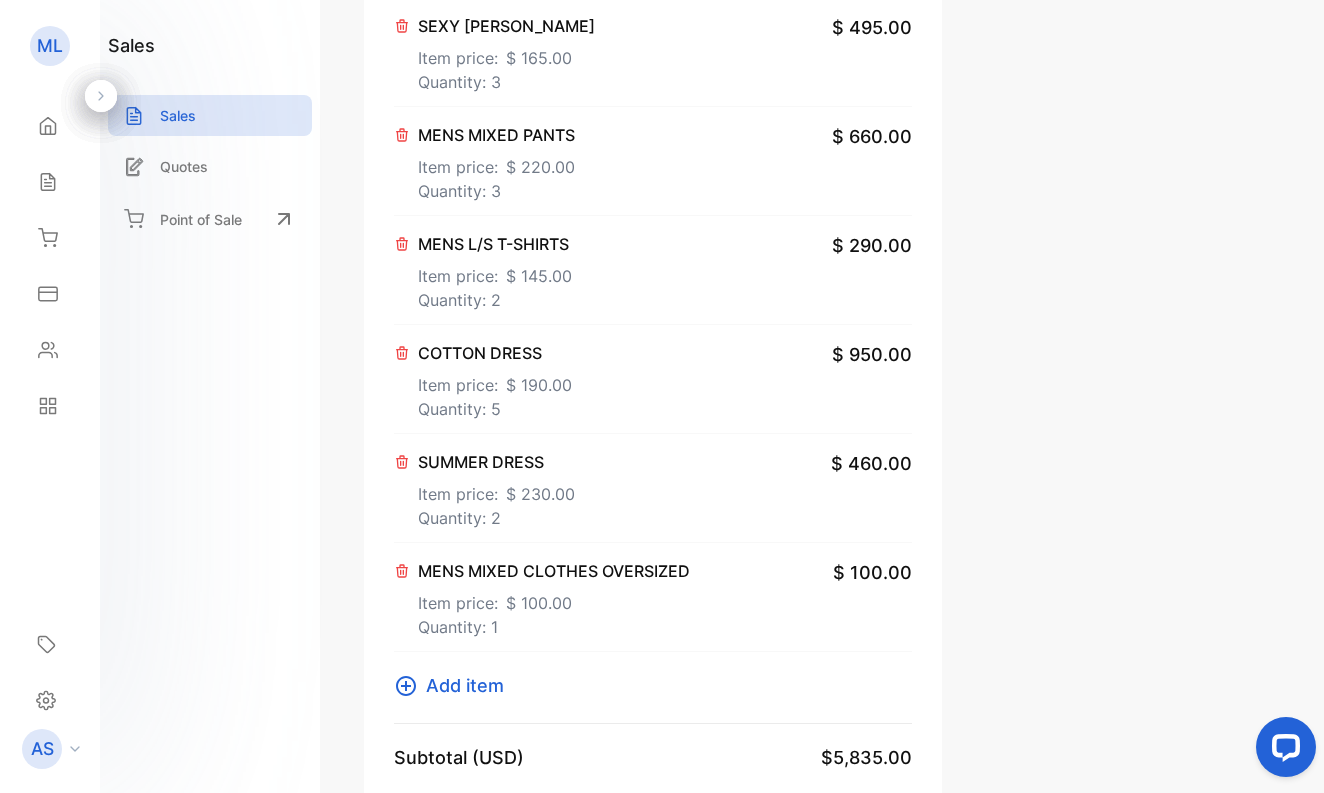 click on "Add item" at bounding box center [465, 685] 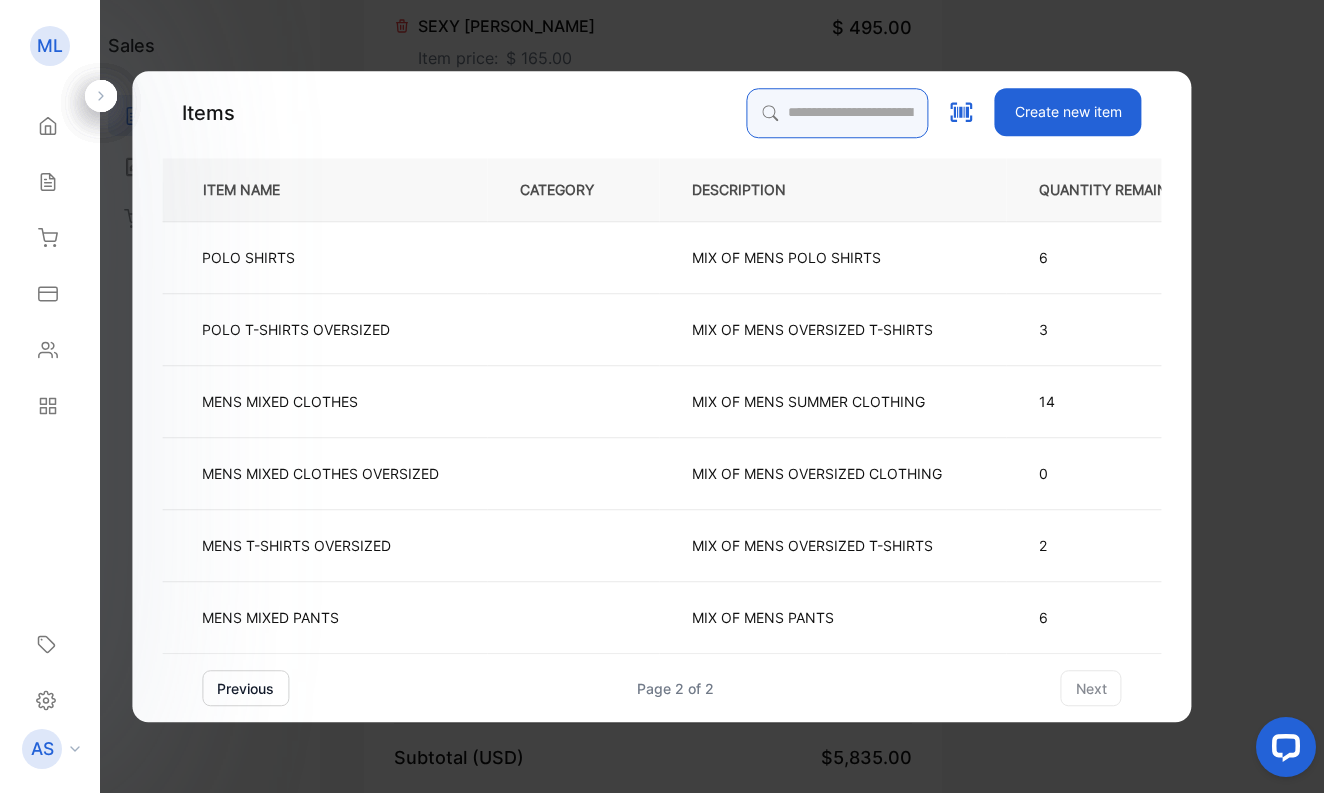 click at bounding box center [838, 113] 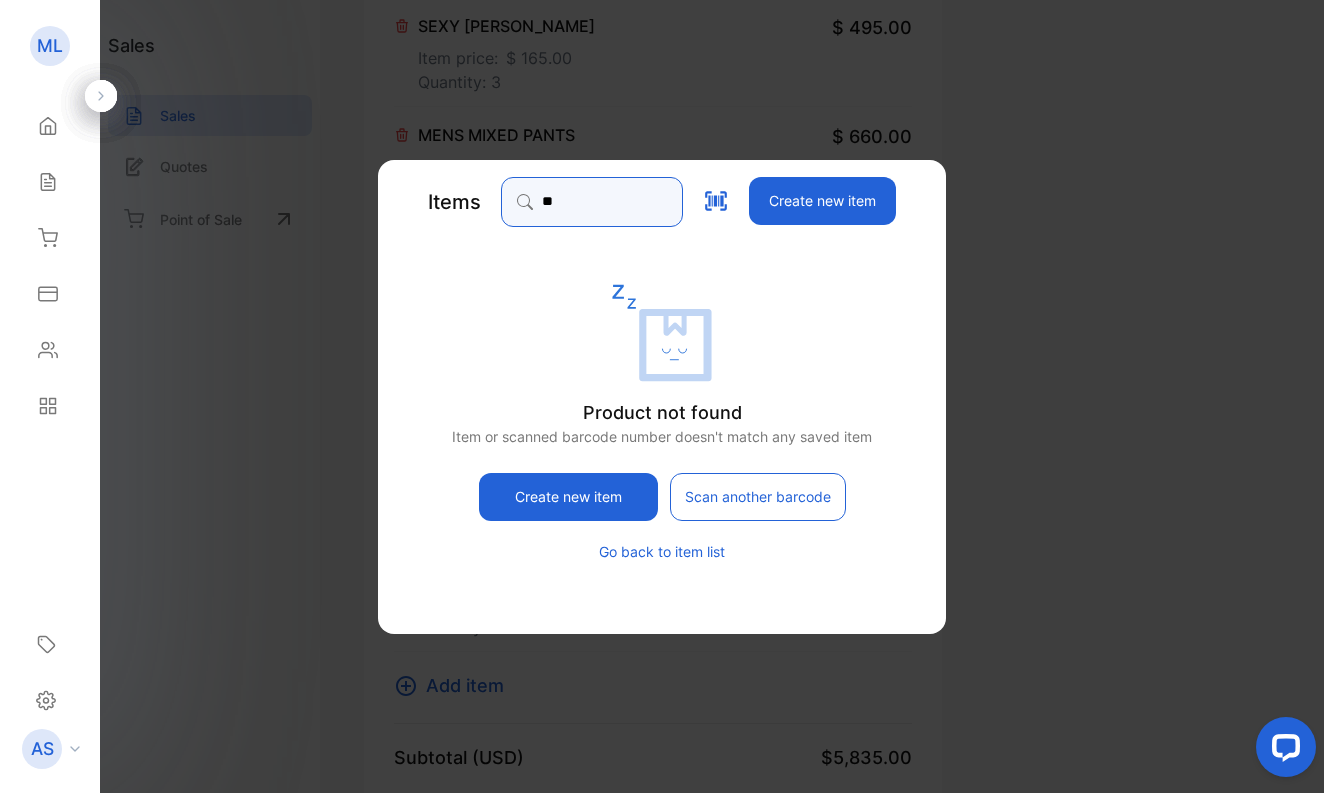 type on "*" 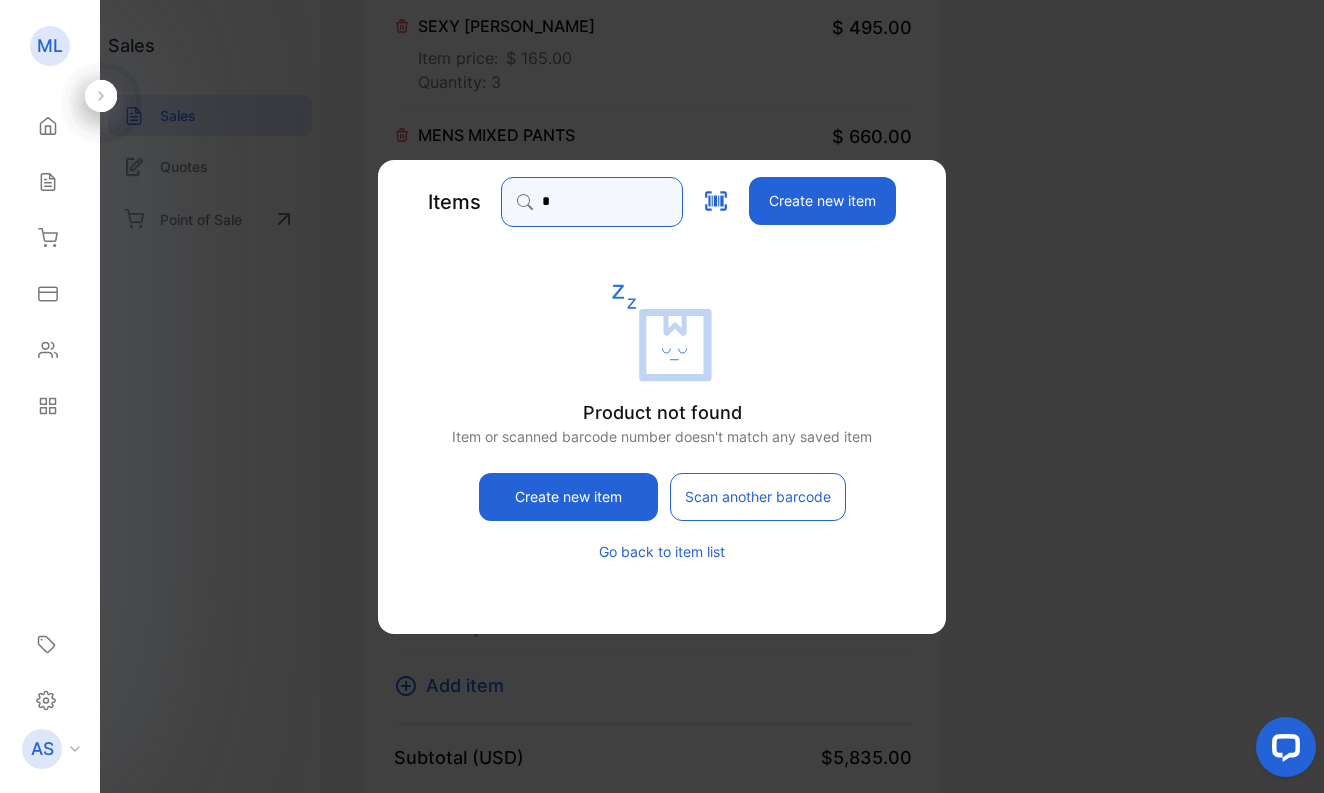 type 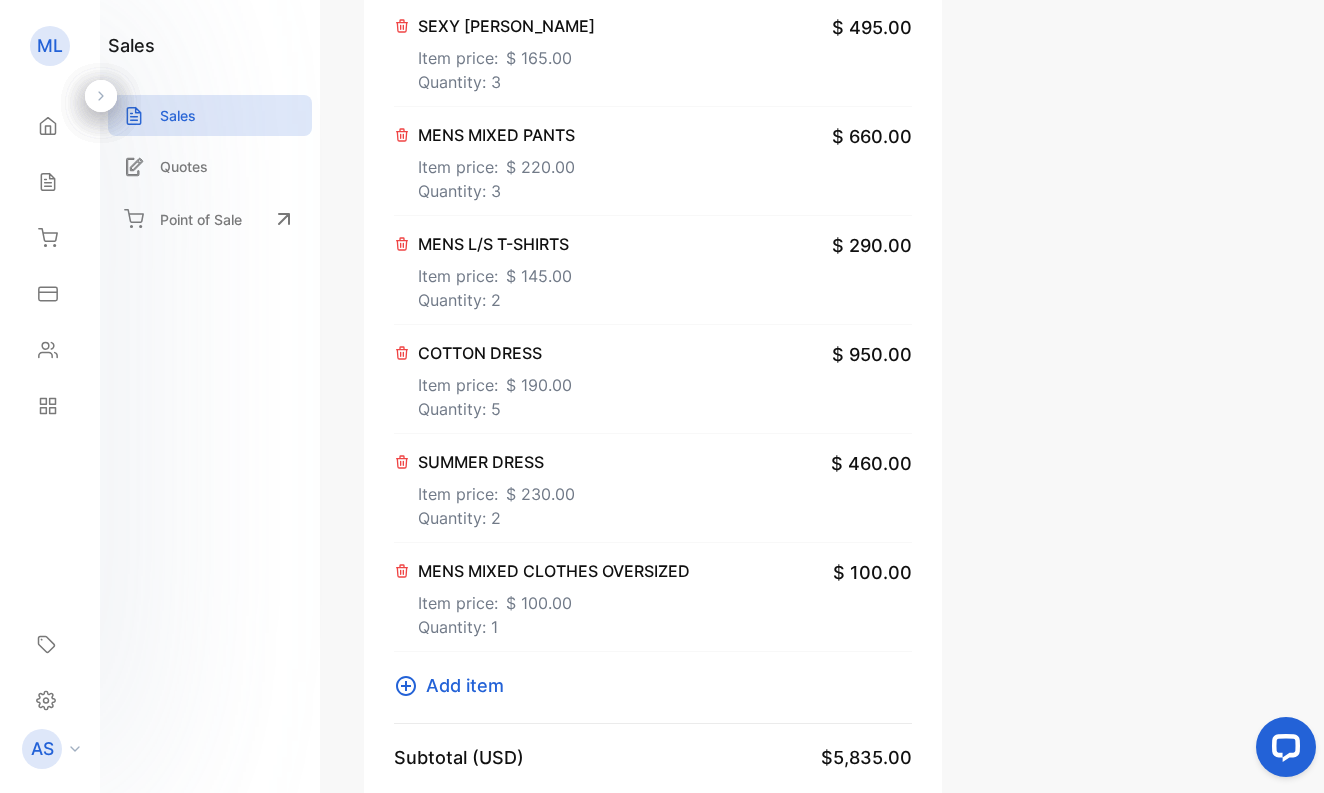 click on "MENS MIXED CLOTHES OVERSIZED" at bounding box center [554, 571] 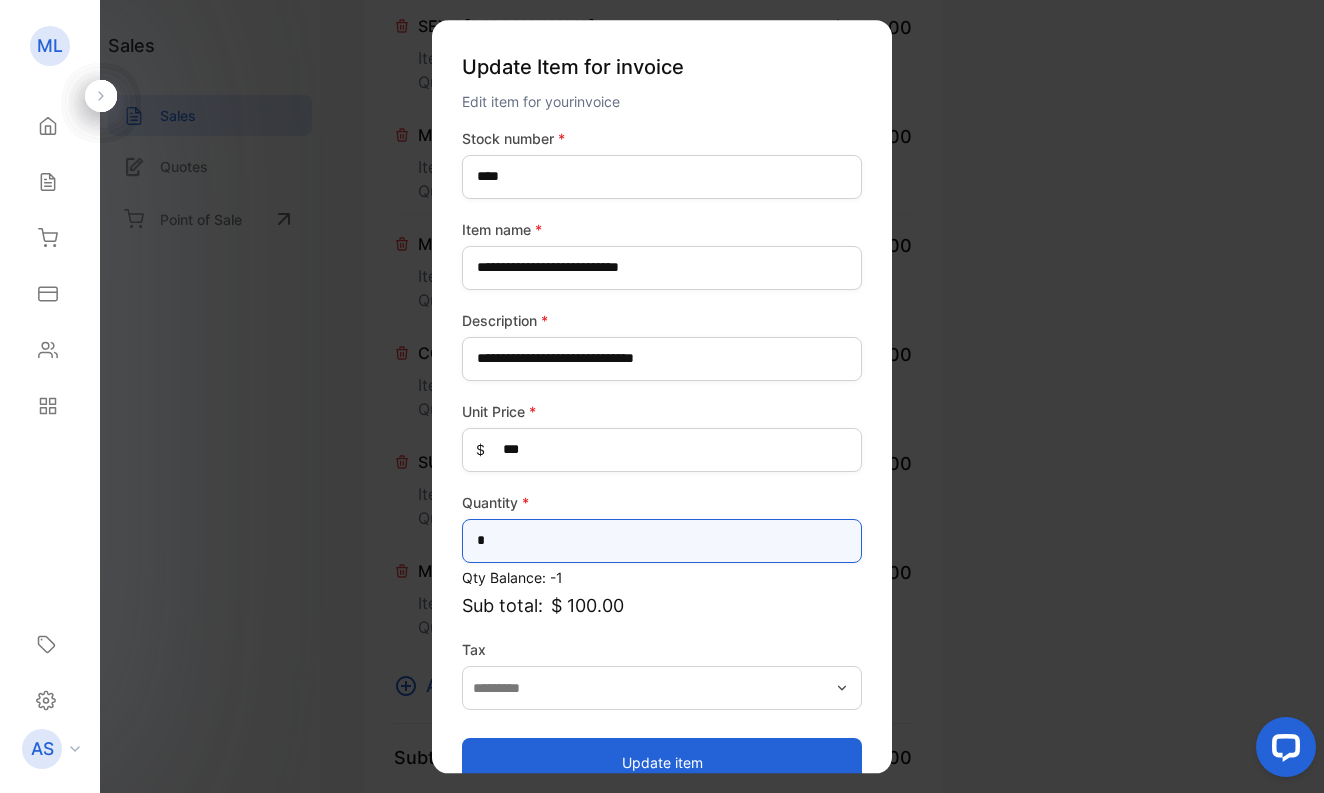 click on "*" at bounding box center (662, 541) 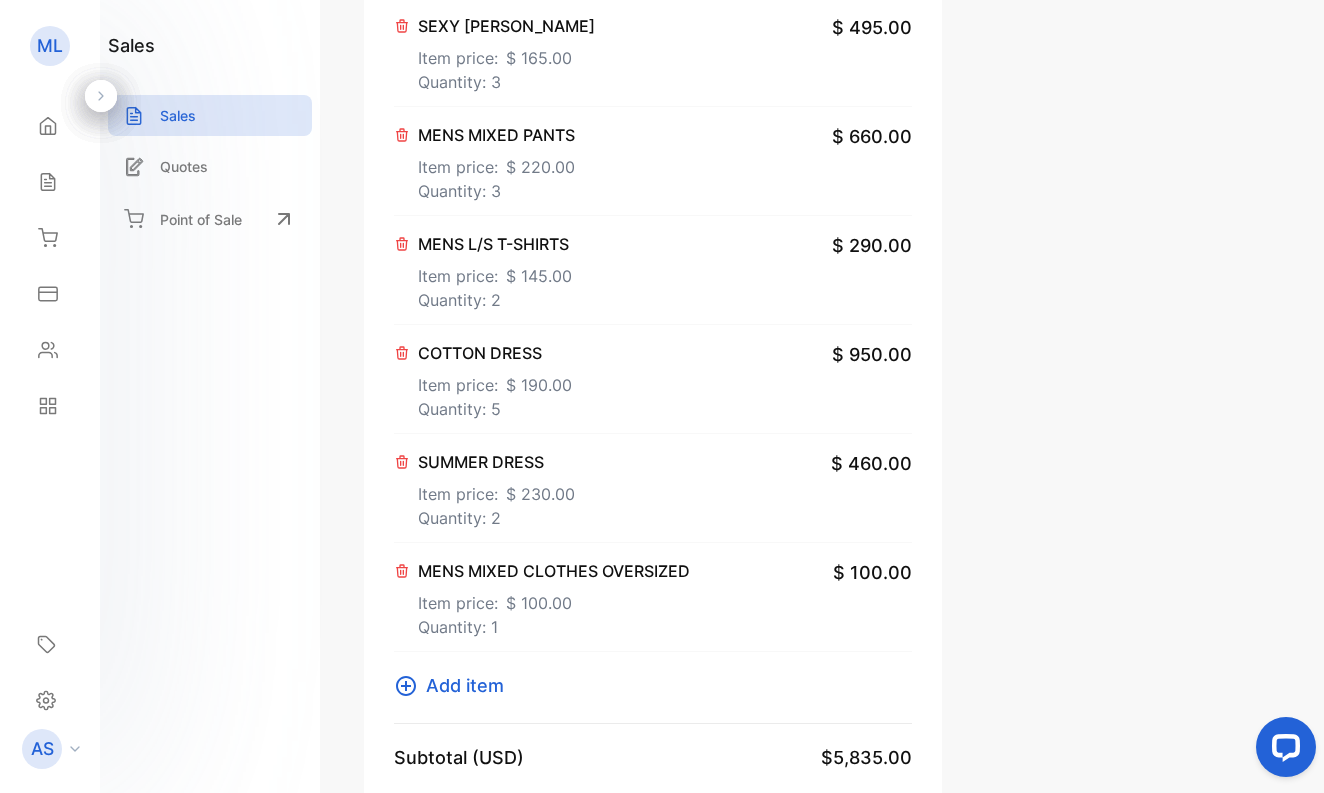 click 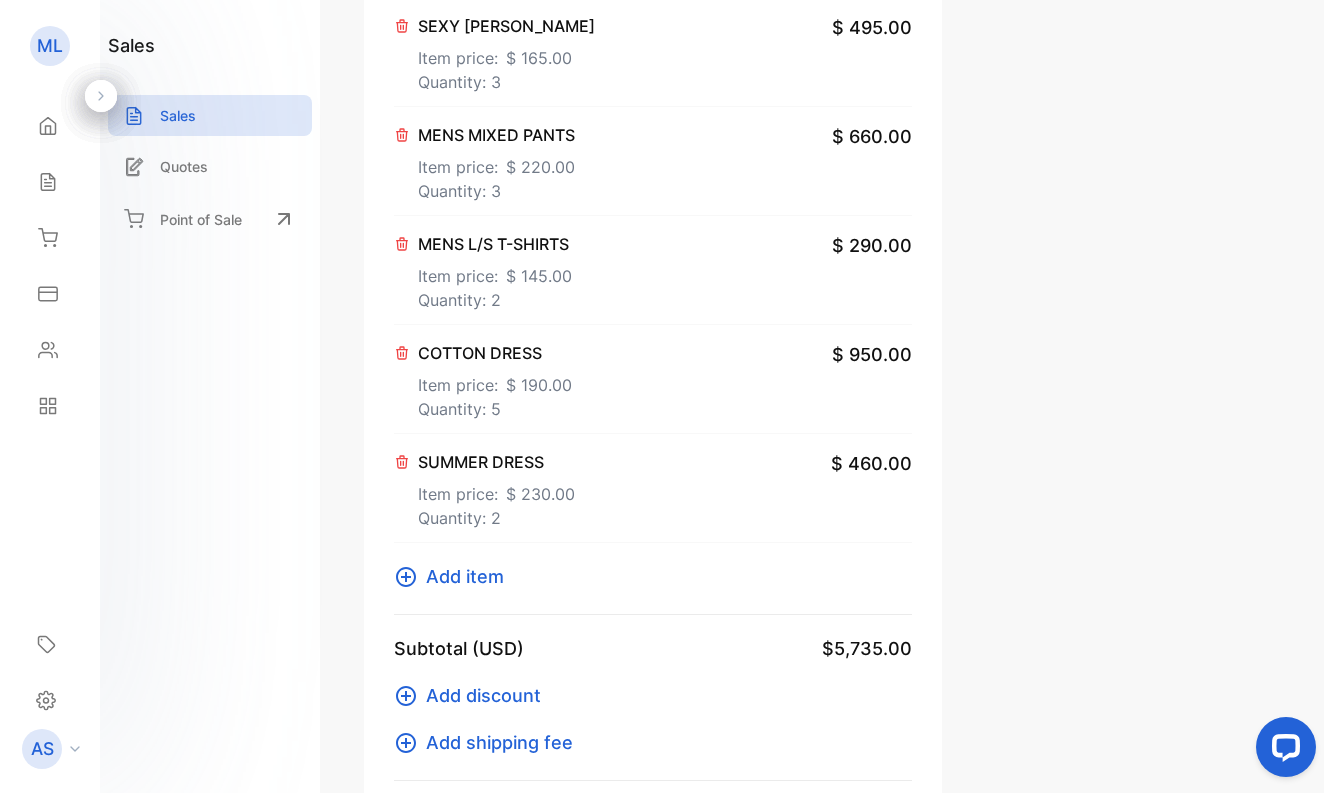 click on "Add item" at bounding box center (465, 576) 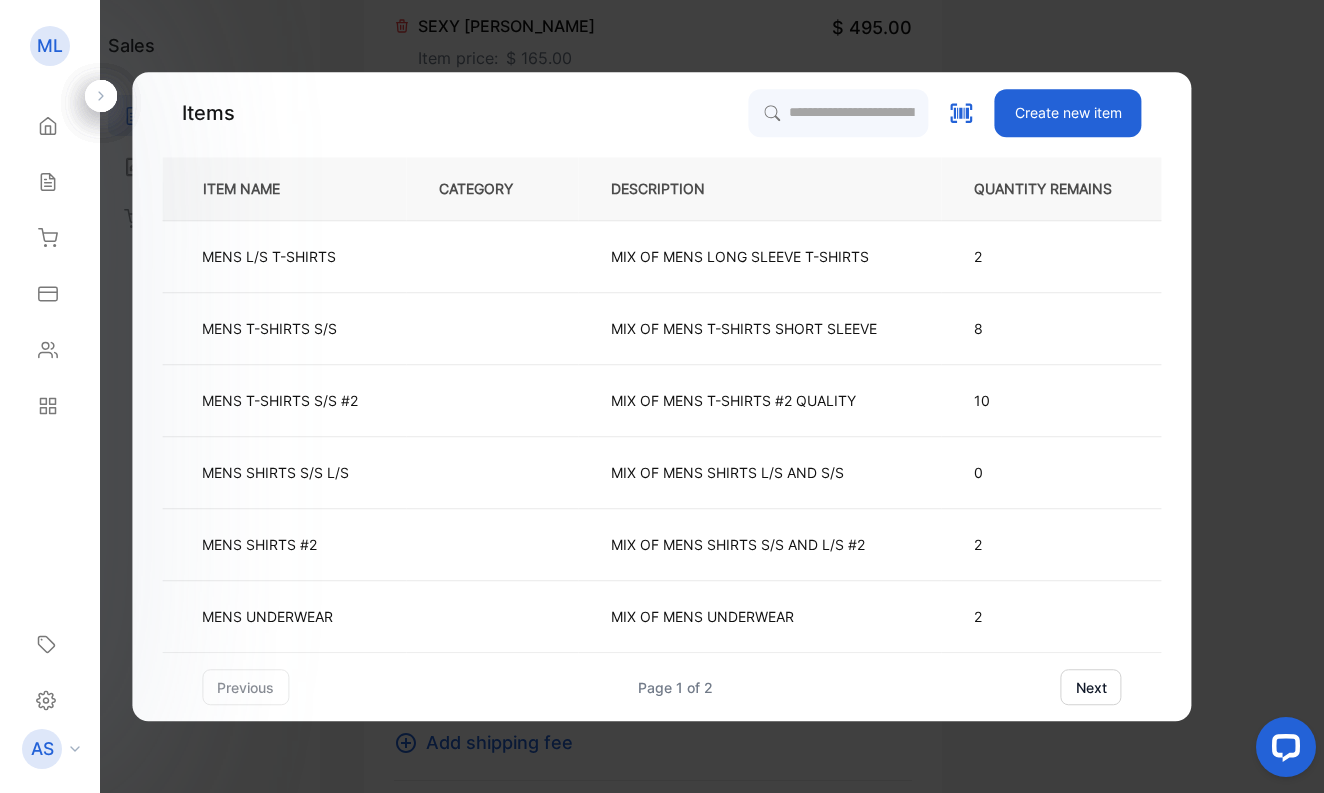 click on "next" at bounding box center (1091, 687) 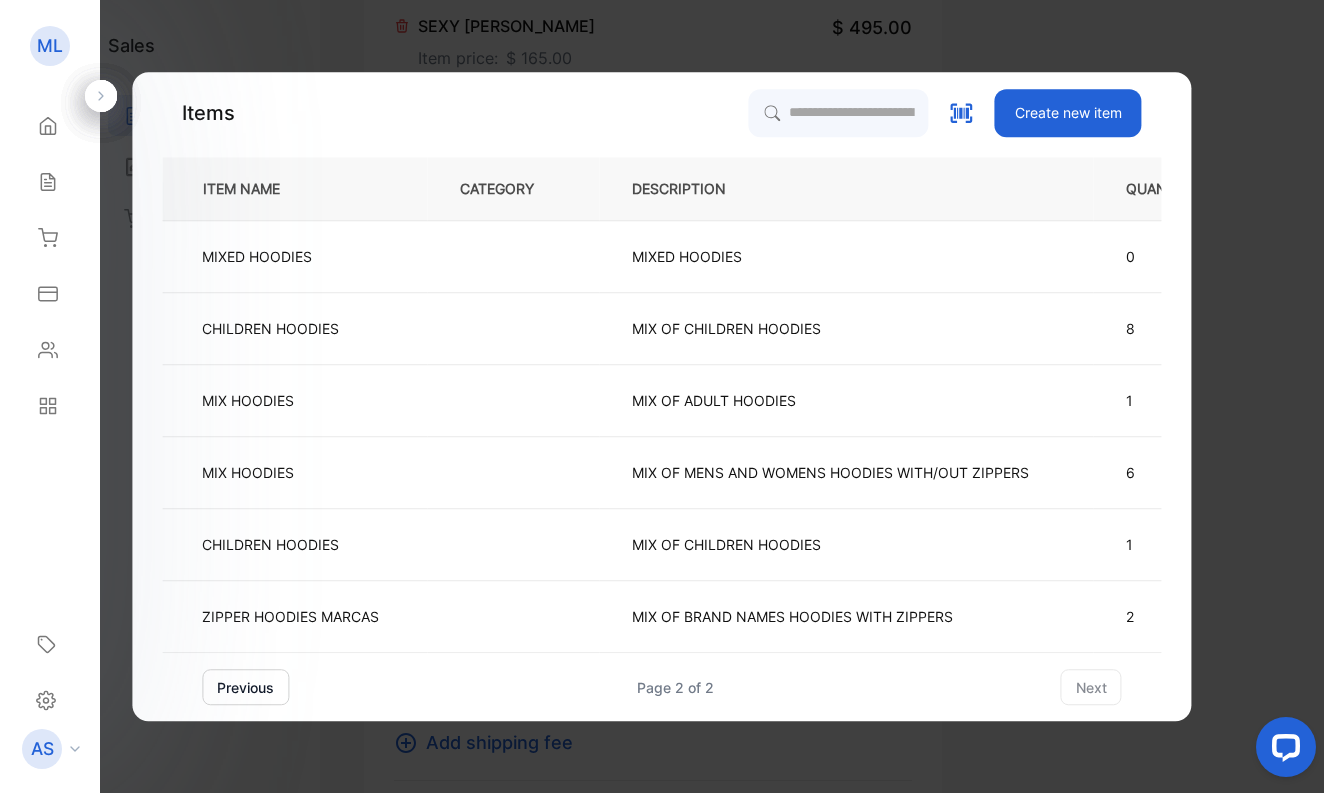click on "previous" at bounding box center (245, 687) 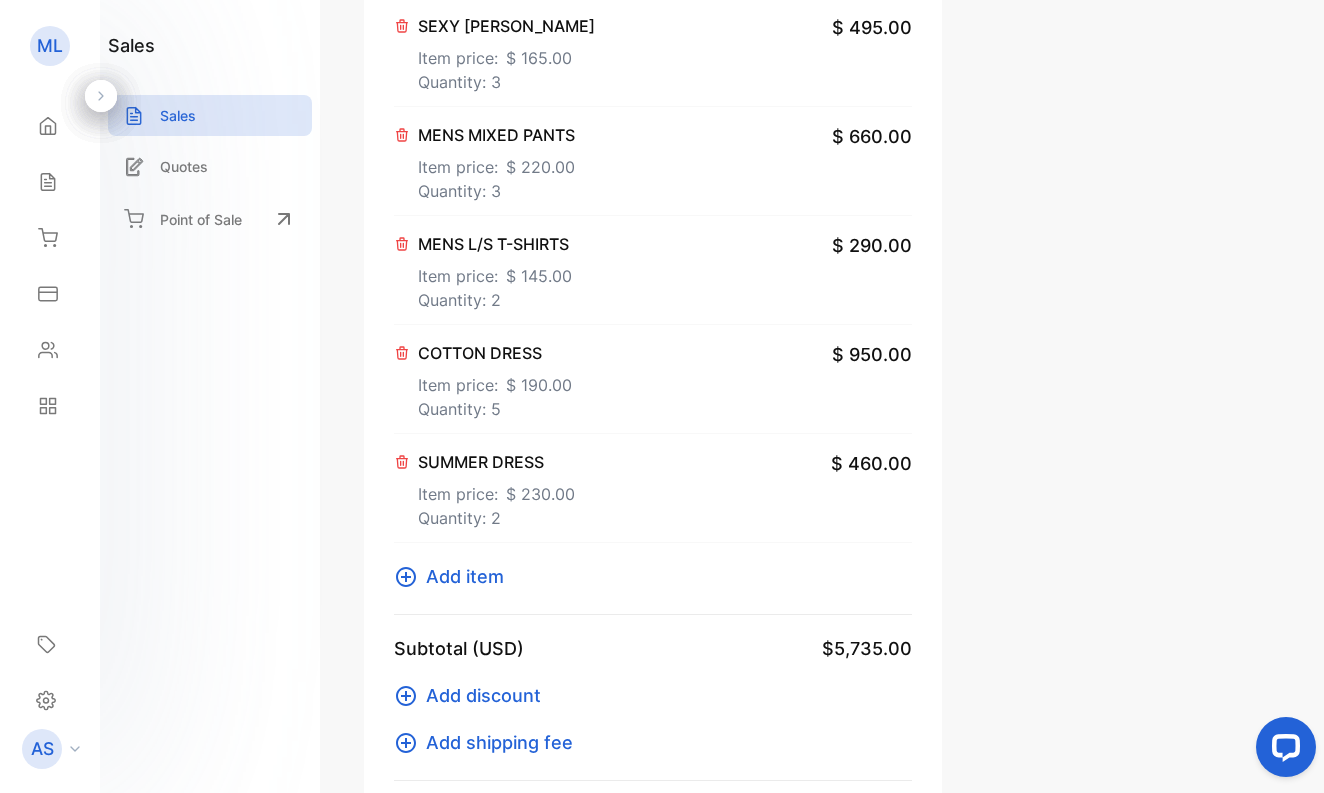 click on "Add item" at bounding box center [465, 576] 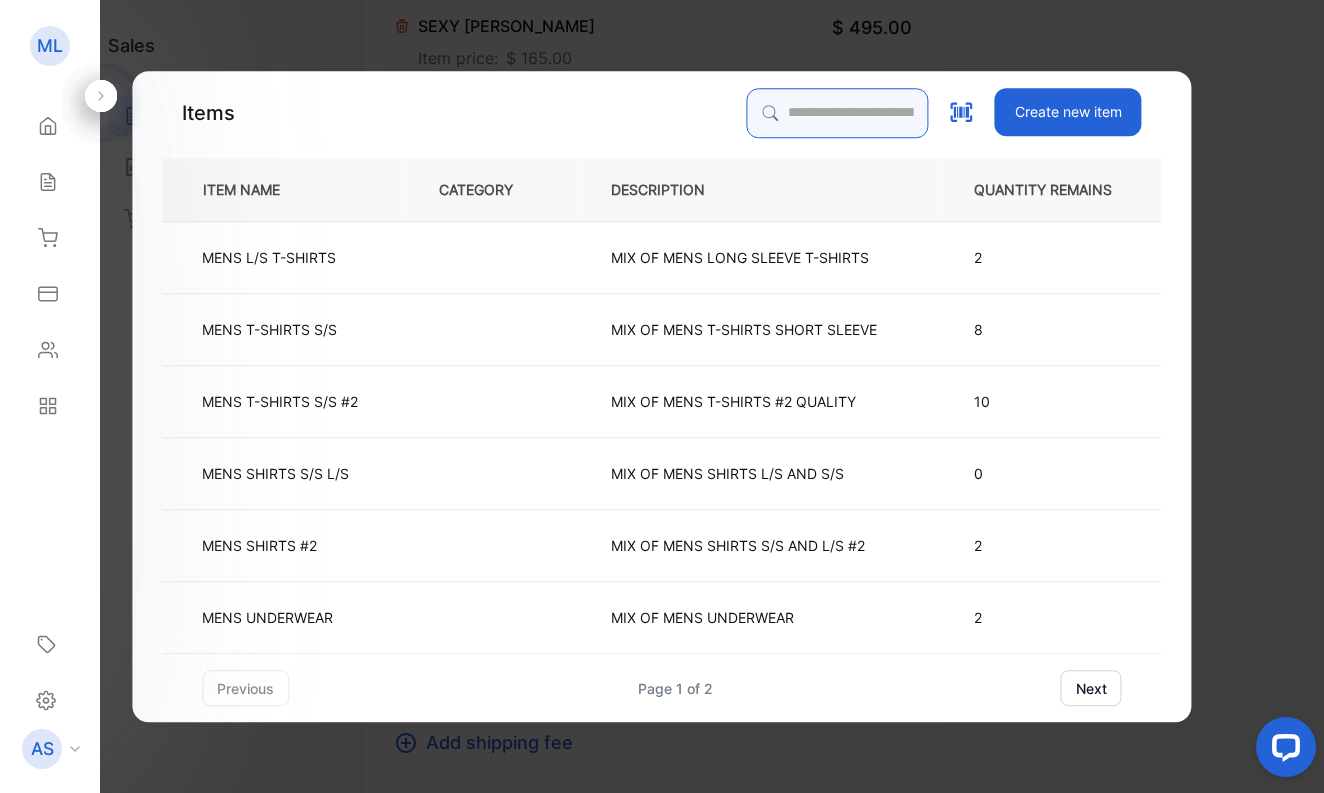 click at bounding box center [838, 113] 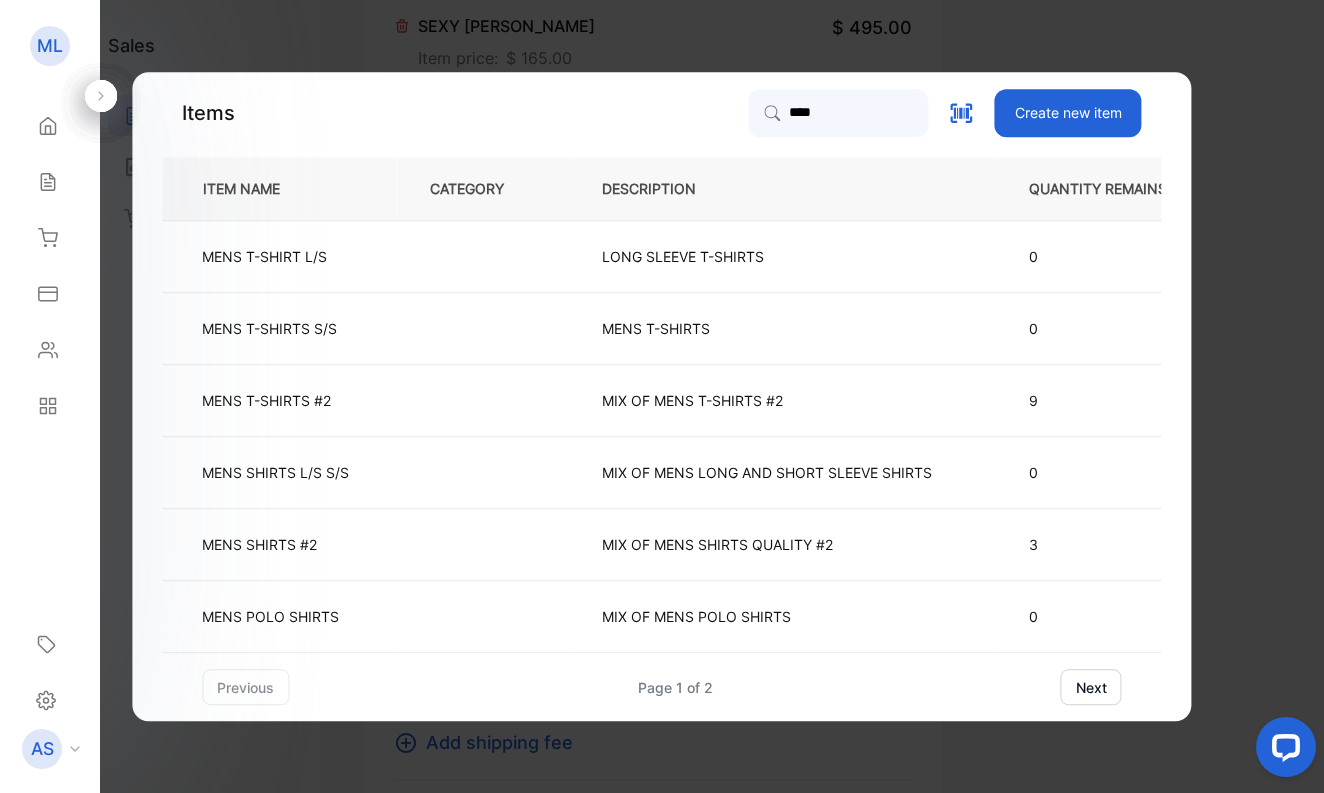 click on "next" at bounding box center [1091, 687] 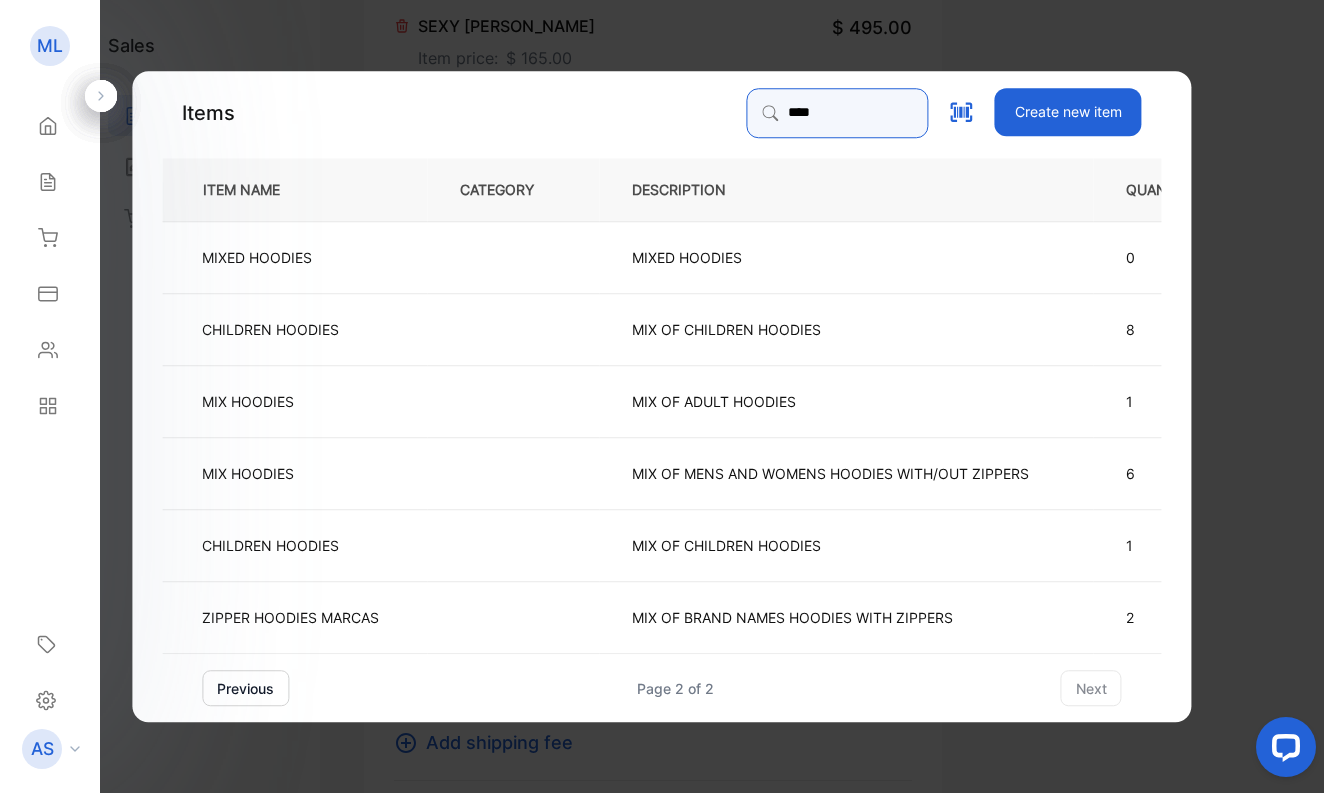 click on "****" at bounding box center [838, 113] 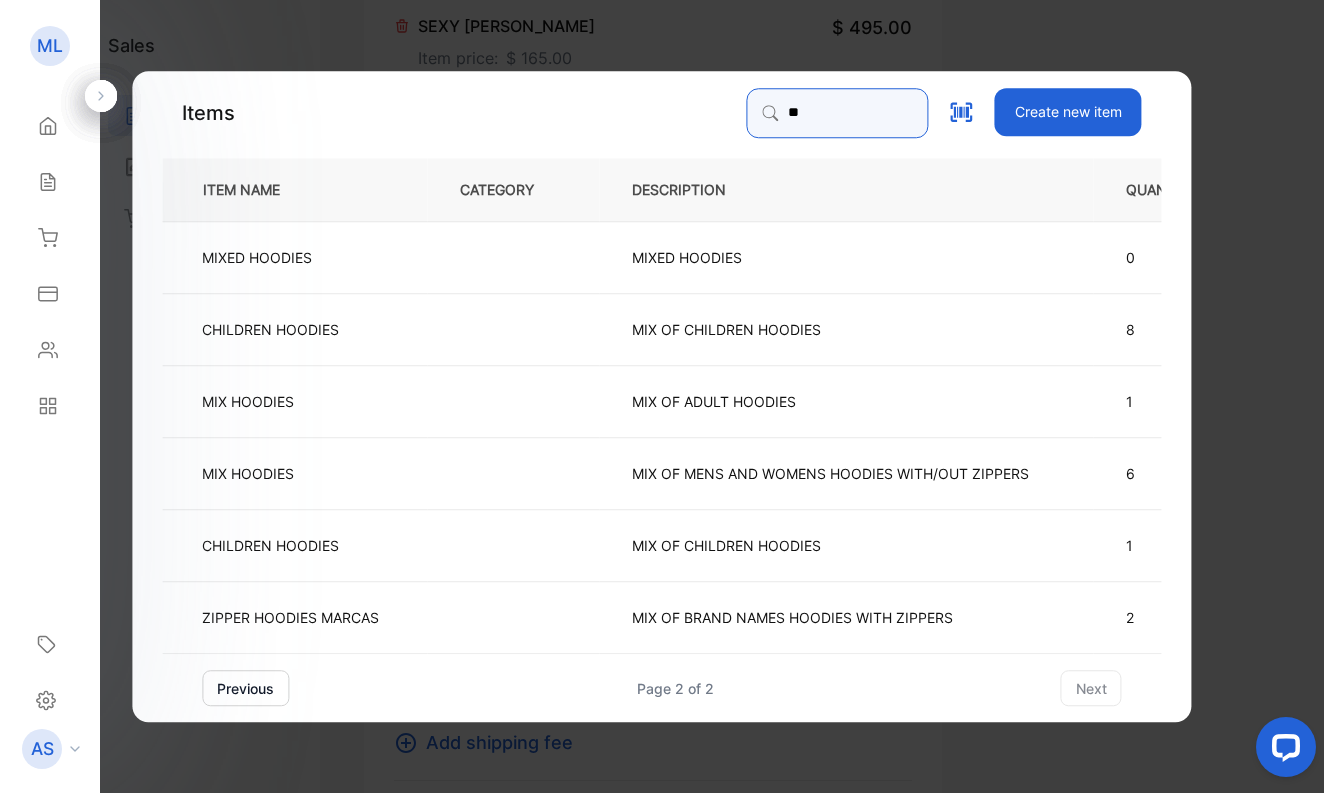 type on "*" 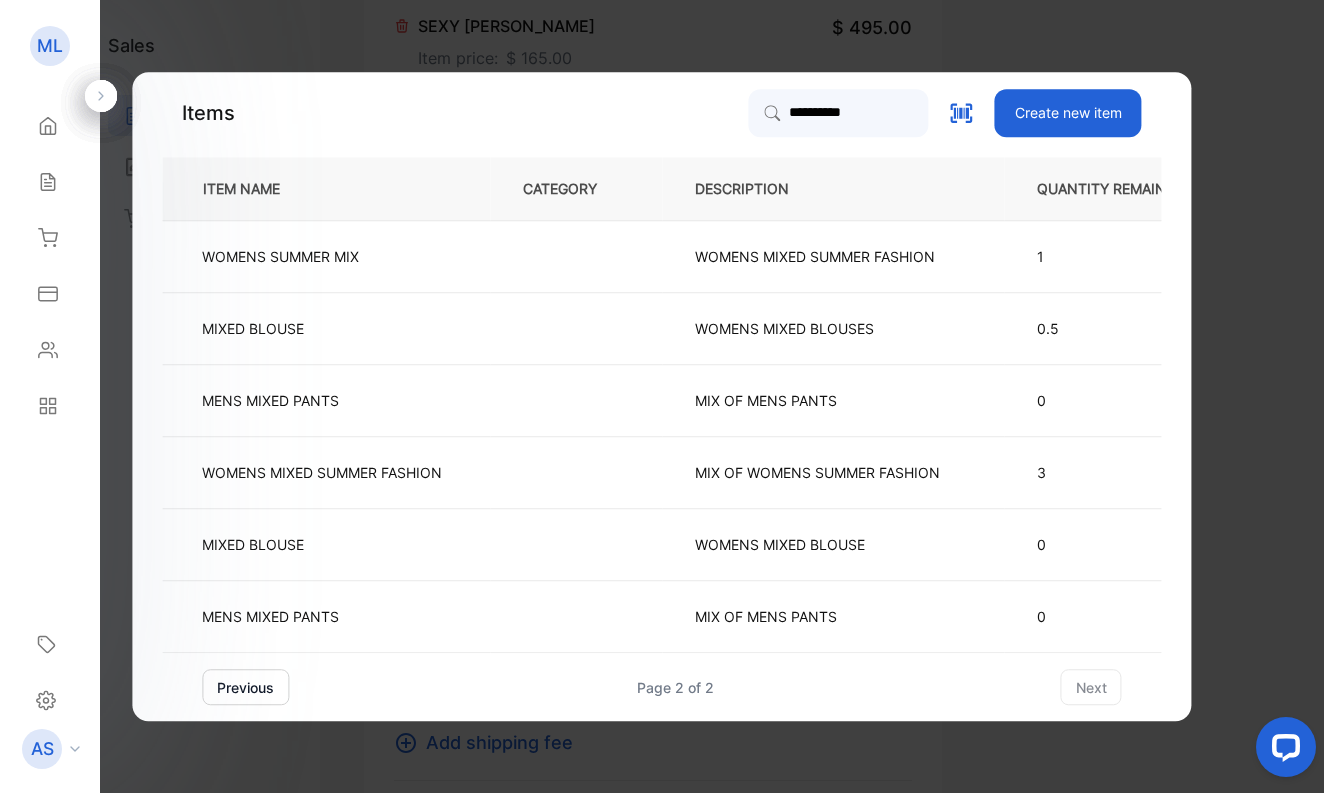 click on "previous" at bounding box center [245, 687] 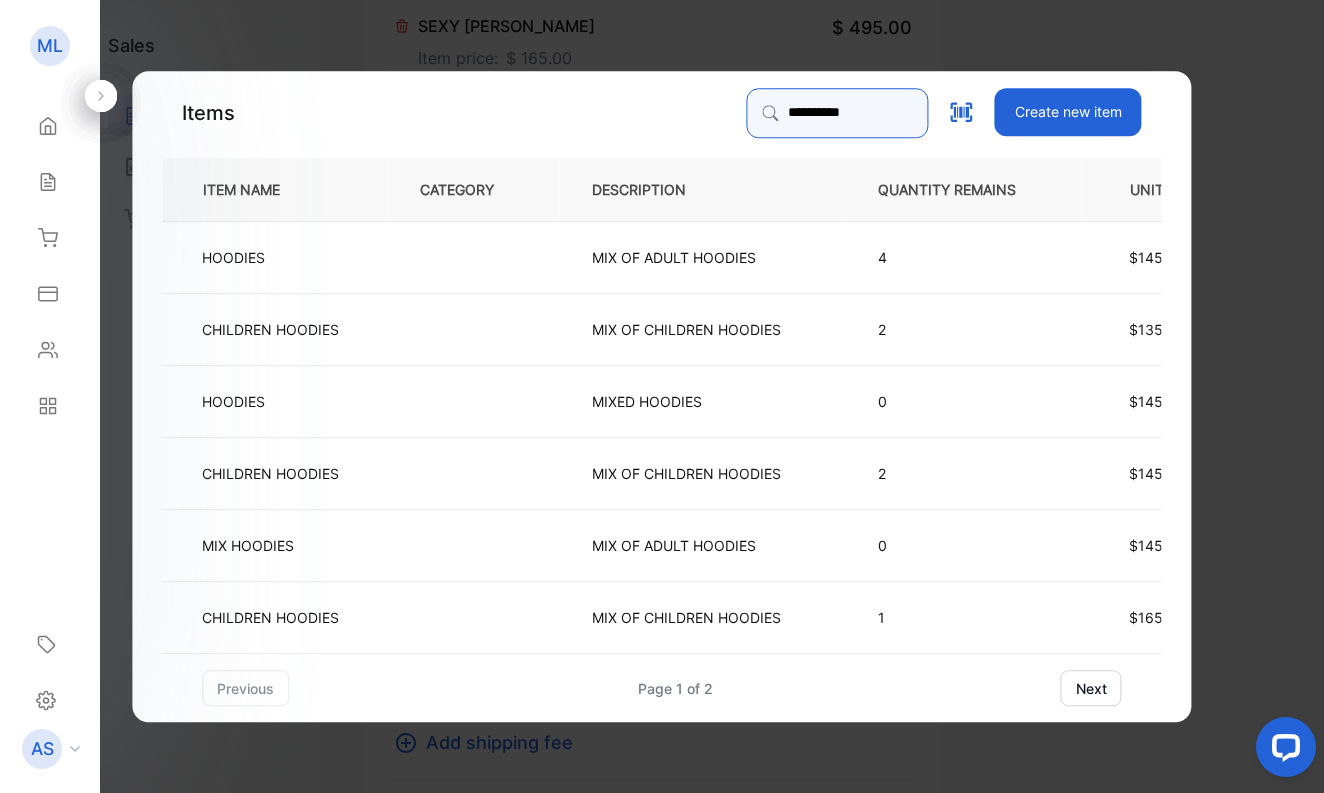 click on "**********" at bounding box center [838, 113] 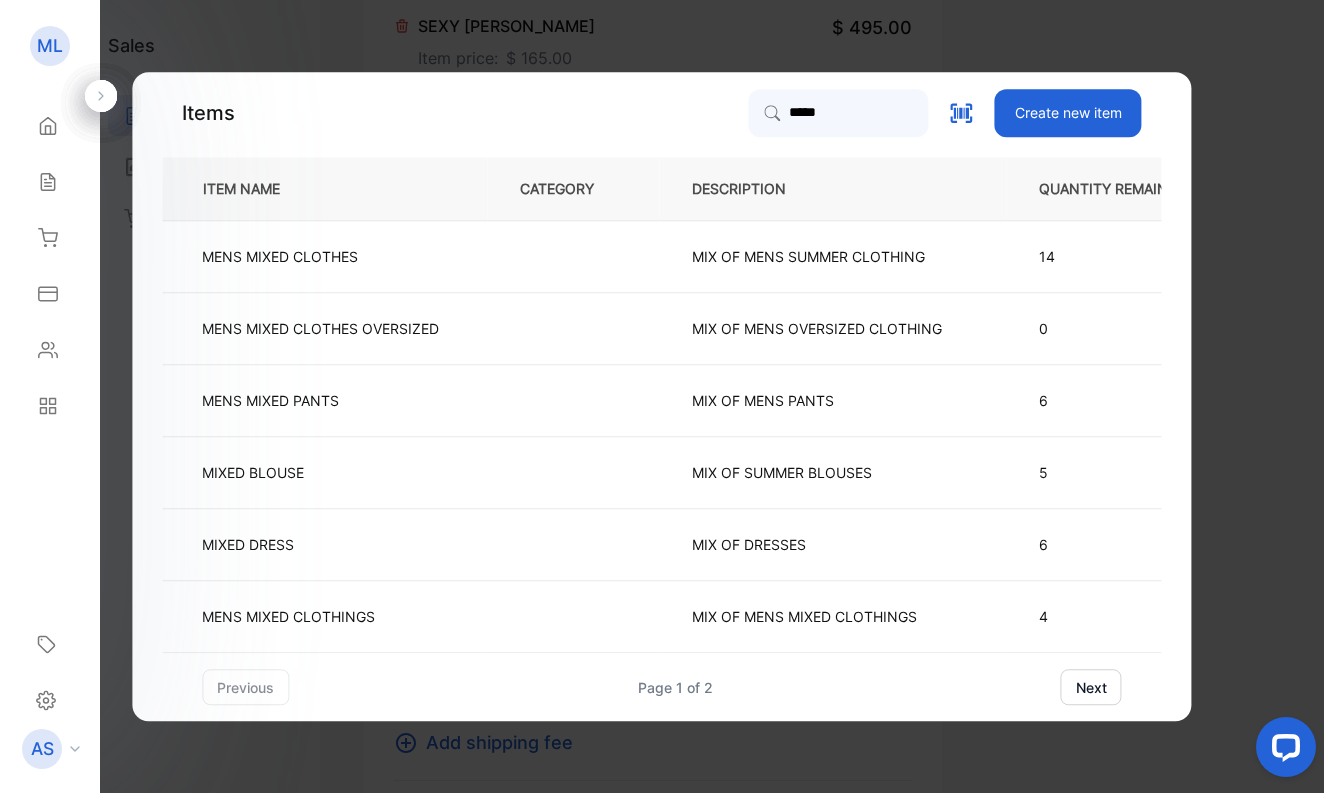 click on "next" at bounding box center (1091, 687) 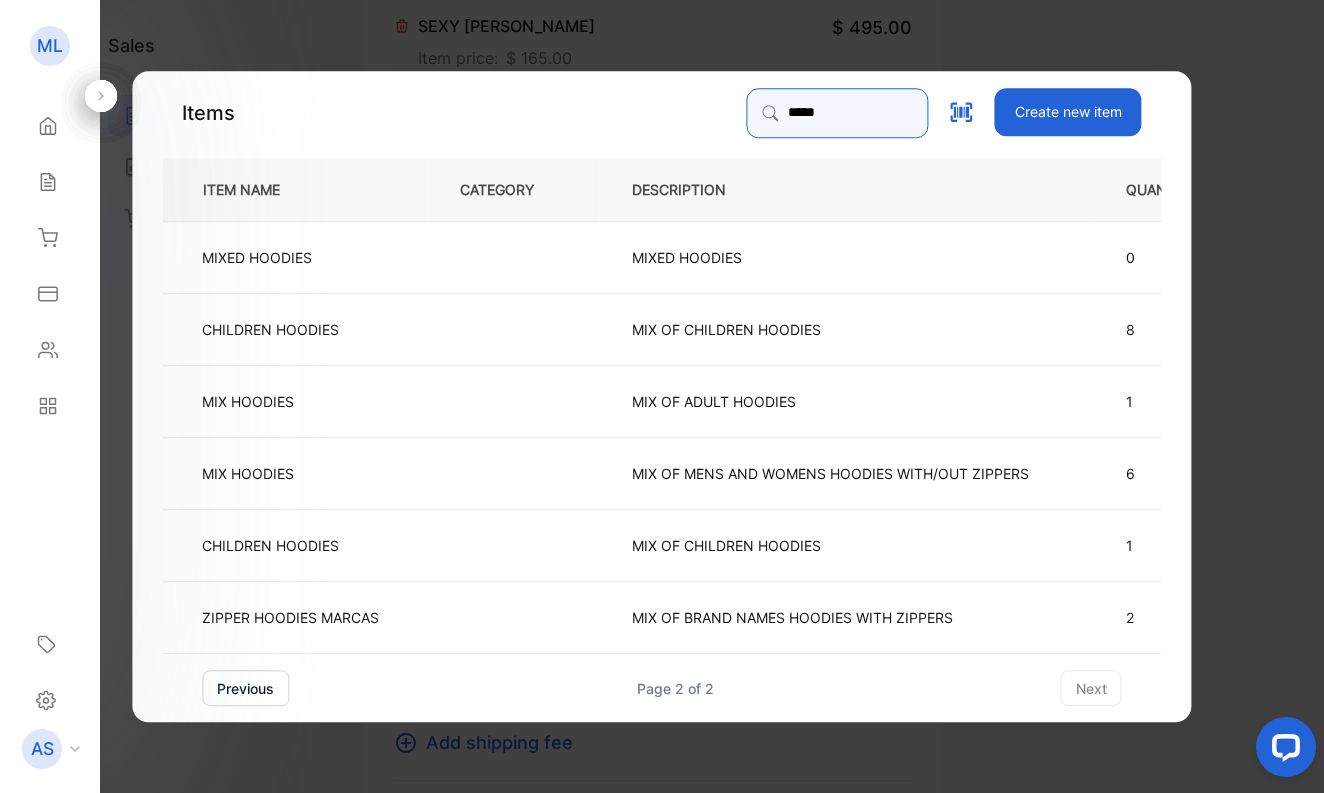 click on "*****" at bounding box center [838, 113] 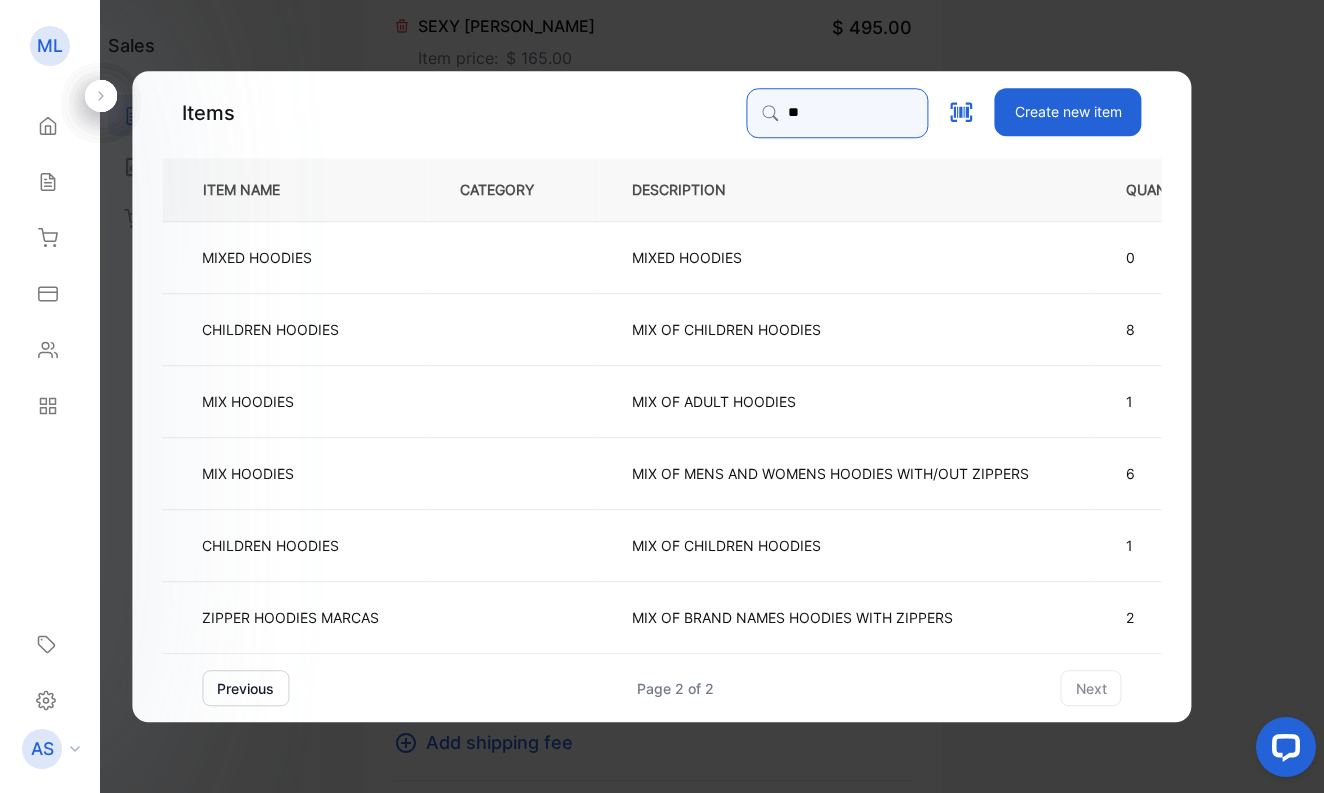 type on "*" 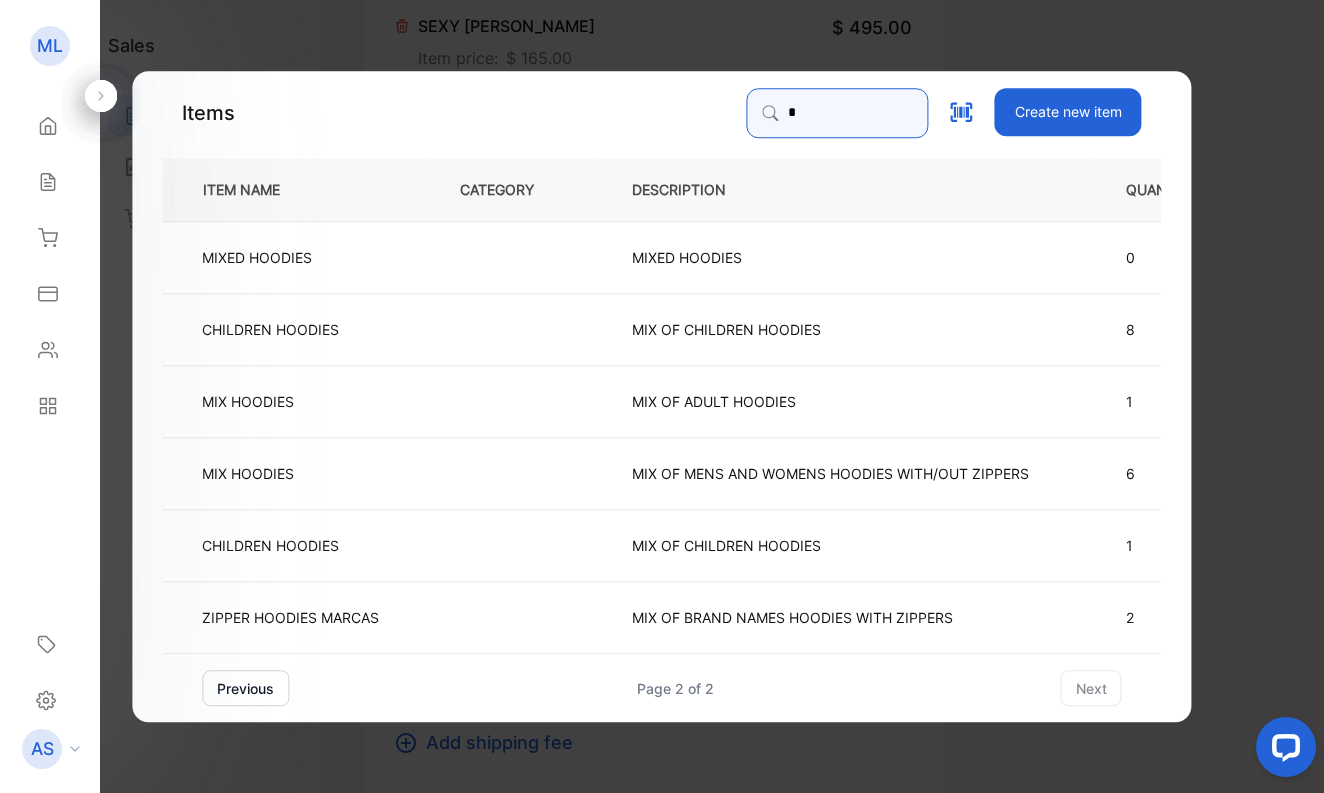 type 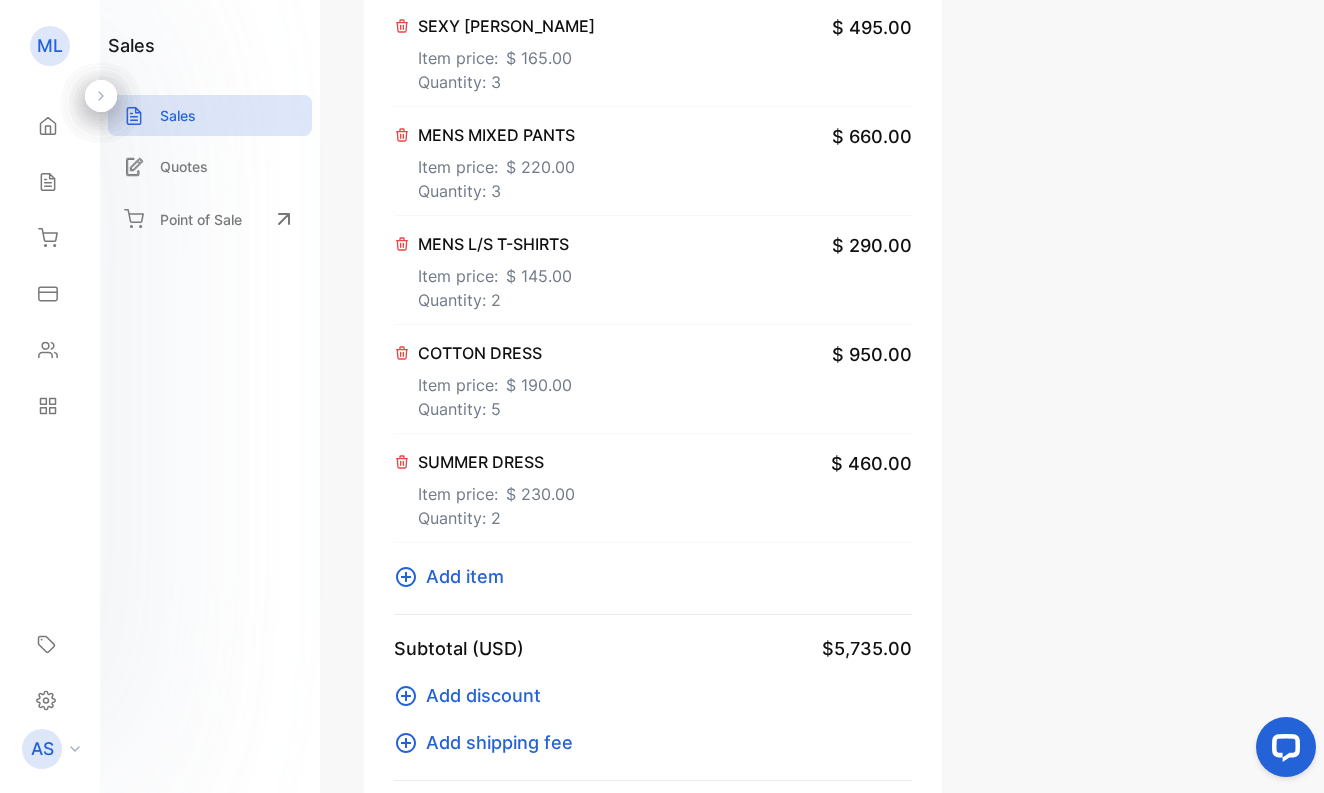 click on "Add item" at bounding box center [465, 576] 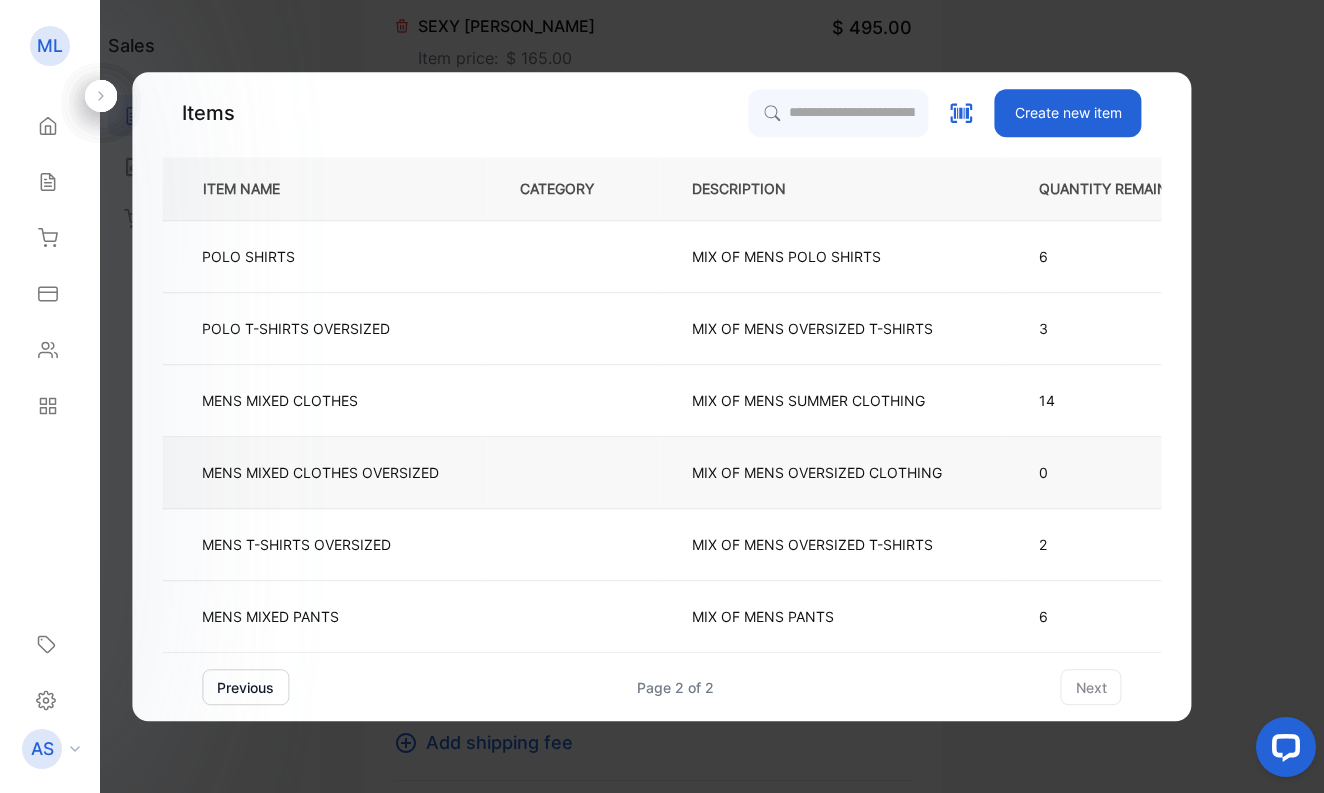 click on "MENS MIXED CLOTHES OVERSIZED" at bounding box center (320, 472) 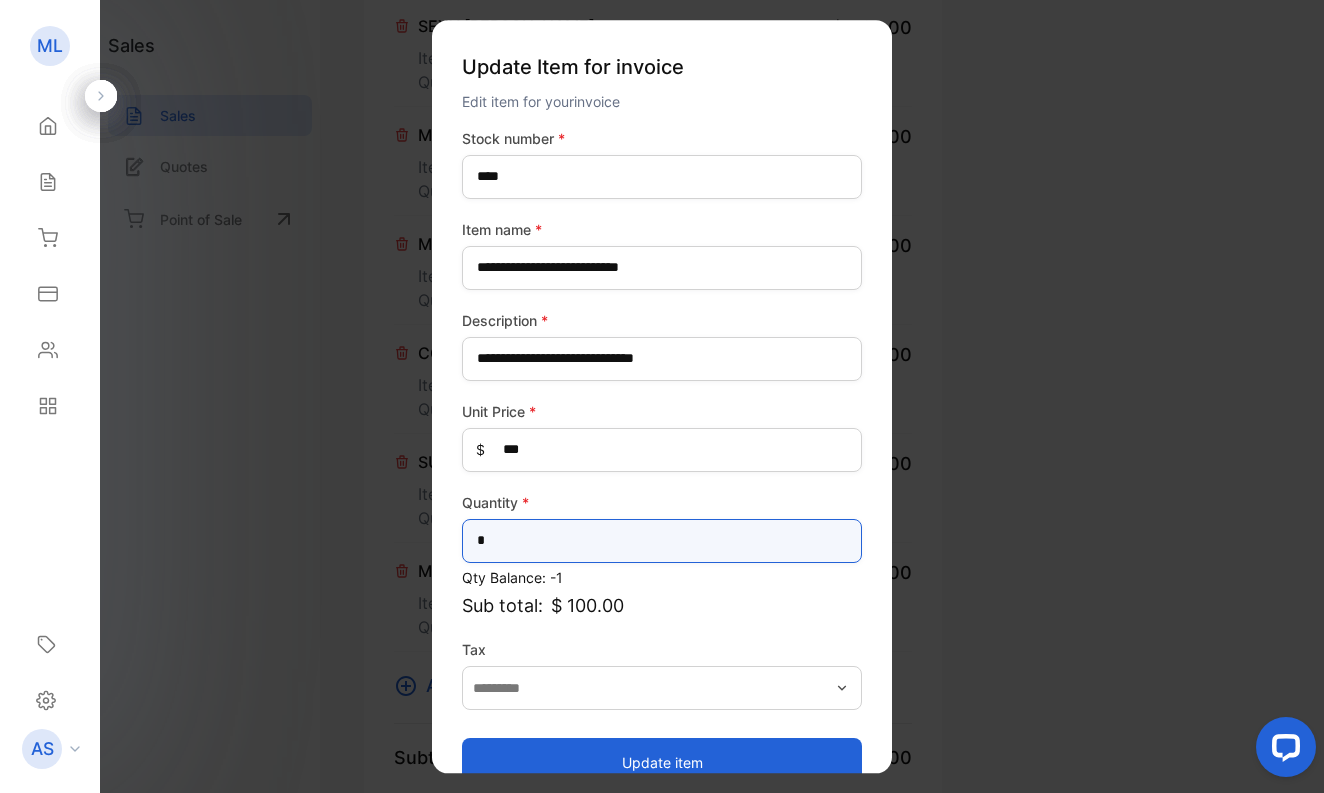 click on "*" at bounding box center [662, 541] 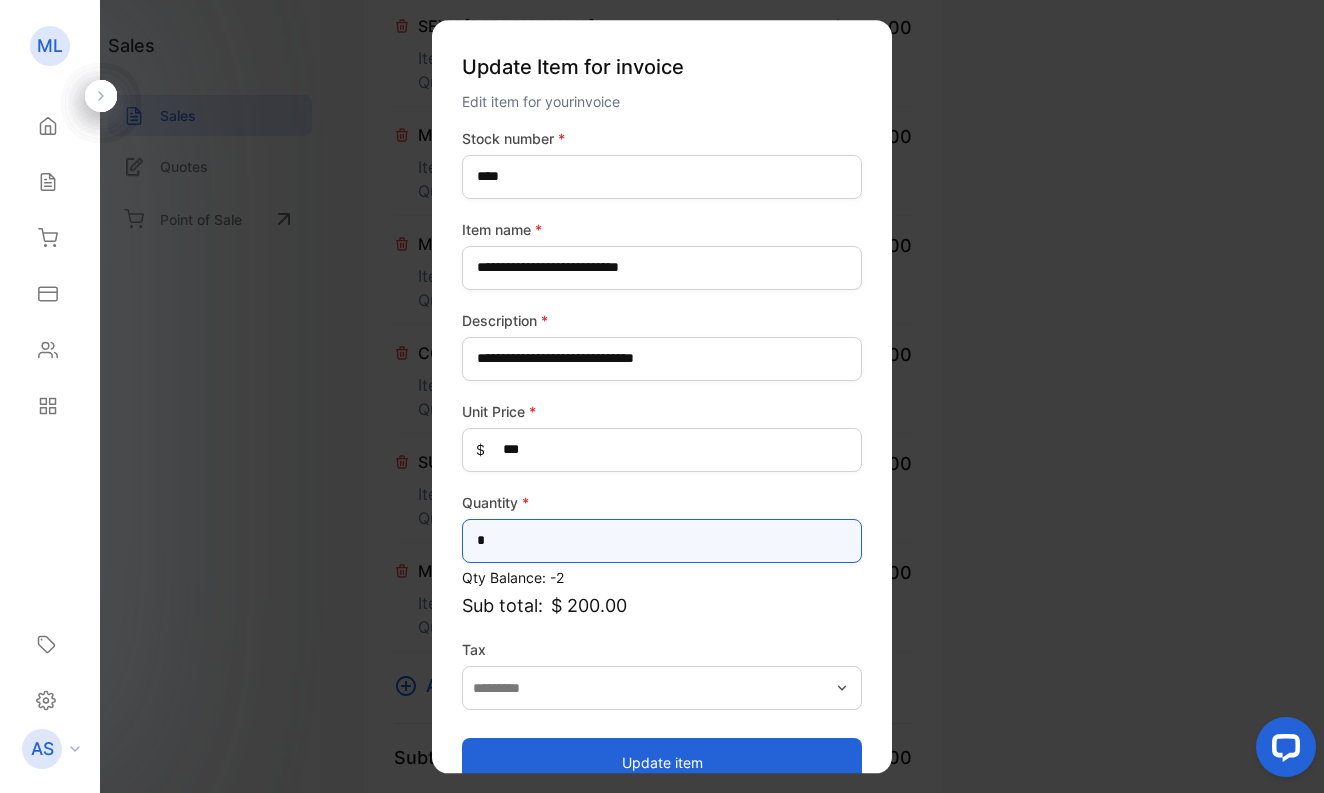 type on "*" 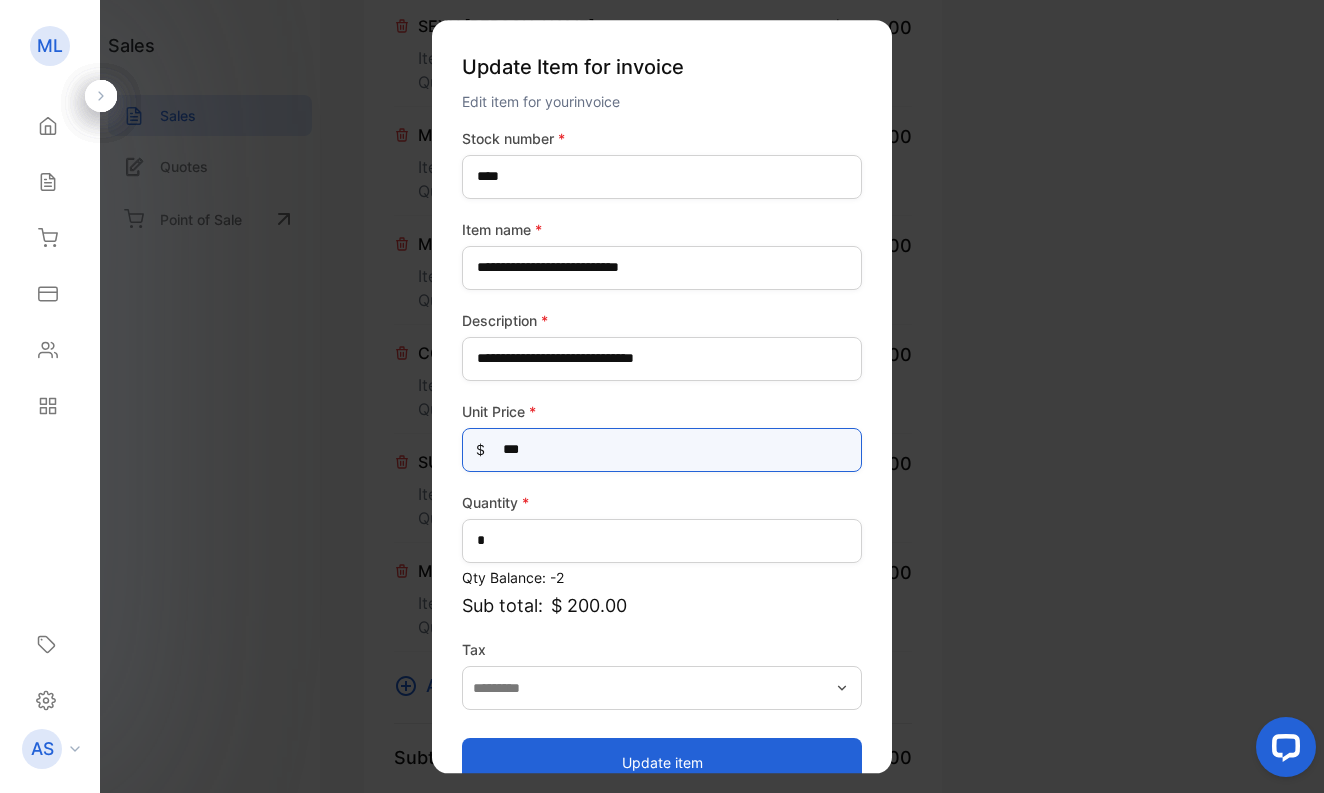 click on "***" at bounding box center (662, 450) 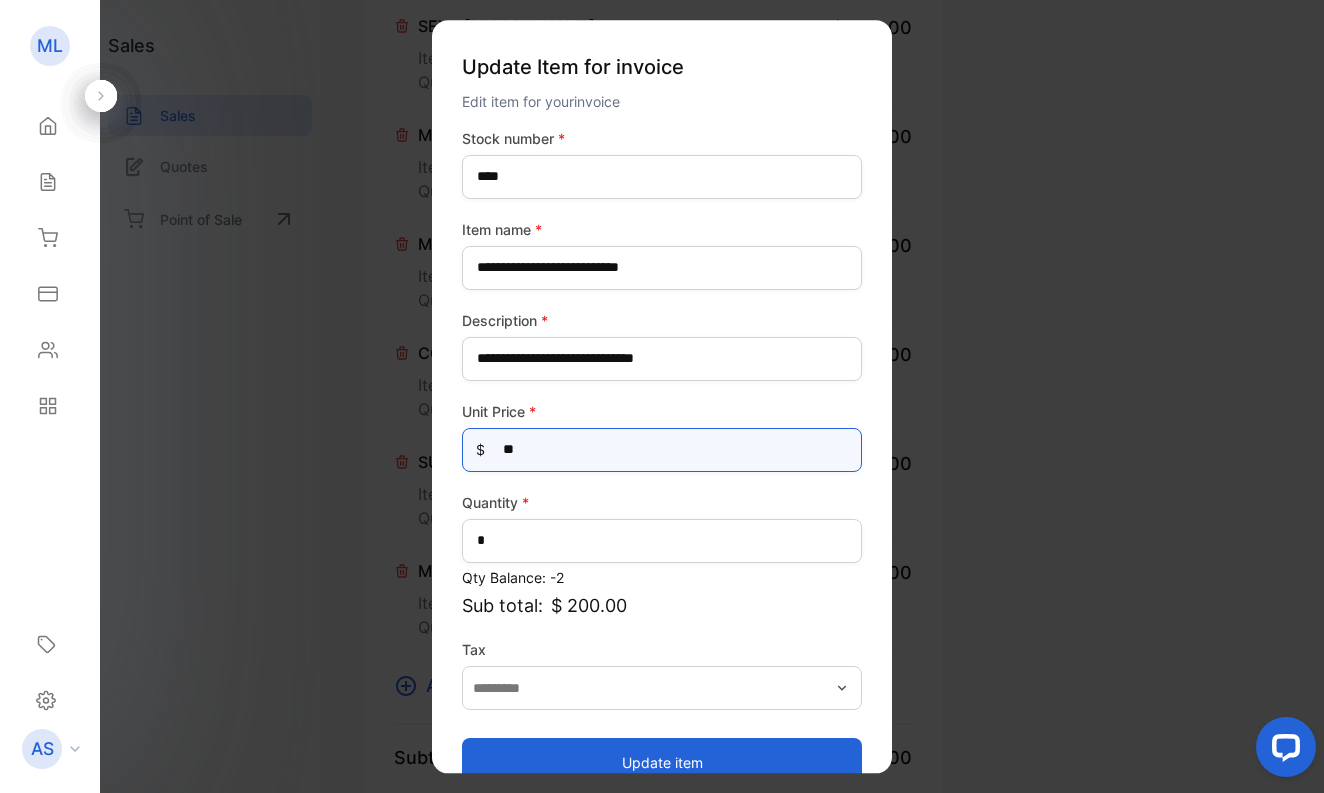 type on "*" 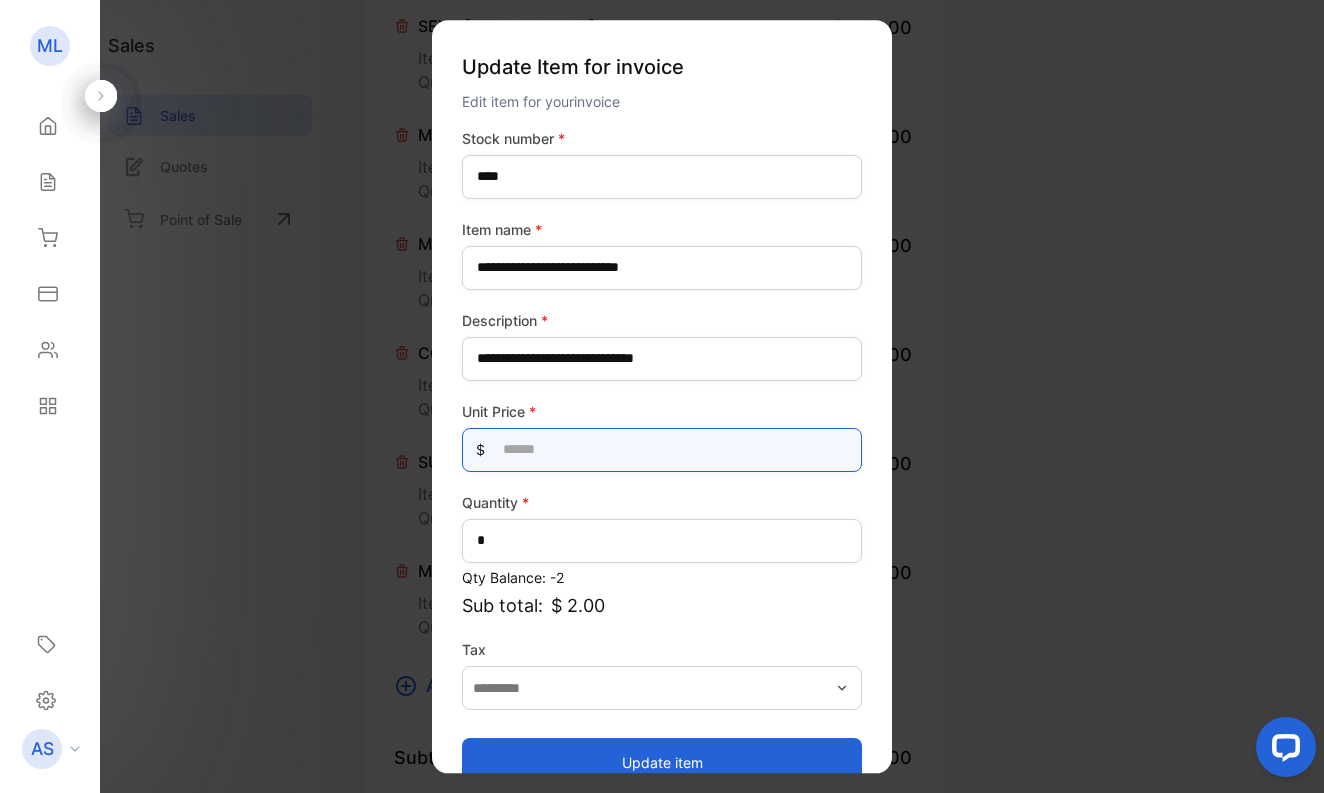 type on "*" 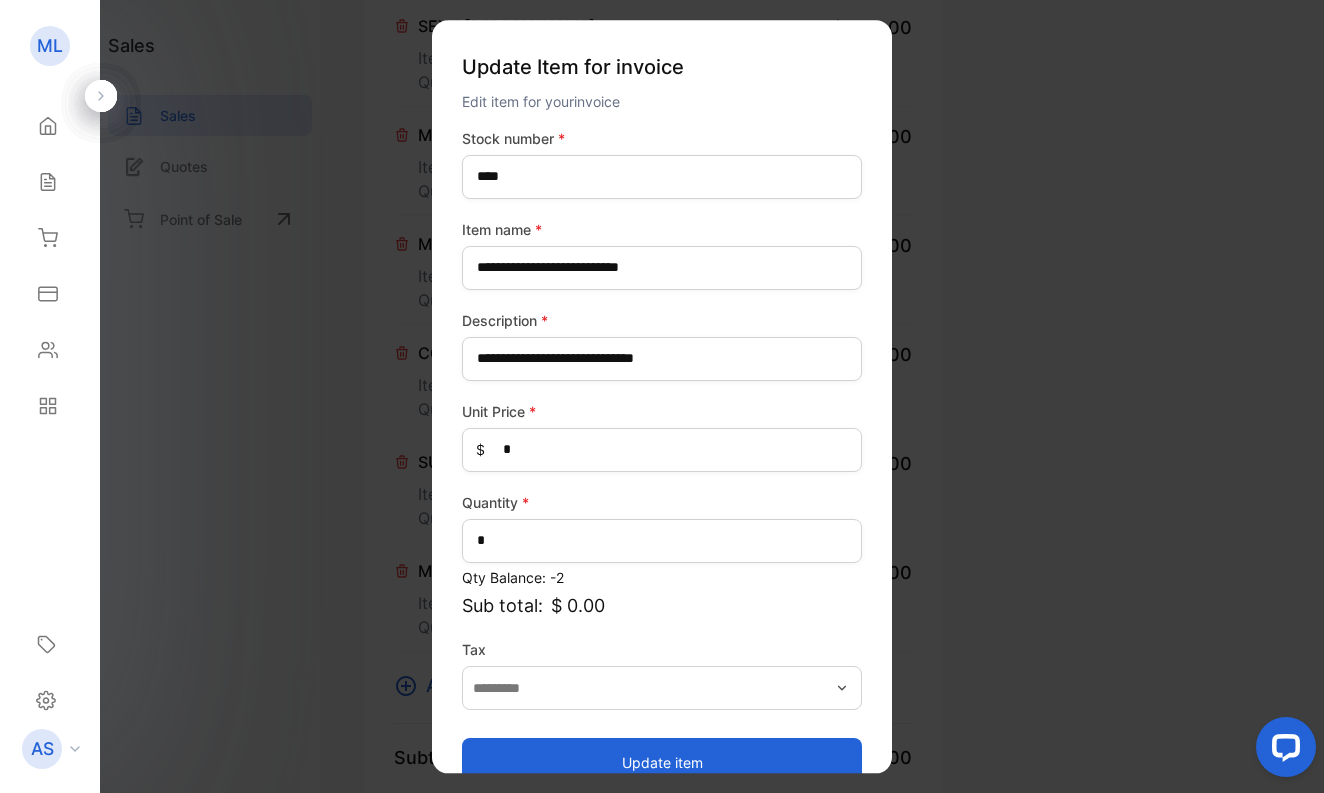 click on "Update item" at bounding box center [662, 762] 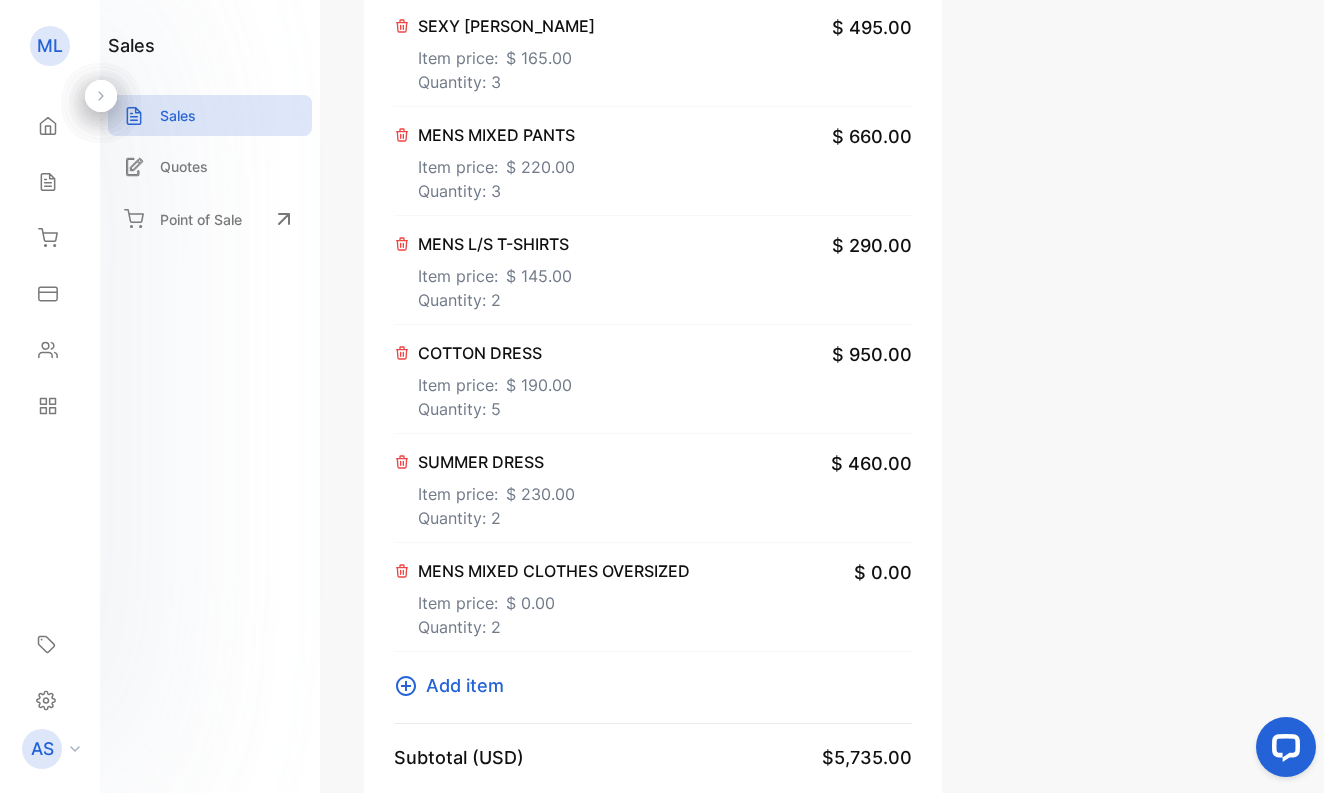 click on "Add item" at bounding box center [465, 685] 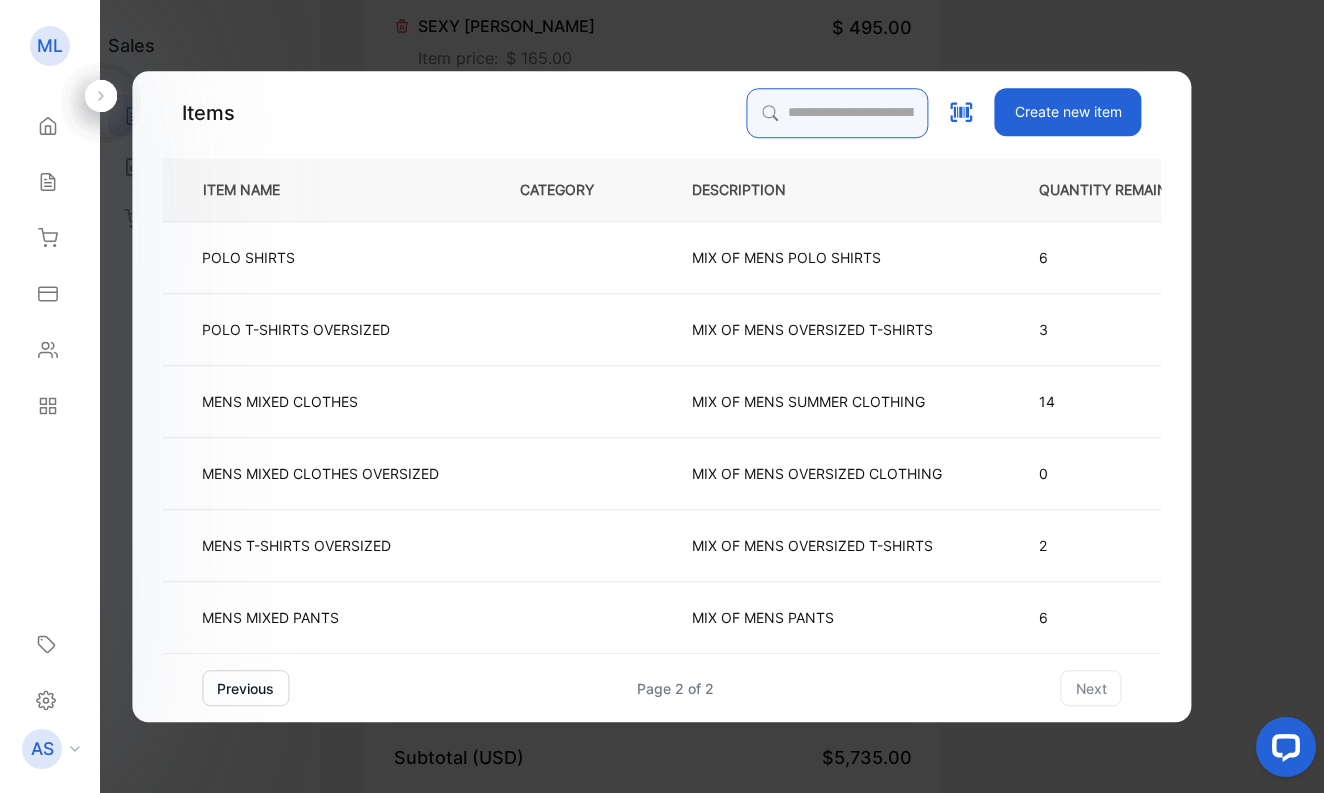 click at bounding box center [838, 113] 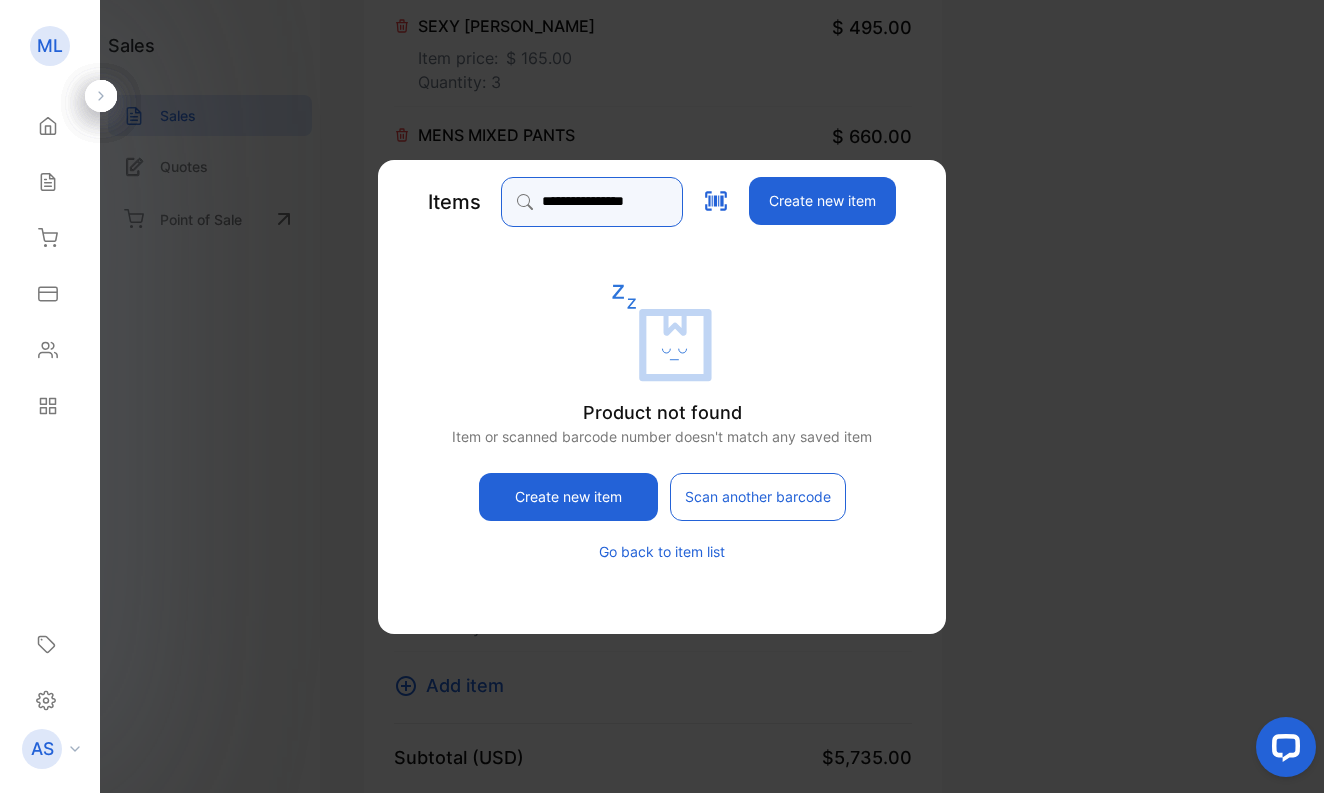 type on "**********" 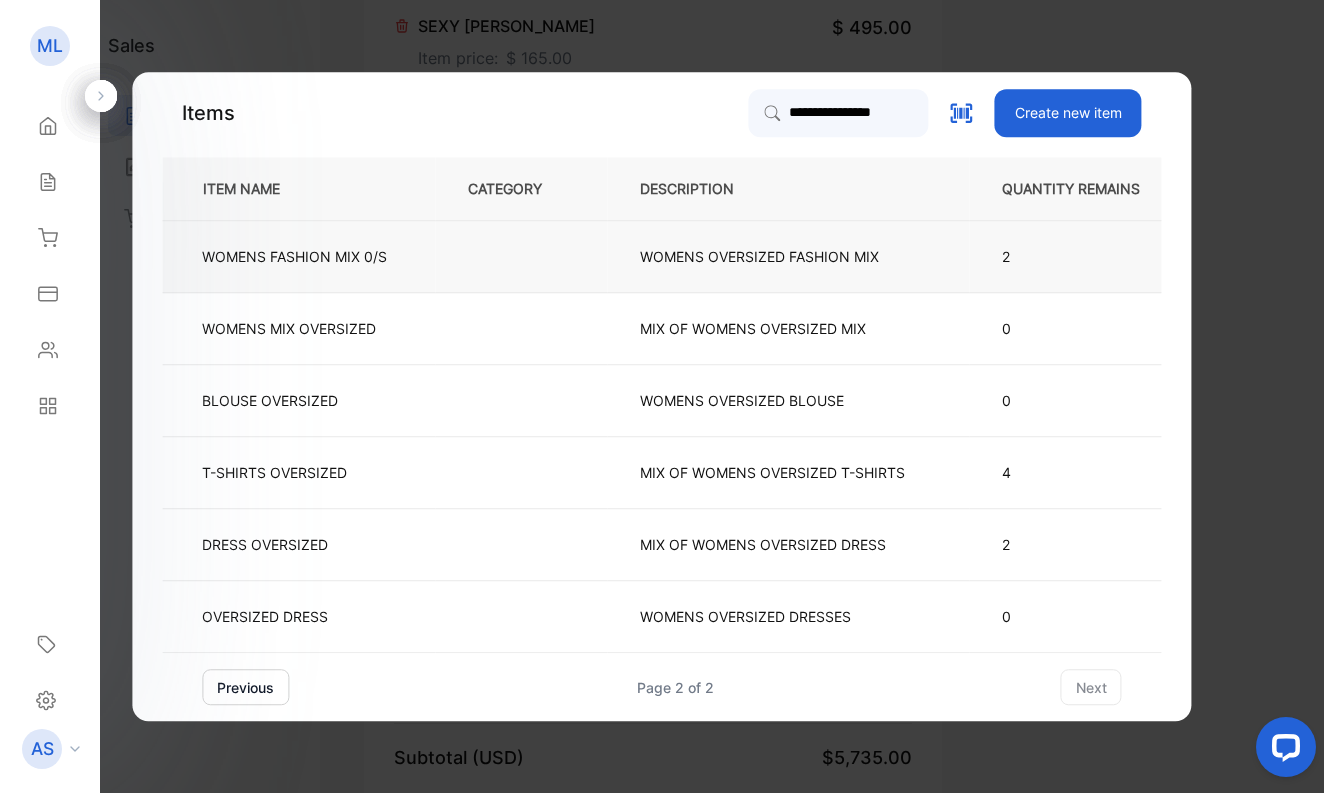 click on "WOMENS FASHION MIX 0/S" at bounding box center (294, 256) 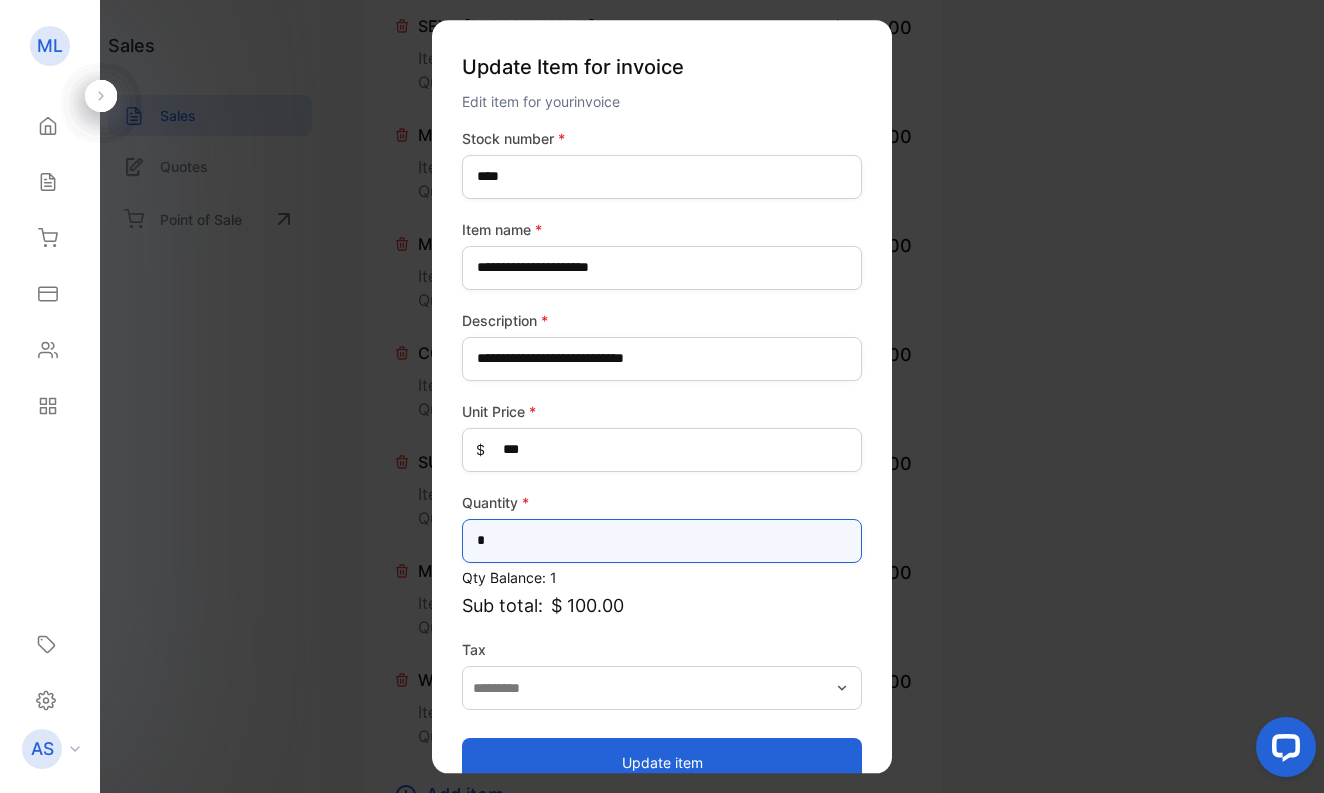 click on "*" at bounding box center [662, 541] 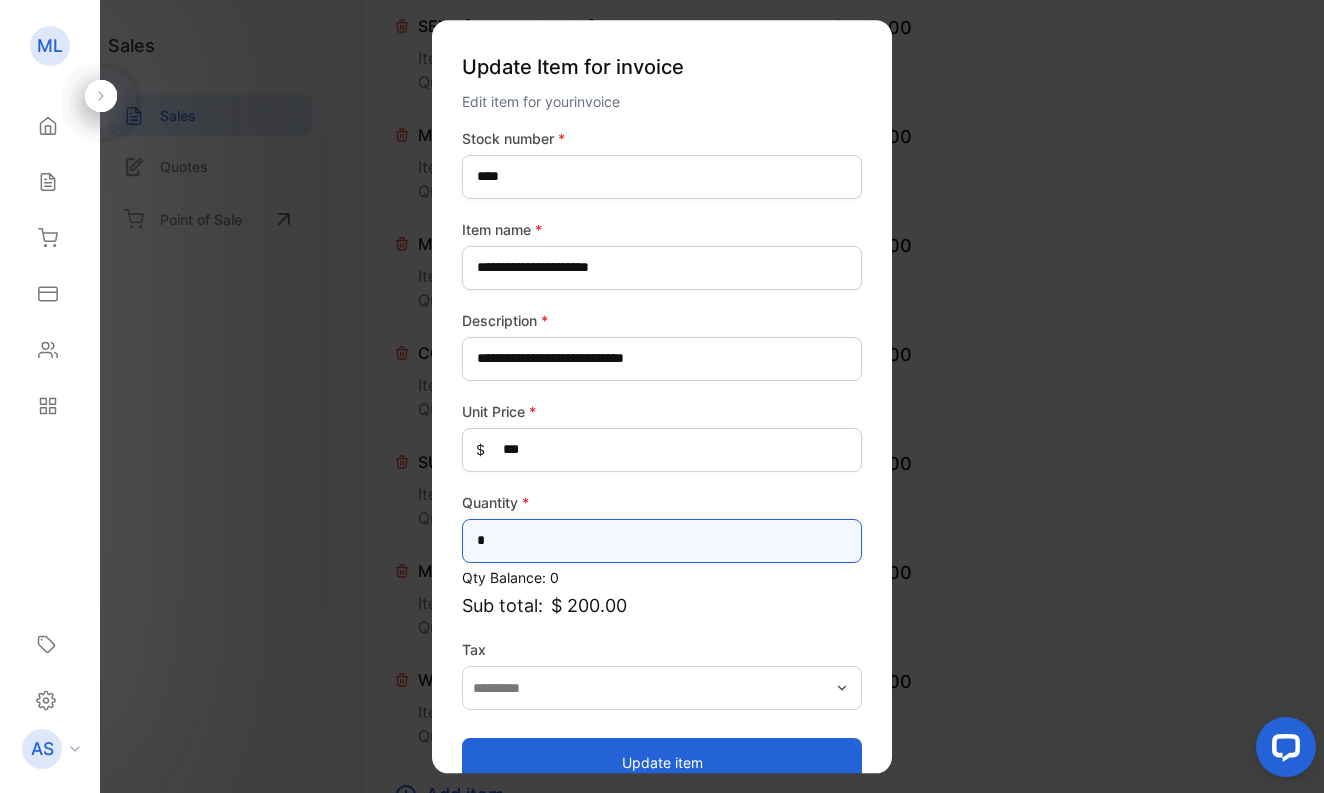 type on "*" 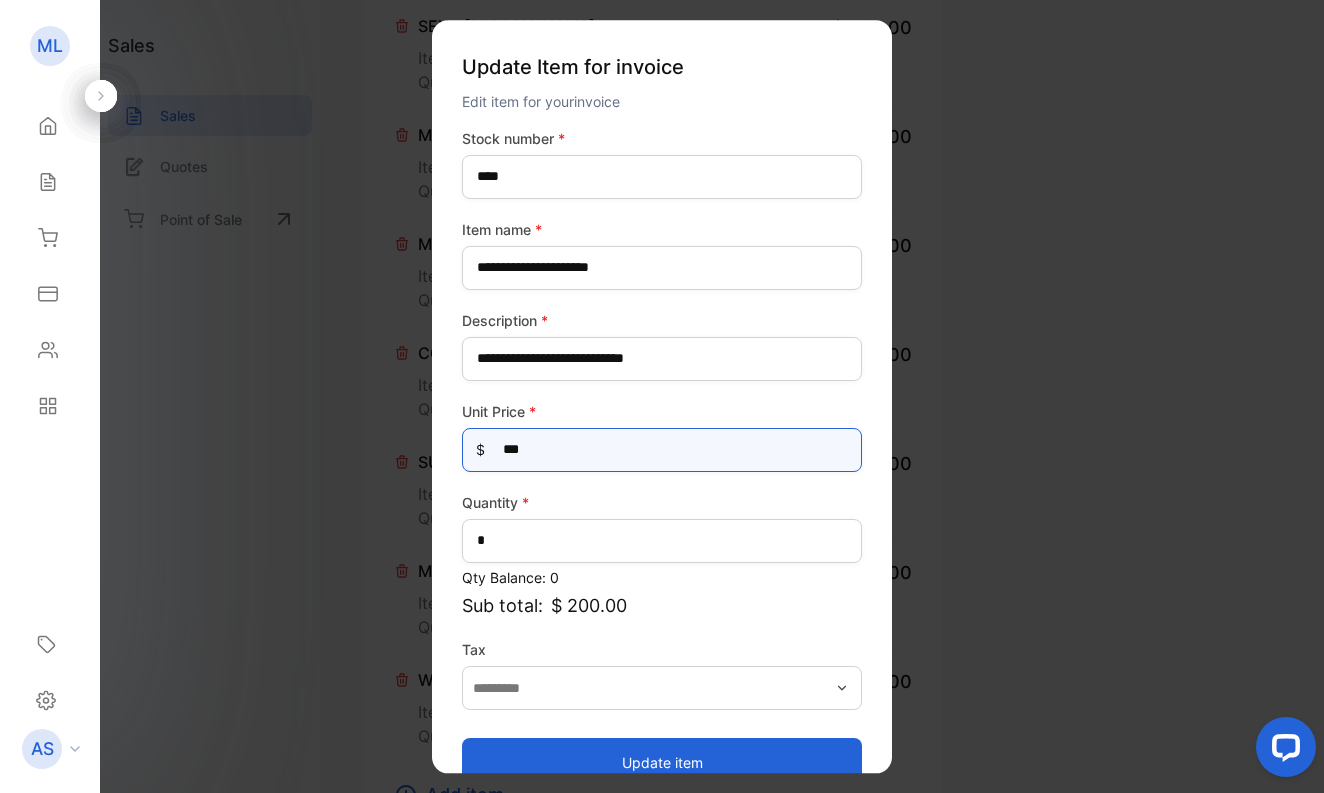 click on "***" at bounding box center [662, 450] 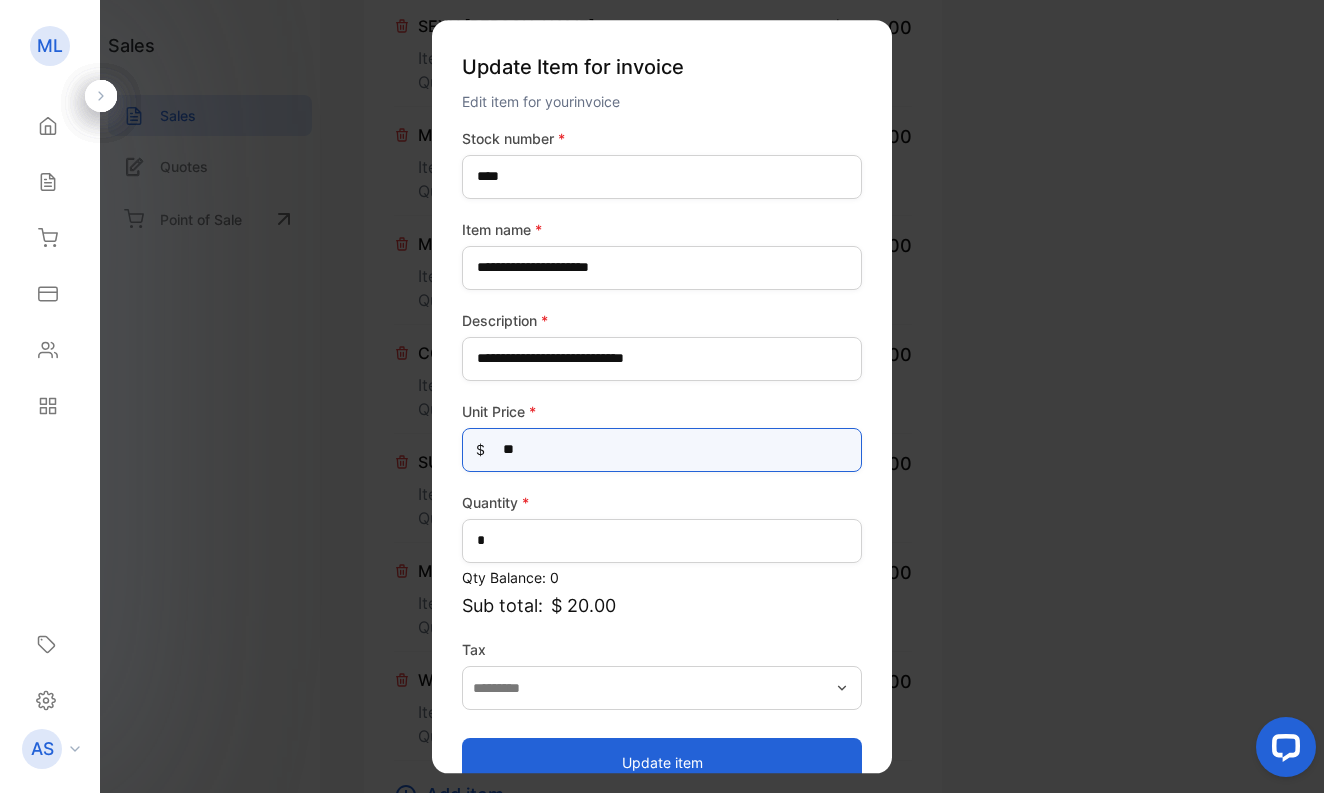 type on "*" 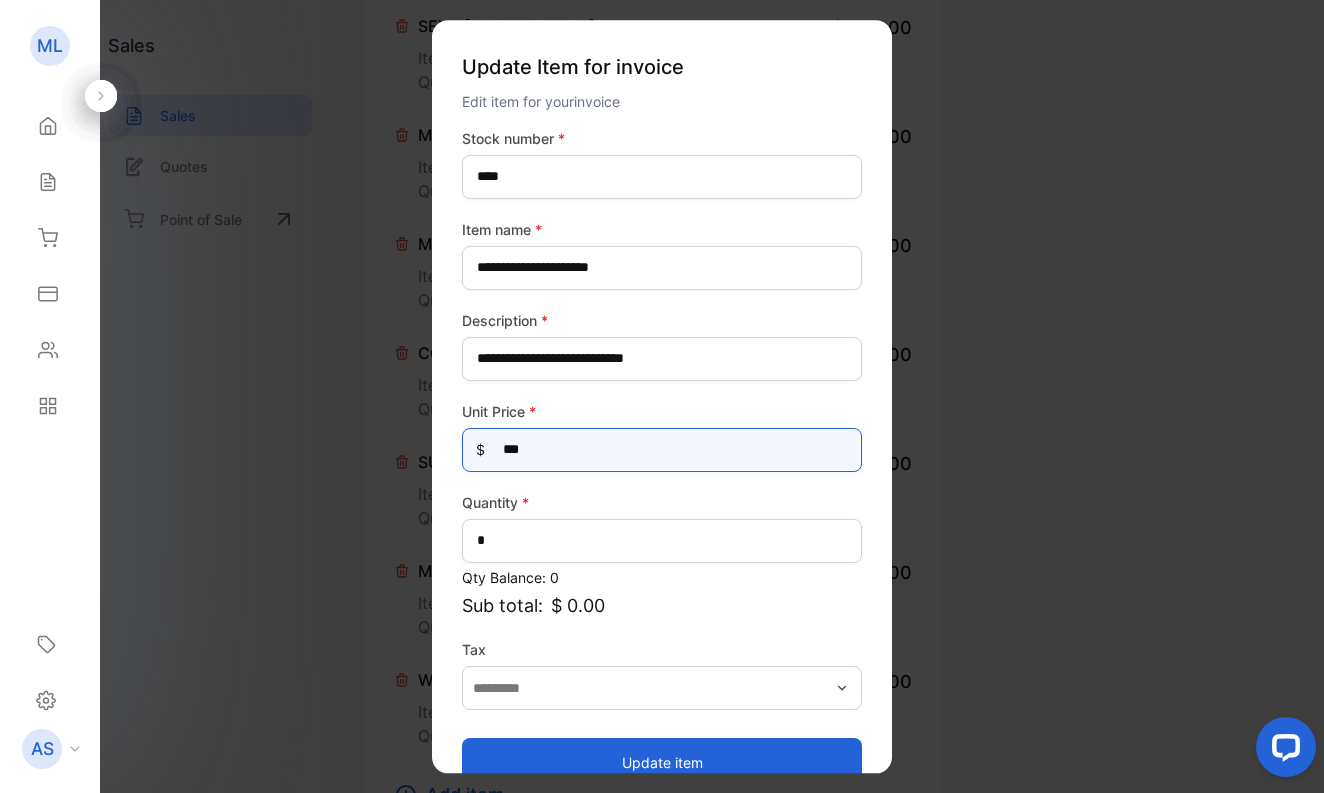 type on "****" 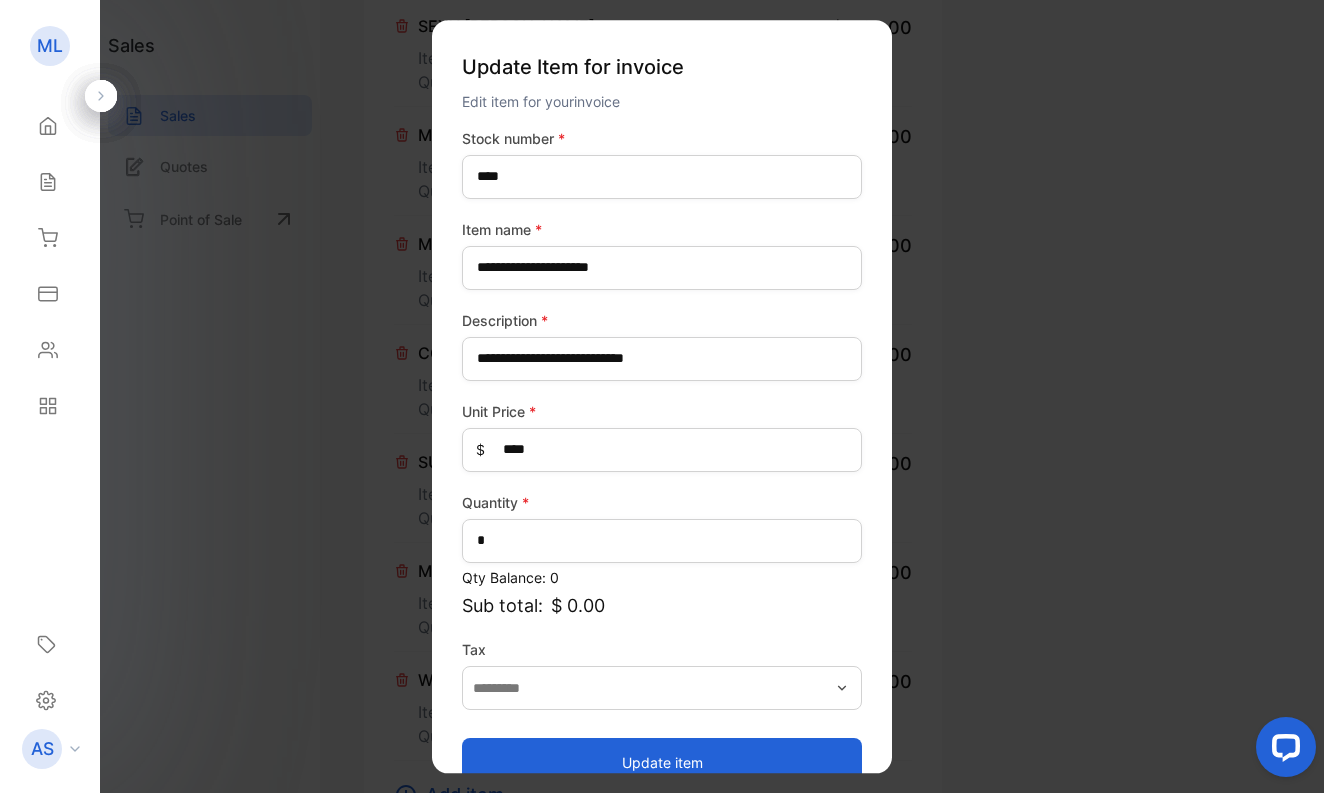 click on "Update item" at bounding box center [662, 762] 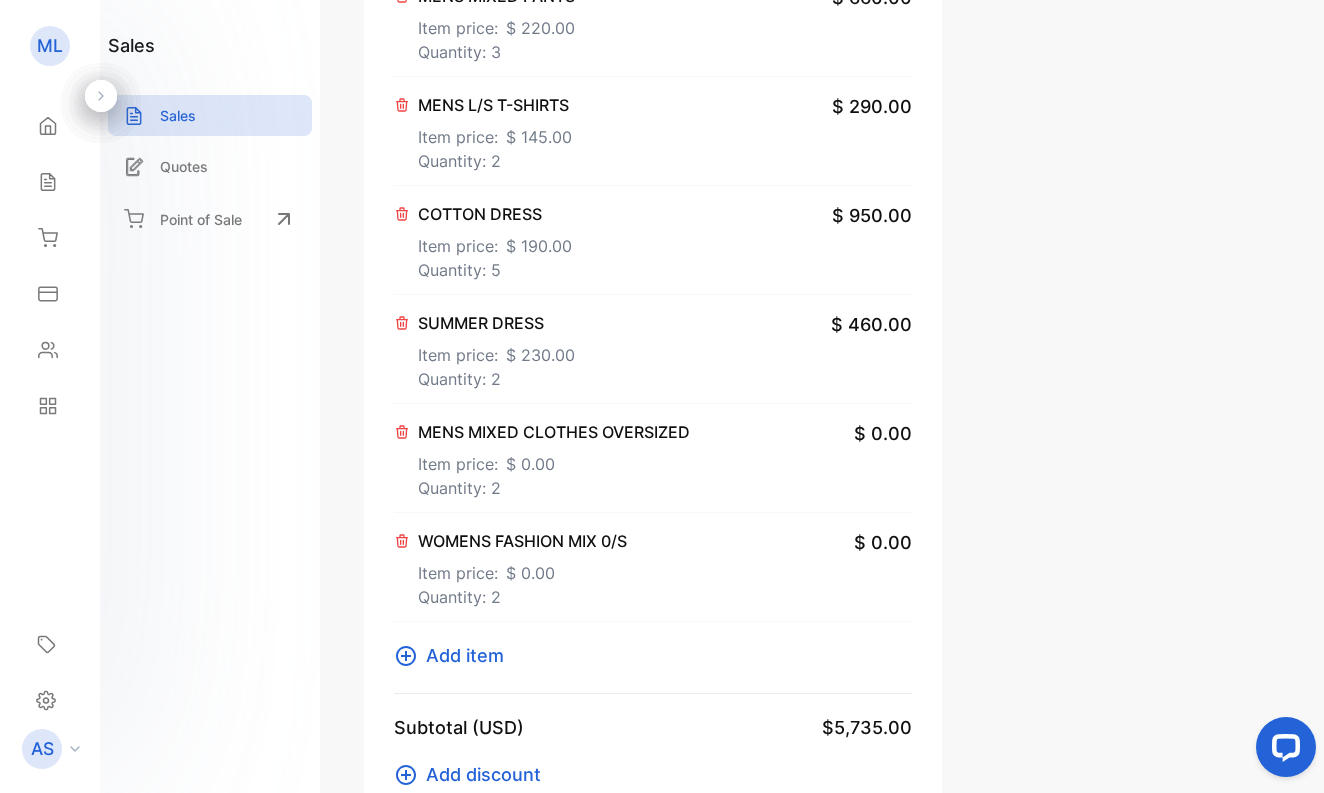 scroll, scrollTop: 1182, scrollLeft: 0, axis: vertical 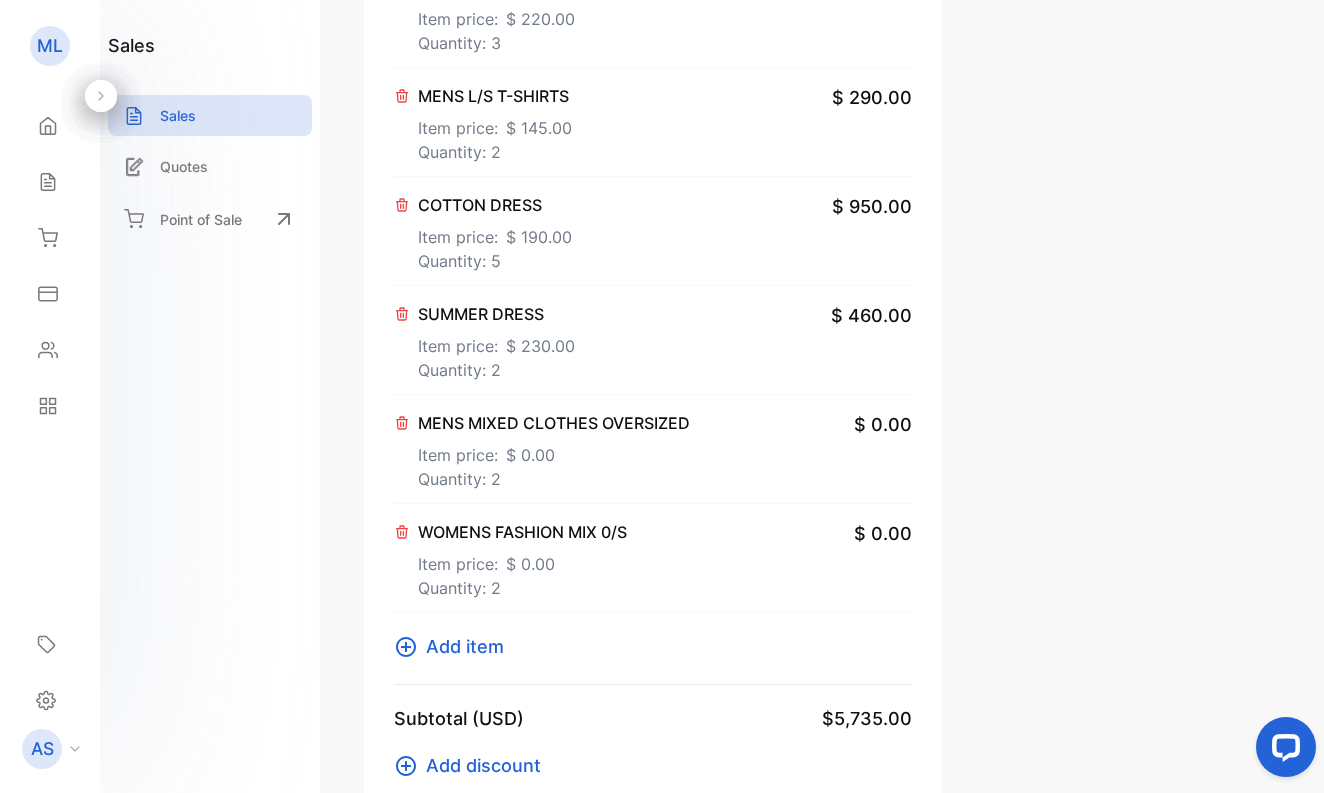 click on "Add item" at bounding box center (465, 646) 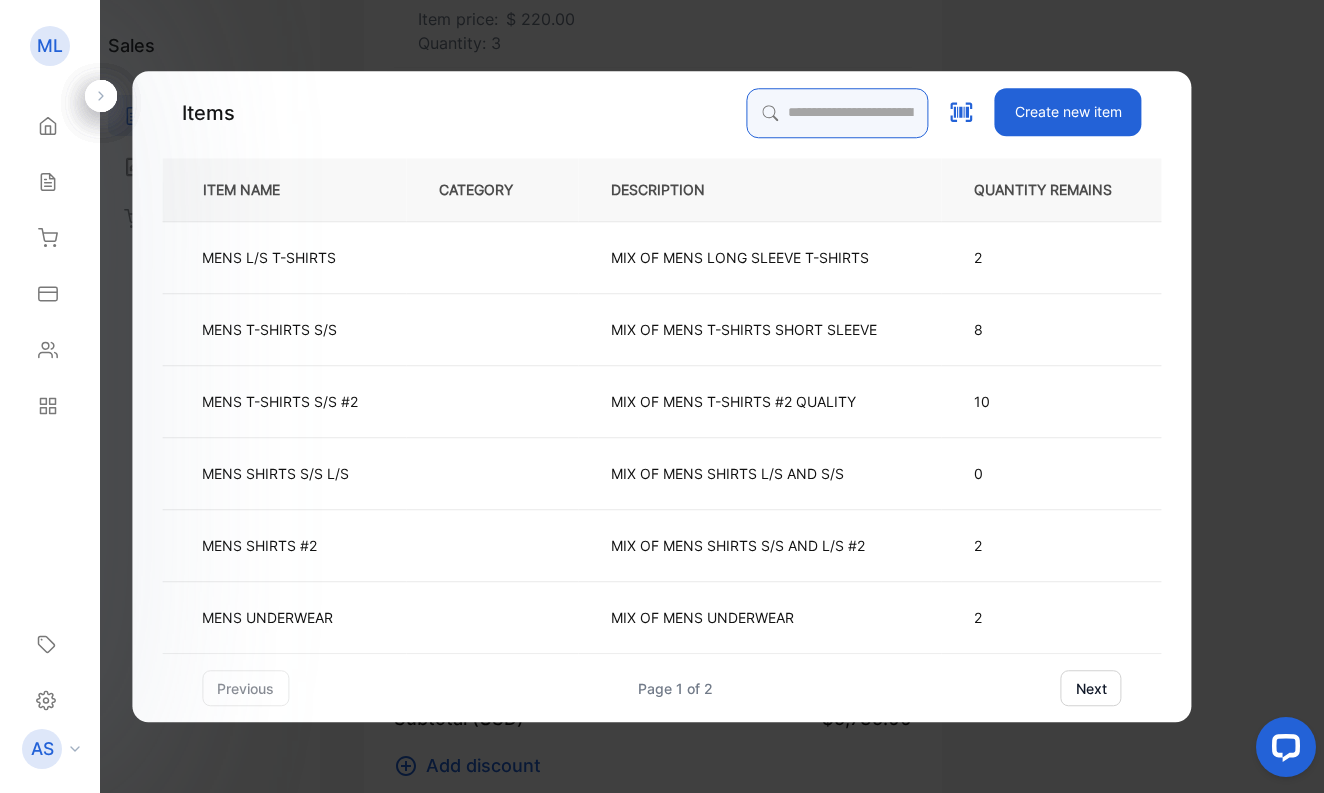 click at bounding box center [838, 113] 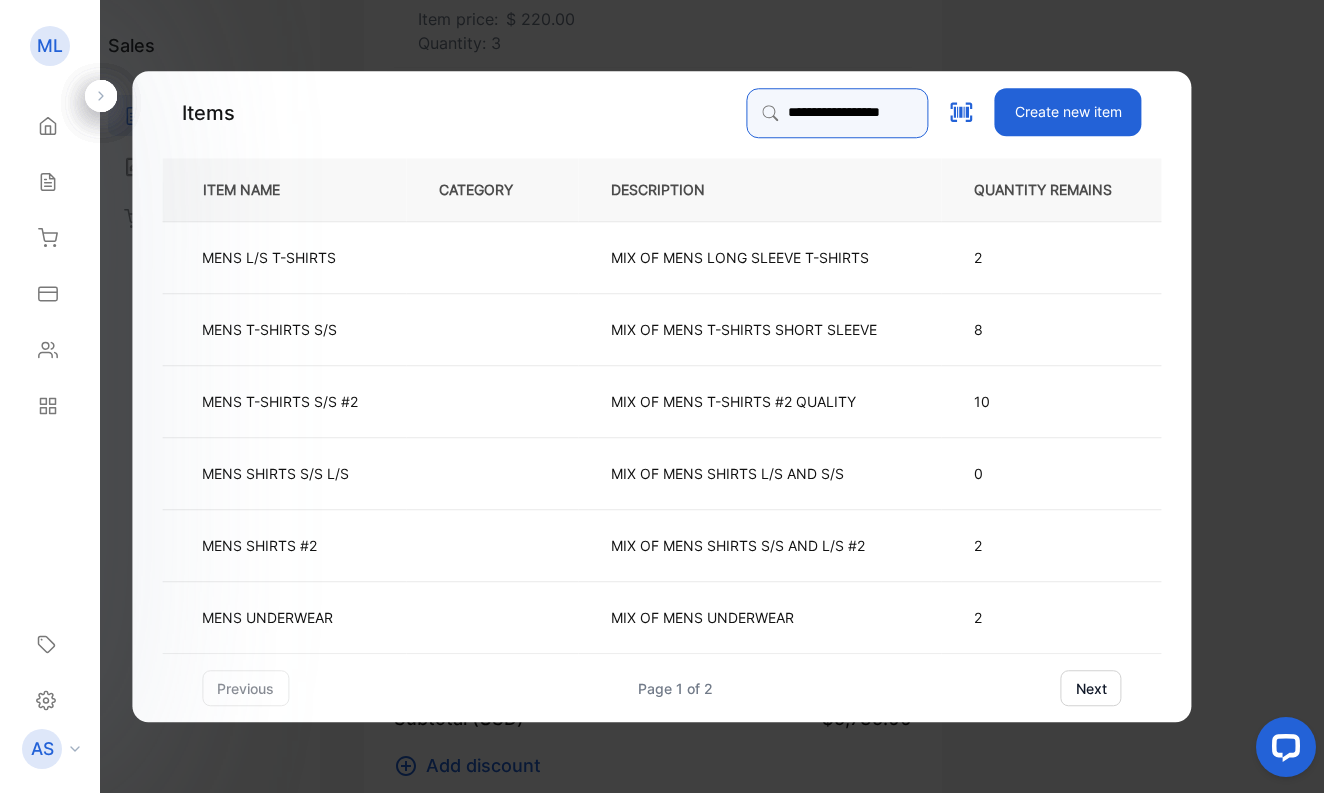 type on "**********" 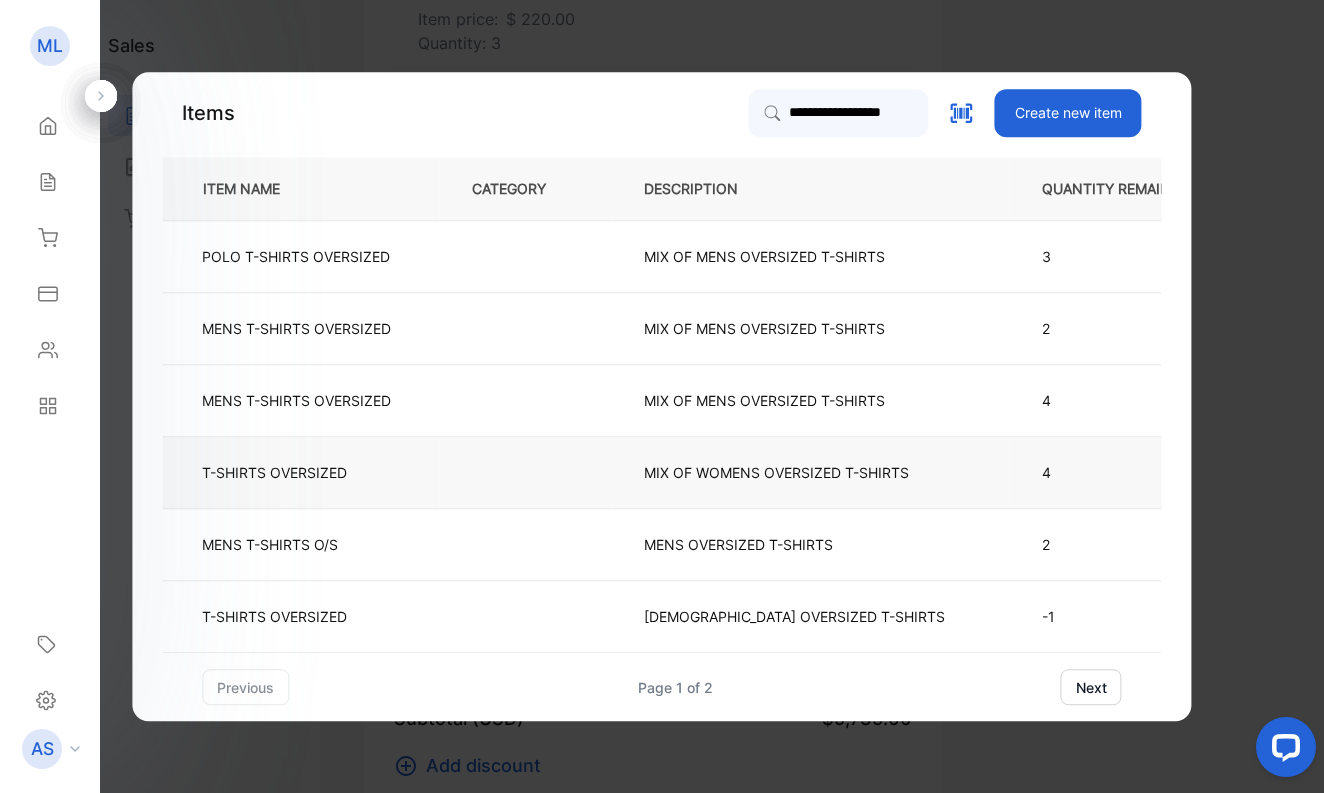 click on "MIX OF WOMENS OVERSIZED T-SHIRTS" at bounding box center (776, 472) 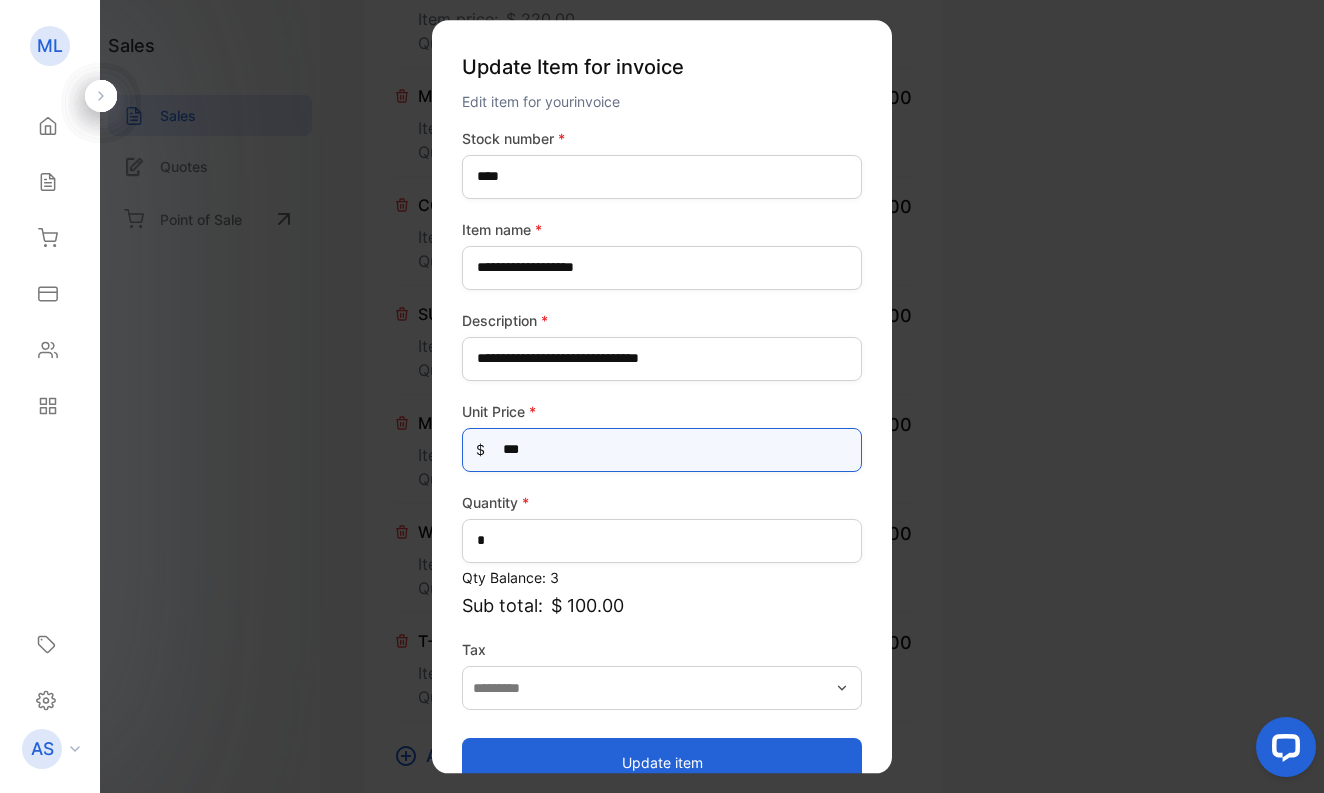 click on "***" at bounding box center [662, 450] 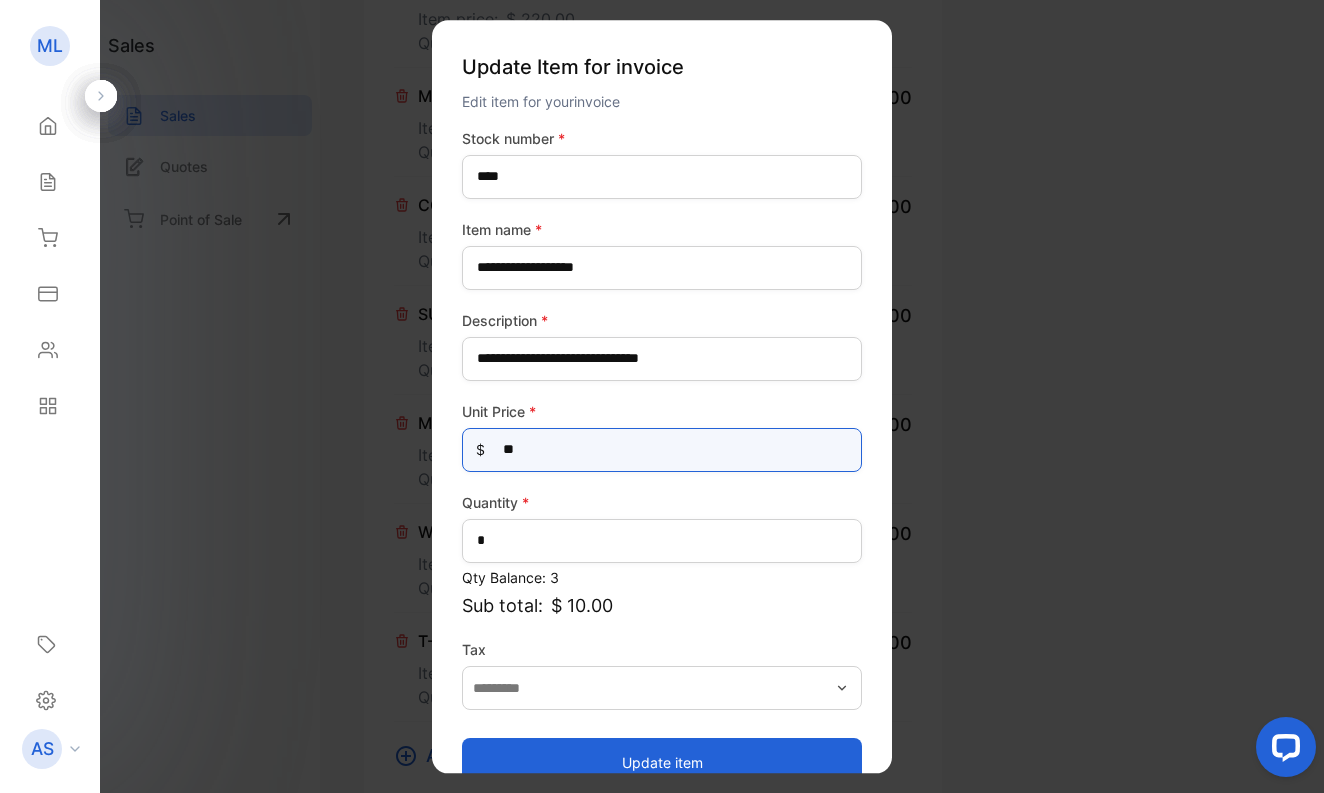 type on "*" 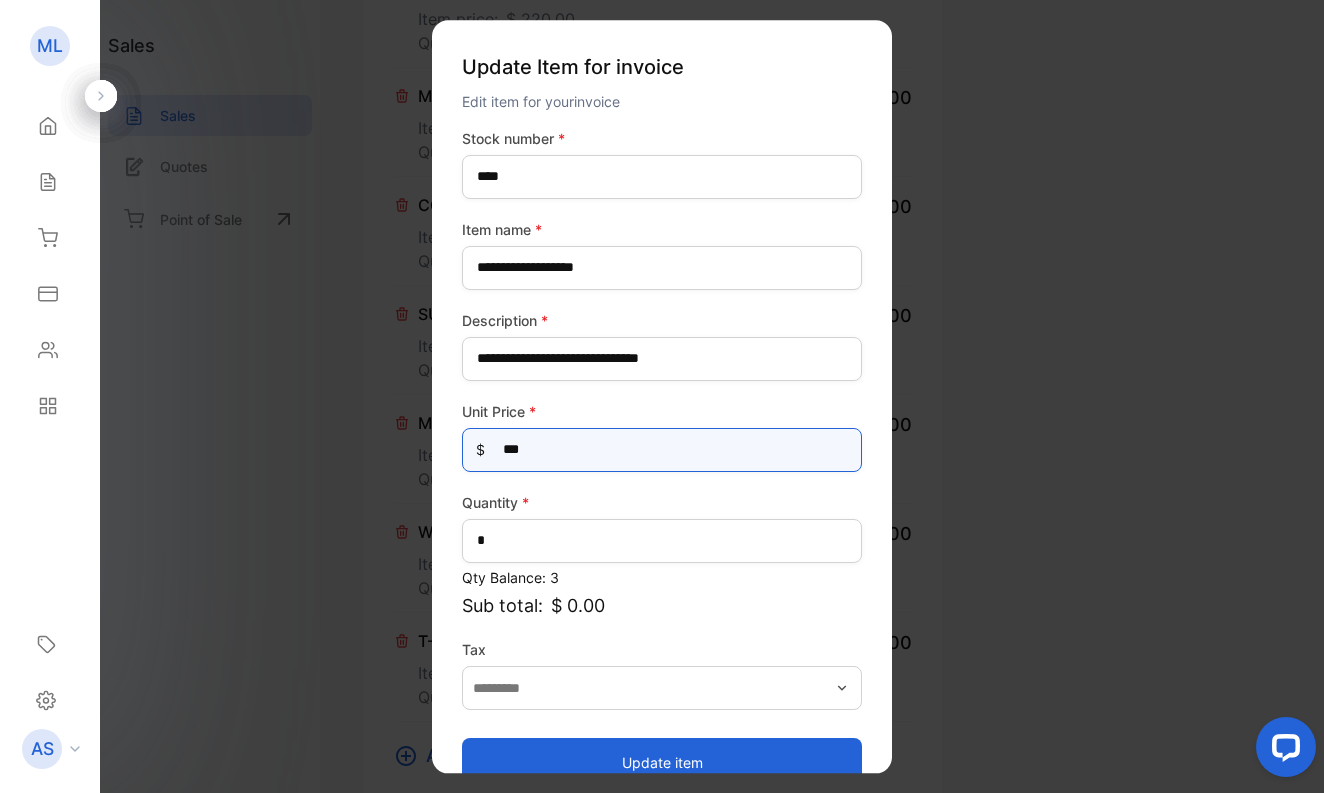 type on "****" 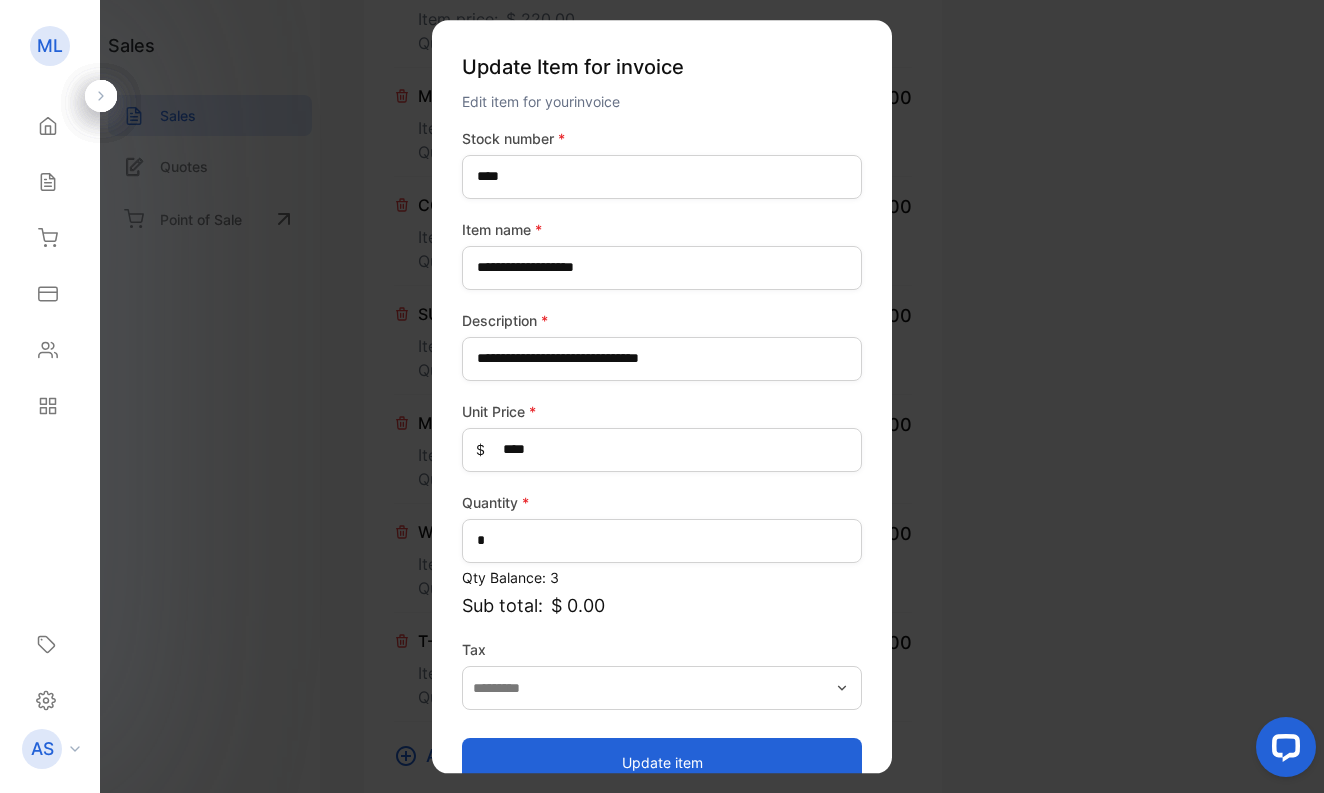 click on "Update item" at bounding box center [662, 762] 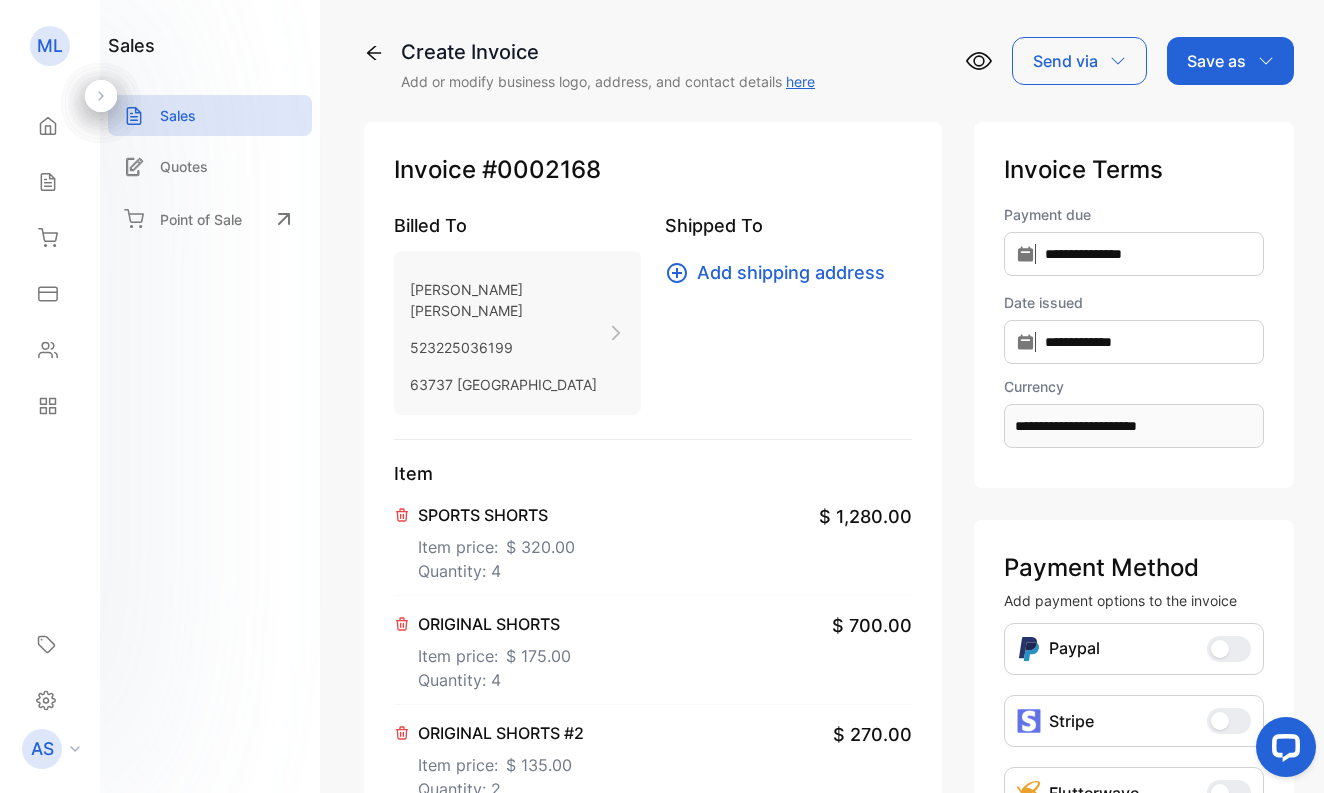scroll, scrollTop: 0, scrollLeft: 0, axis: both 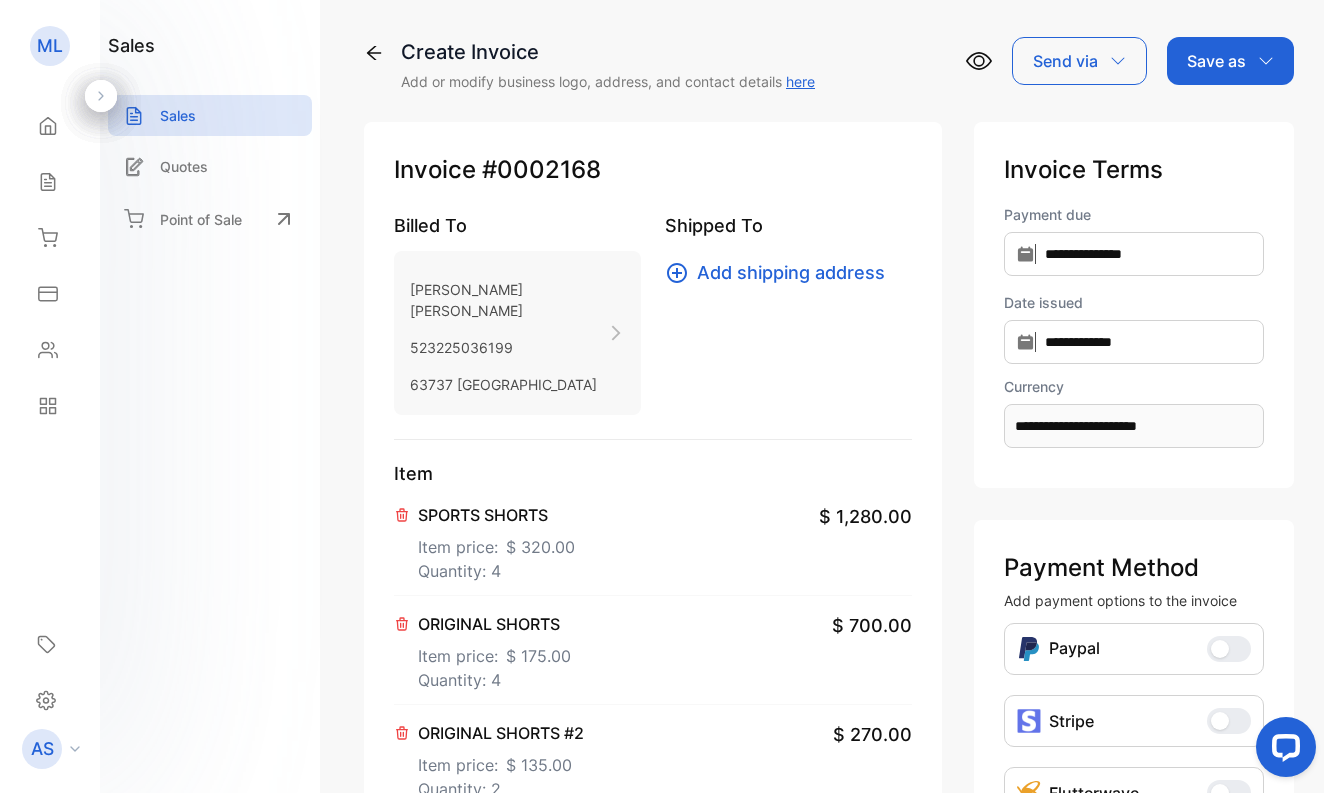 click on "Save as" at bounding box center (1216, 61) 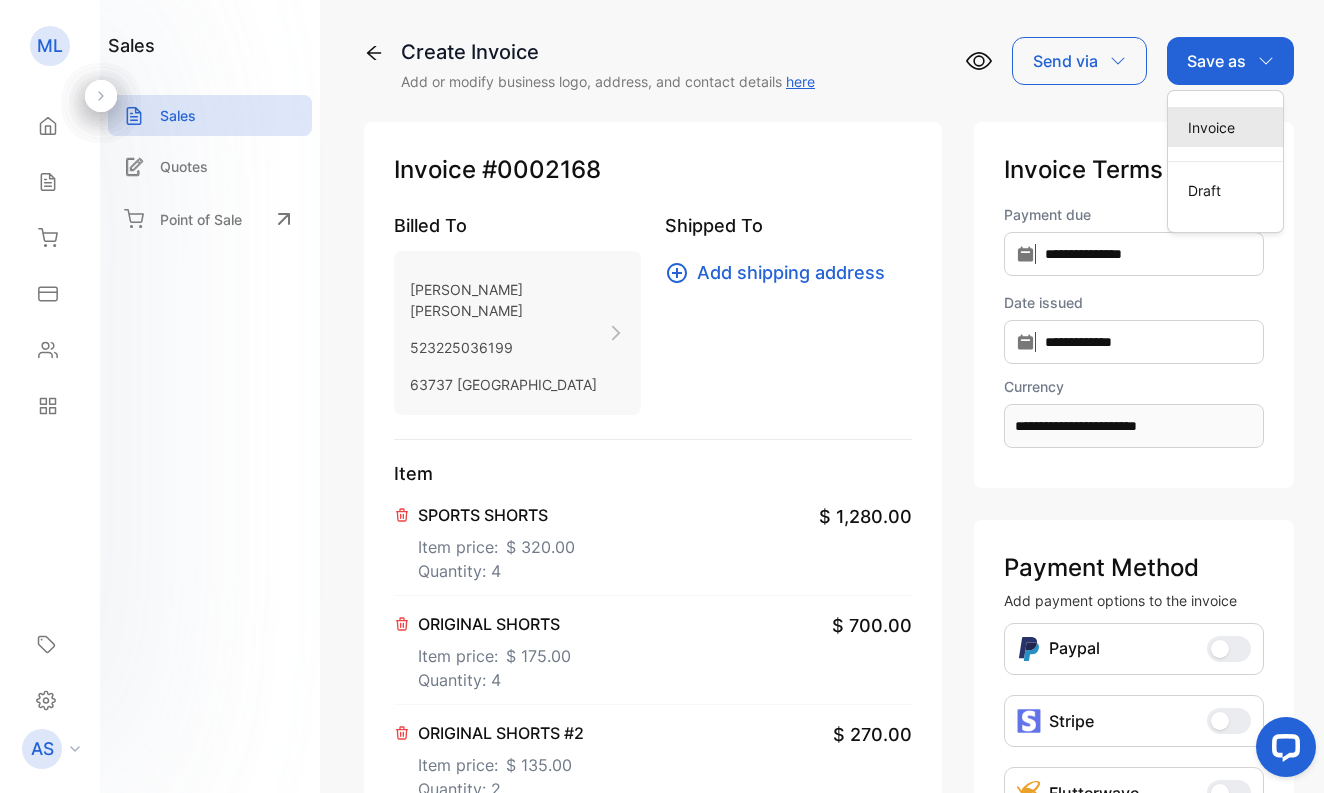 click on "Invoice" at bounding box center [1225, 127] 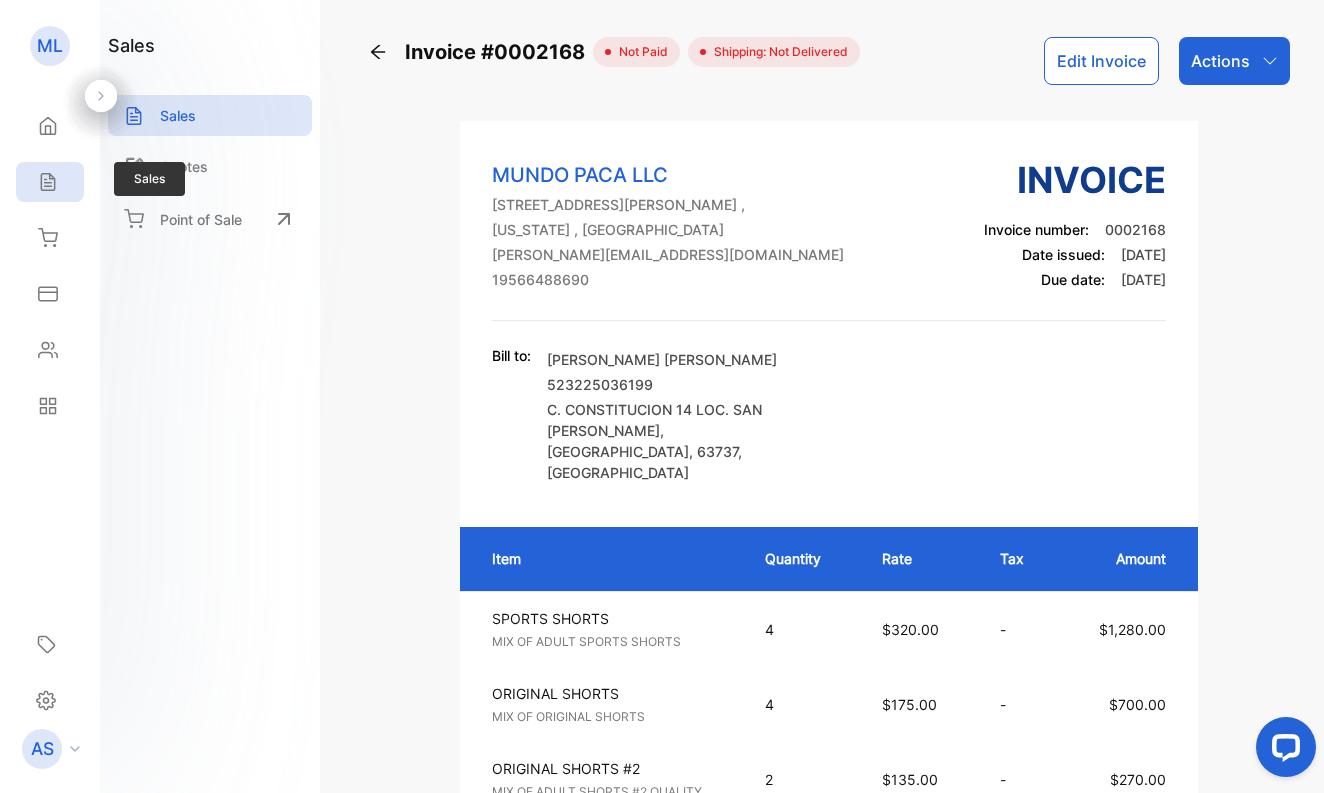 click 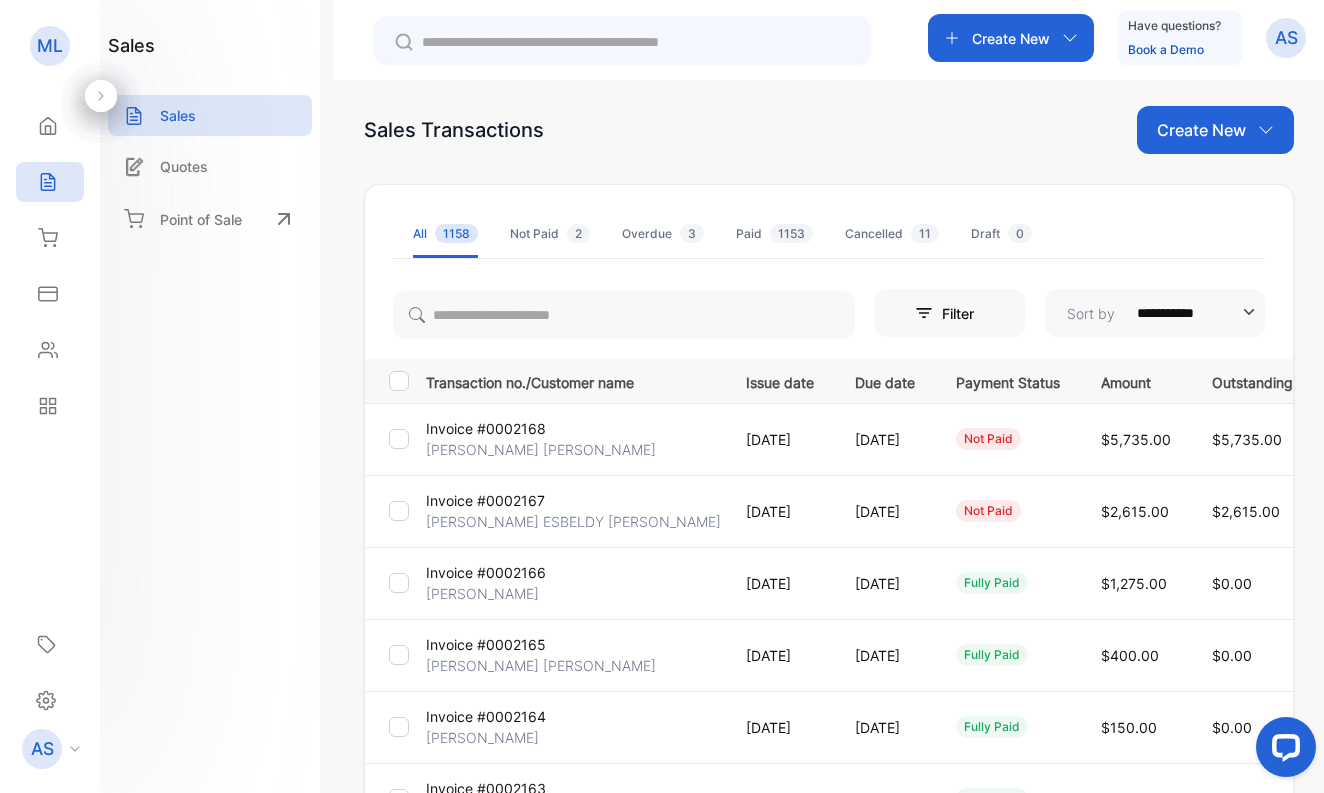 scroll, scrollTop: 10, scrollLeft: 0, axis: vertical 